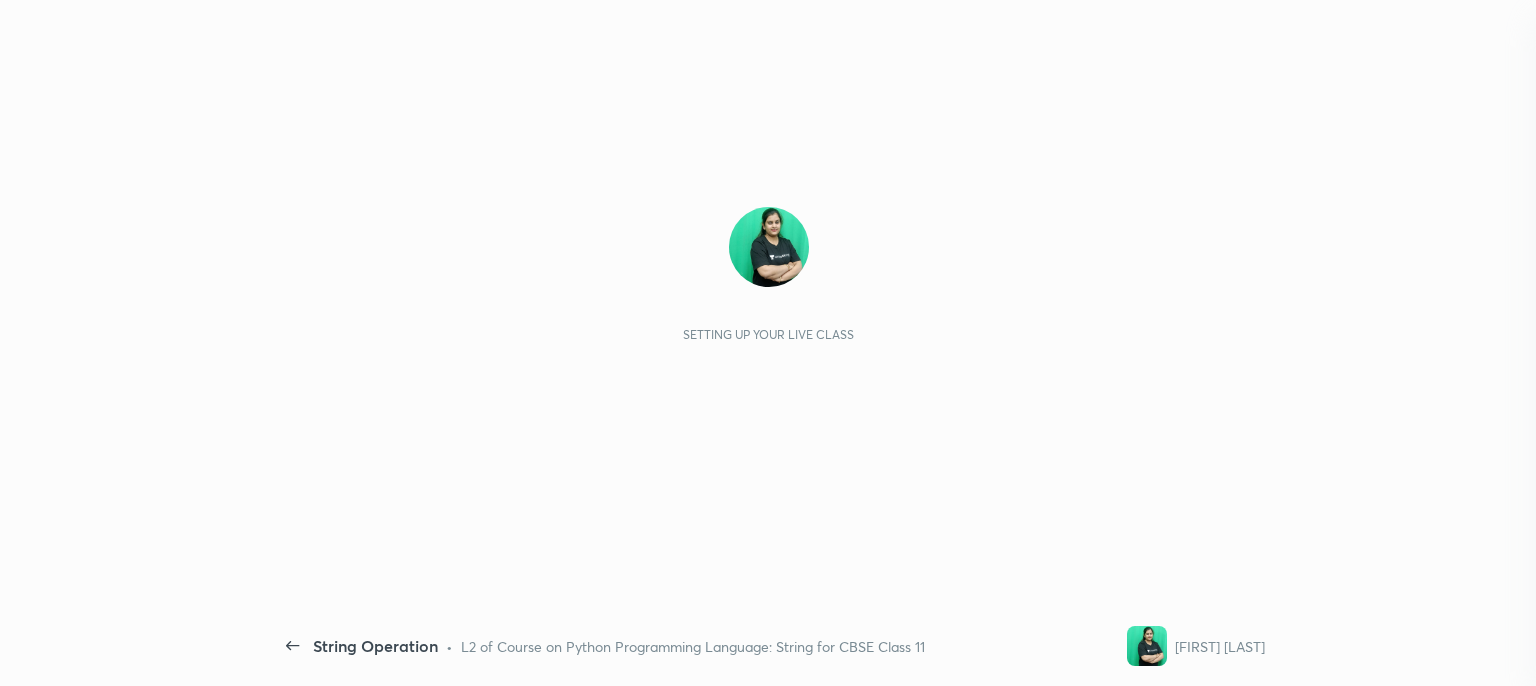 scroll, scrollTop: 0, scrollLeft: 0, axis: both 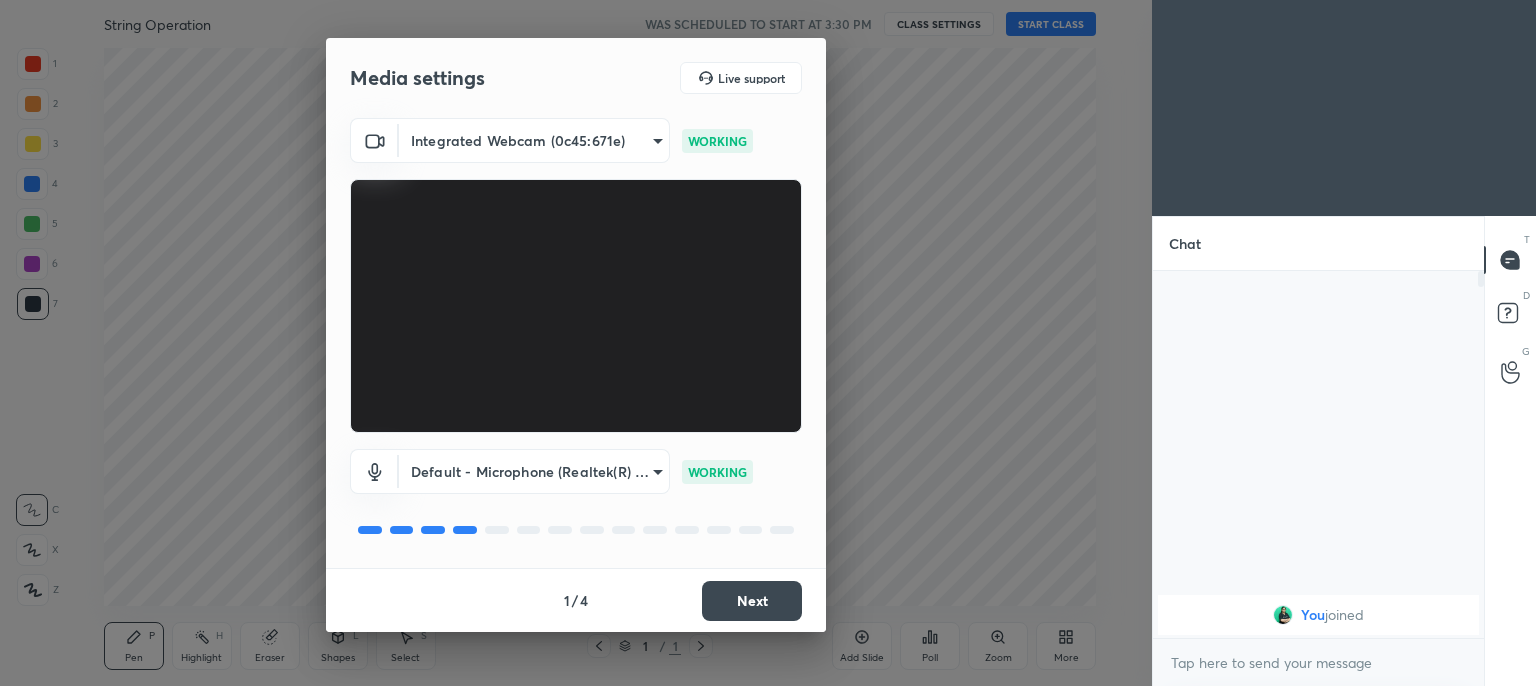 click on "Next" at bounding box center [752, 601] 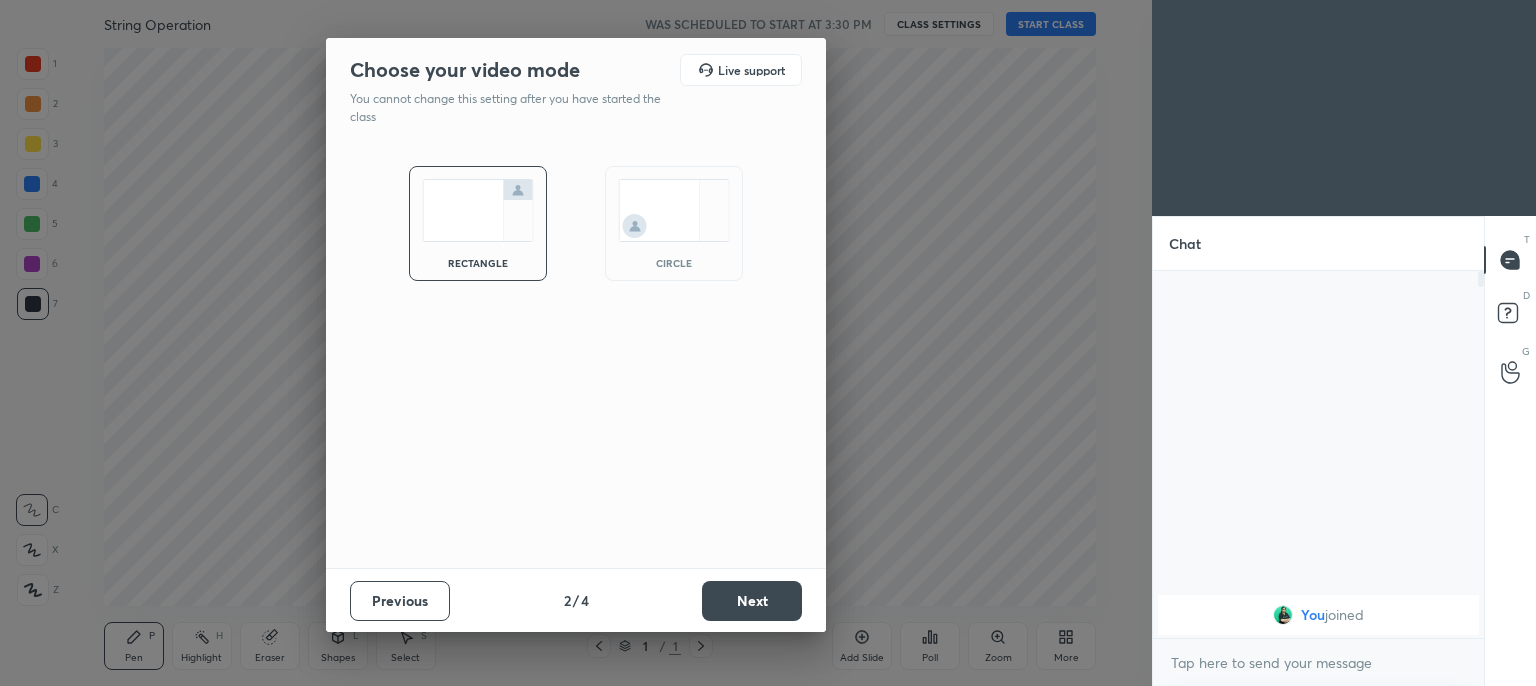 click on "Next" at bounding box center (752, 601) 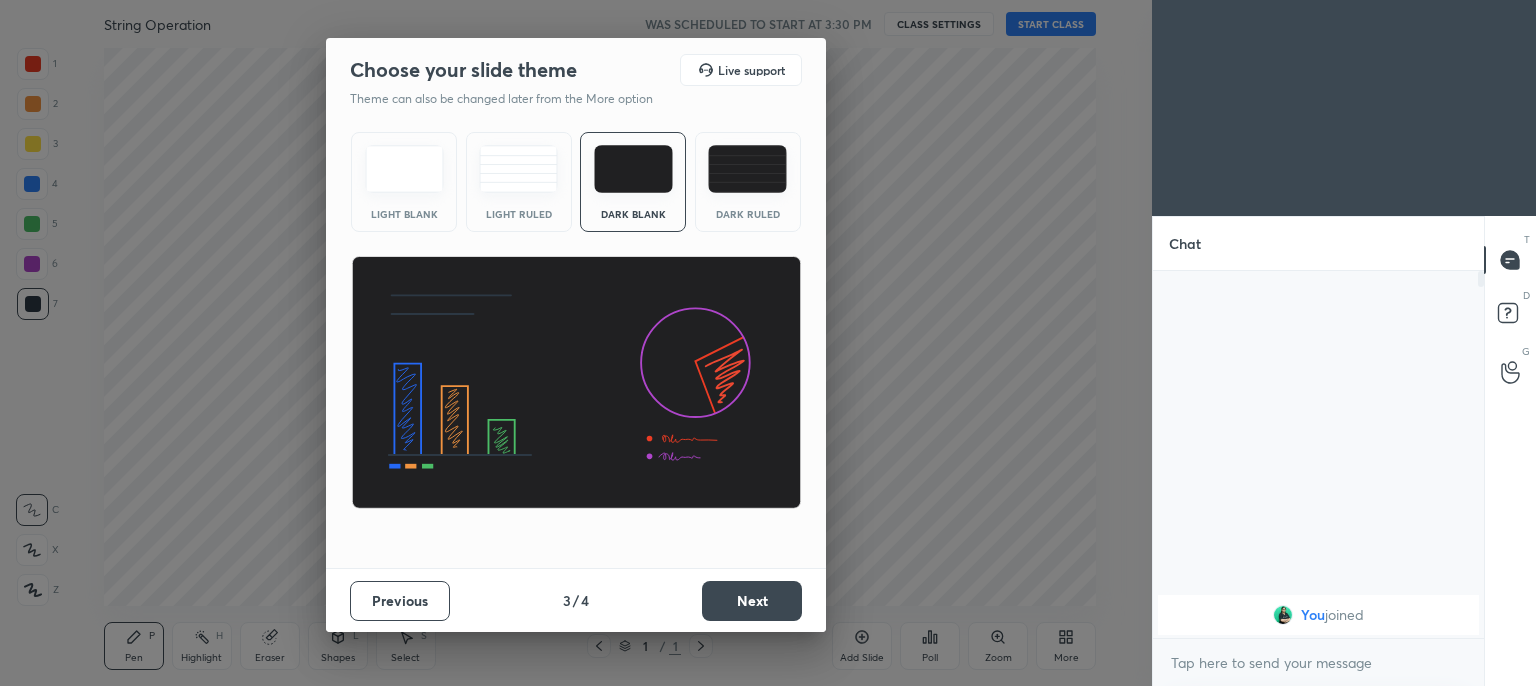 click on "Next" at bounding box center [752, 601] 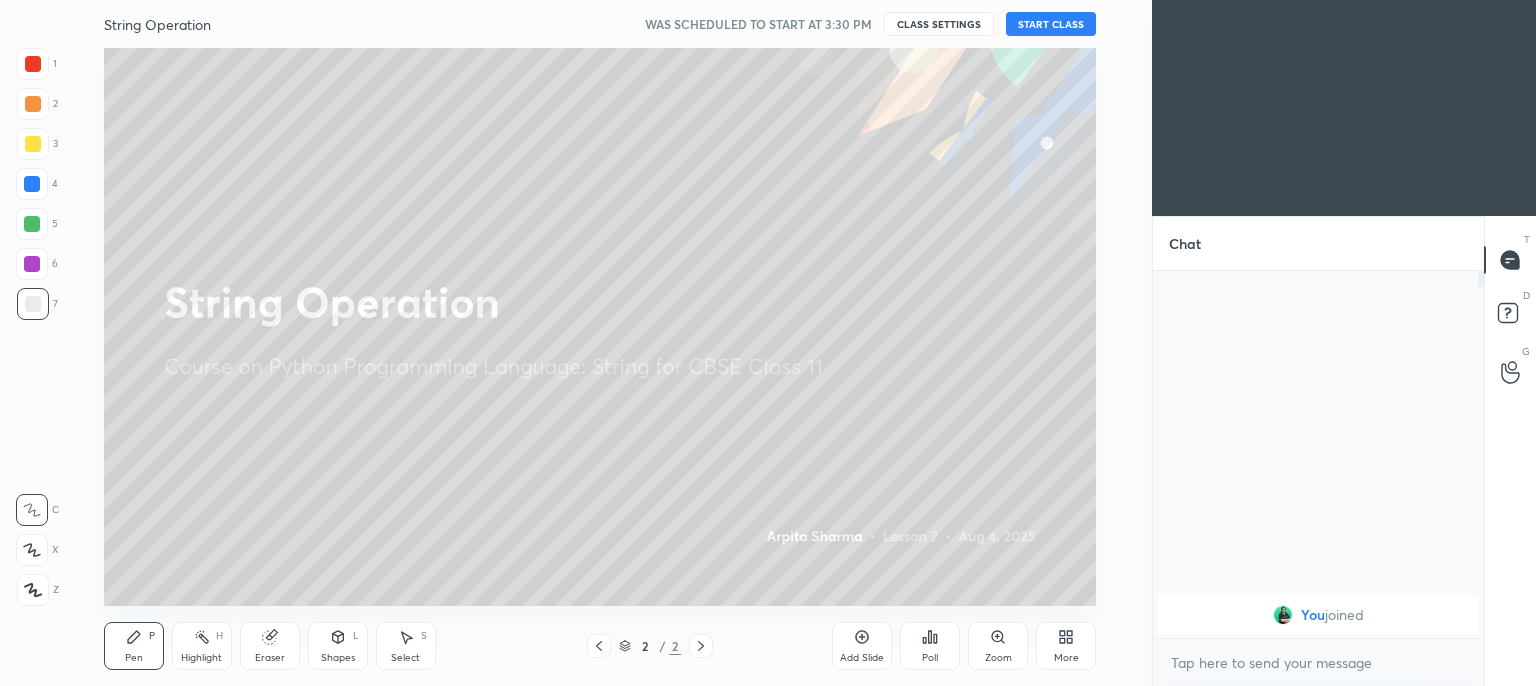 click on "START CLASS" at bounding box center [1051, 24] 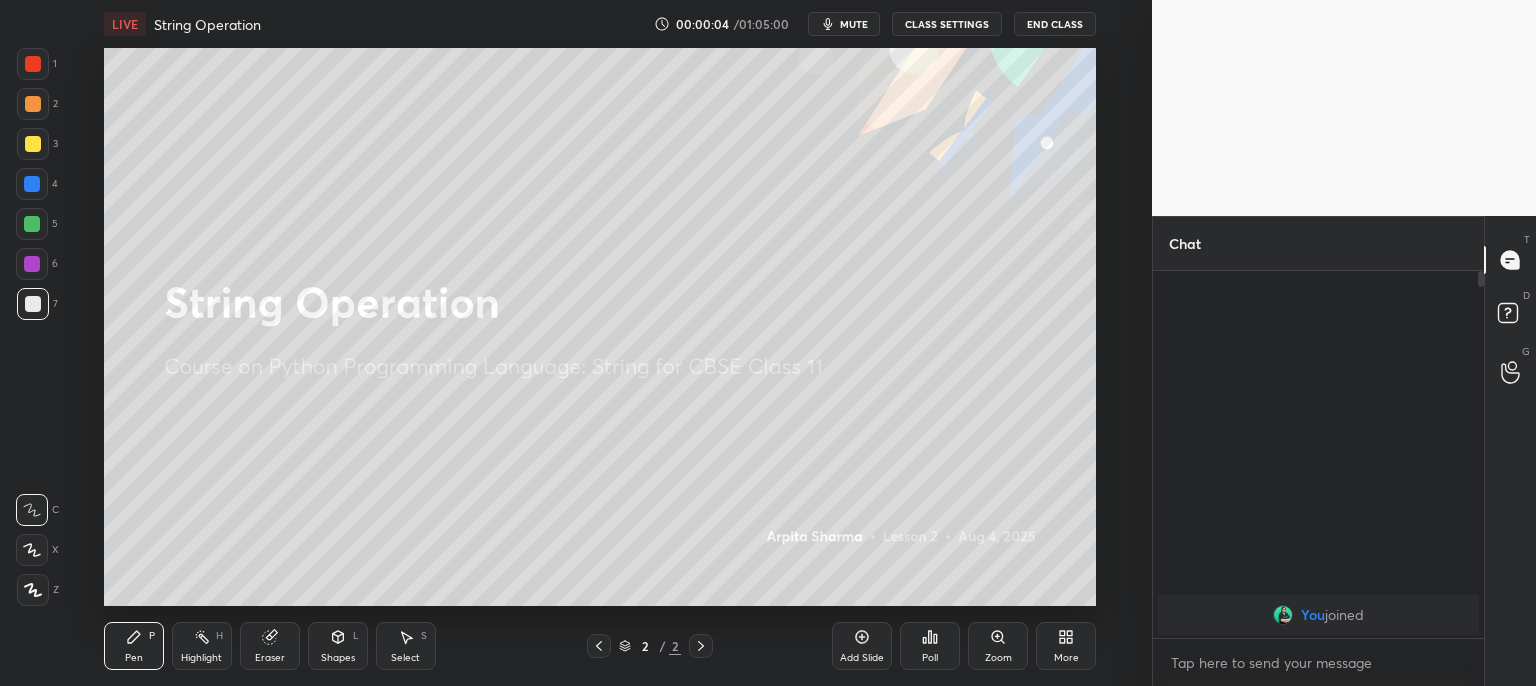 click on "mute" at bounding box center [854, 24] 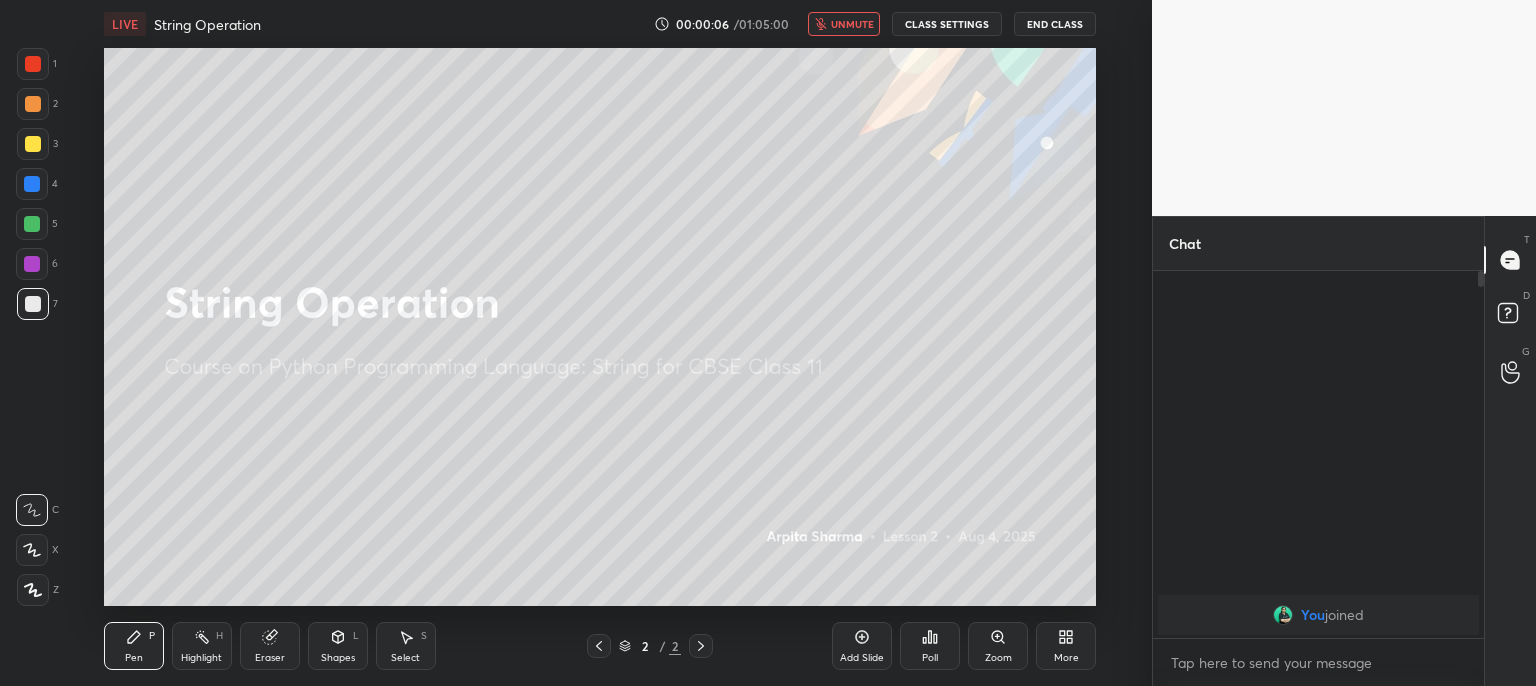 click 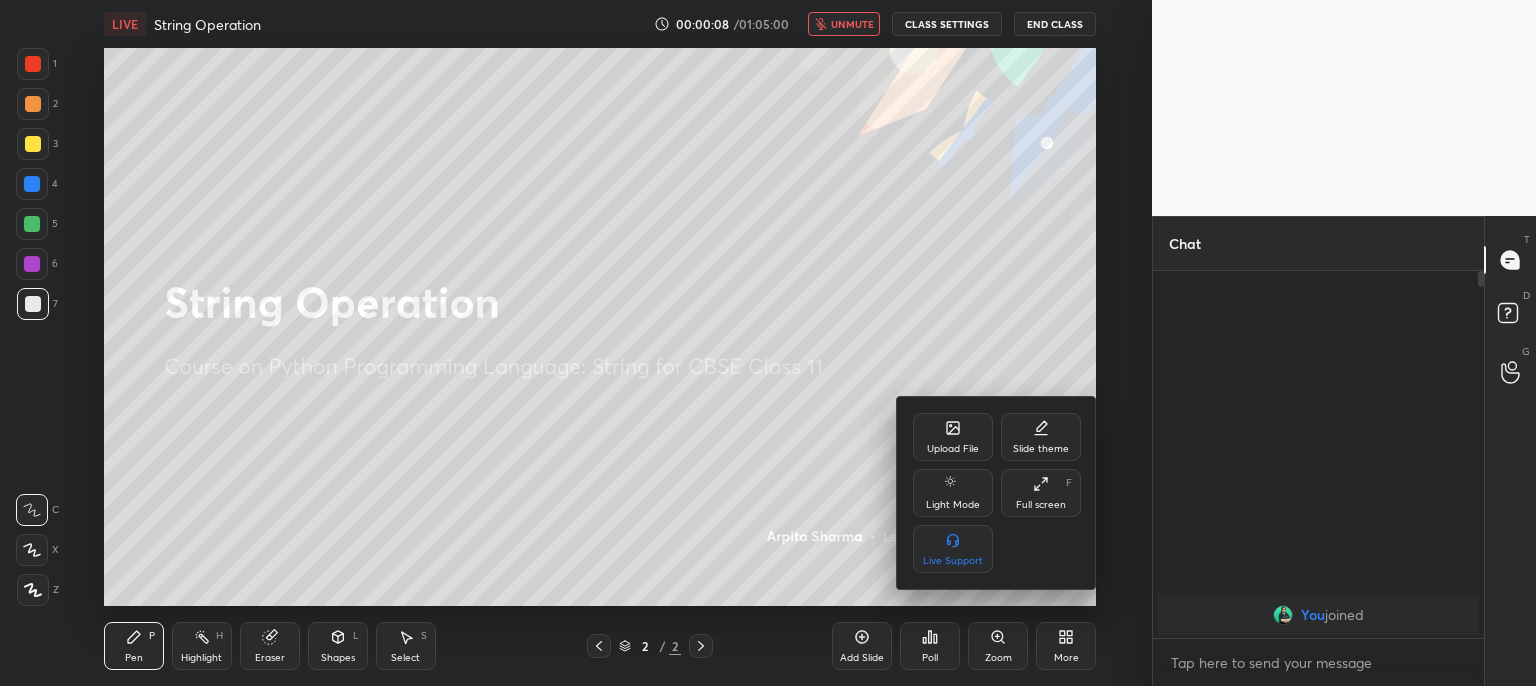 click on "Upload File" at bounding box center [953, 437] 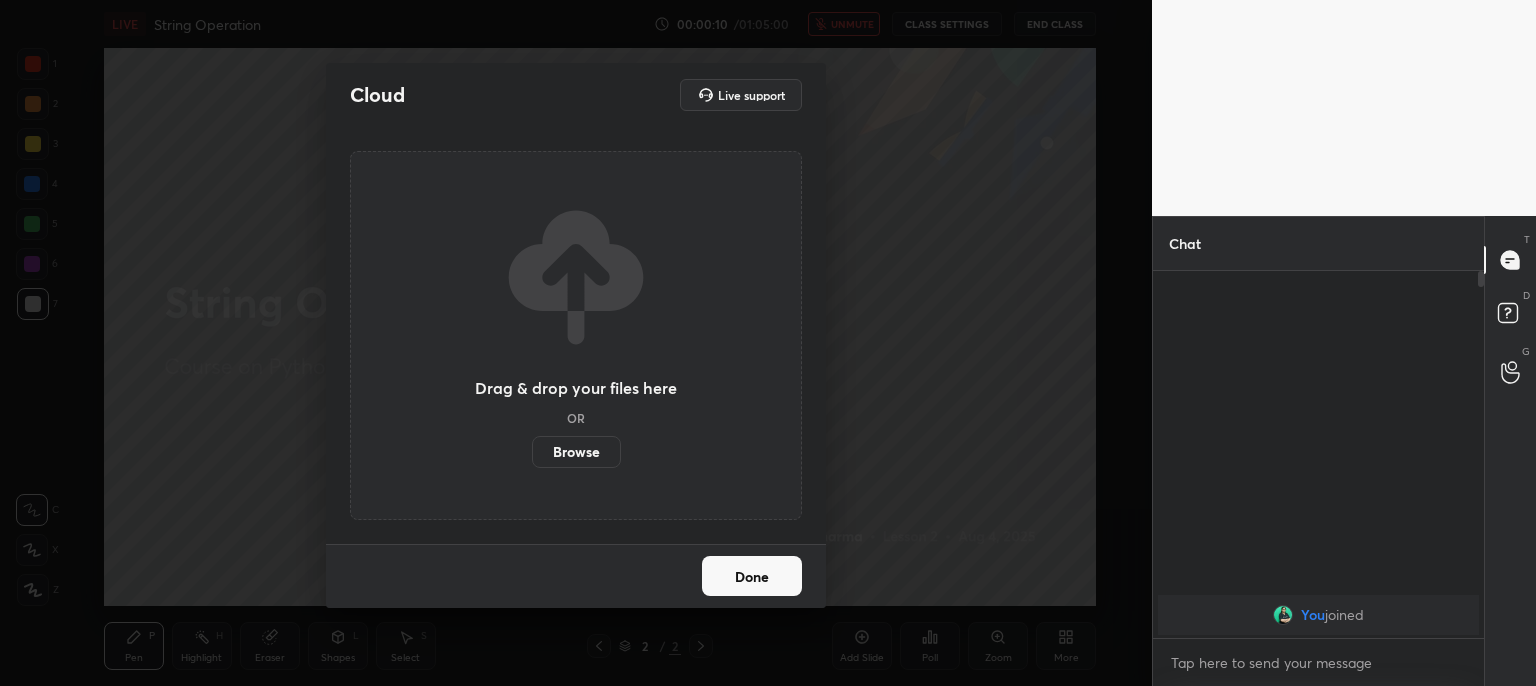 click on "Browse" at bounding box center [576, 452] 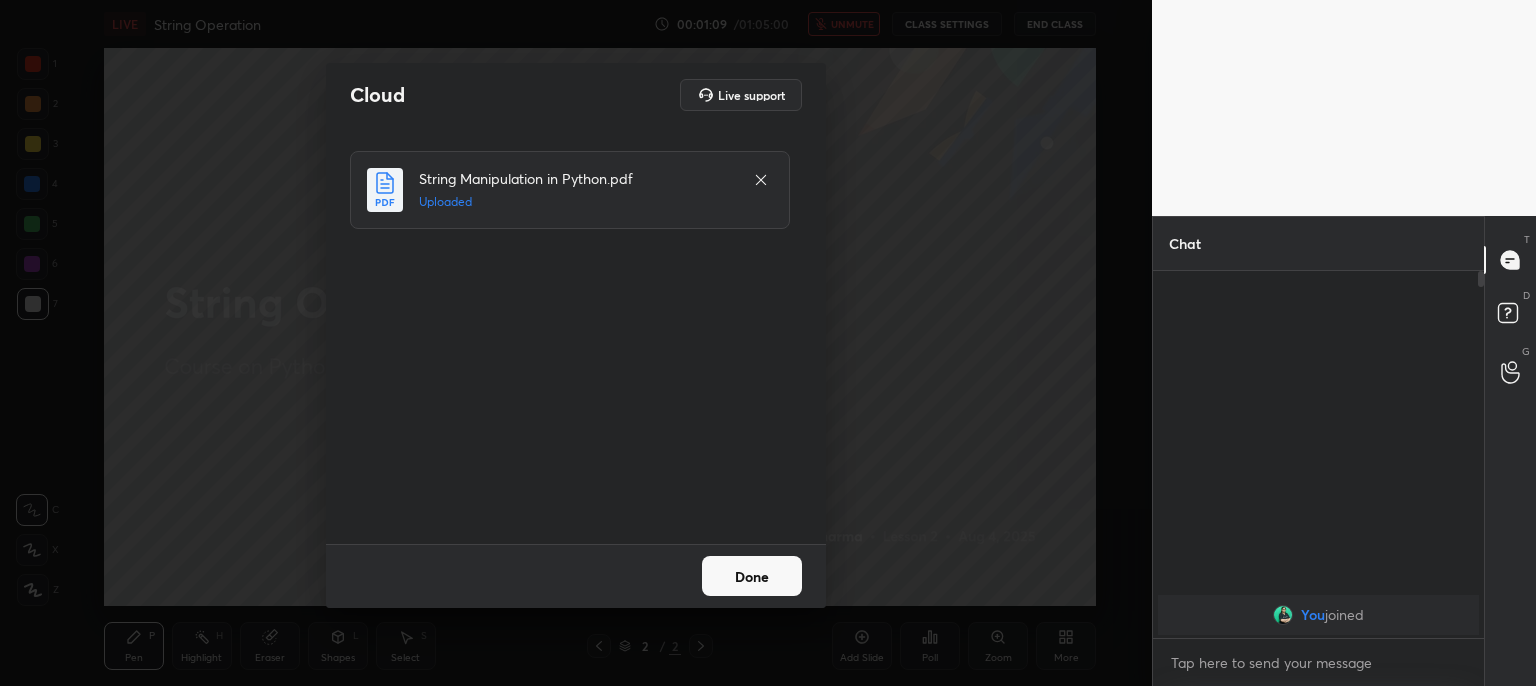 click on "Done" at bounding box center [752, 576] 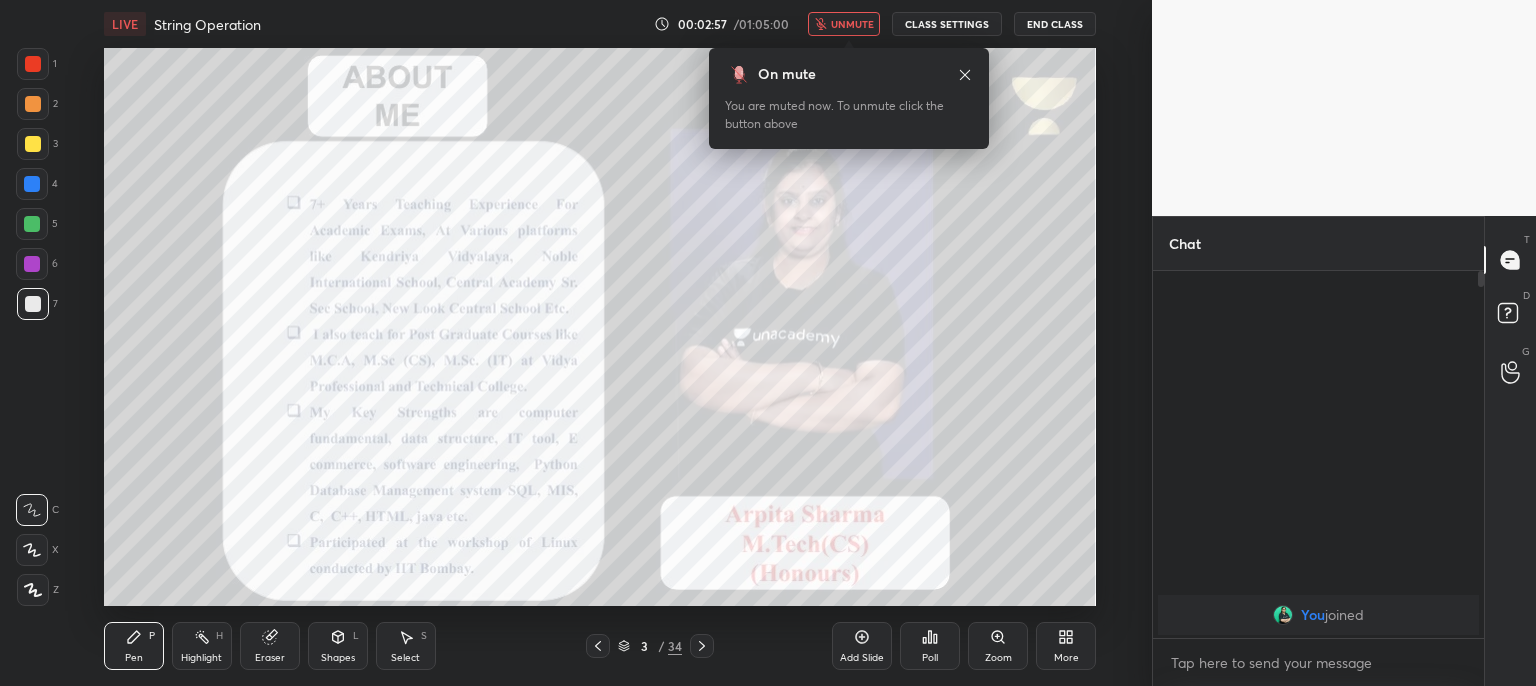 click 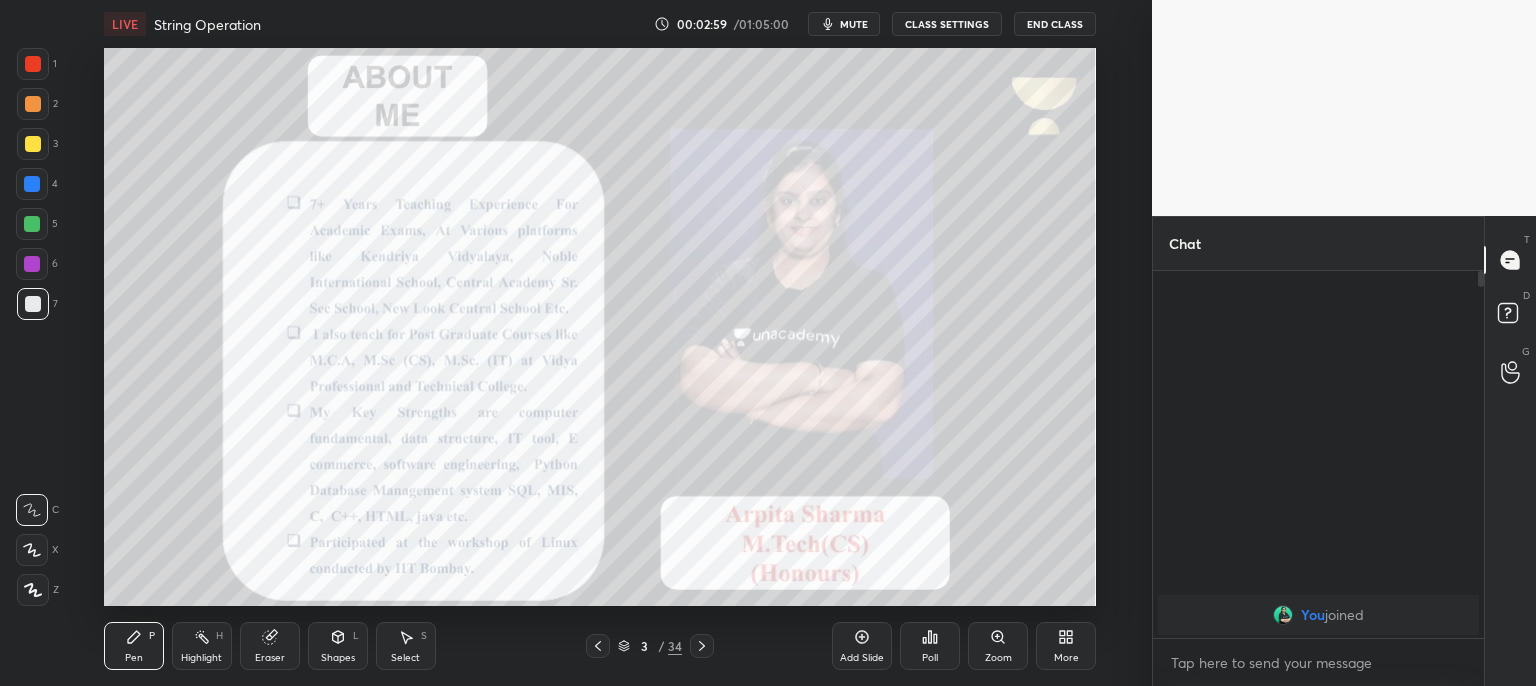 click at bounding box center [33, 64] 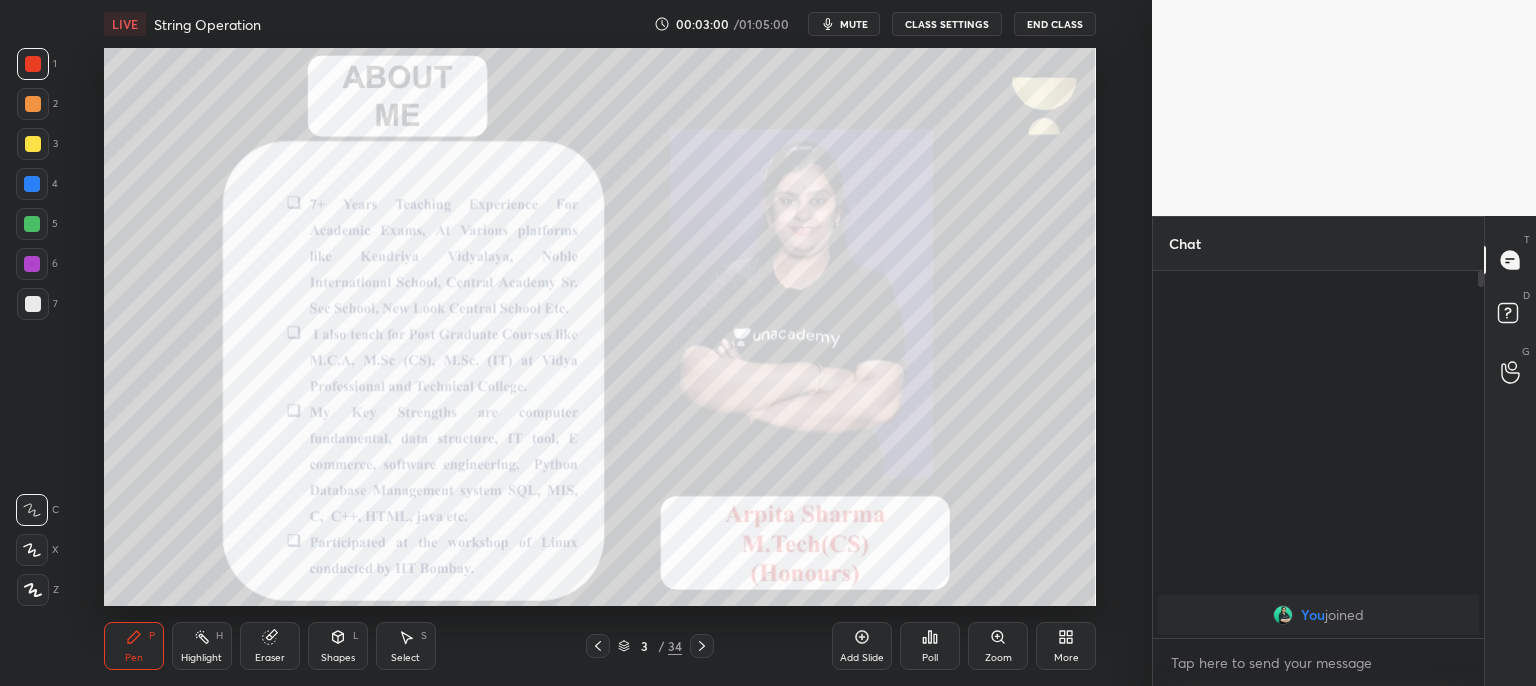 click 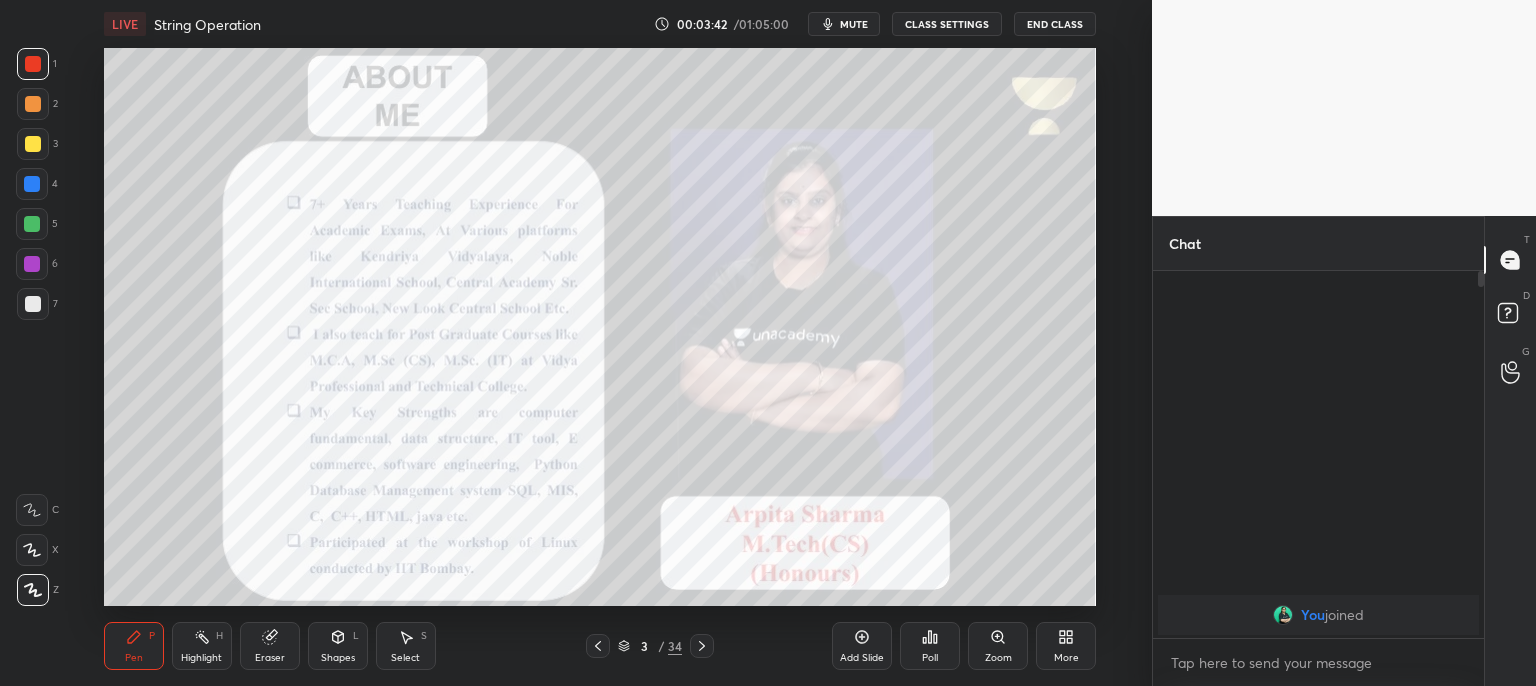 click 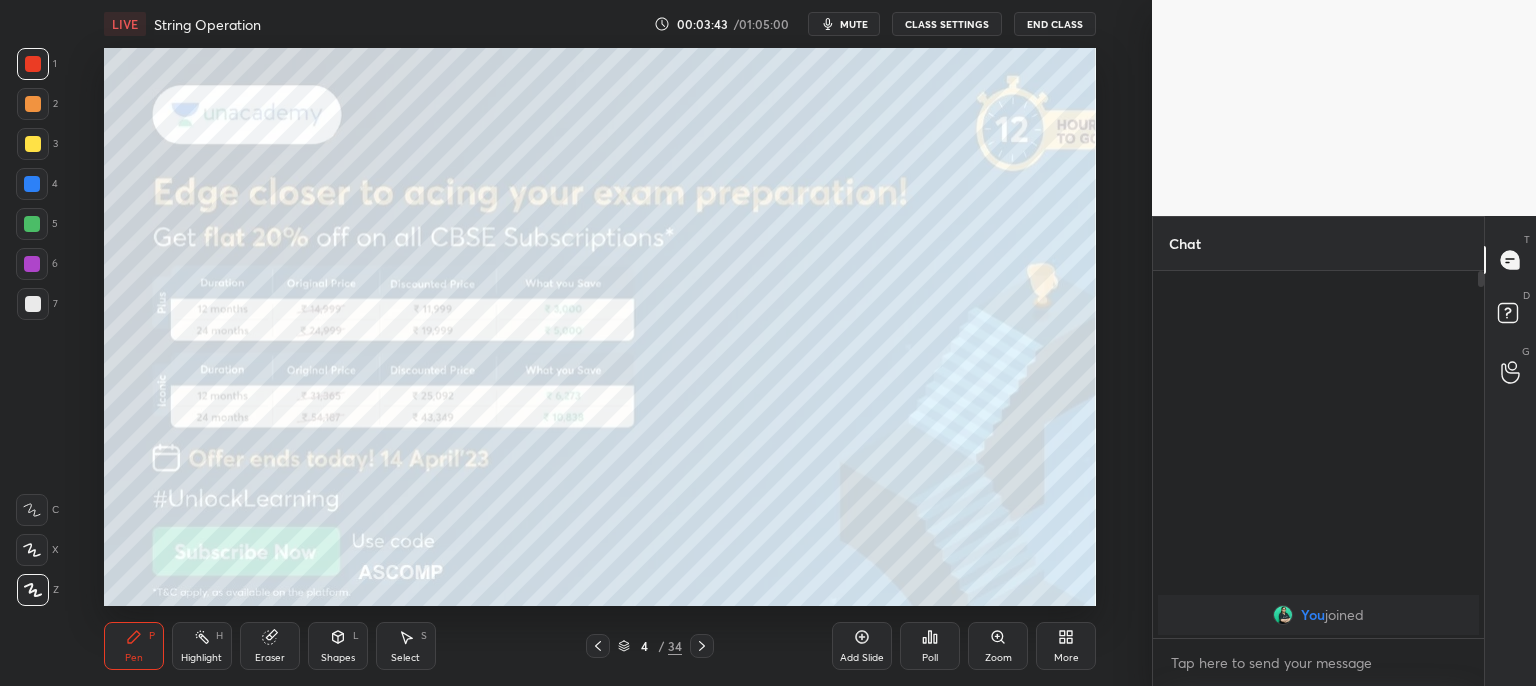 click at bounding box center (702, 646) 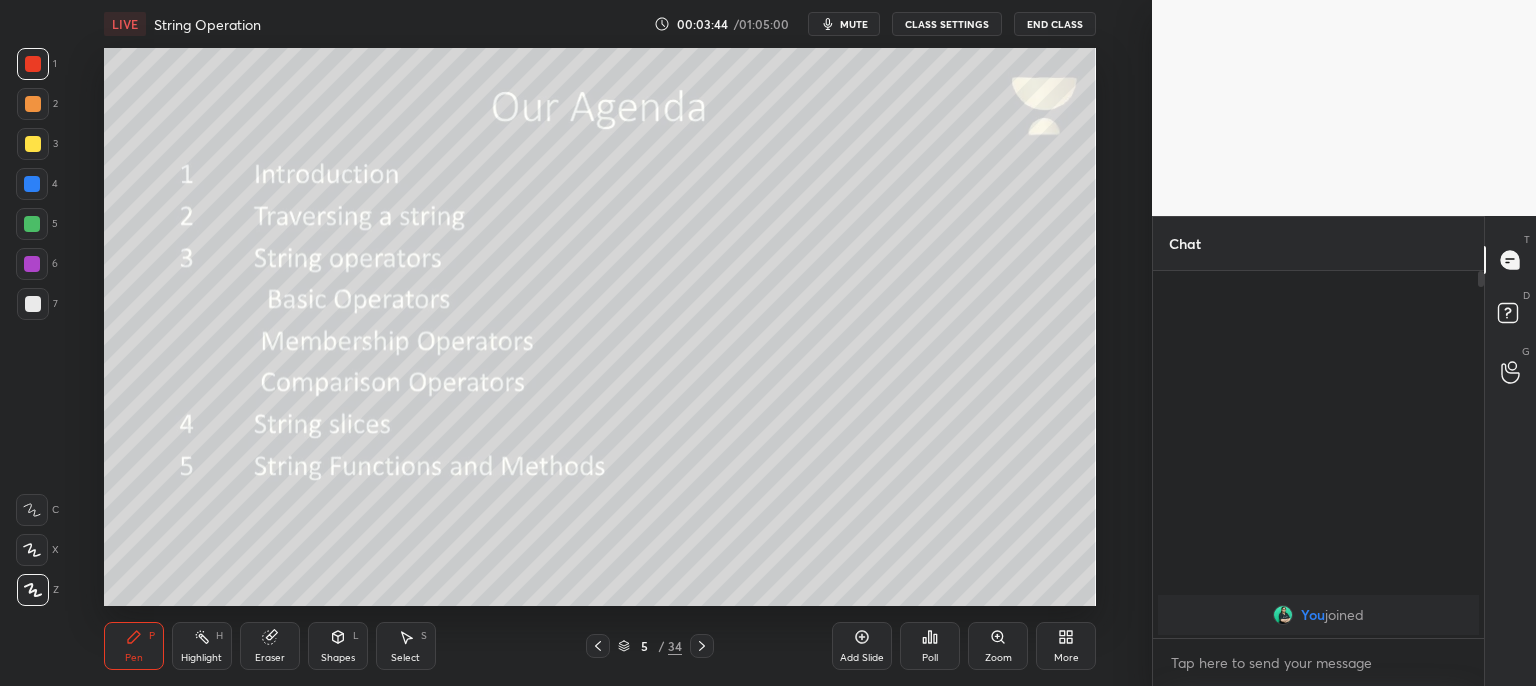 click on "mute" at bounding box center (854, 24) 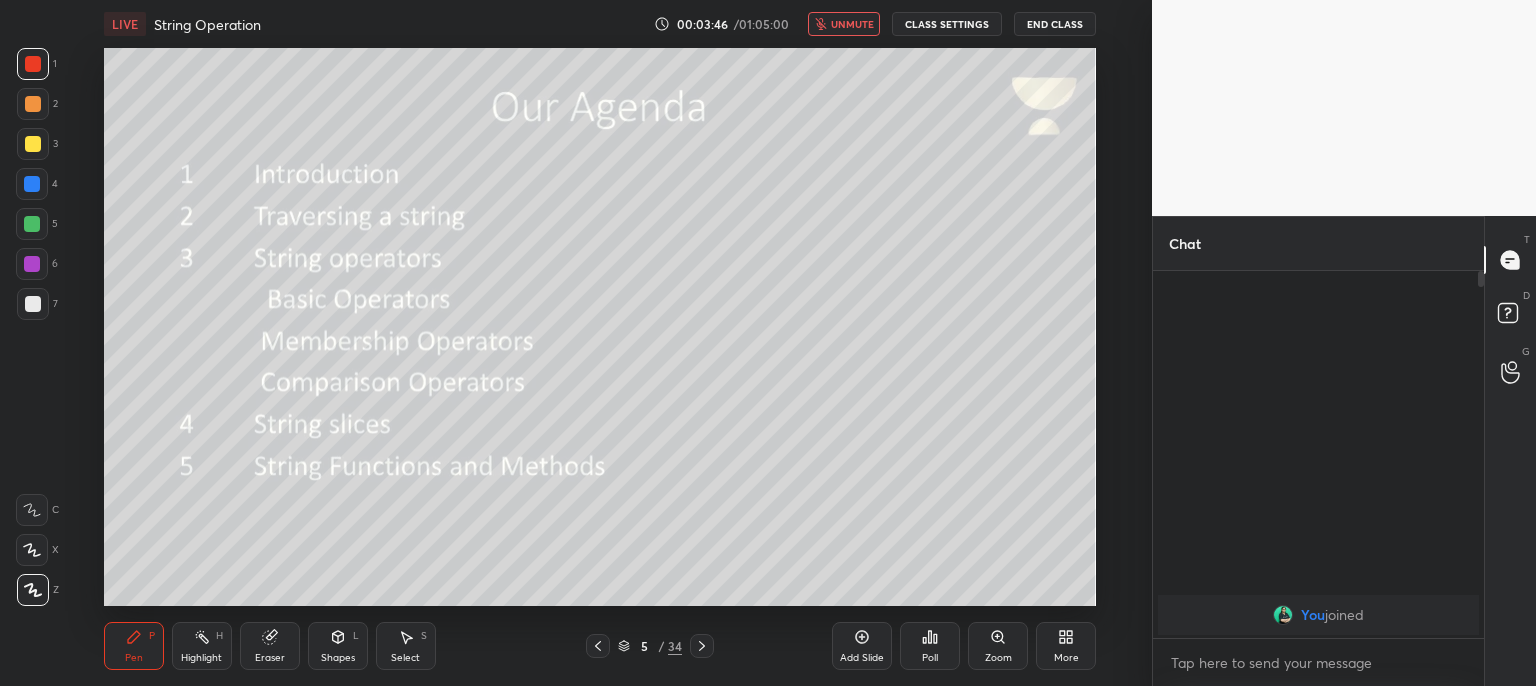 click on "Pen P Highlight H Eraser Shapes L Select S 5 / 34 Add Slide Poll Zoom More" at bounding box center (600, 646) 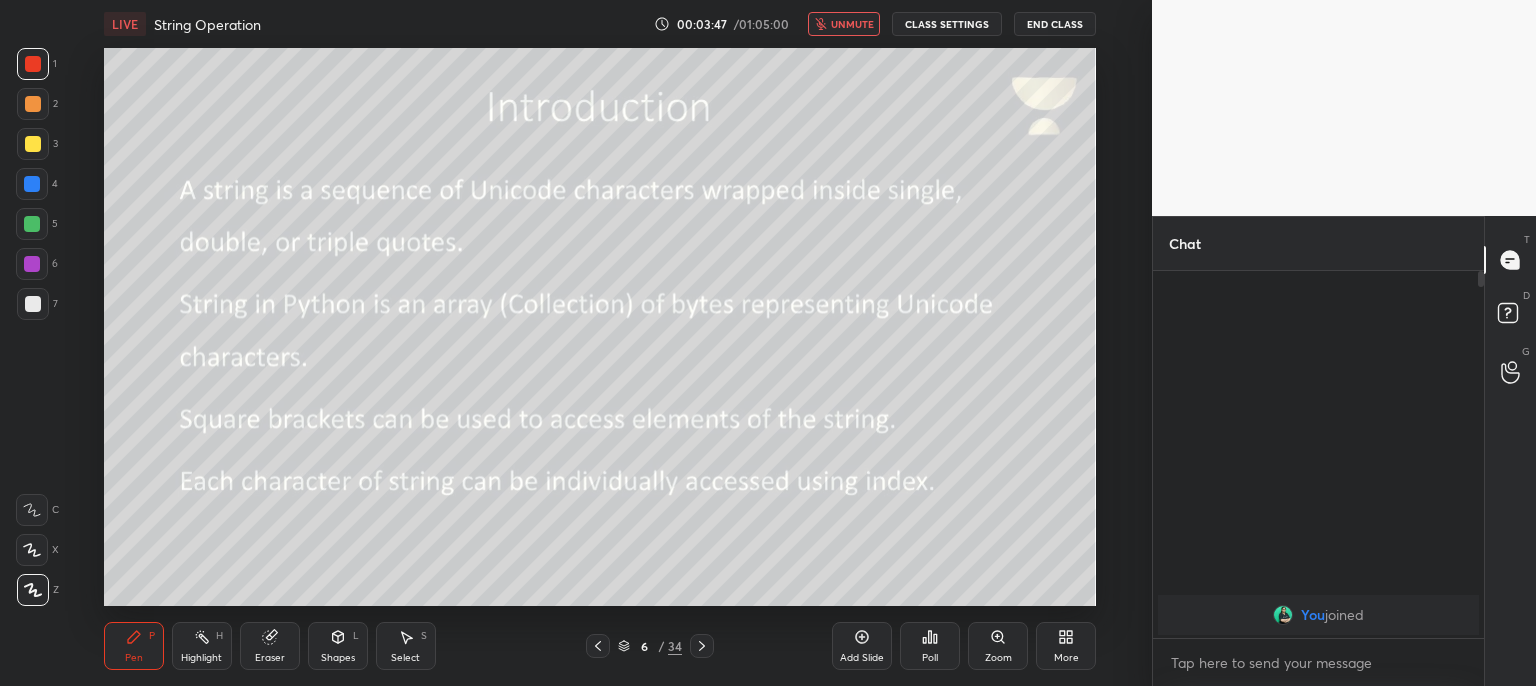 click 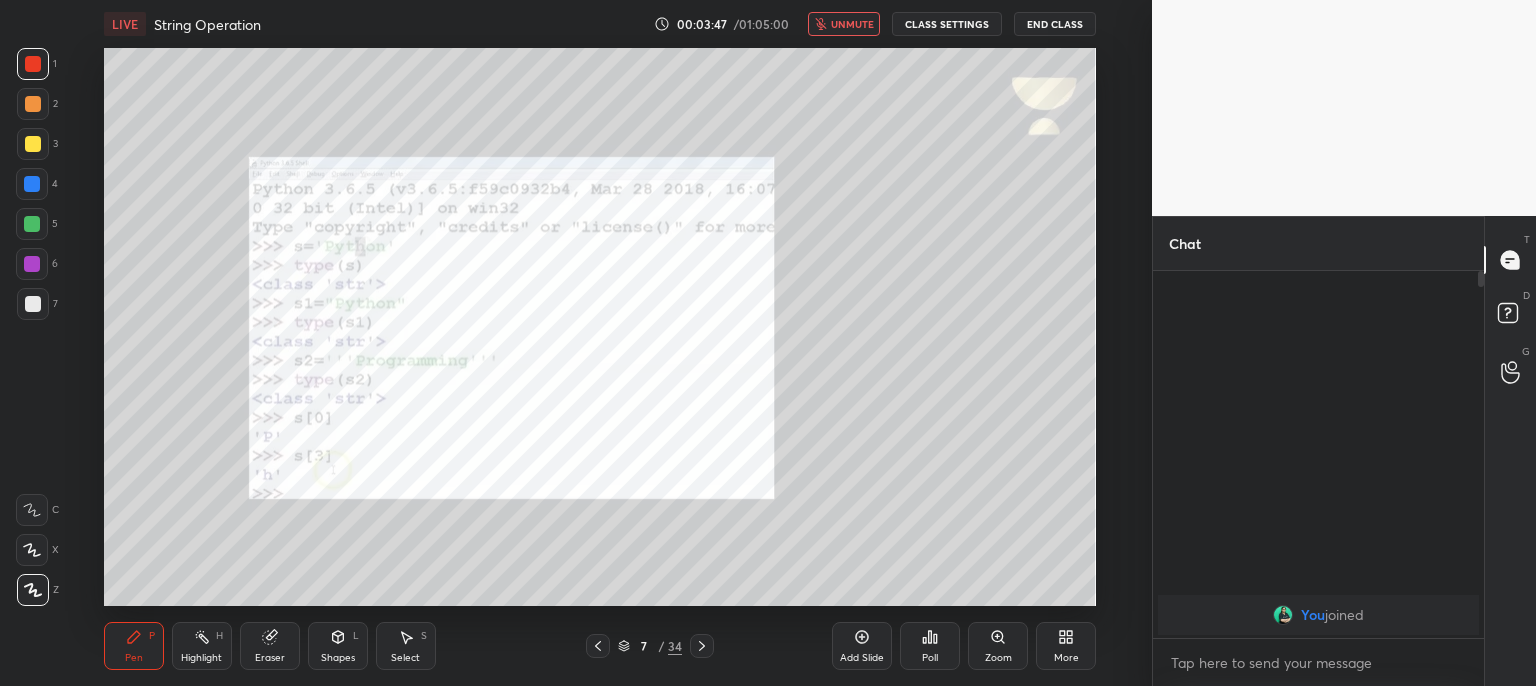 click 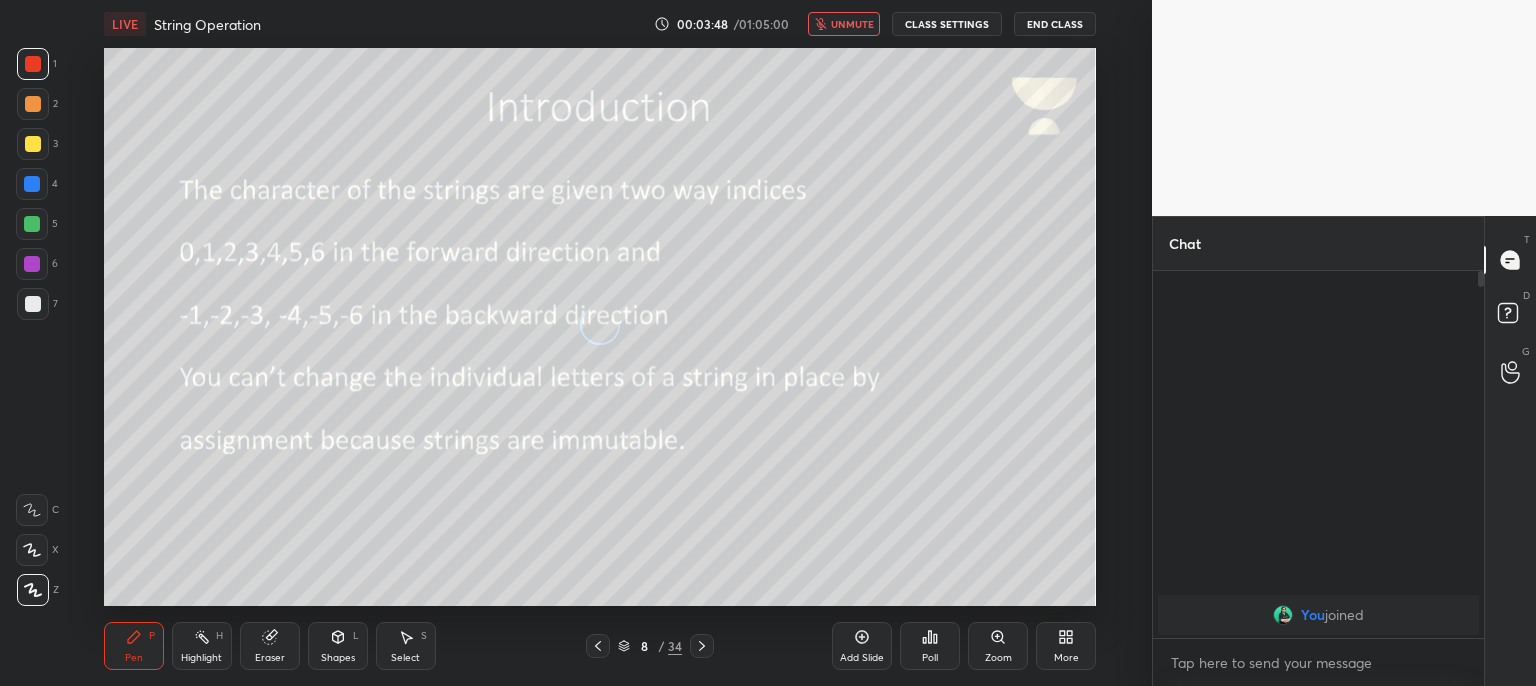 click 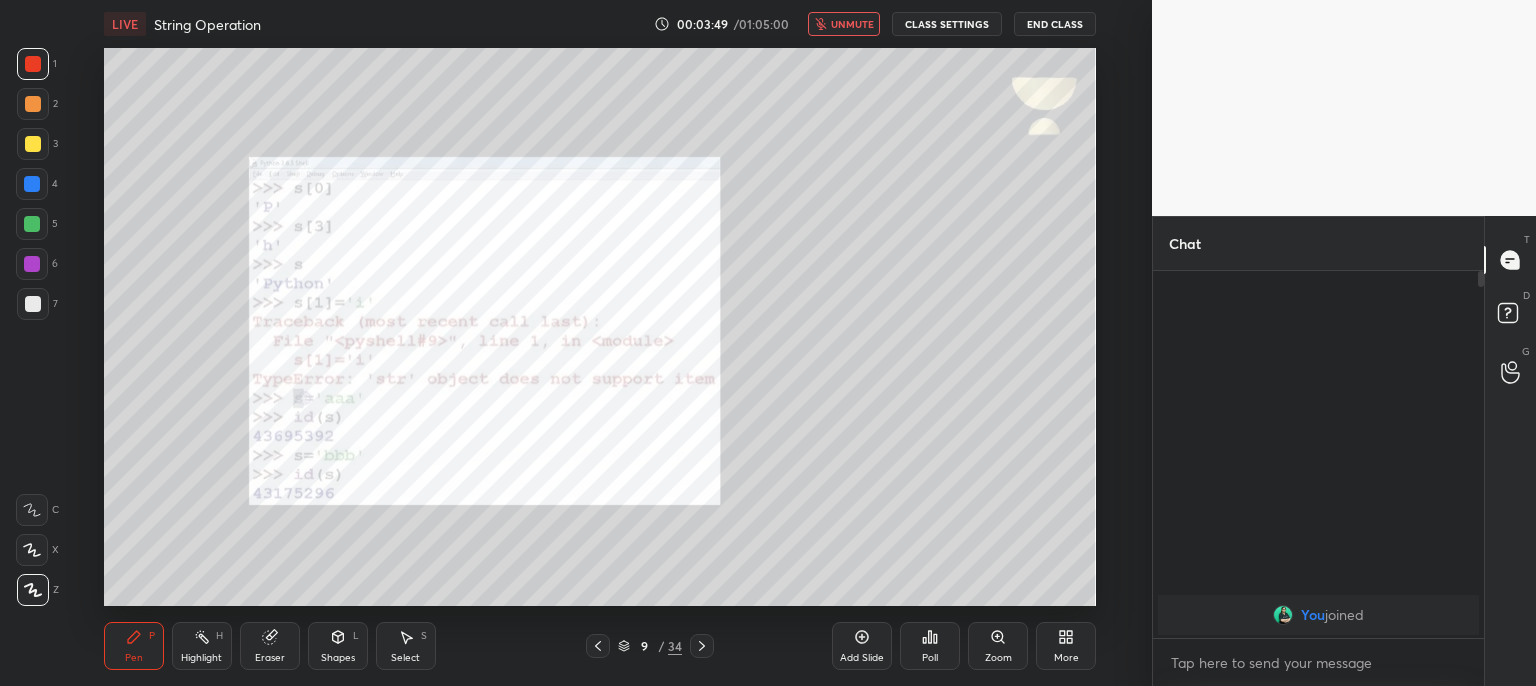 click on "Pen P Highlight H Eraser Shapes L Select S 9 / 34 Add Slide Poll Zoom More" at bounding box center (600, 646) 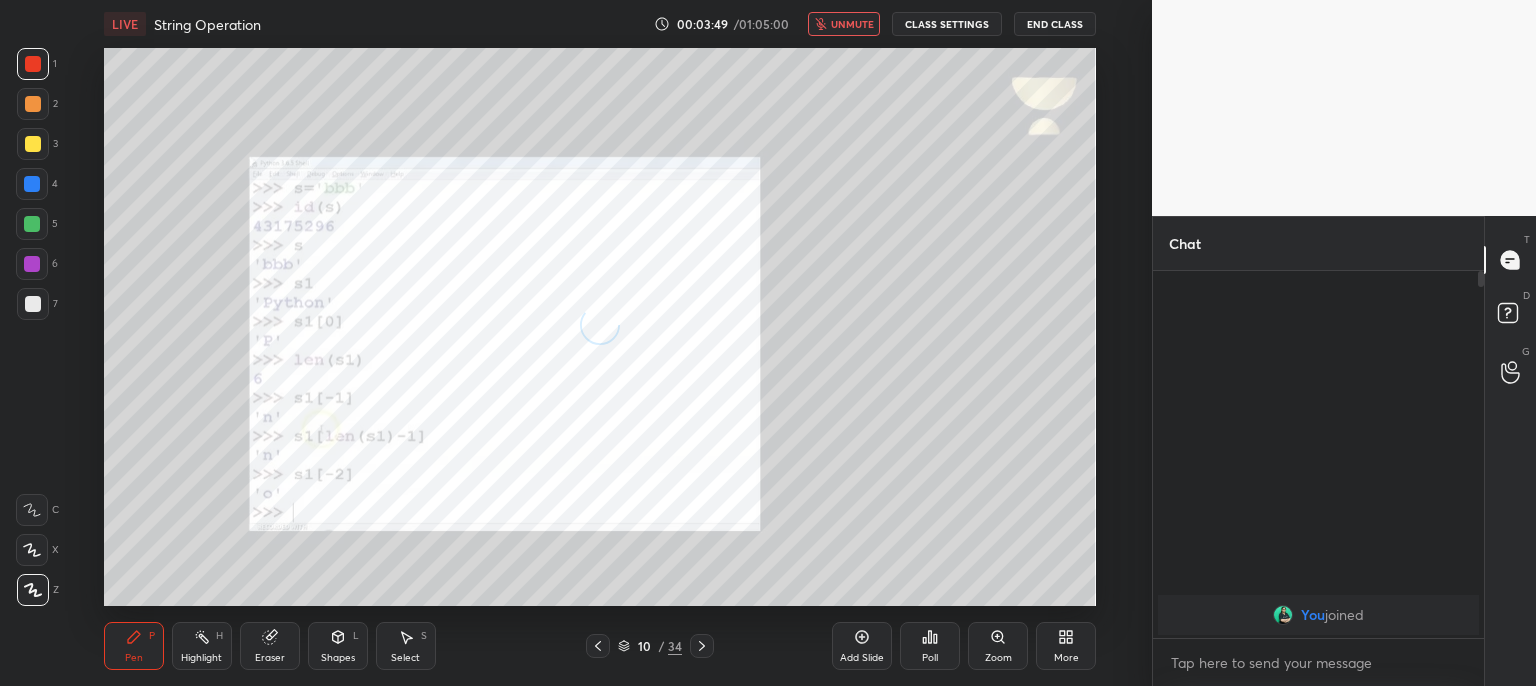 click at bounding box center (702, 646) 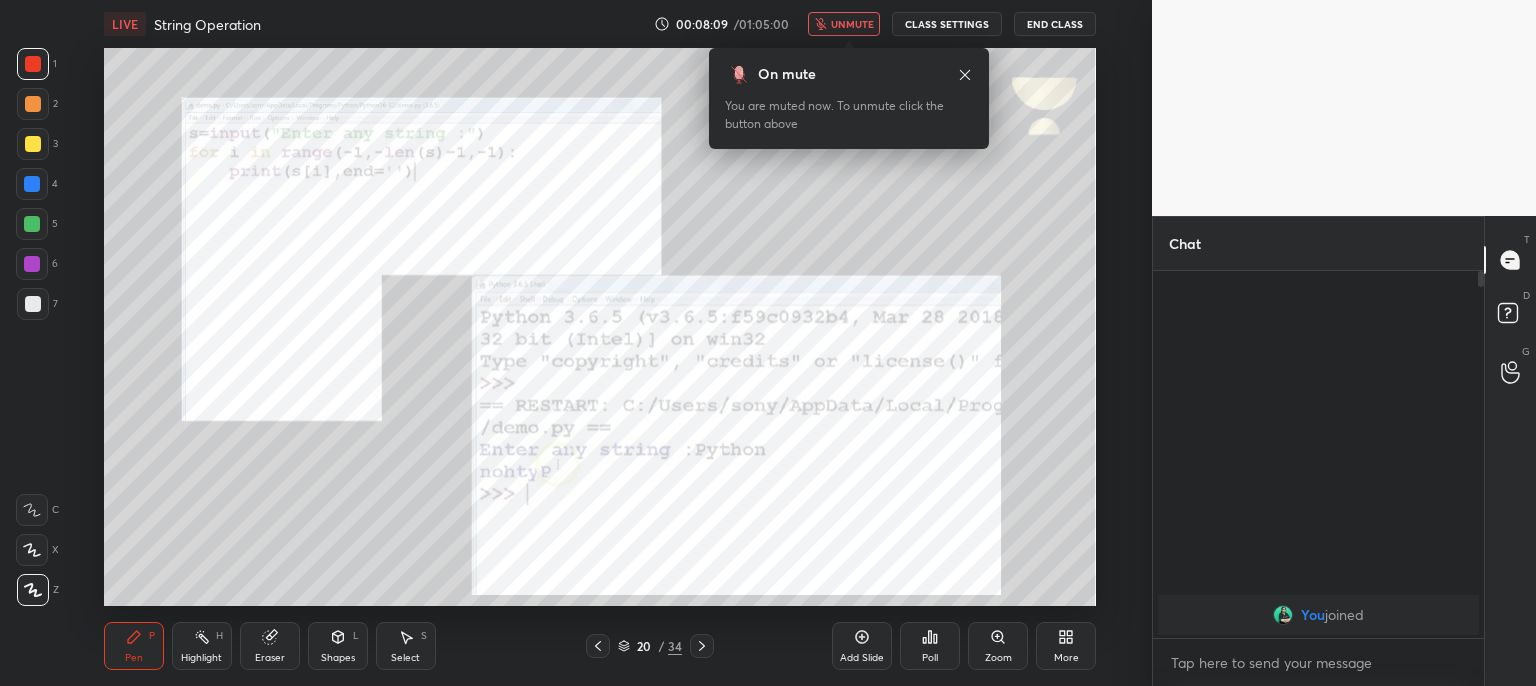 click 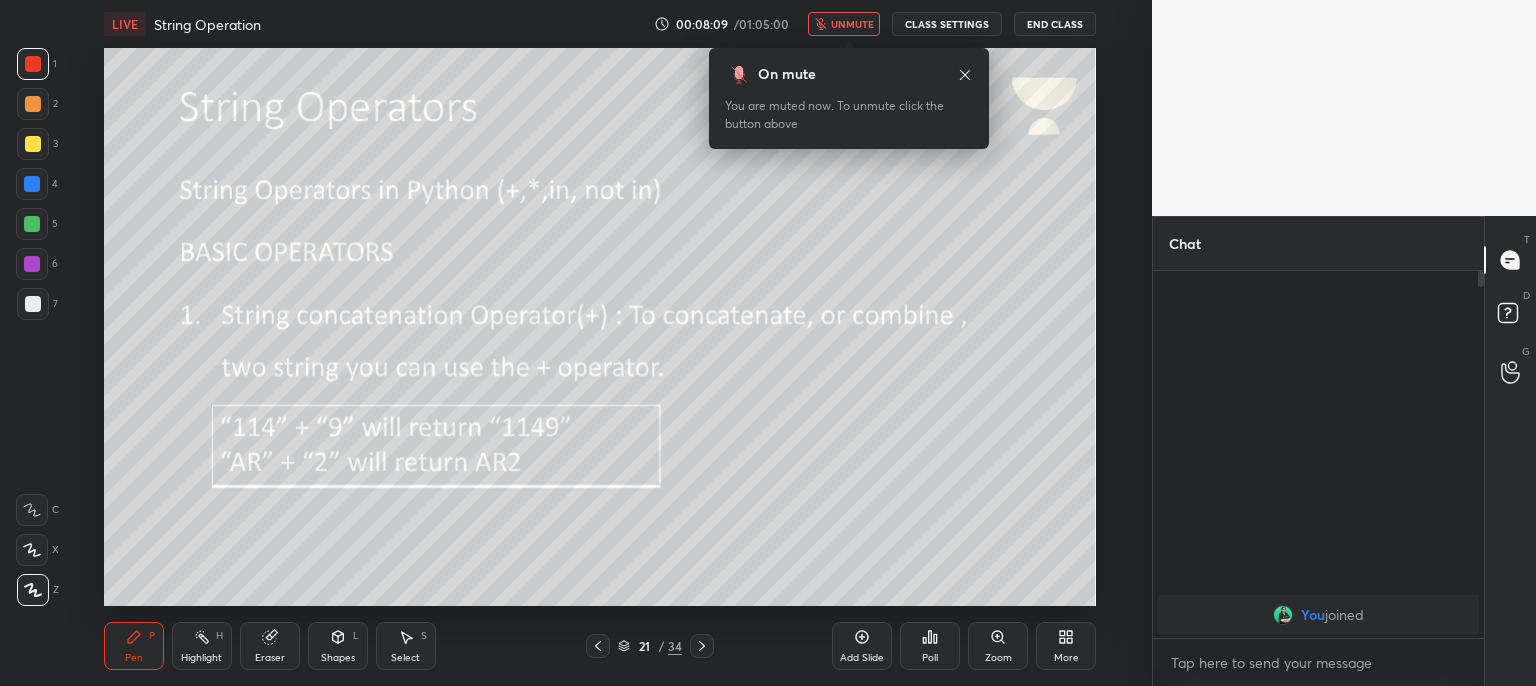 click 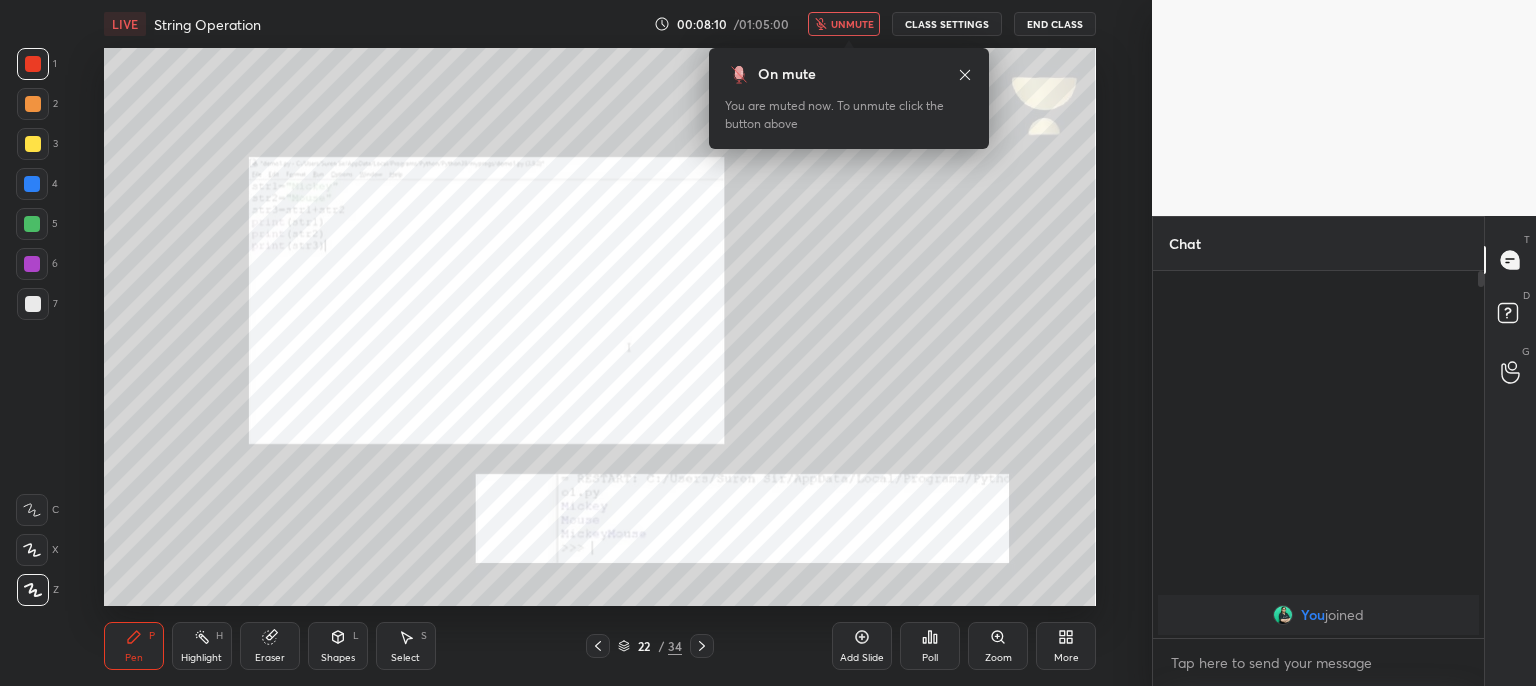 click at bounding box center [598, 646] 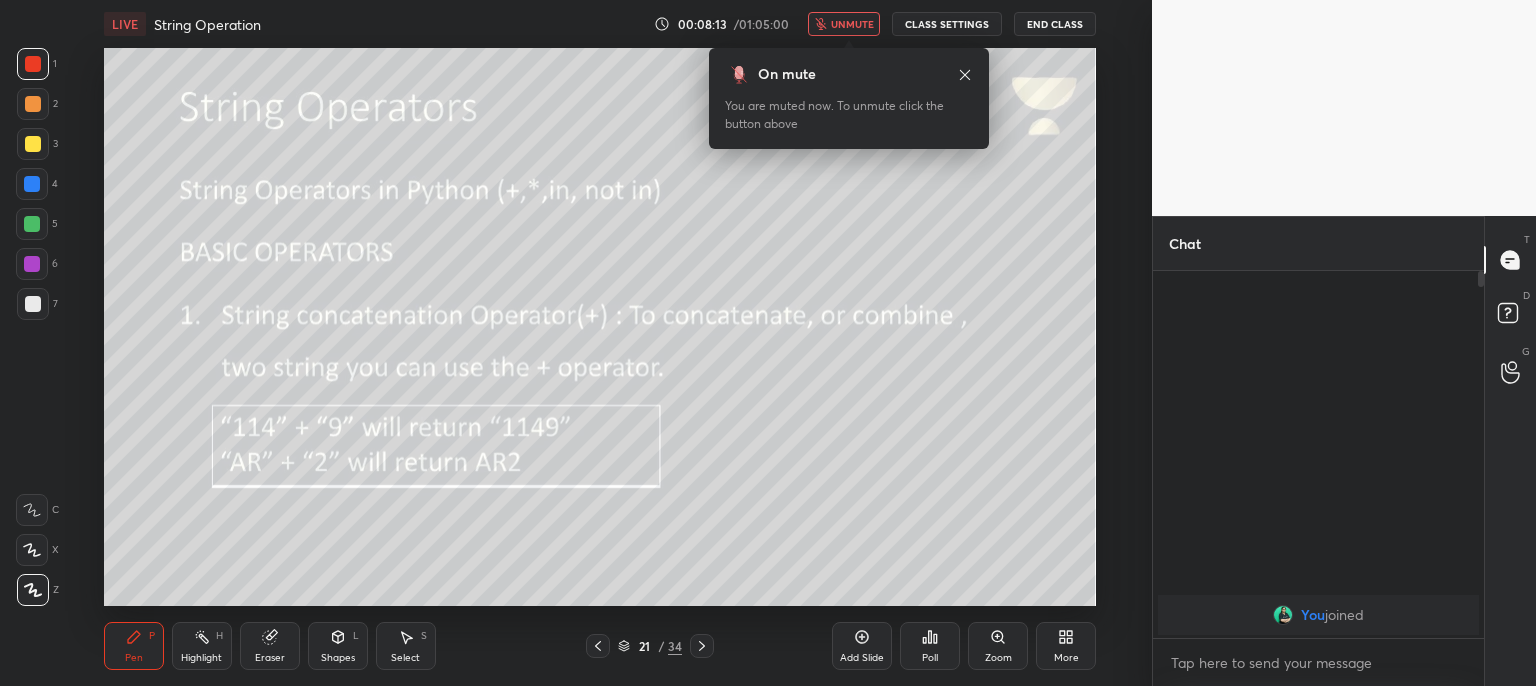click on "unmute" at bounding box center [844, 24] 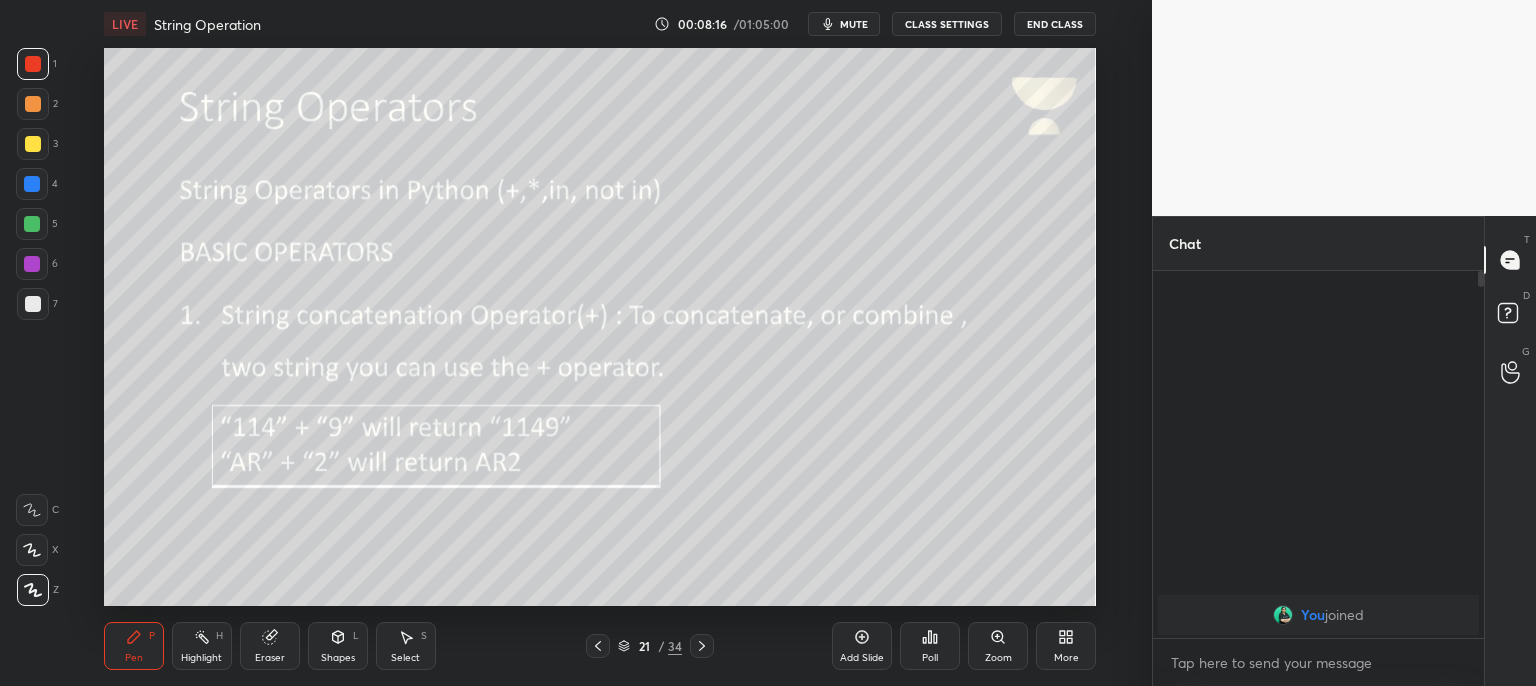 drag, startPoint x: 28, startPoint y: 157, endPoint x: 44, endPoint y: 149, distance: 17.888544 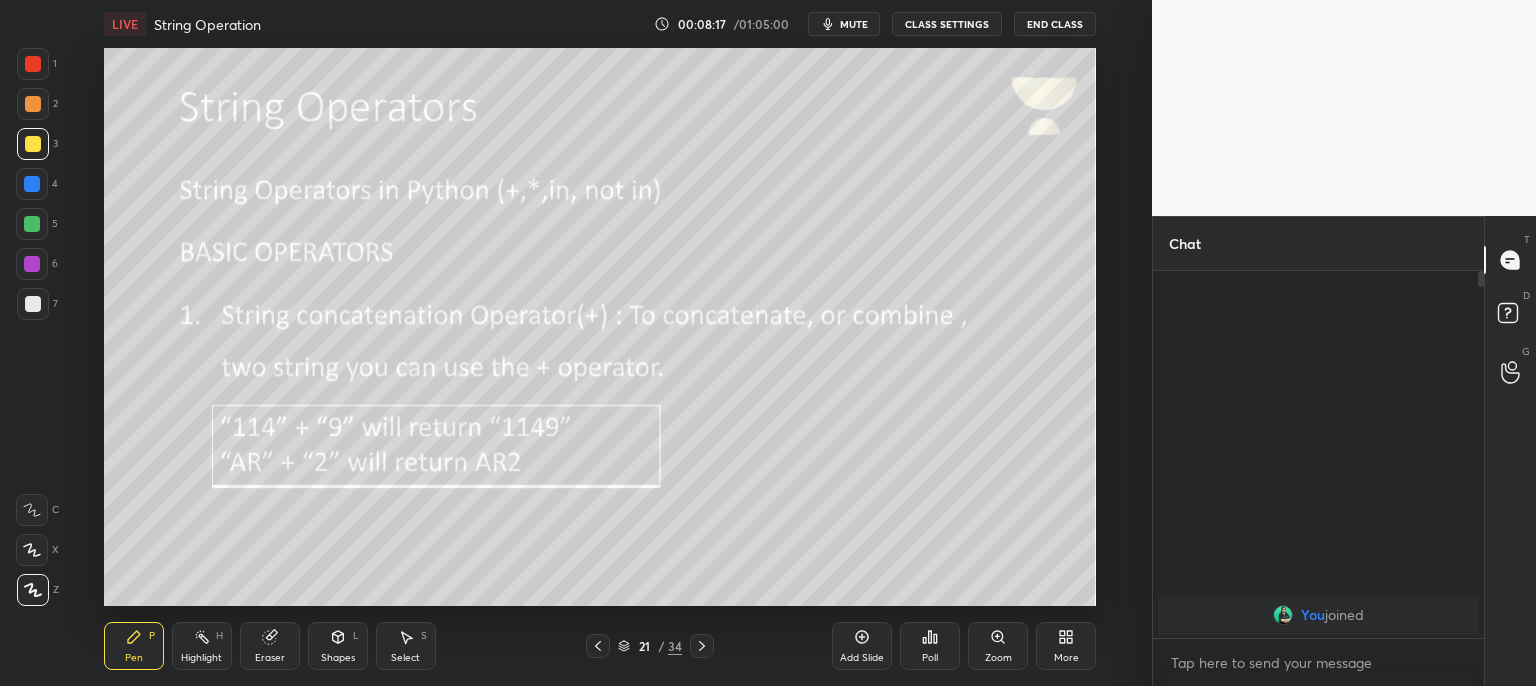 click on "LIVE String Operation 00:08:17 /  01:05:00 mute CLASS SETTINGS End Class Setting up your live class Poll for   secs No correct answer Start poll Back String Operation • L2 of Course on Python Programming Language: String for CBSE Class 11 Arpita Sharma Pen P Highlight H Eraser Shapes L Select S 21 / 34 Add Slide Poll Zoom More" at bounding box center [600, 343] 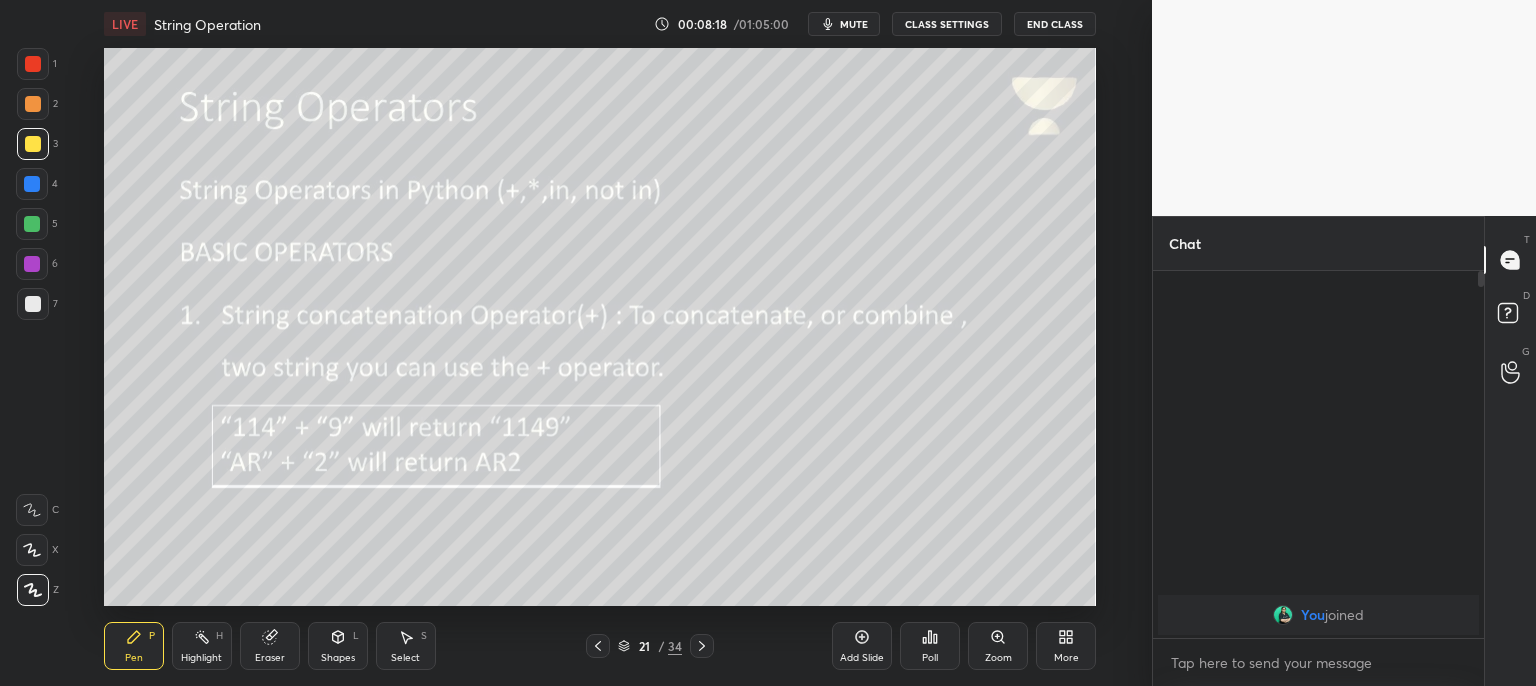 click on "mute" at bounding box center [854, 24] 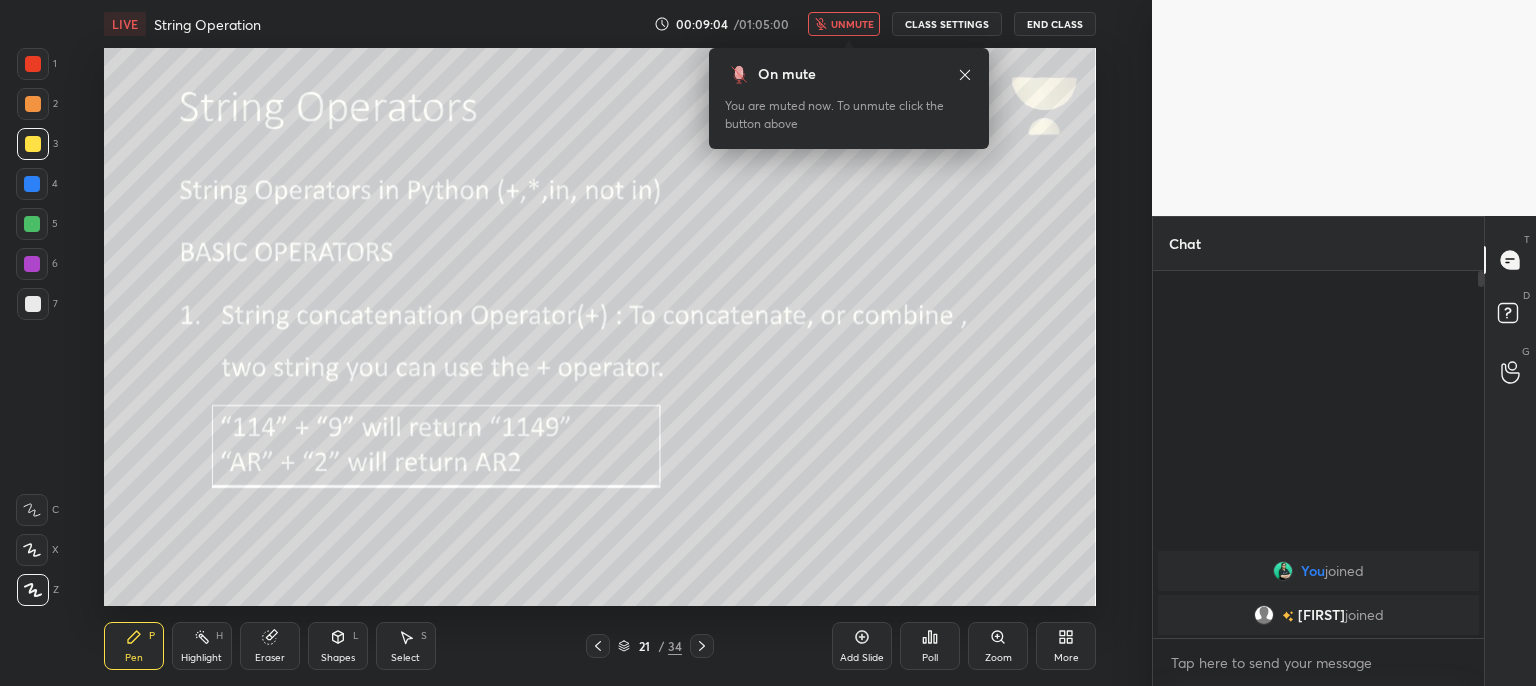 click on "unmute" at bounding box center [844, 24] 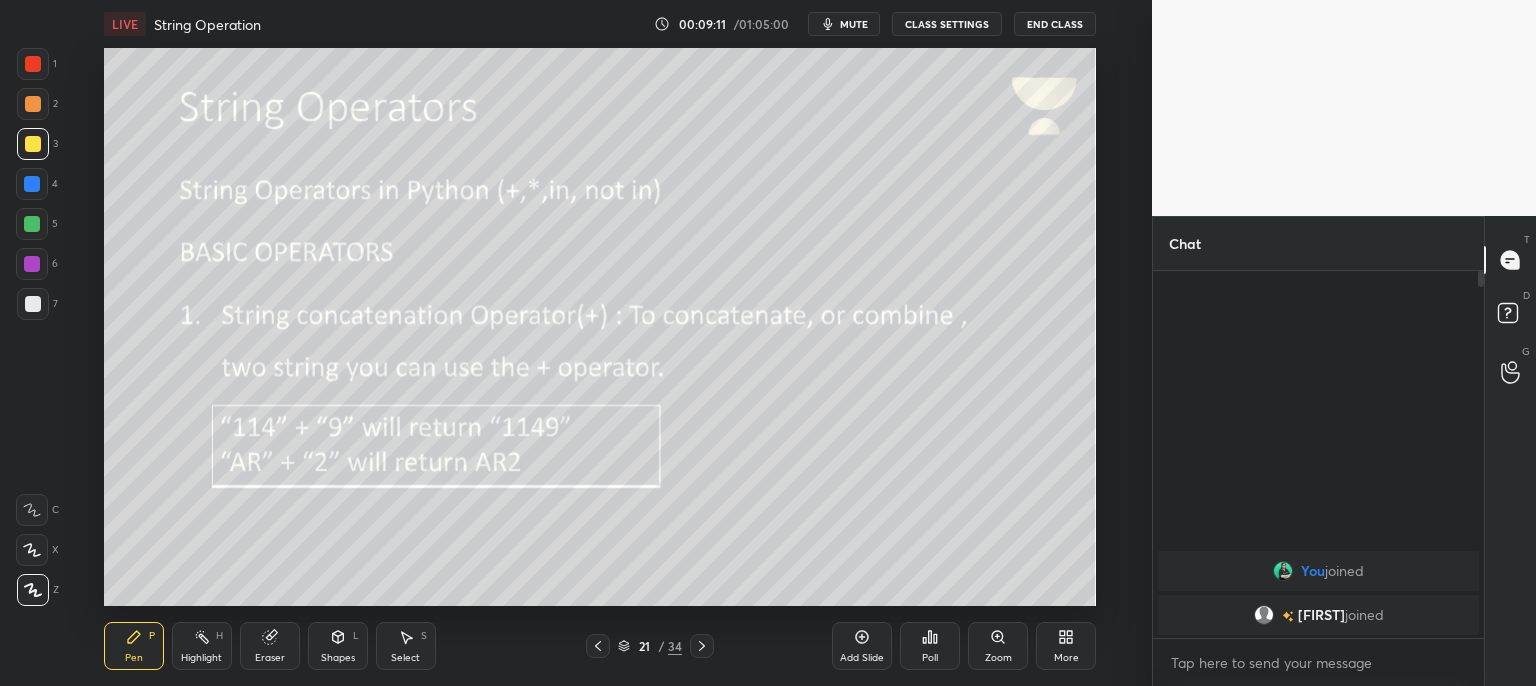 click on "mute" at bounding box center (854, 24) 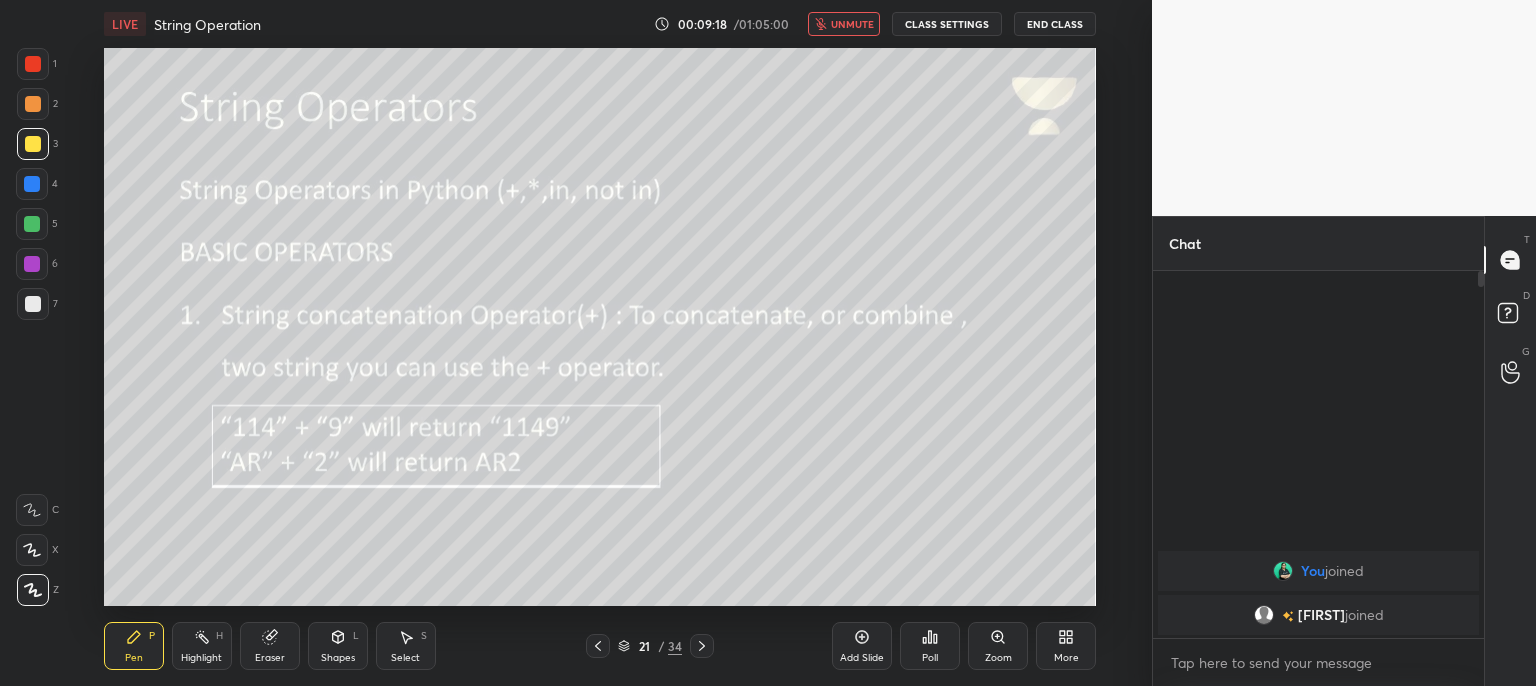 drag, startPoint x: 0, startPoint y: 680, endPoint x: 12, endPoint y: 724, distance: 45.607018 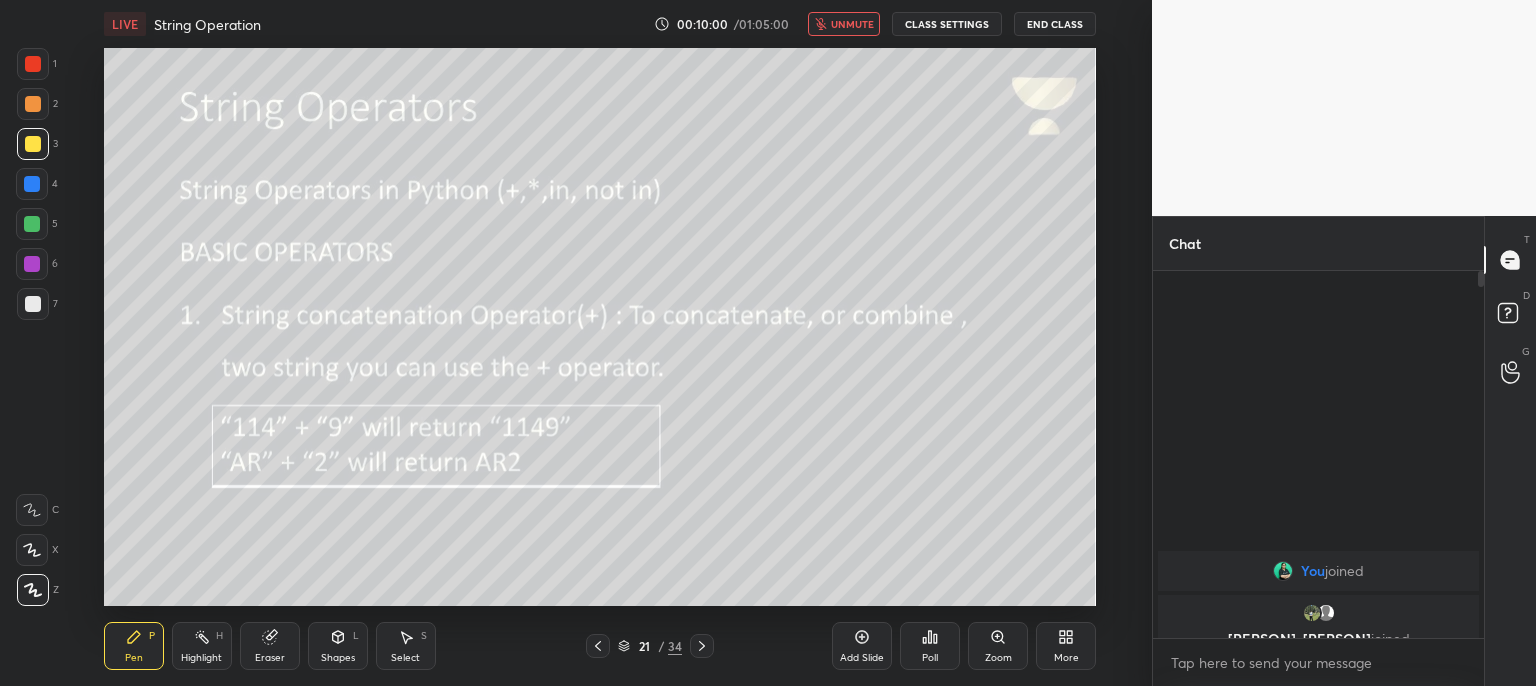 click on "unmute" at bounding box center [852, 24] 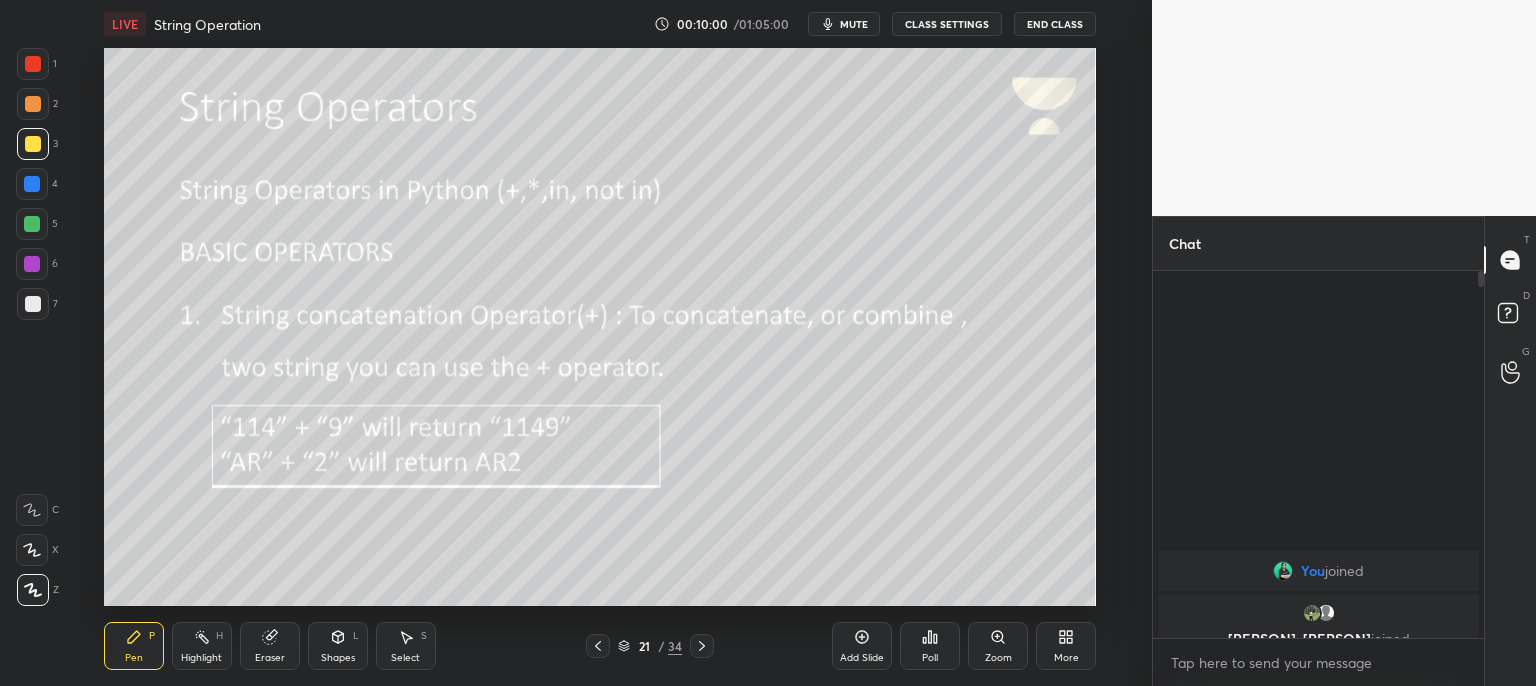click on "mute" at bounding box center [854, 24] 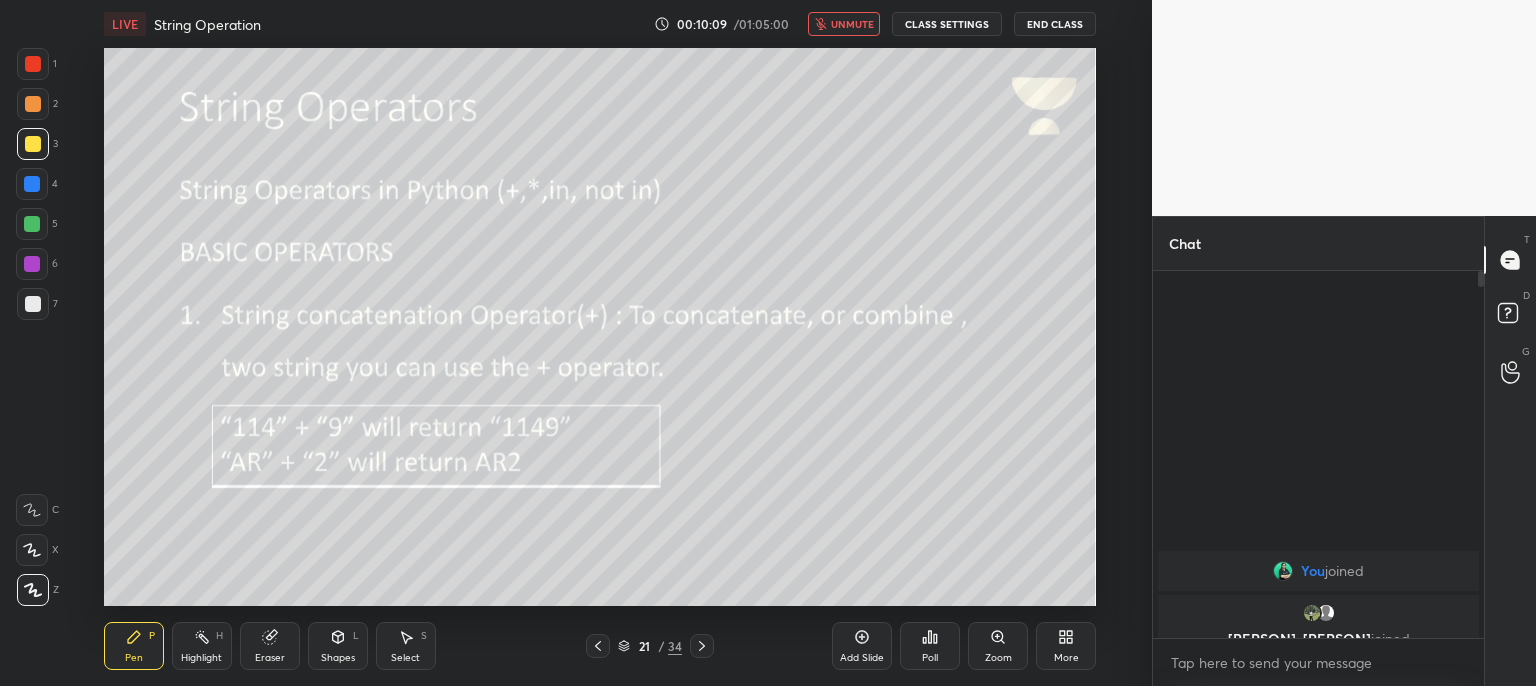 click 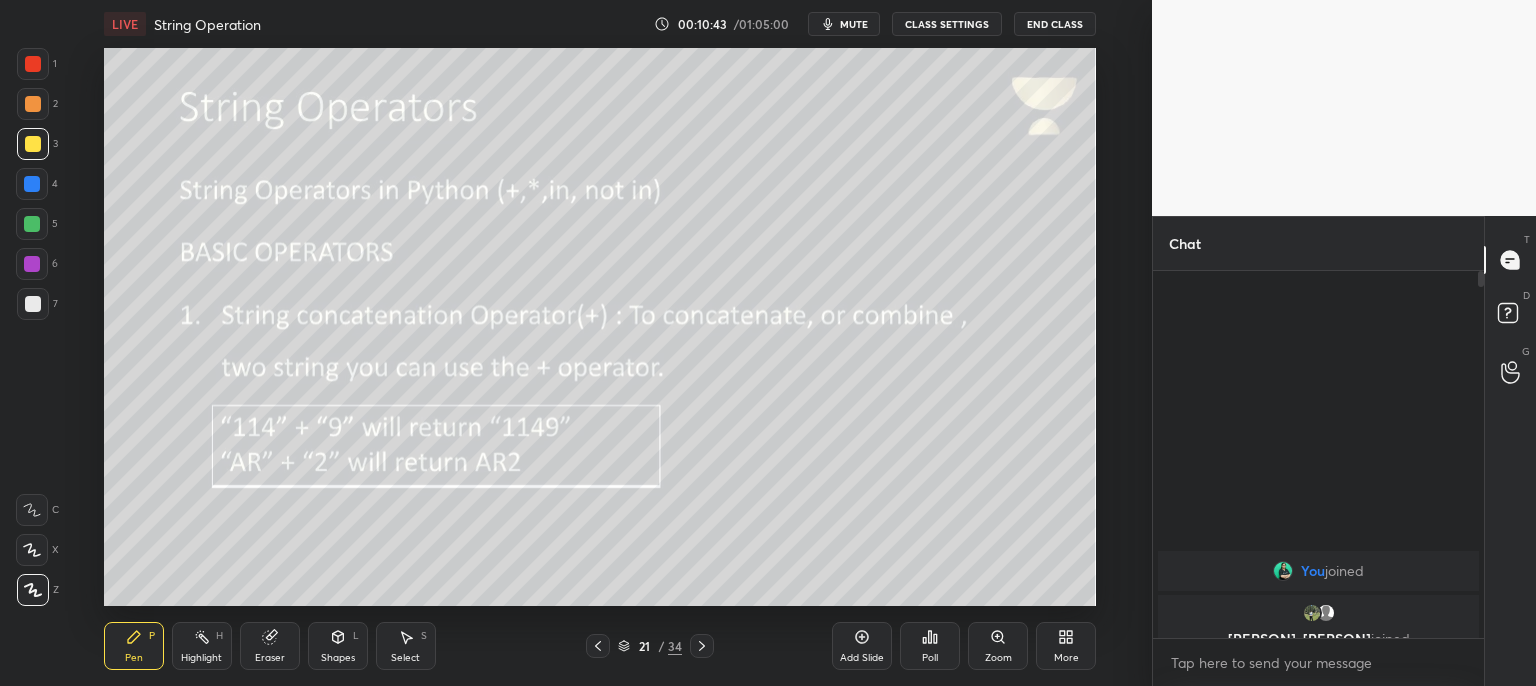 drag, startPoint x: 853, startPoint y: 29, endPoint x: 843, endPoint y: 28, distance: 10.049875 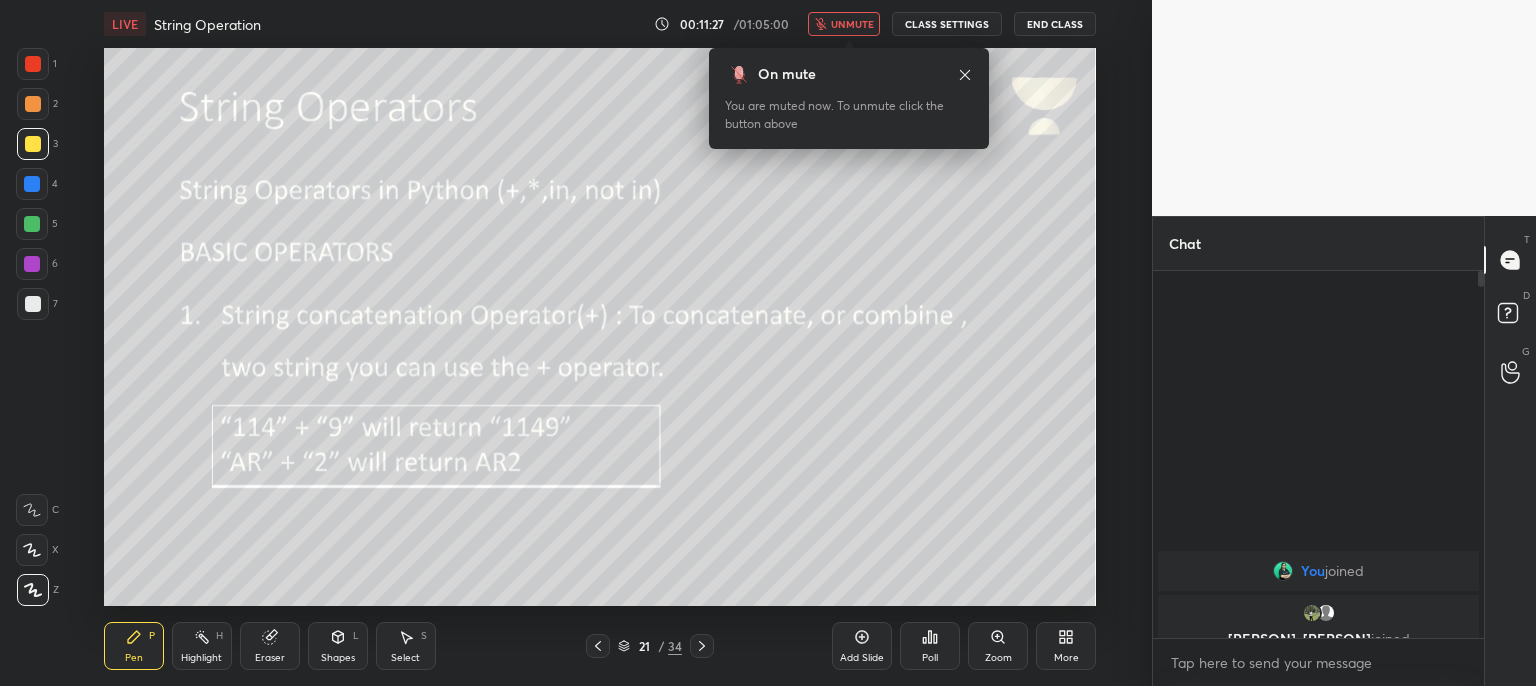 click on "unmute" at bounding box center (852, 24) 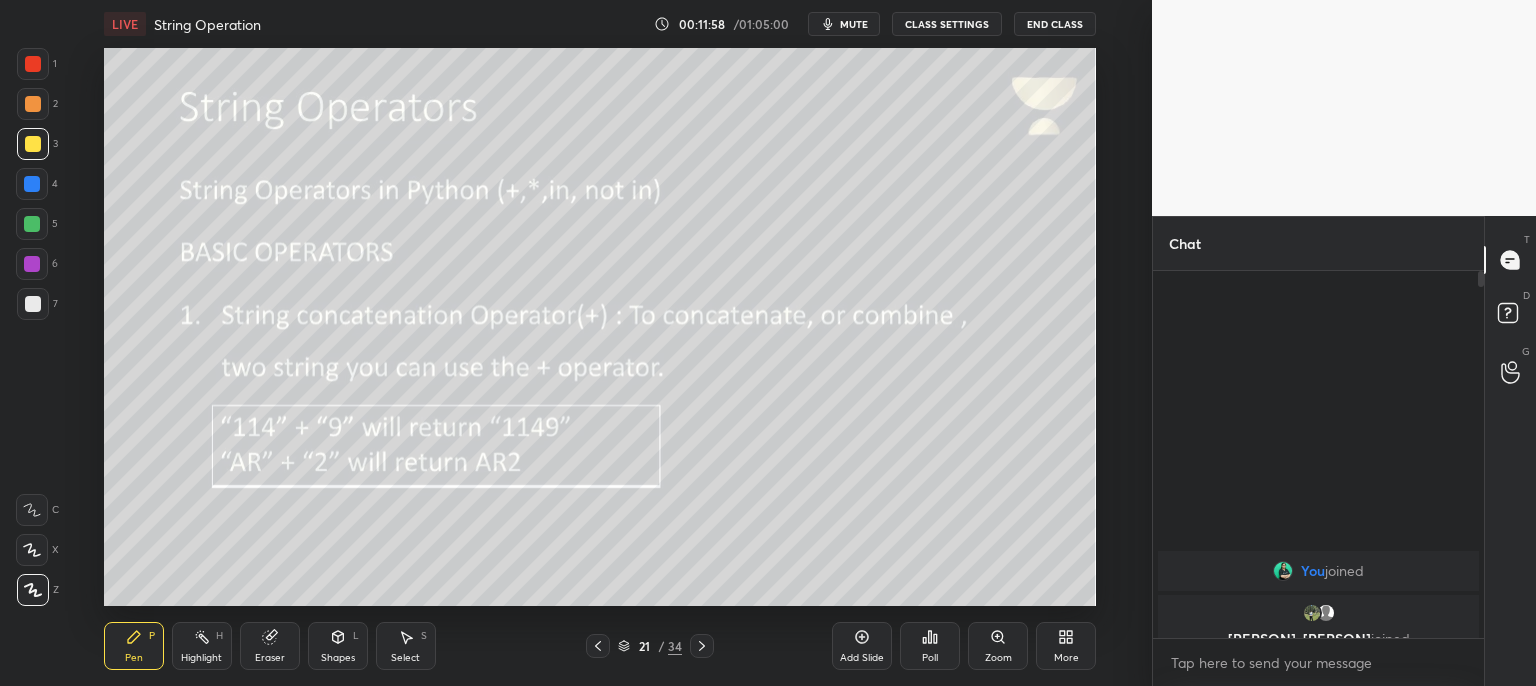 click on "mute" at bounding box center [854, 24] 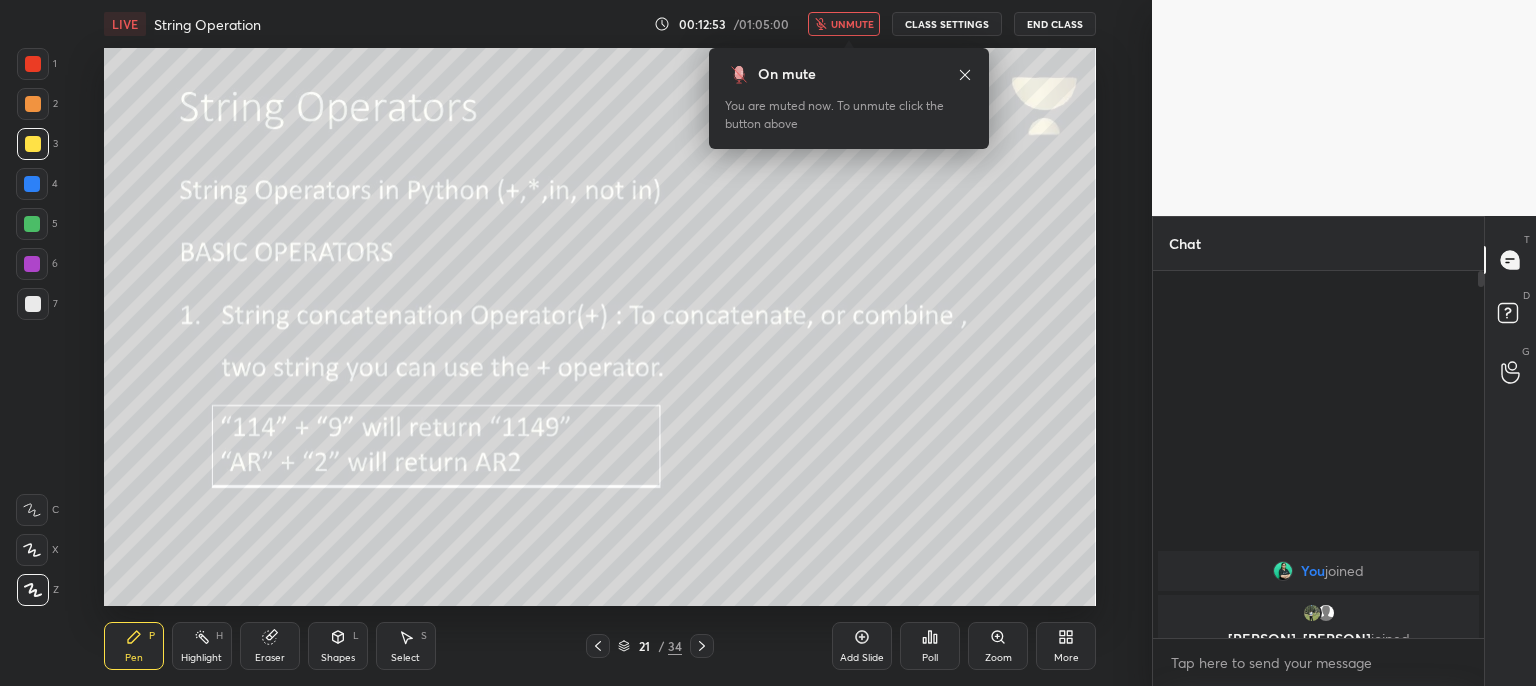 click on "unmute" at bounding box center (852, 24) 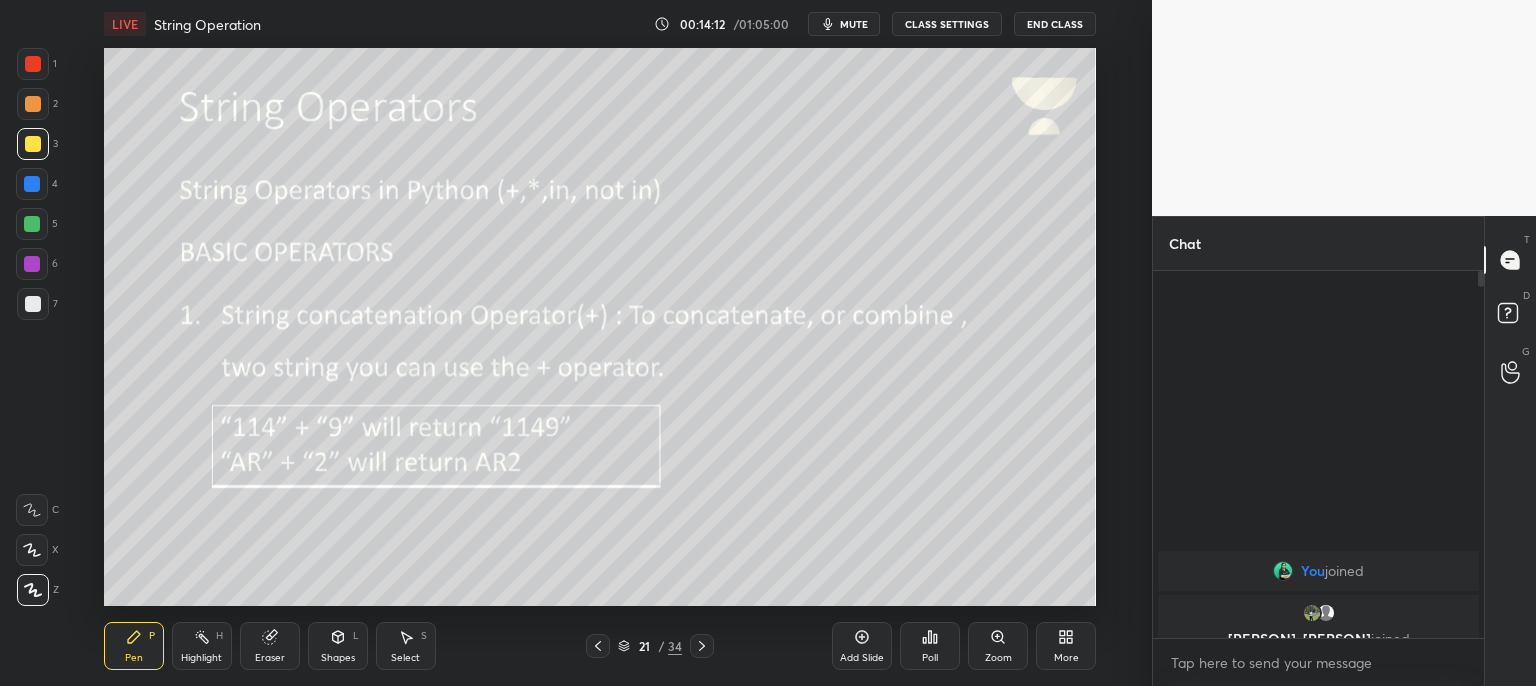 click on "mute" at bounding box center [844, 24] 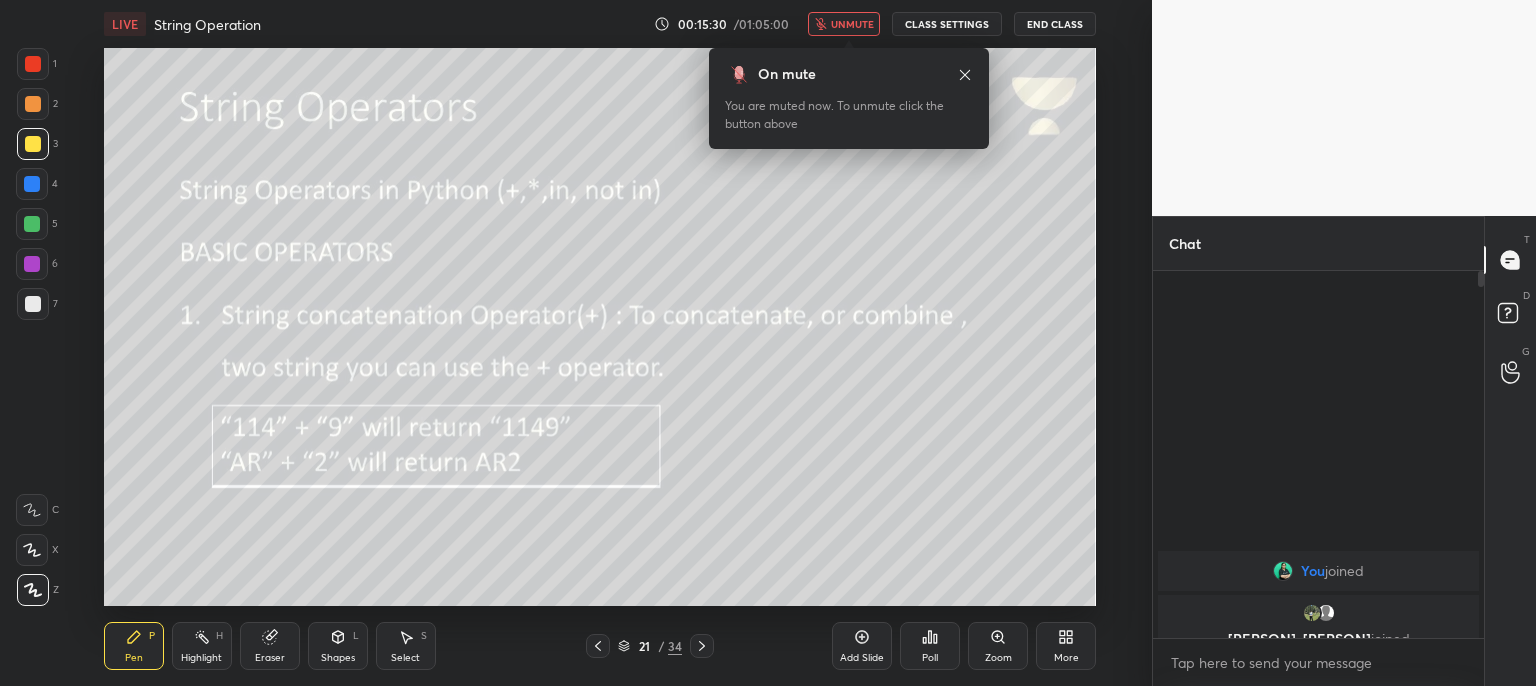 click on "LIVE String Operation 00:15:30 /  01:05:00 unmute CLASS SETTINGS End Class" at bounding box center [600, 24] 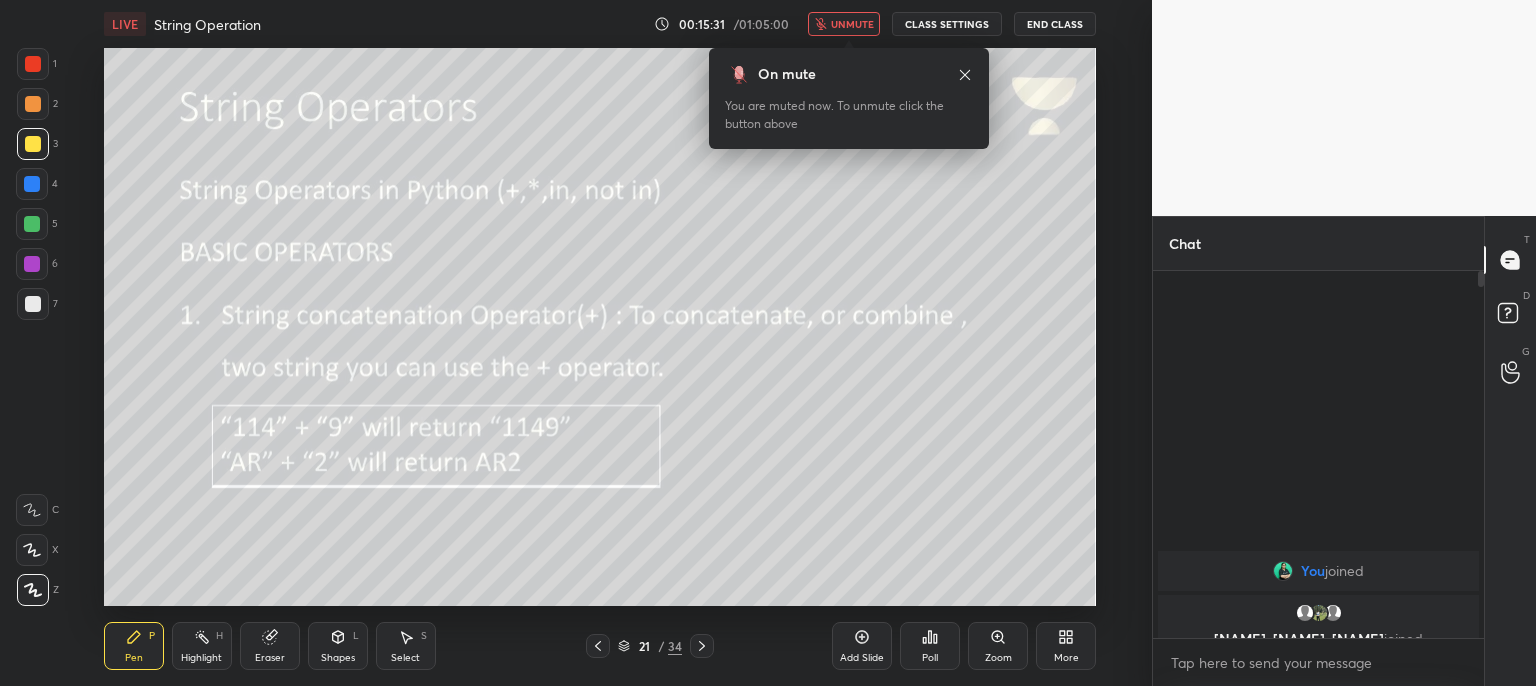 click on "unmute" at bounding box center (852, 24) 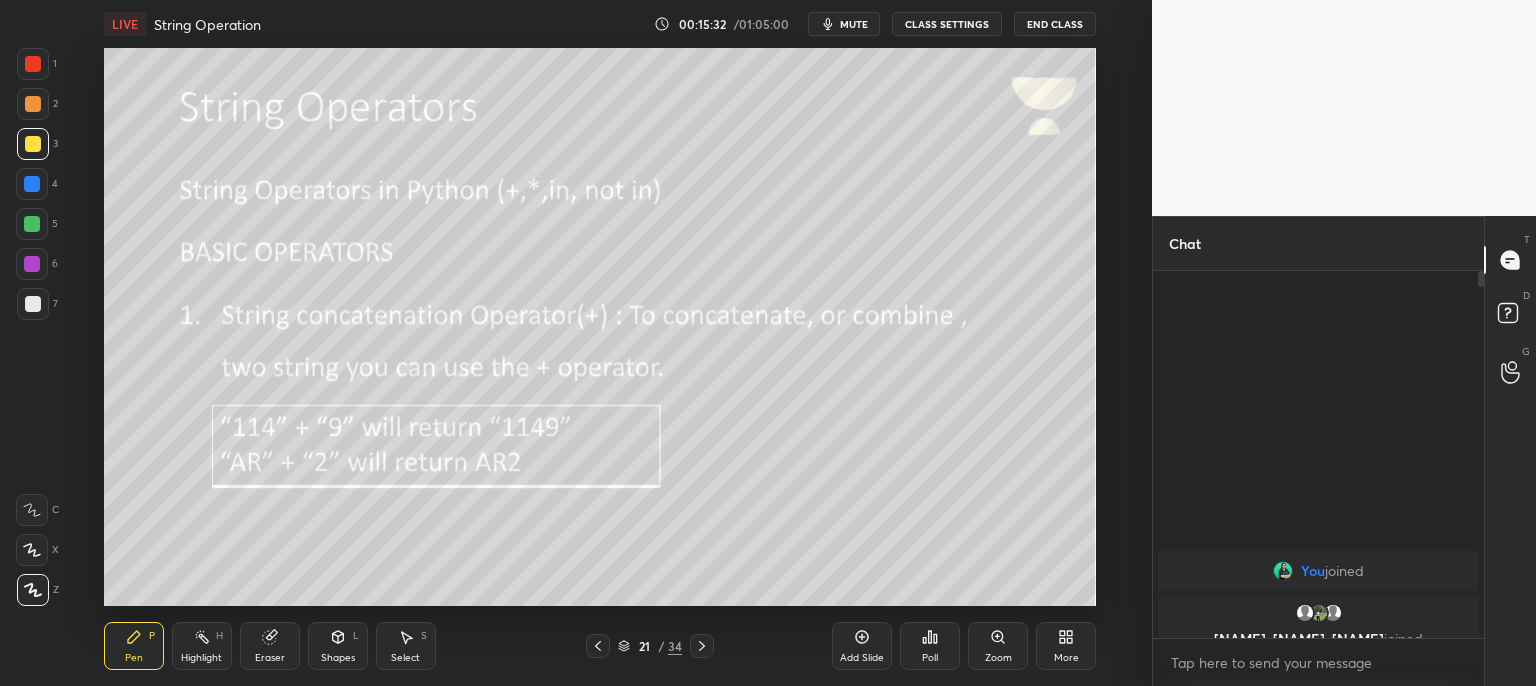 click at bounding box center (702, 646) 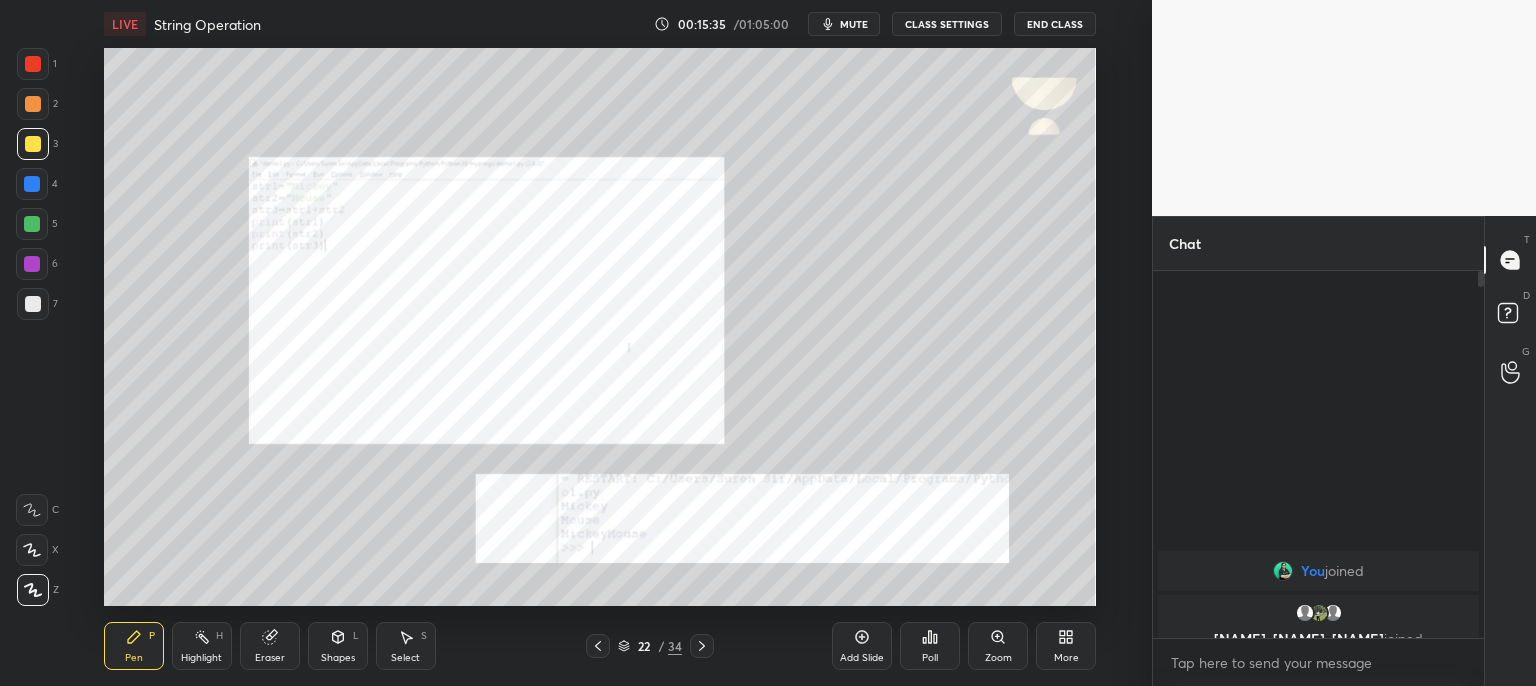 click 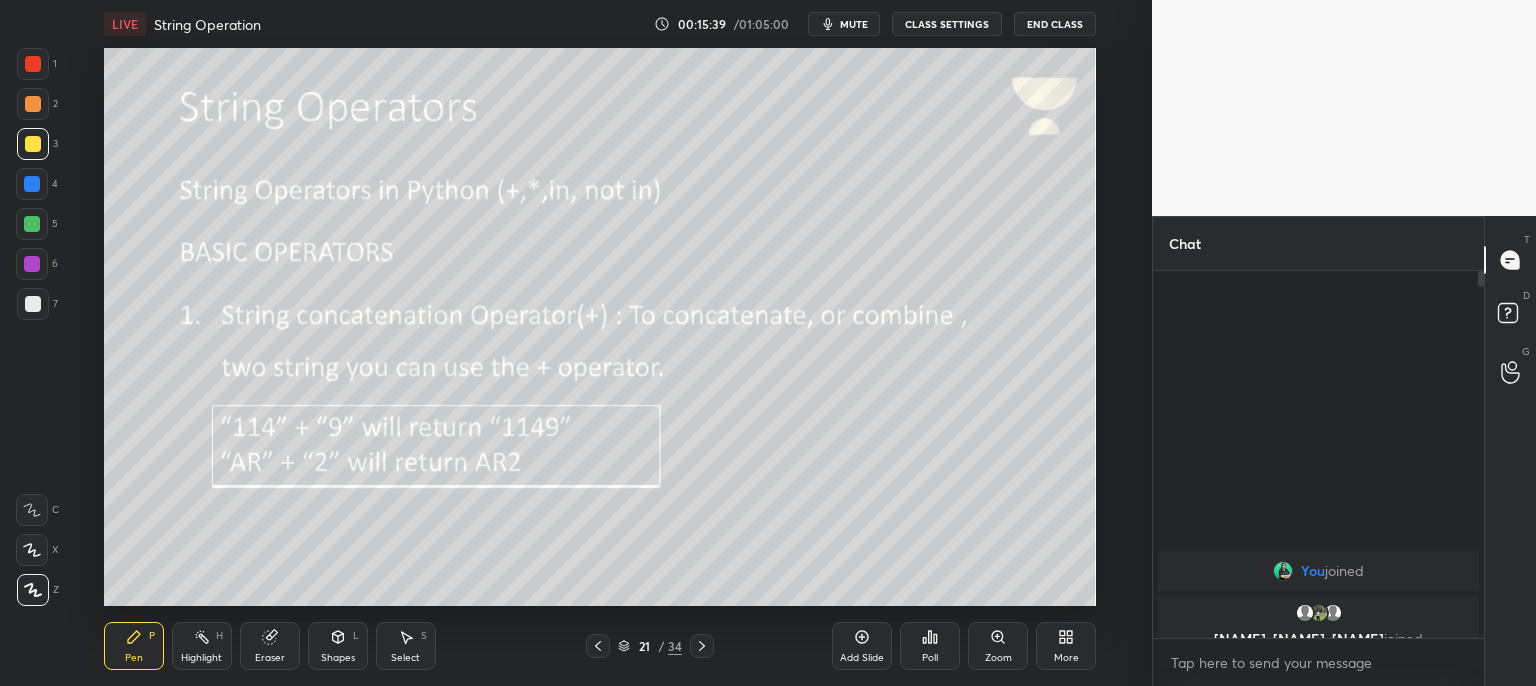 click on "mute" at bounding box center [854, 24] 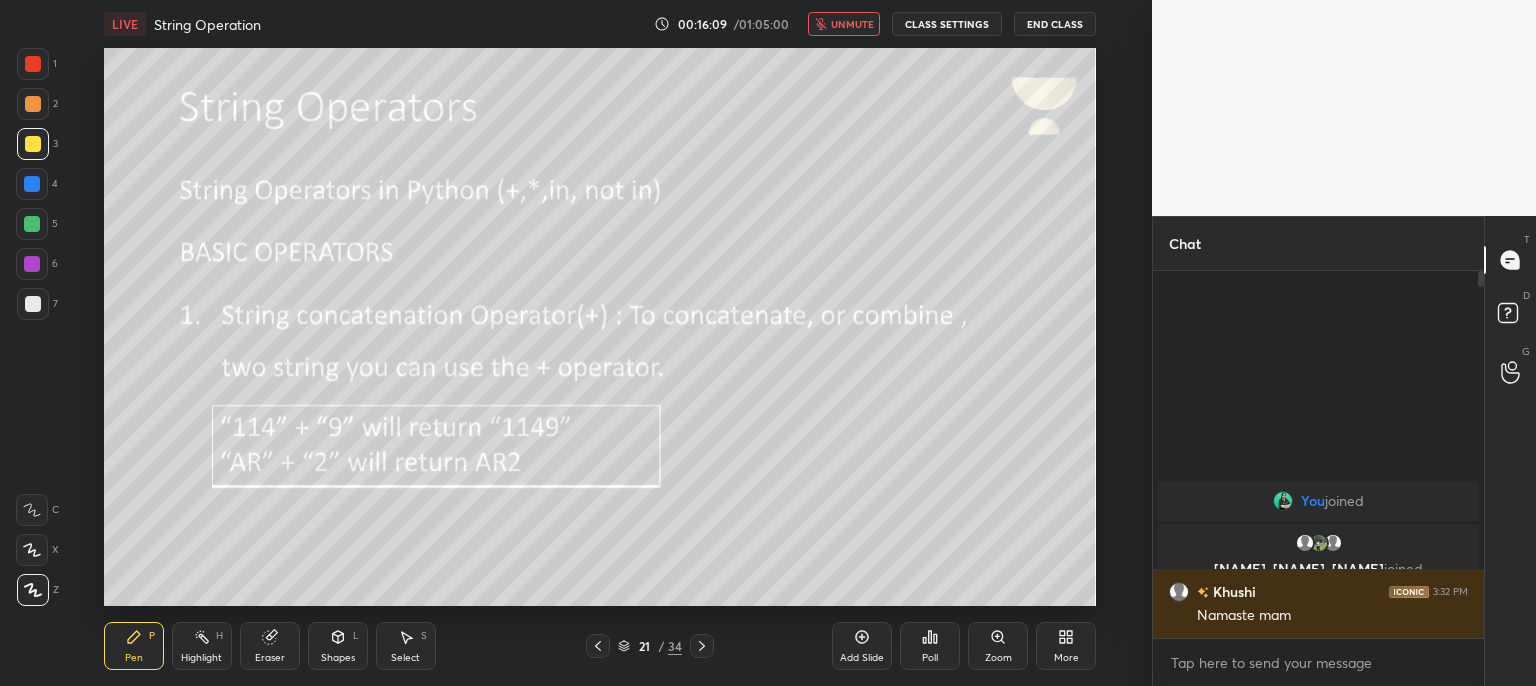 click on "unmute" at bounding box center [844, 24] 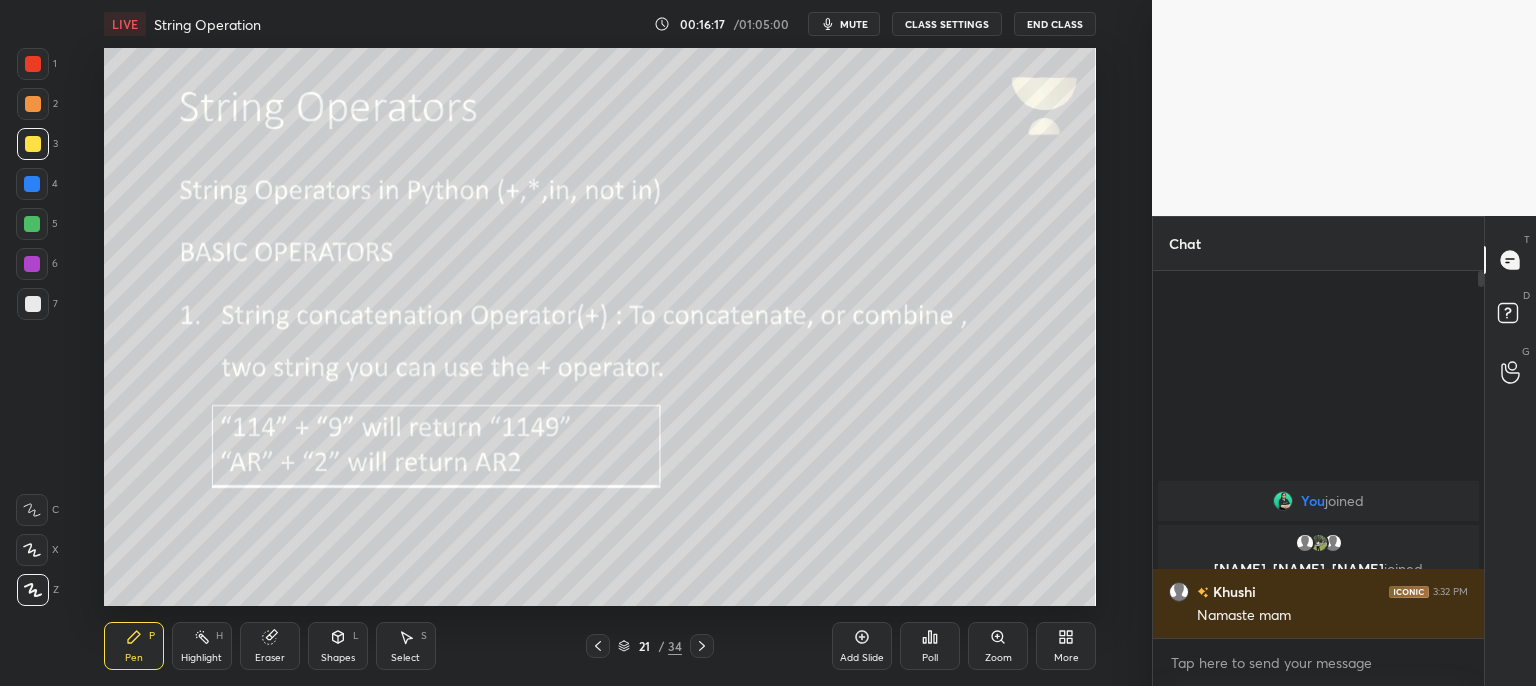 click on "mute" at bounding box center [854, 24] 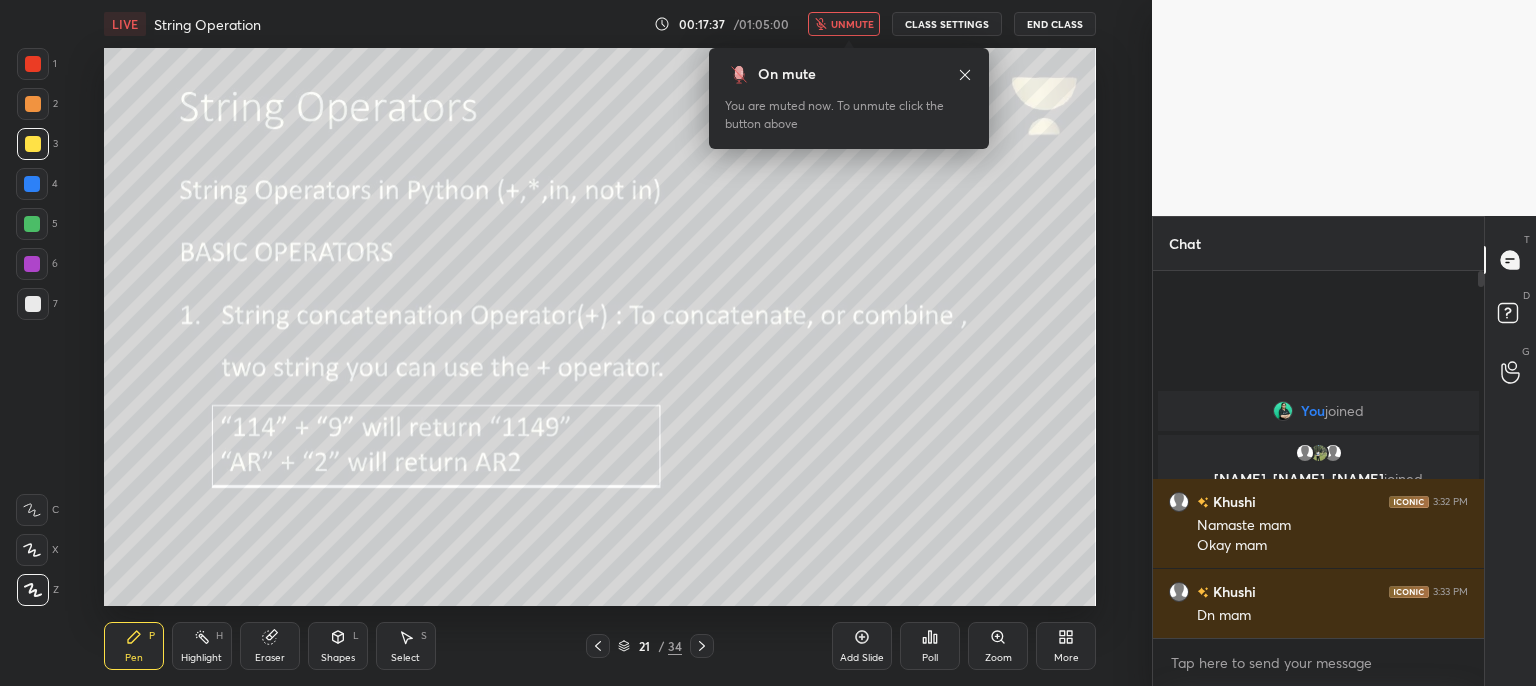 click on "1 2 3 4 5 6 7 C X Z C X Z E E Erase all   H H LIVE String Operation 00:17:37 /  01:05:00 unmute CLASS SETTINGS End Class Setting up your live class Poll for   secs No correct answer Start poll Back String Operation • L2 of Course on Python Programming Language: String for CBSE Class 11 [FIRST] [LAST] Pen P Highlight H Eraser Shapes L Select S 21 / 34 Add Slide Poll Zoom More Chat You  joined [FIRST], [FIRST], [FIRST]  joined [FIRST] 3:32 PM Namaste mam Okay mam [FIRST] 3:33 PM Dn mam 7 NEW MESSAGES Enable hand raising Enable raise hand to speak to learners. Once enabled, chat will be turned off temporarily. Enable x   introducing Raise a hand with a doubt Now learners can raise their hand along with a doubt  How it works? Doubts asked by learners will show up here NEW DOUBTS ASKED No one has raised a hand yet Can't raise hand Looks like educator just invited you to speak. Please wait before you can raise your hand again. Got it T Messages (T) D Doubts (D) G Raise Hand (G) Report an issue Reason for reporting ​" at bounding box center (768, 343) 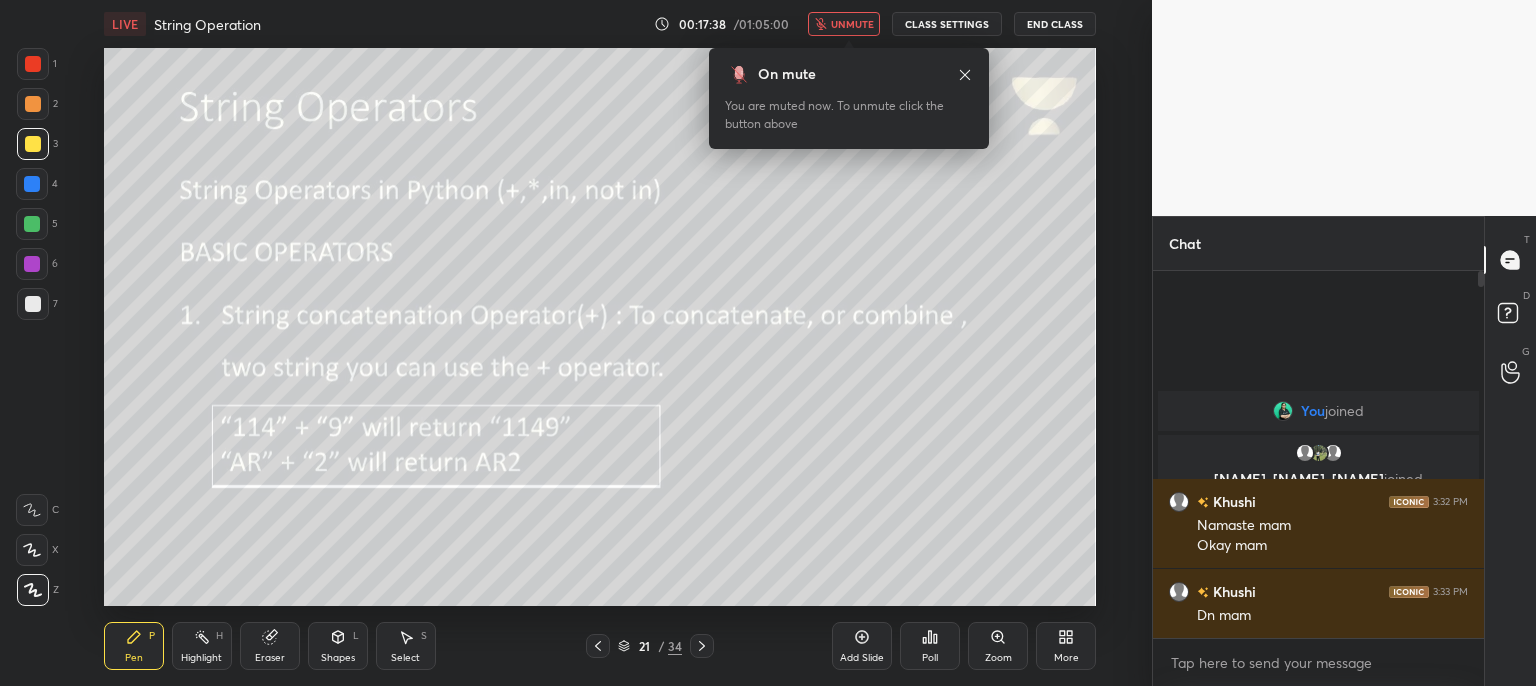 click on "On mute You are muted now. To unmute click the
button above" at bounding box center (849, 92) 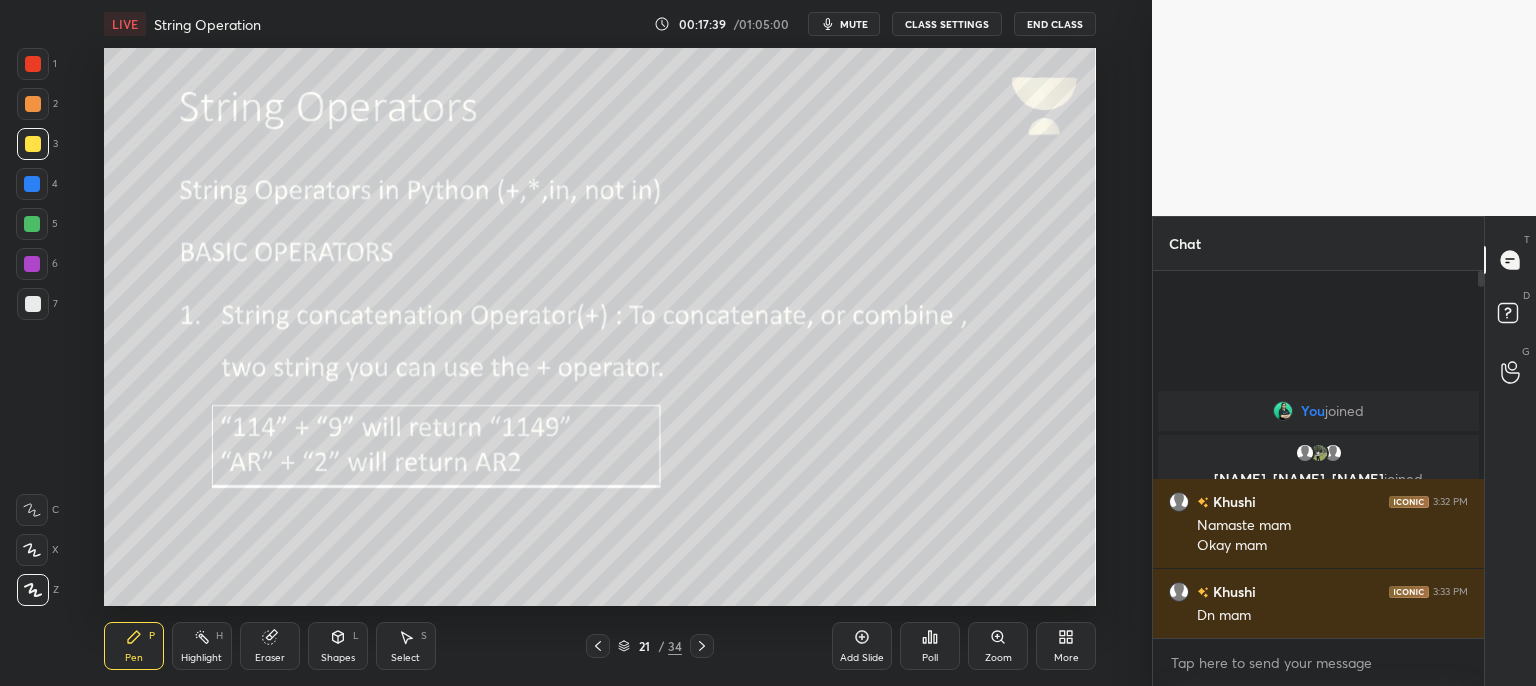 click 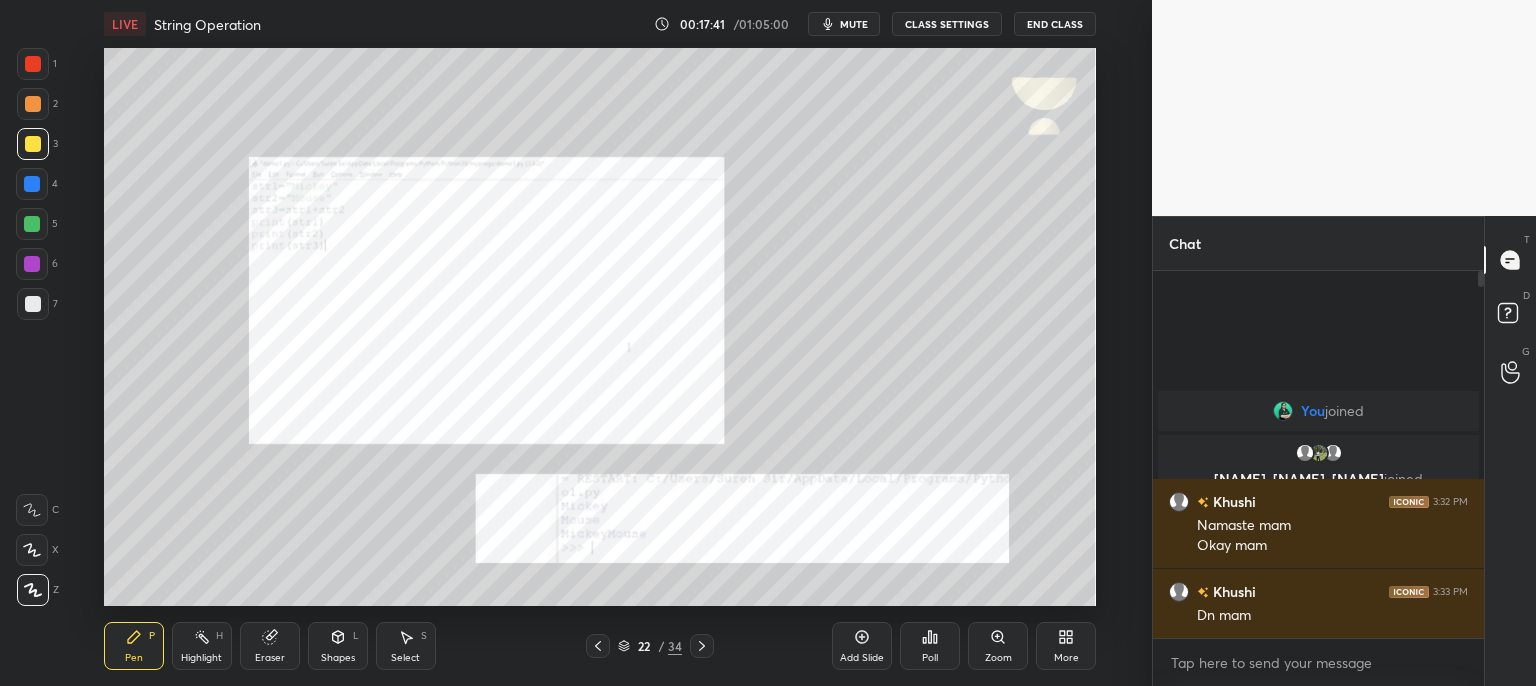 click on "Zoom" at bounding box center (998, 646) 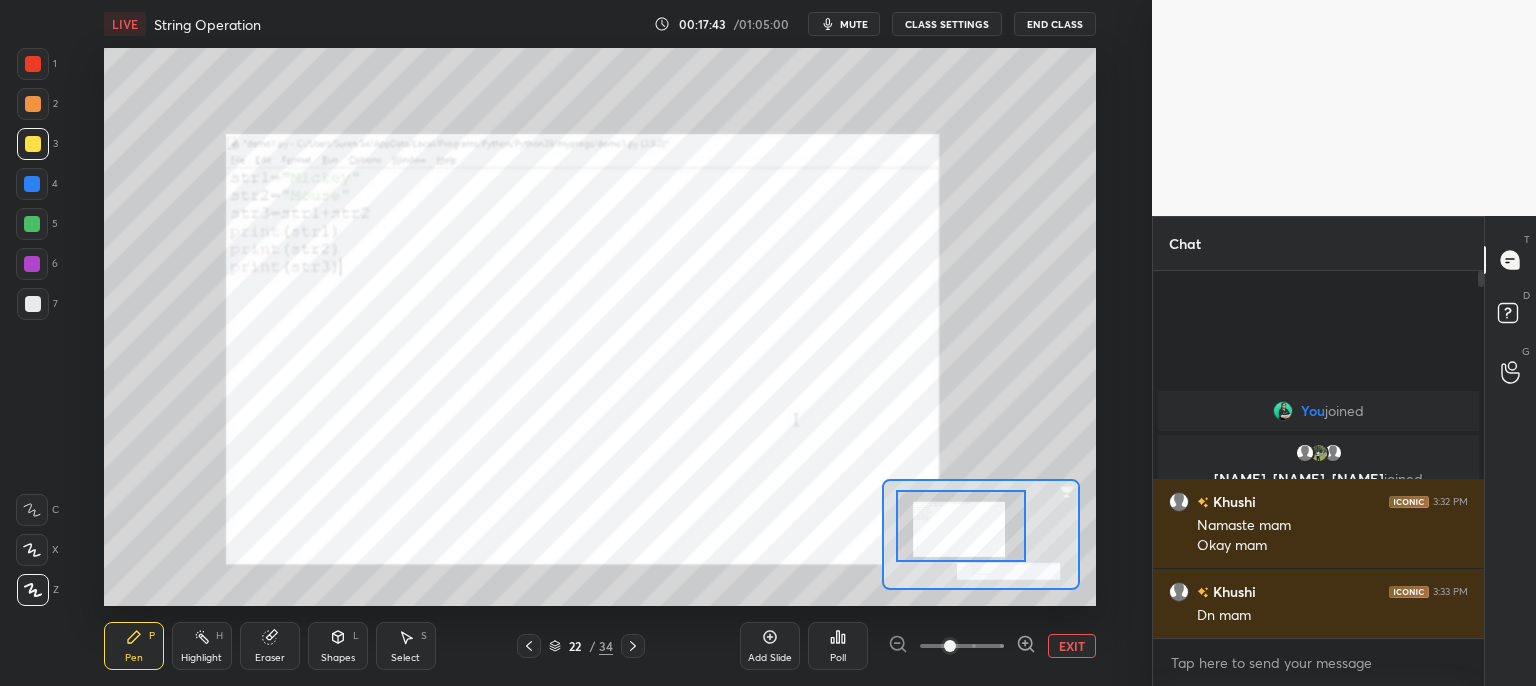 drag, startPoint x: 968, startPoint y: 516, endPoint x: 928, endPoint y: 509, distance: 40.60788 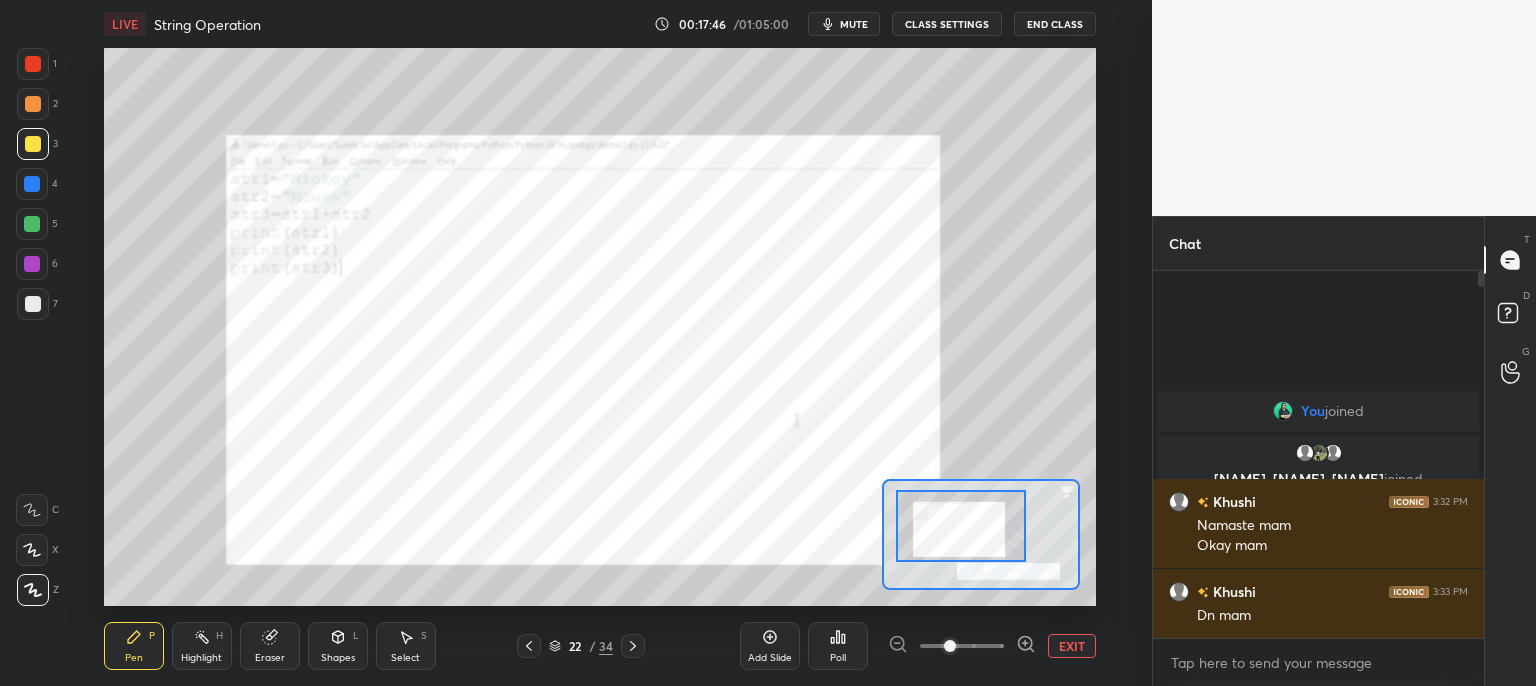 click at bounding box center [33, 64] 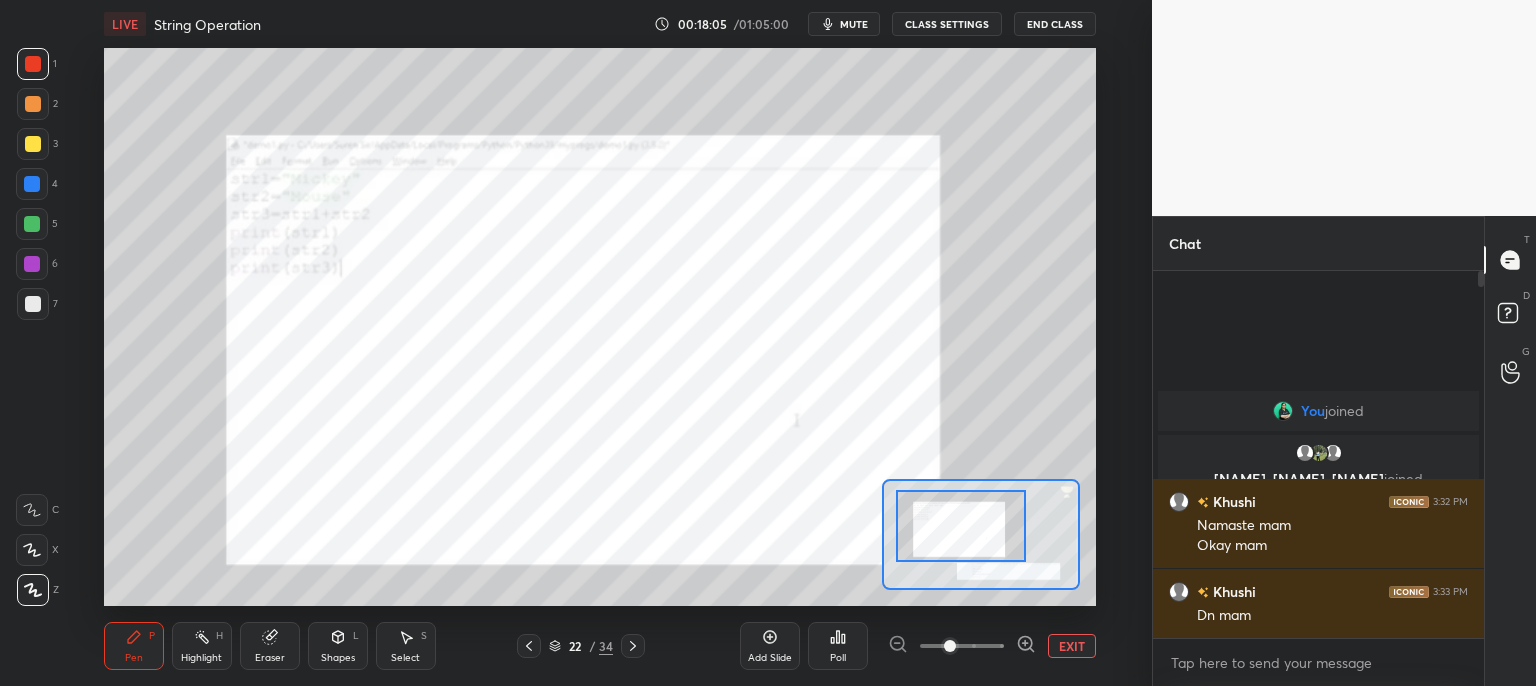 click on "EXIT" at bounding box center (1072, 646) 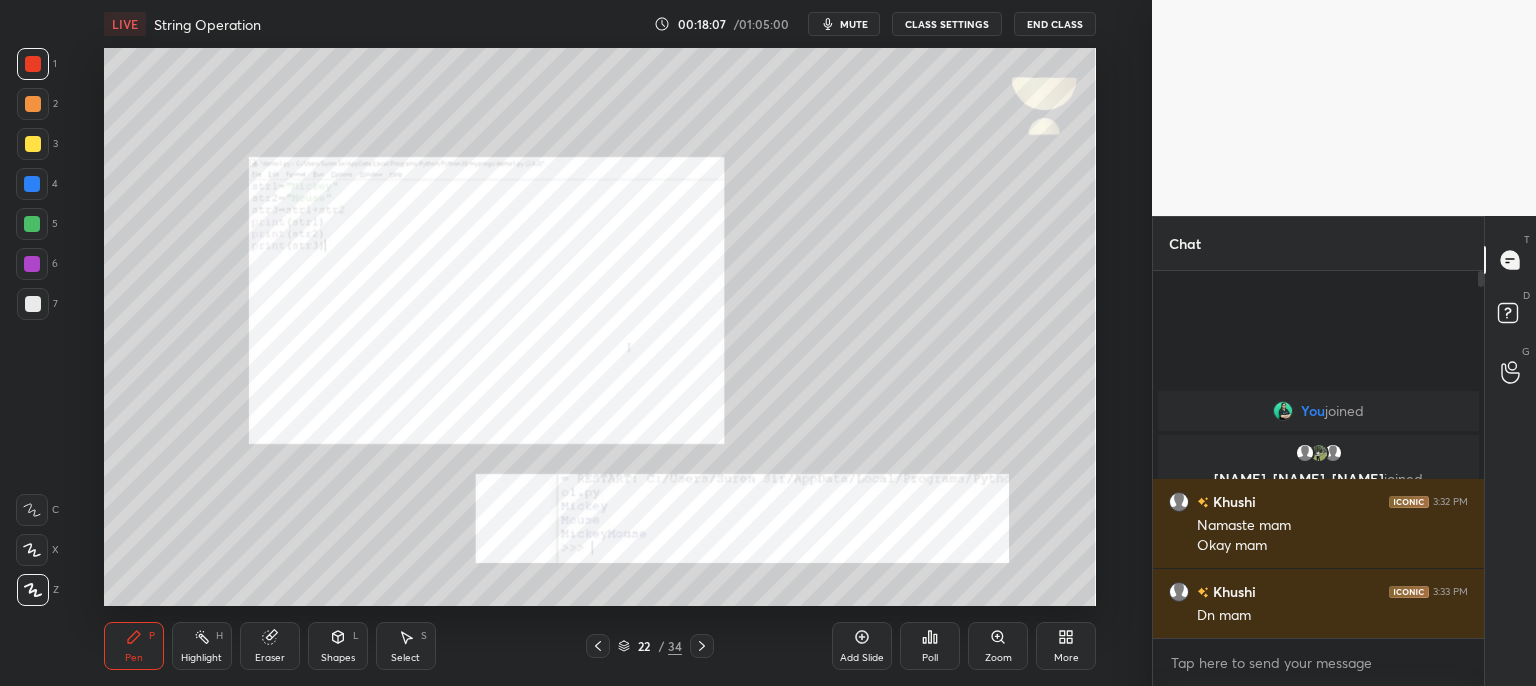 click on "Zoom" at bounding box center [998, 646] 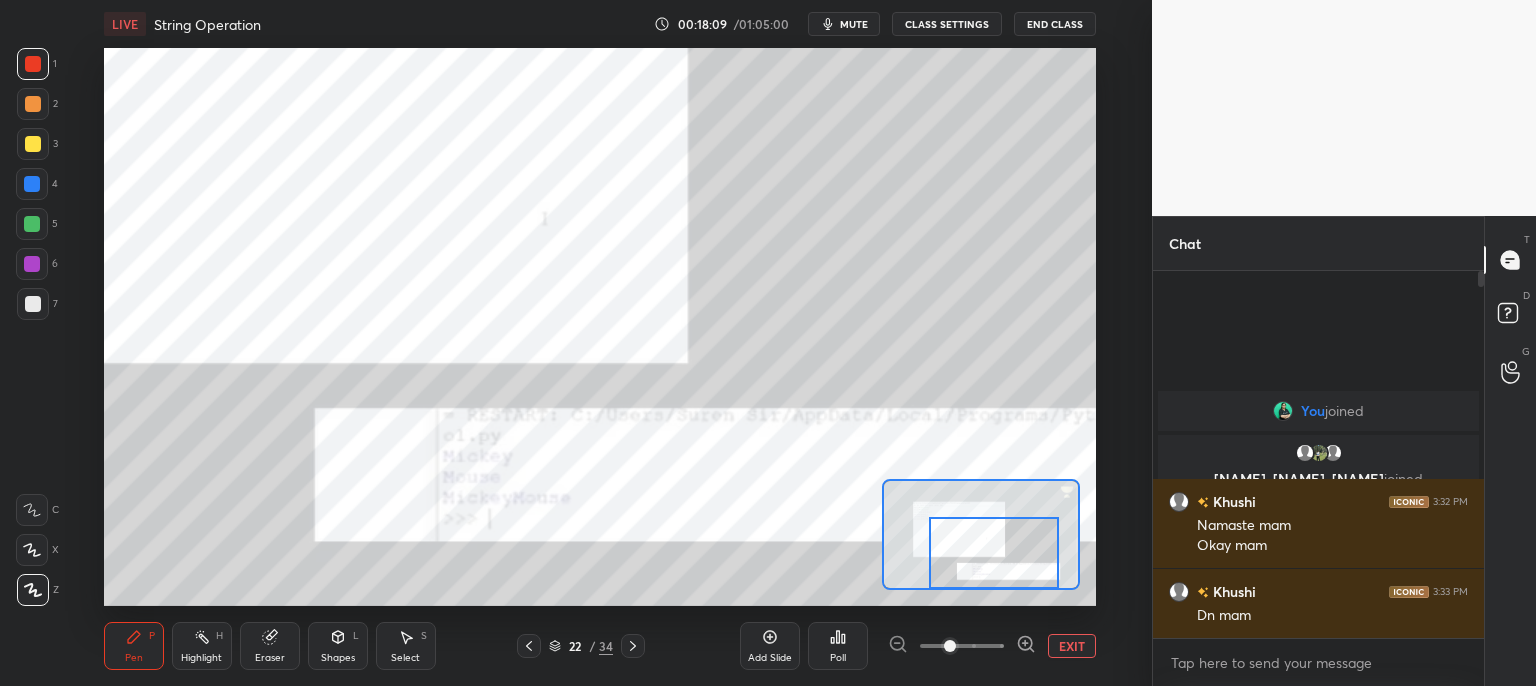 drag, startPoint x: 999, startPoint y: 545, endPoint x: 988, endPoint y: 563, distance: 21.095022 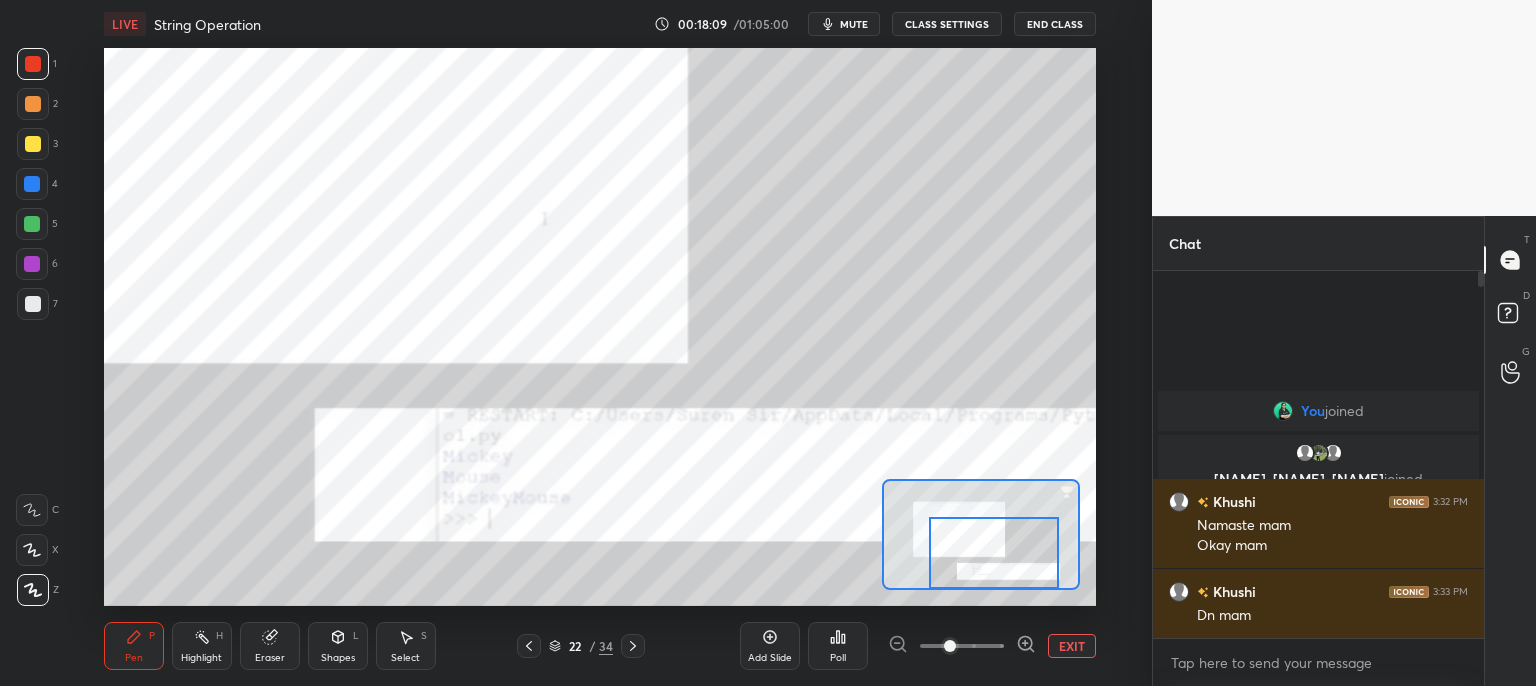 click at bounding box center (994, 553) 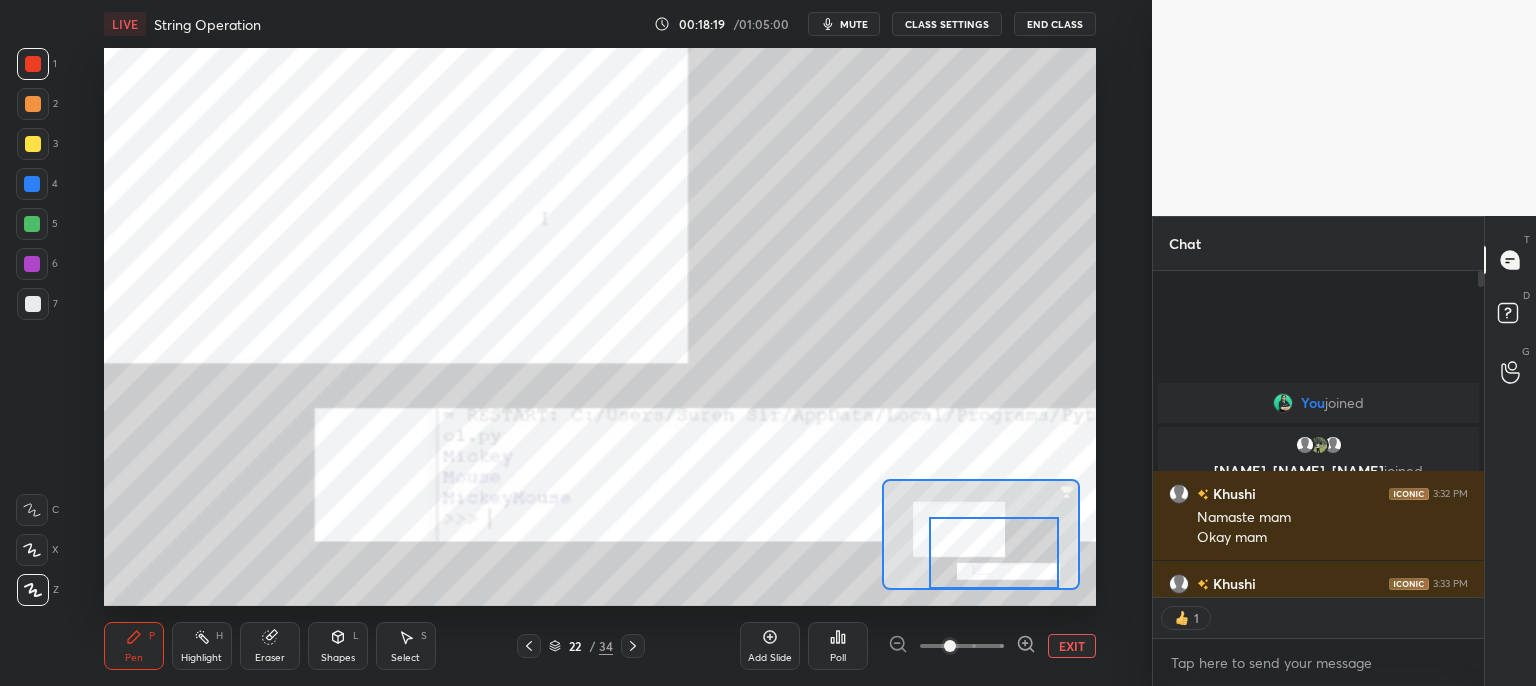 scroll, scrollTop: 321, scrollLeft: 325, axis: both 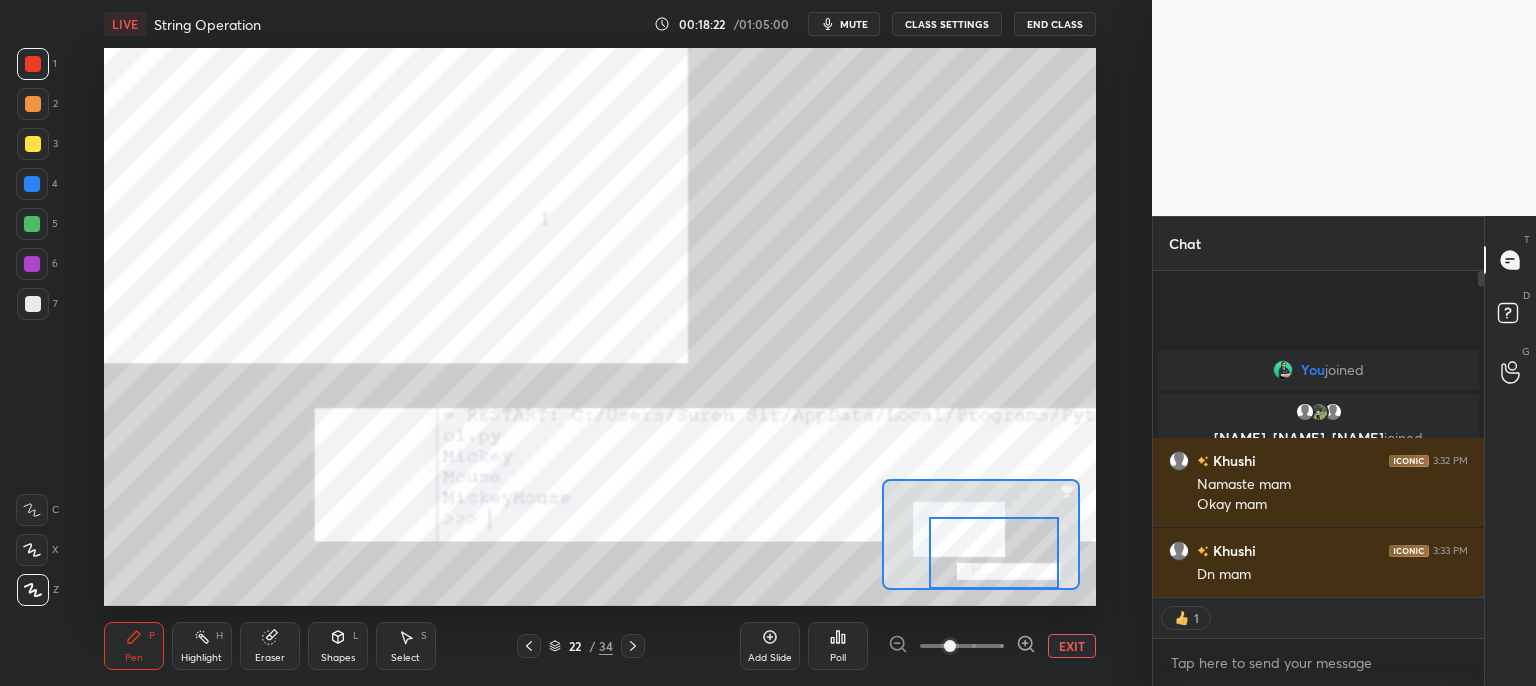 click on "EXIT" at bounding box center (1072, 646) 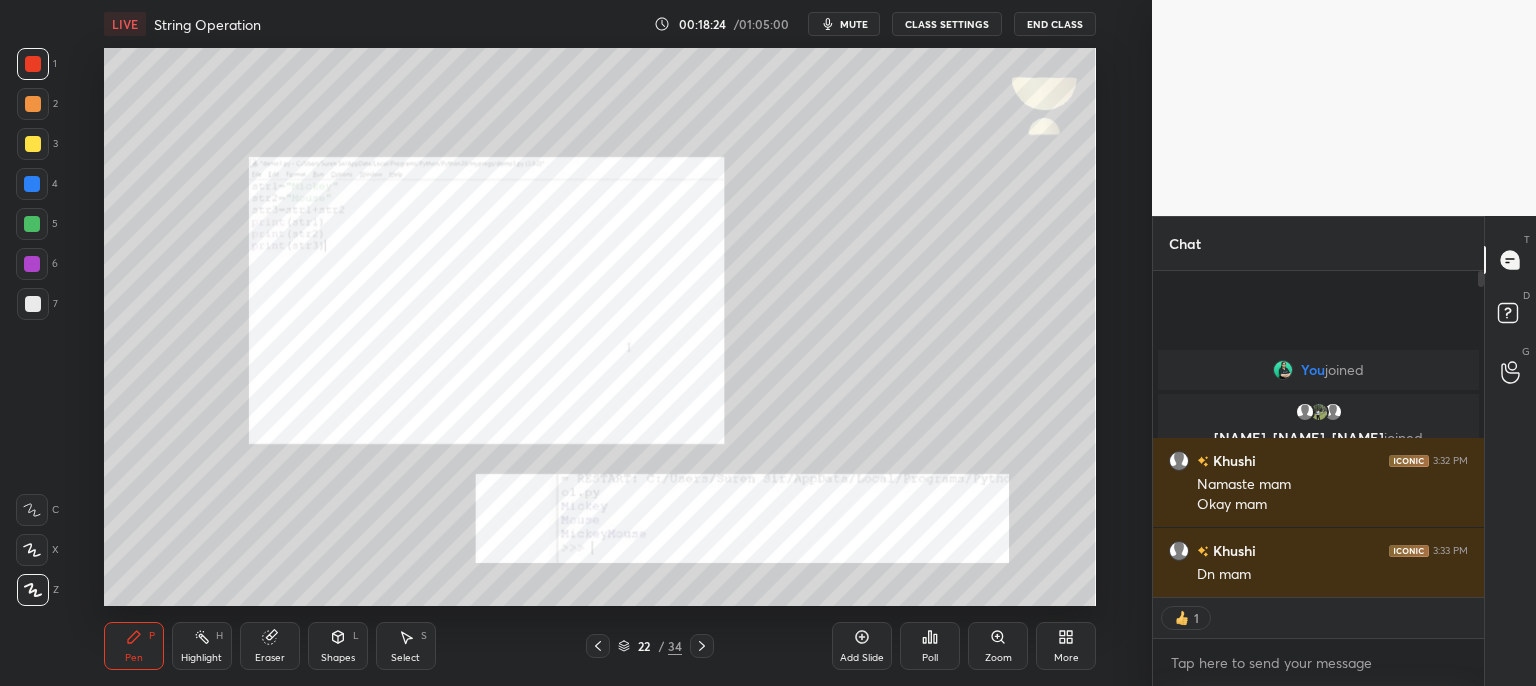click 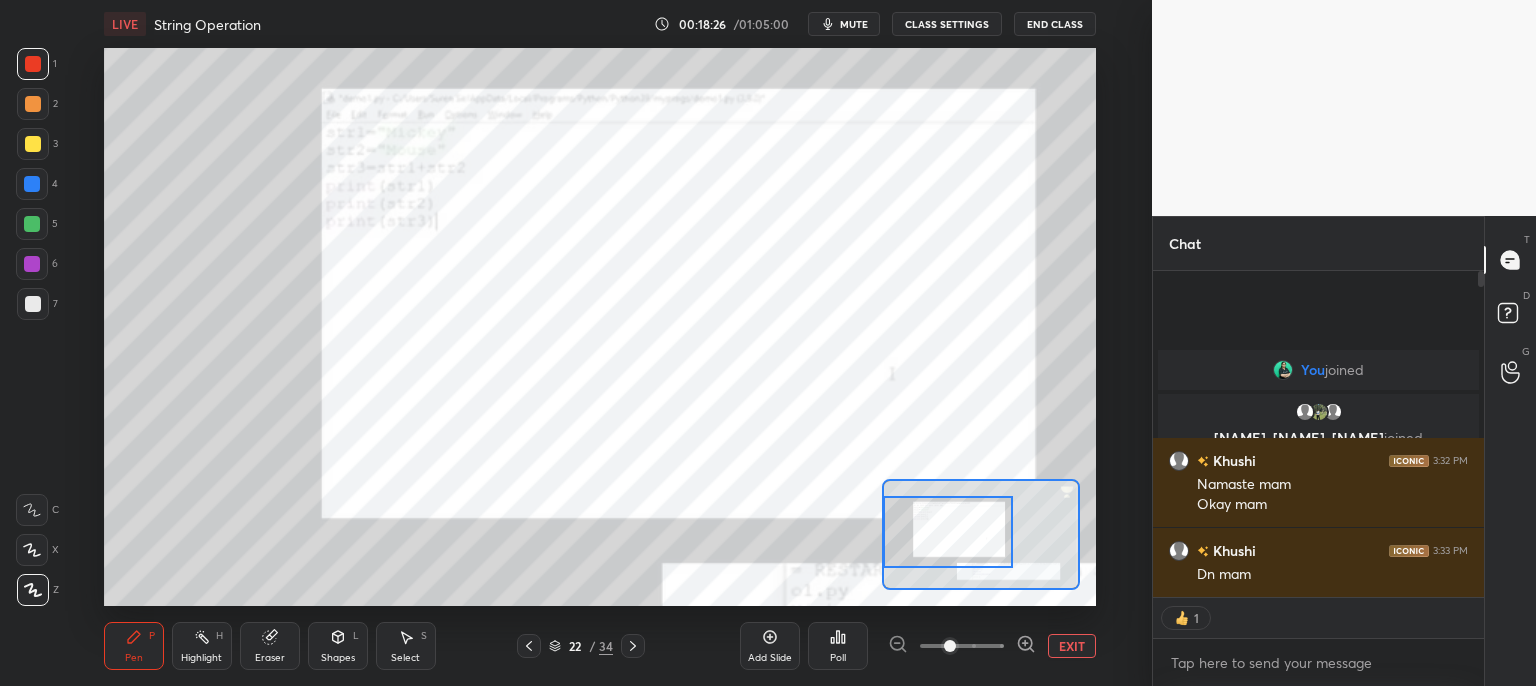 click at bounding box center [948, 532] 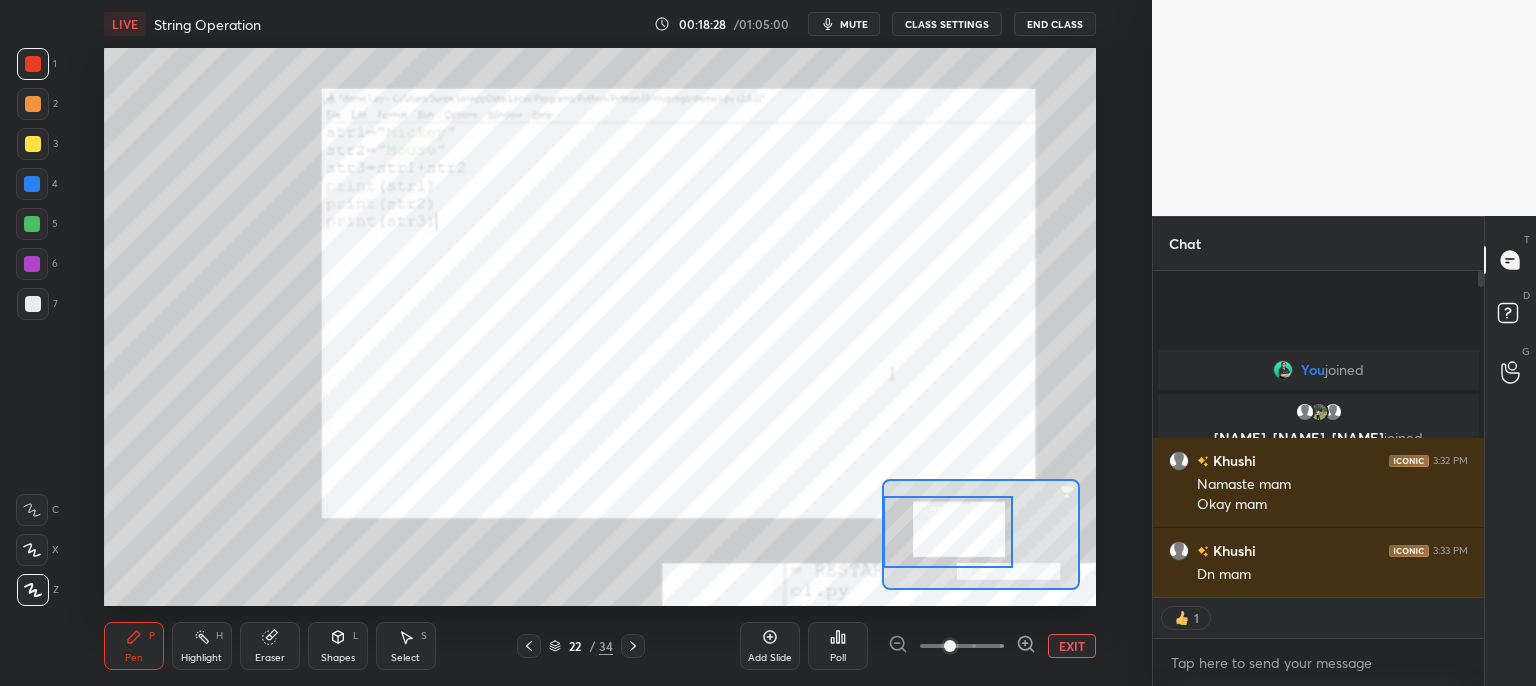 click on "mute" at bounding box center (844, 24) 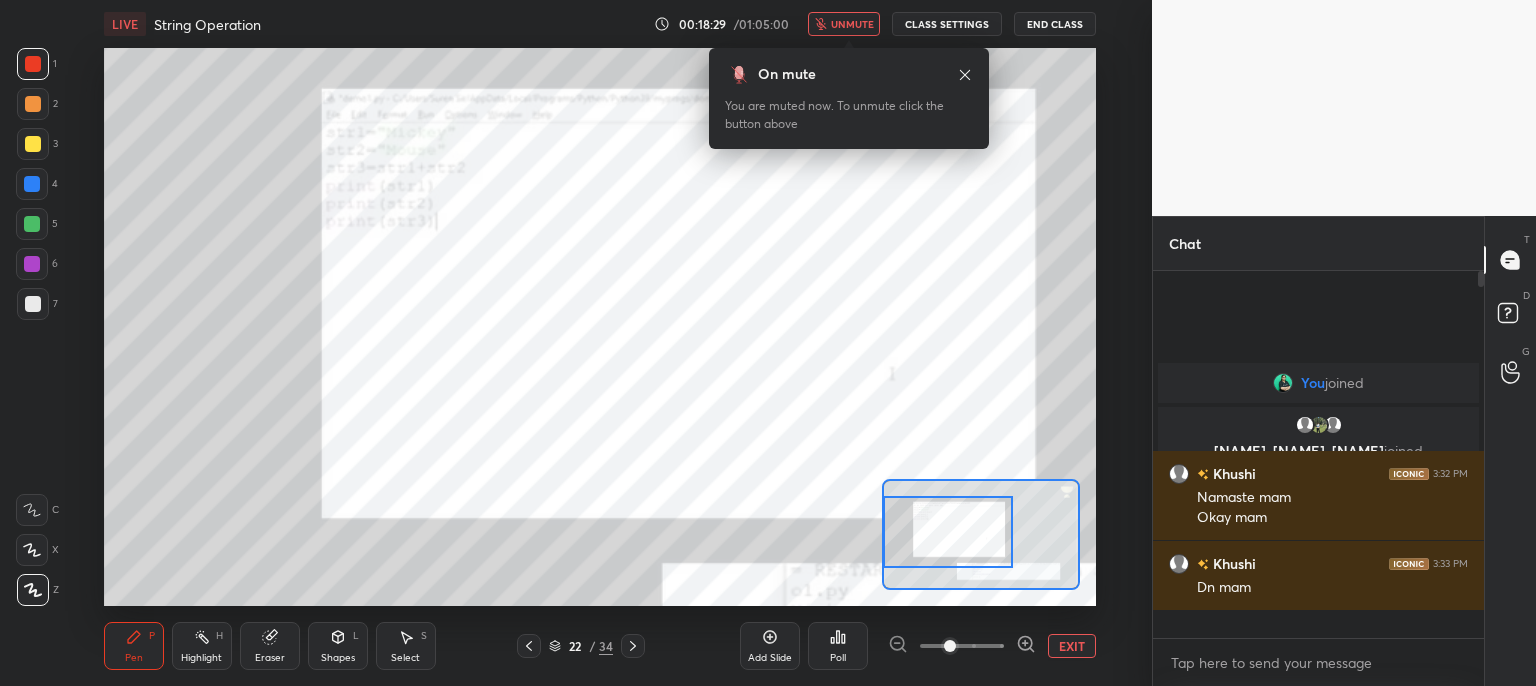 scroll, scrollTop: 6, scrollLeft: 6, axis: both 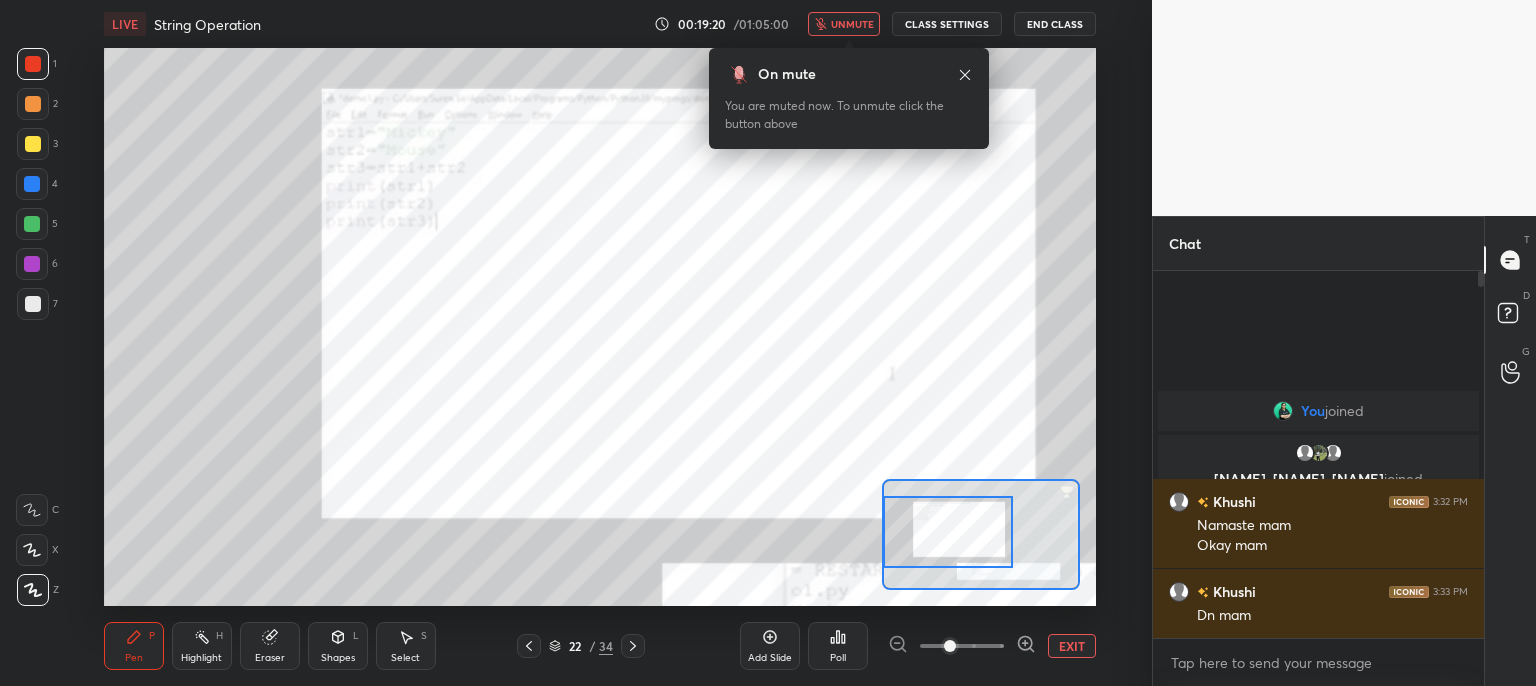 click 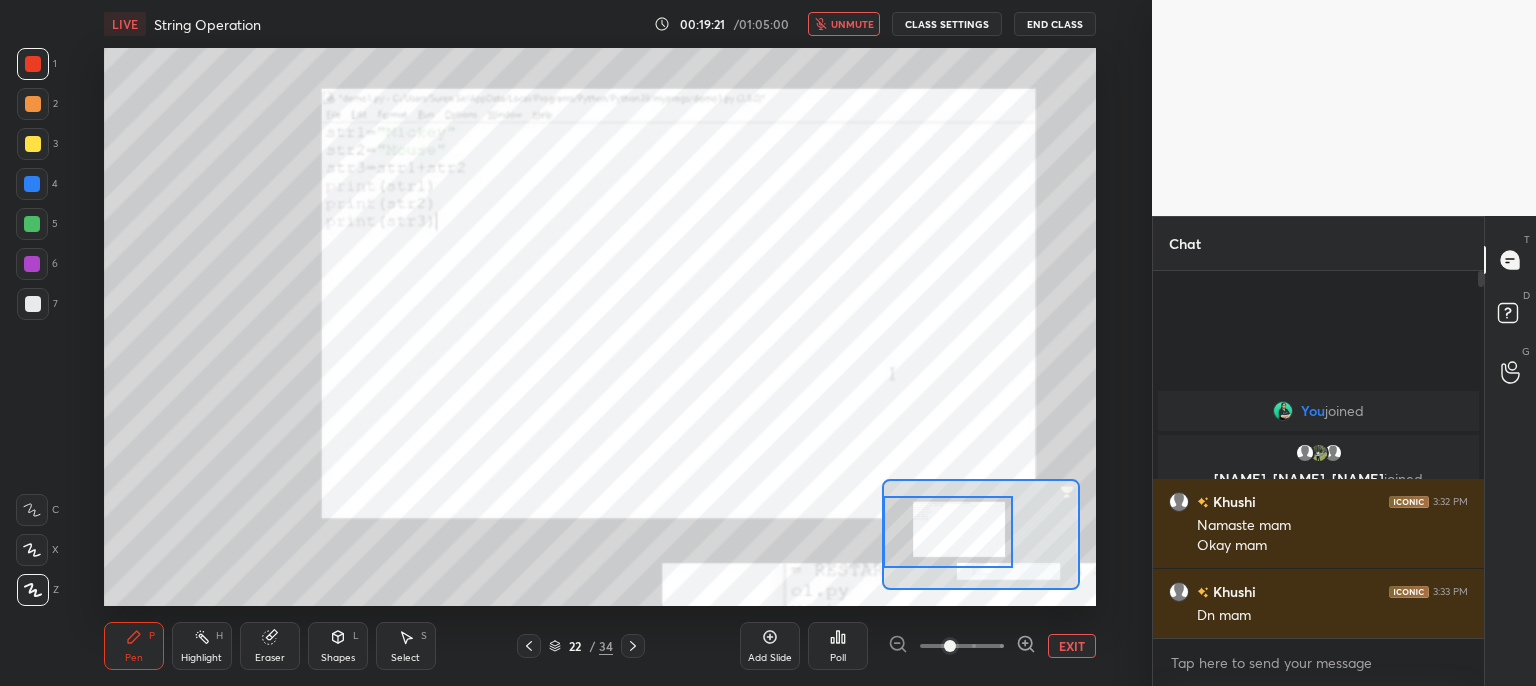 click on "unmute" at bounding box center (852, 24) 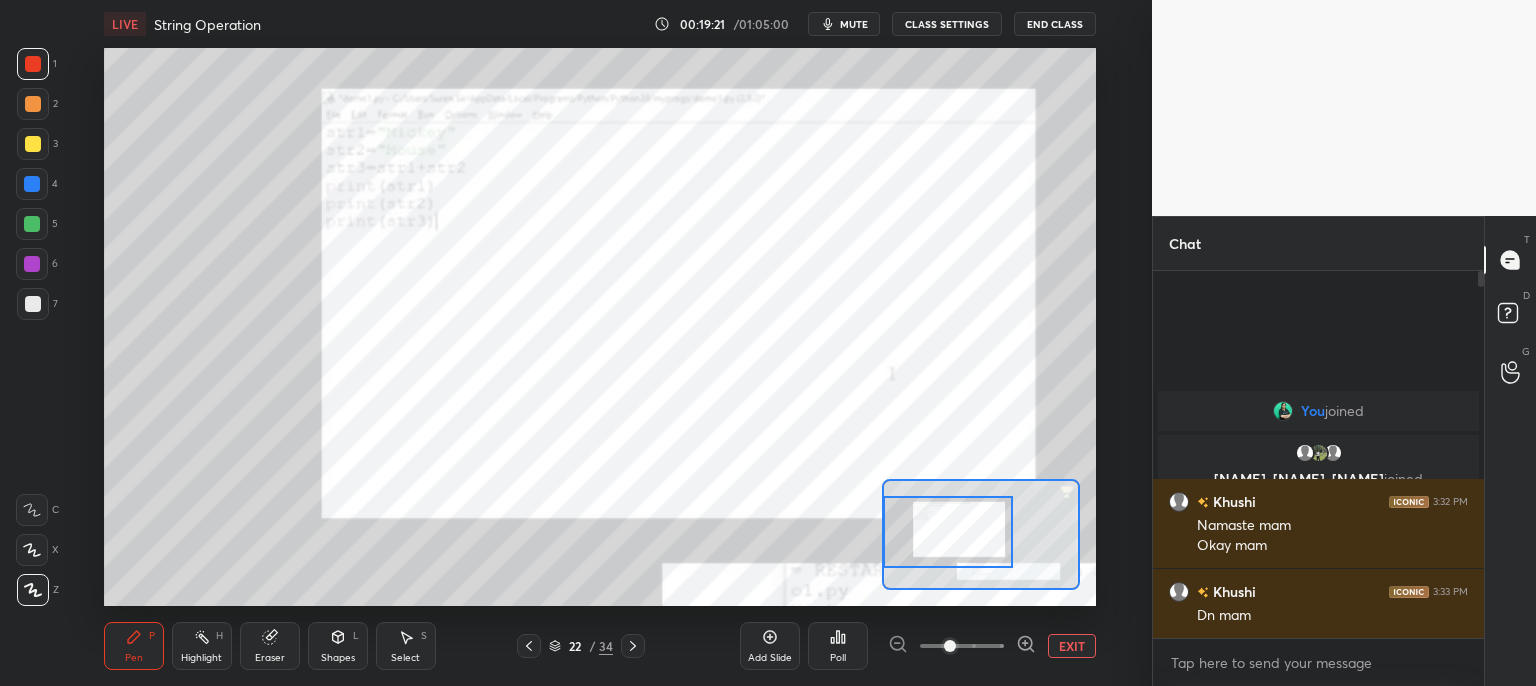 click on "mute" at bounding box center (854, 24) 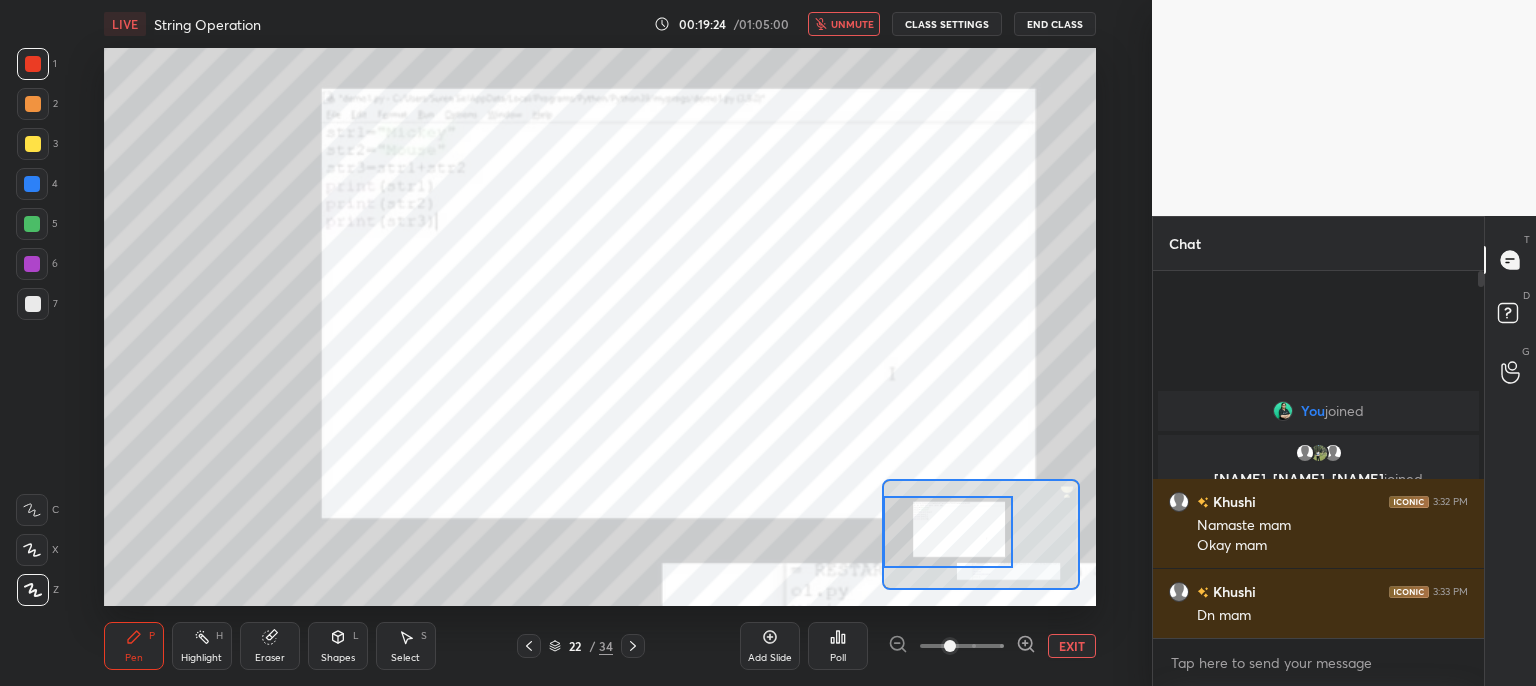 click on "LIVE String Operation 00:19:24 /  01:05:00 unmute CLASS SETTINGS End Class Setting up your live class Poll for   secs No correct answer Start poll Back String Operation • L2 of Course on Python Programming Language: String for CBSE Class 11 [FIRST] [LAST] Pen P Highlight H Eraser Shapes L Select S 22 / 34 Add Slide Poll EXIT" at bounding box center (600, 343) 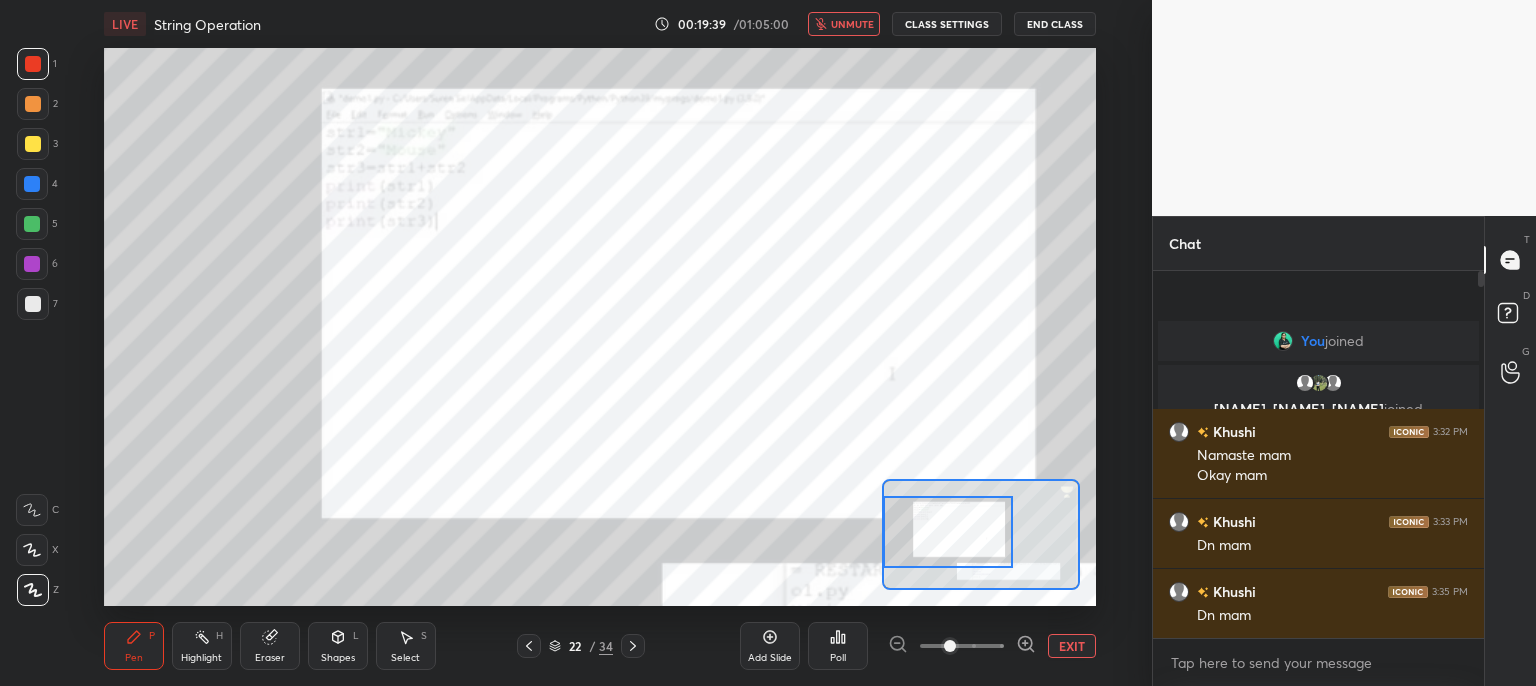 click on "unmute" at bounding box center (852, 24) 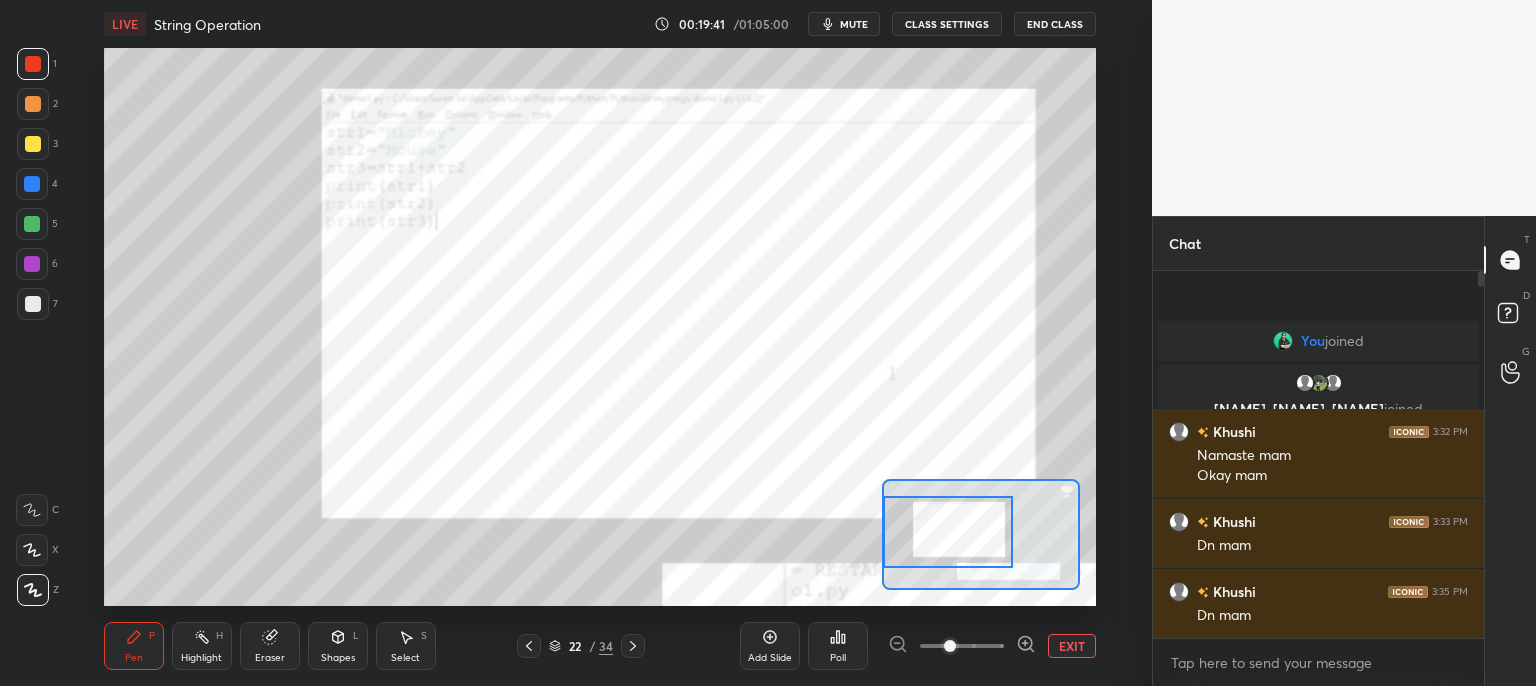 click on "EXIT" at bounding box center [1072, 646] 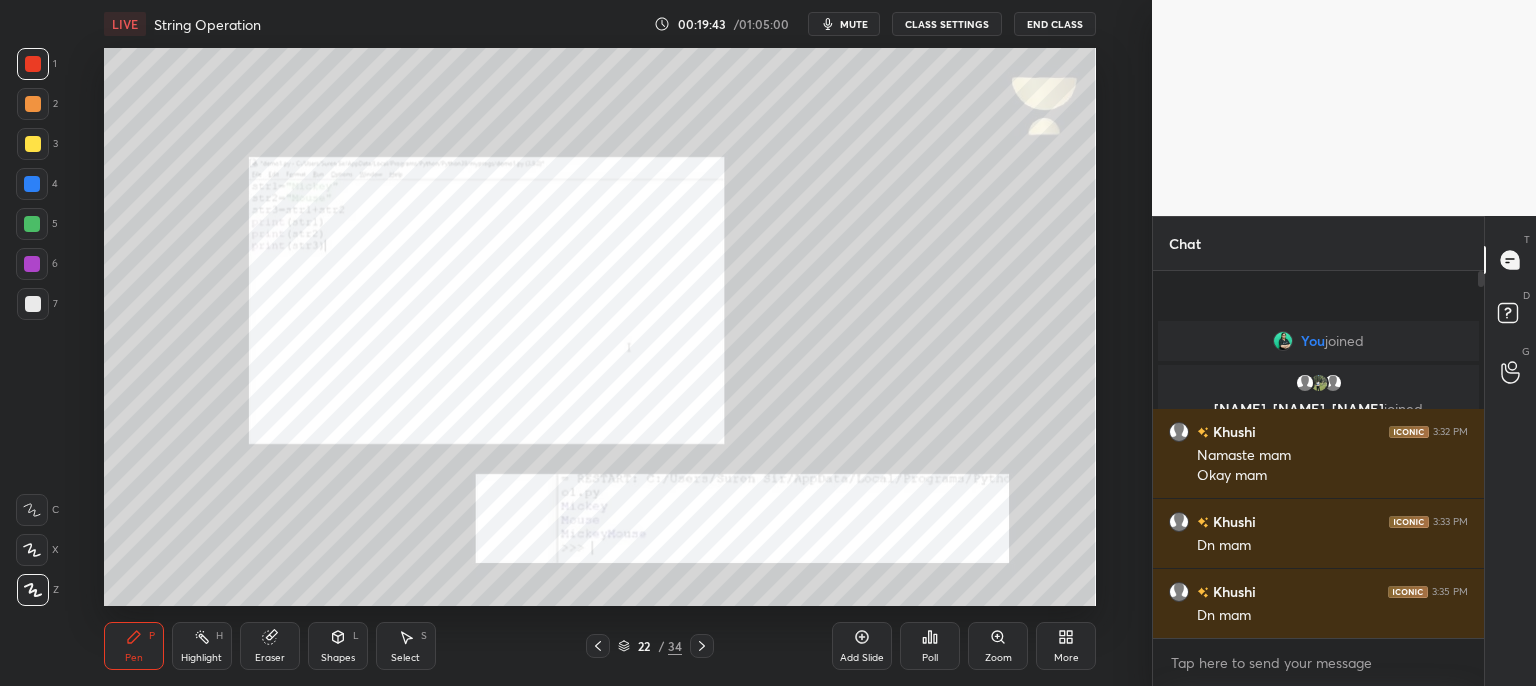 click 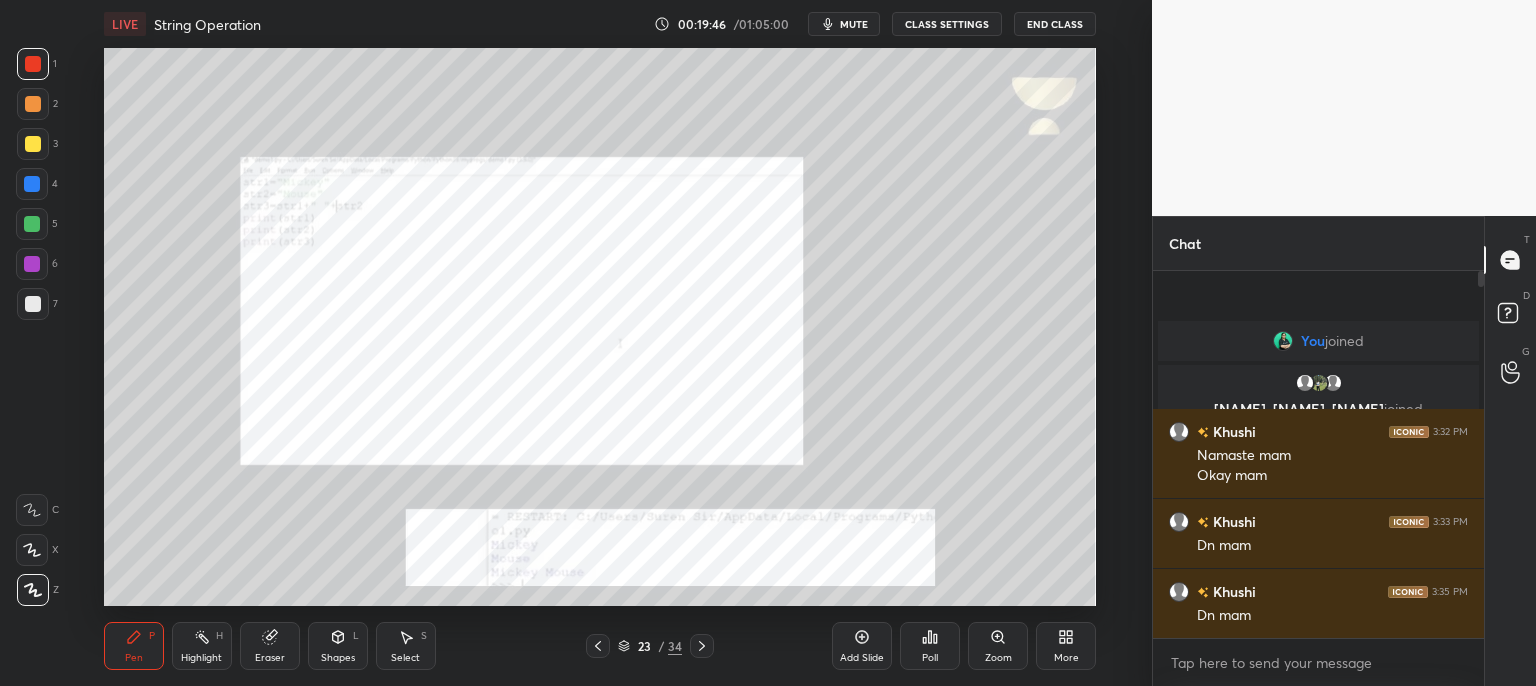 click 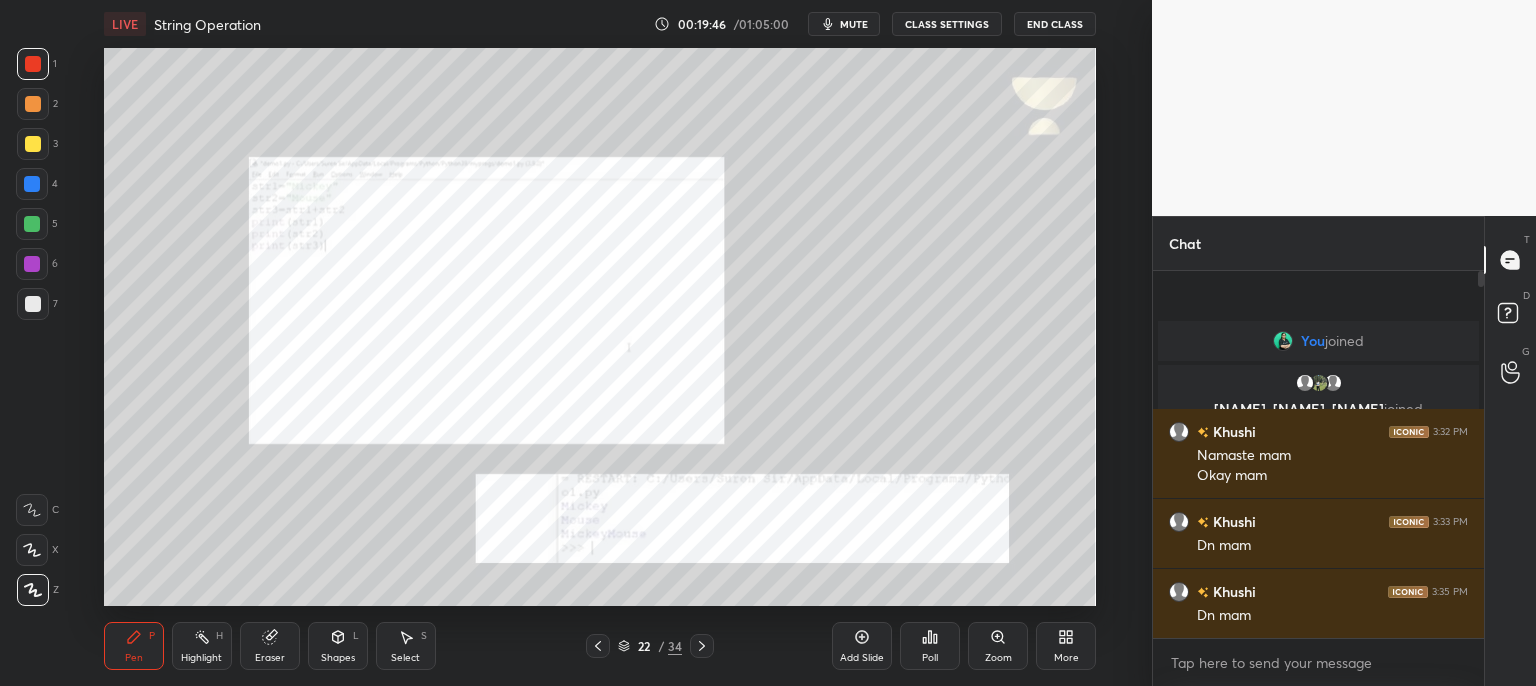 click 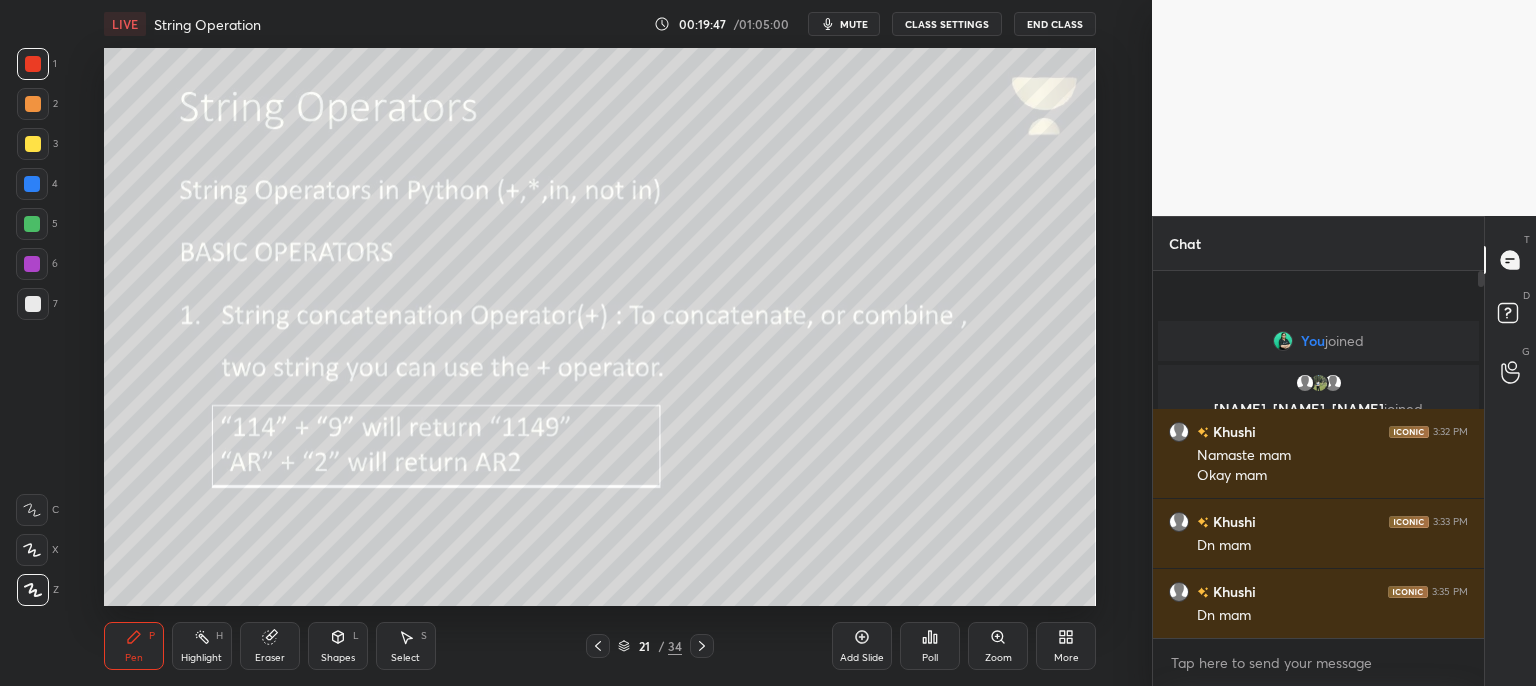 click on "Add Slide" at bounding box center [862, 646] 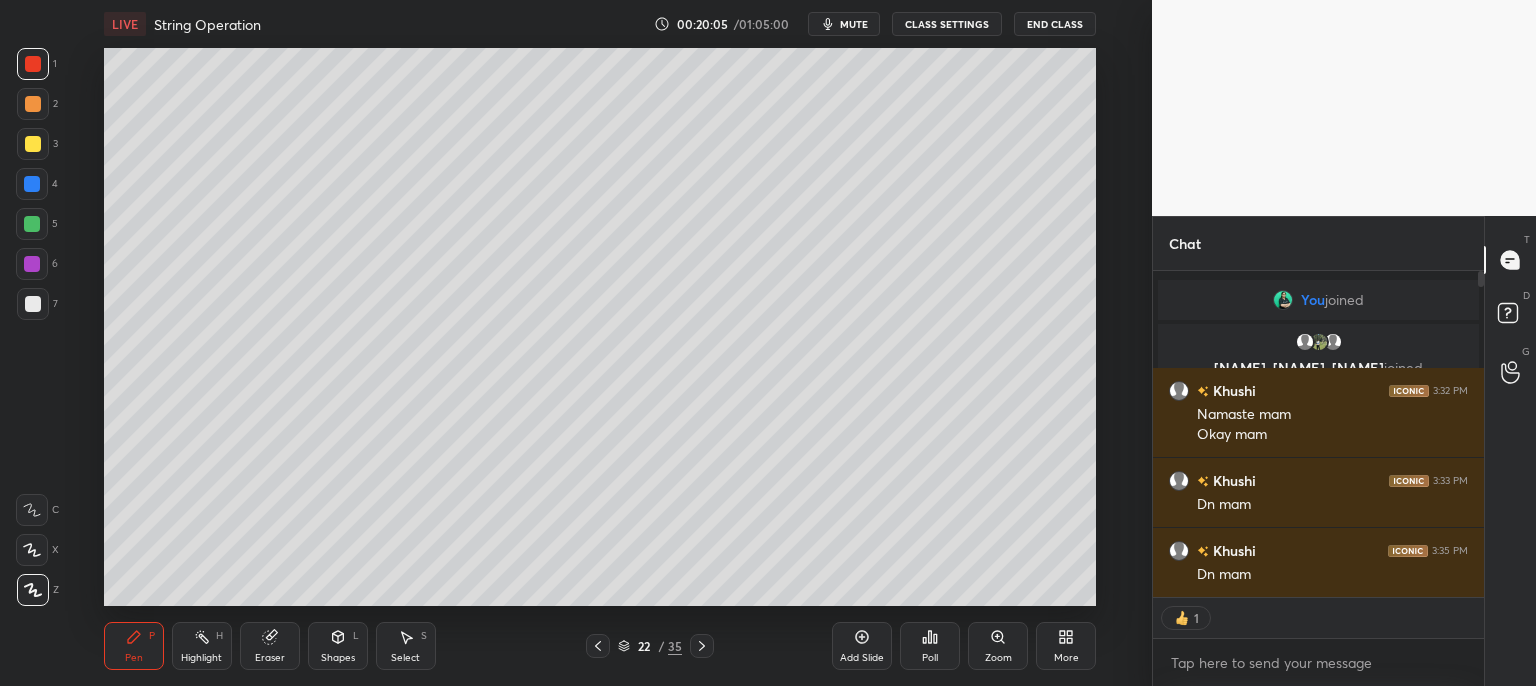scroll, scrollTop: 321, scrollLeft: 325, axis: both 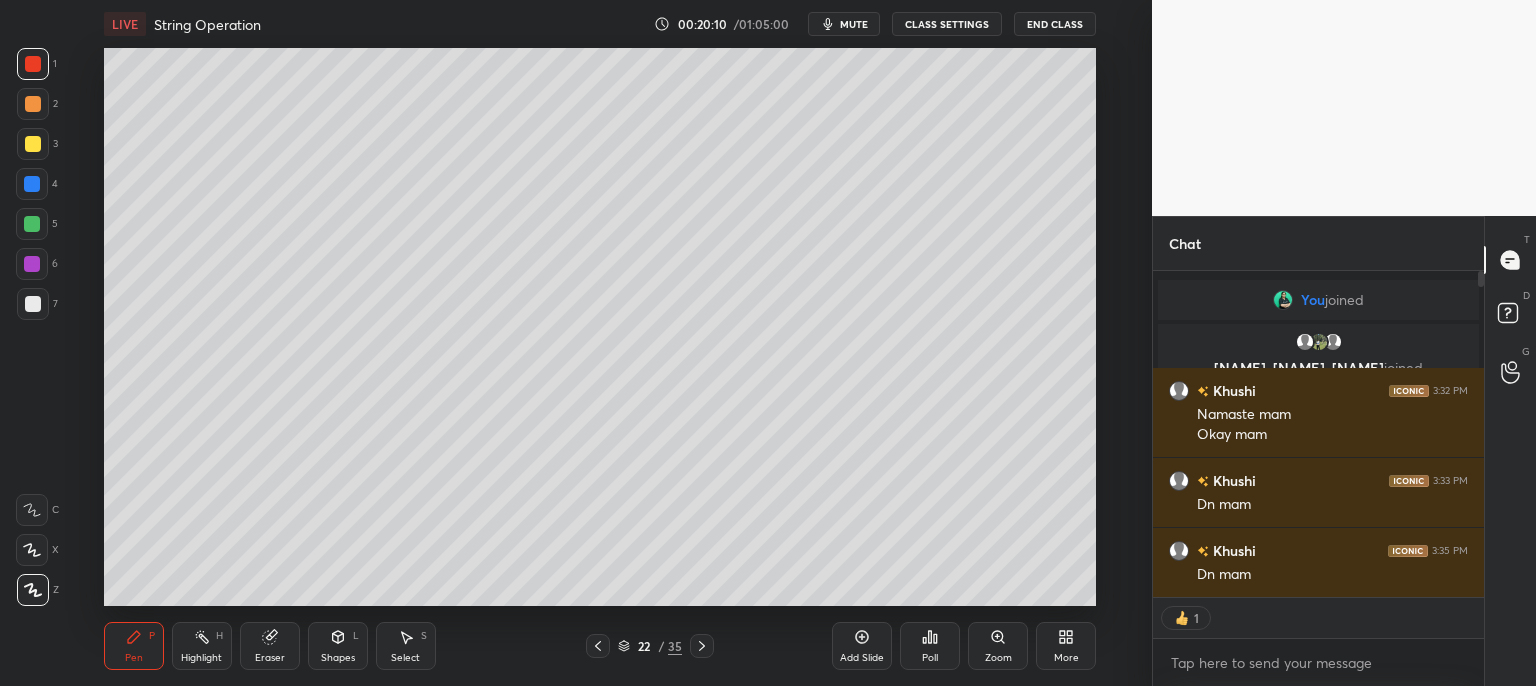 click 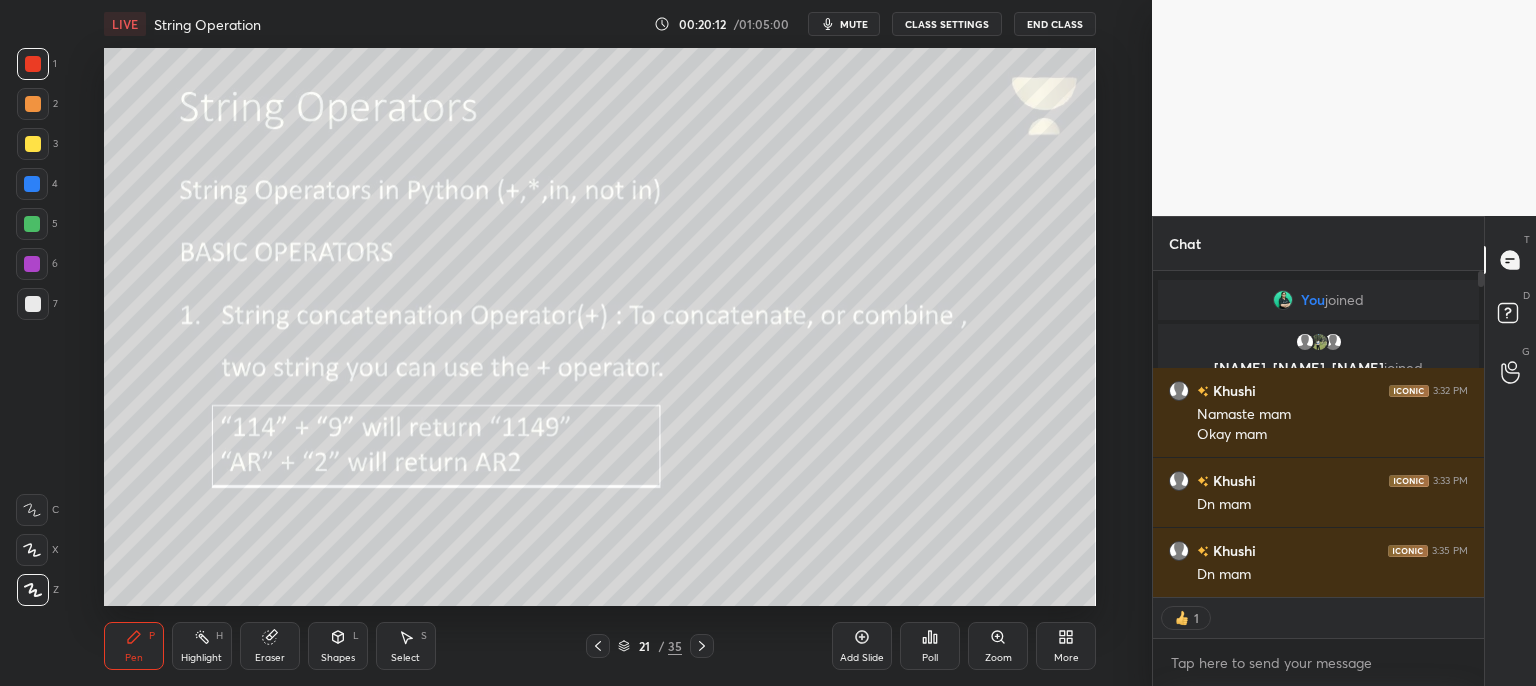 click 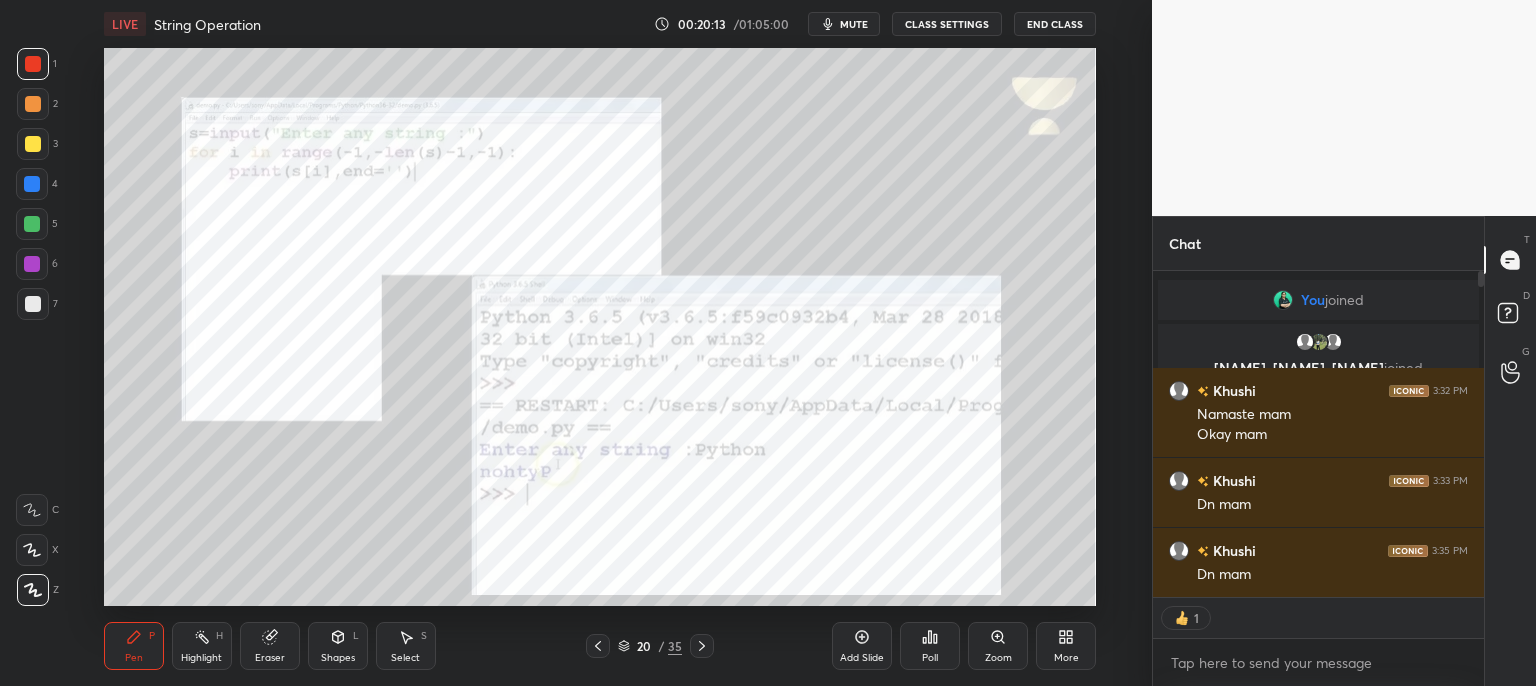 click 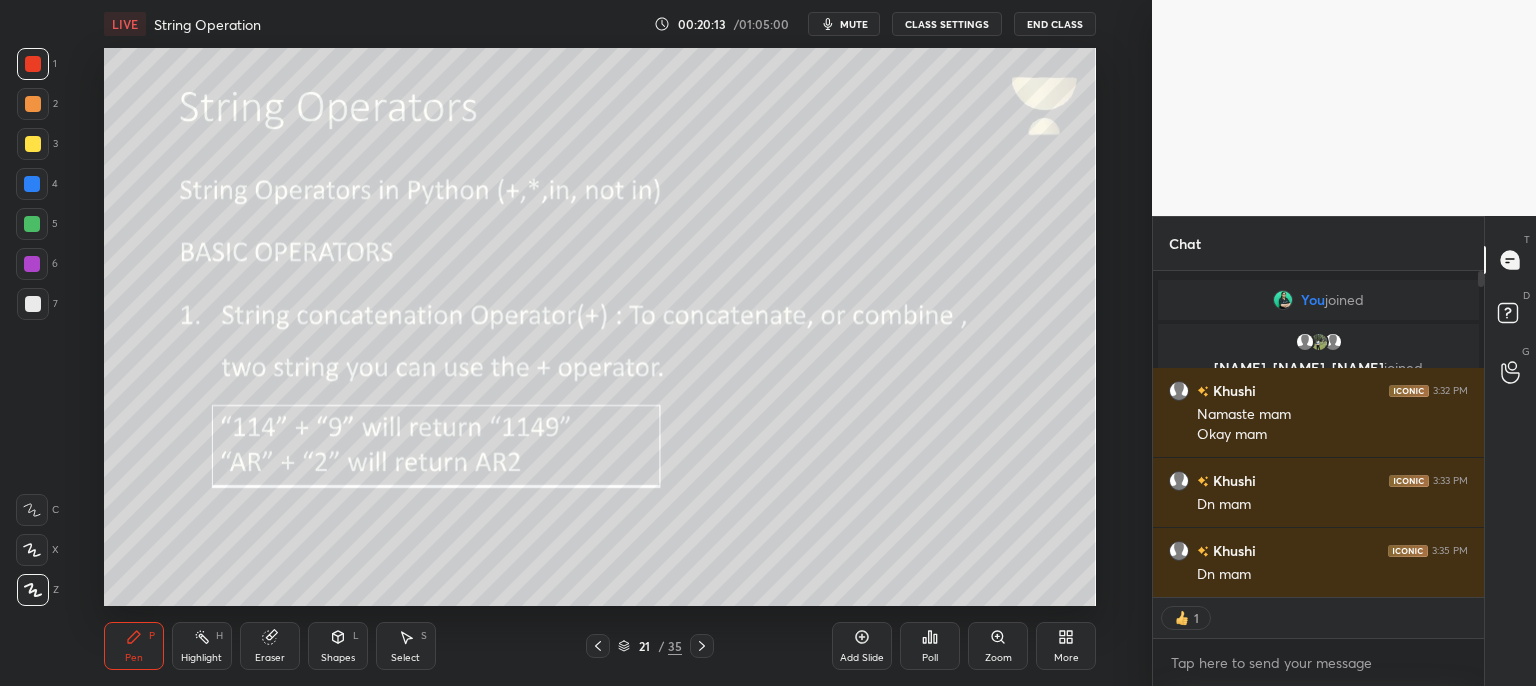 click 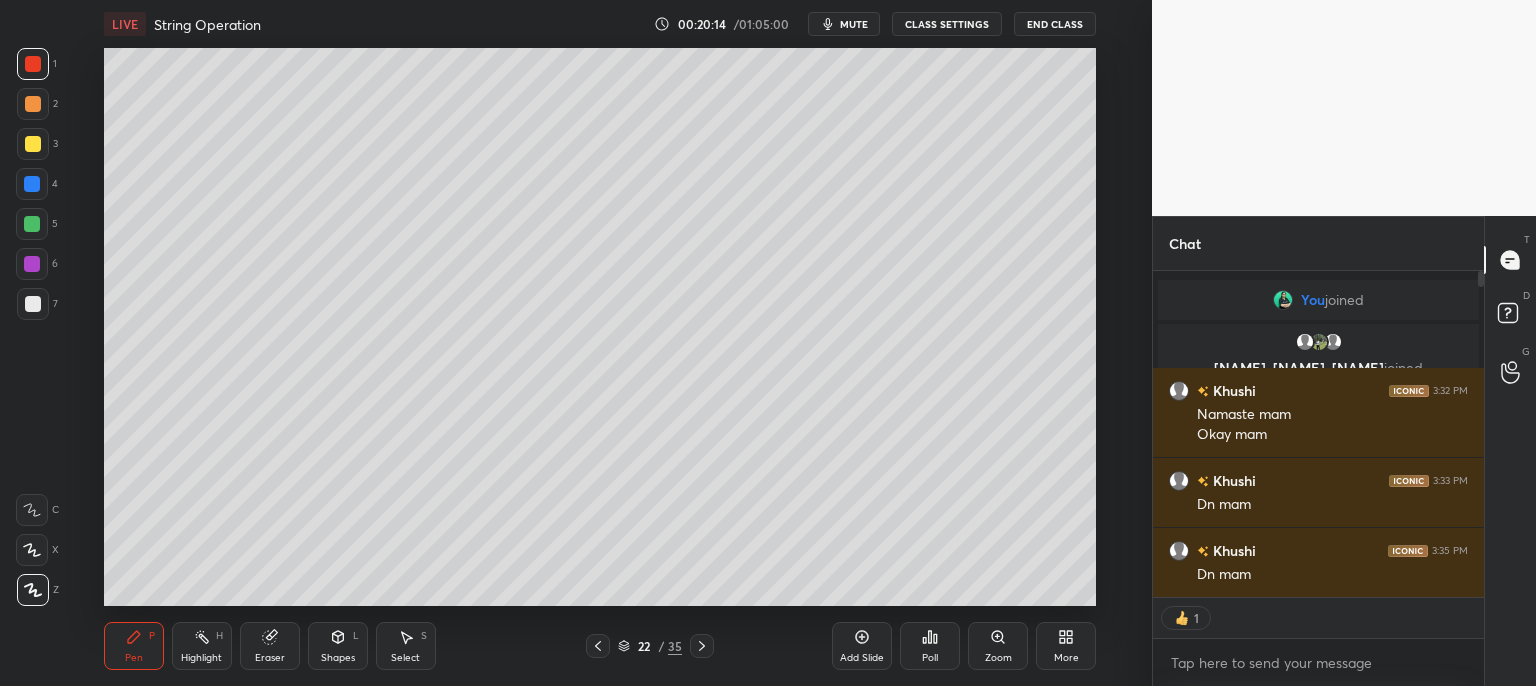 click 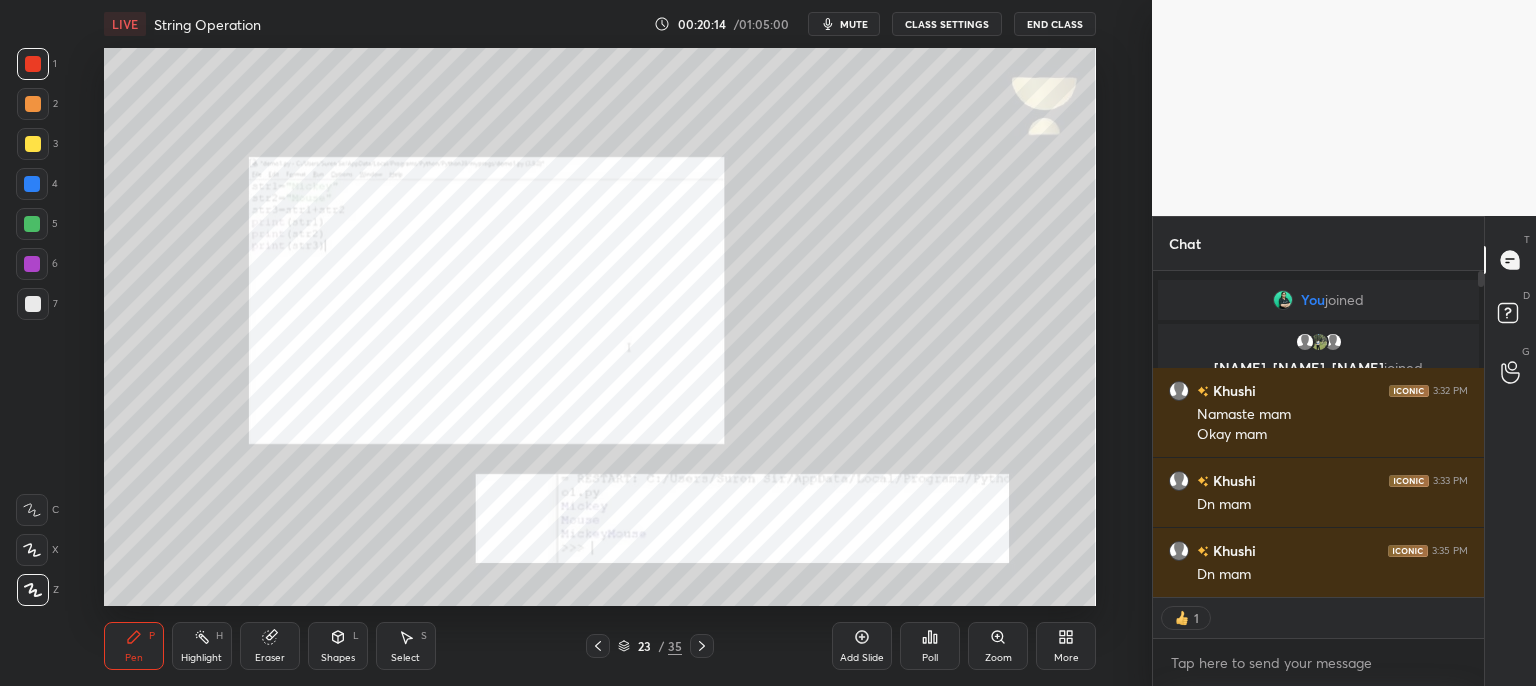 click 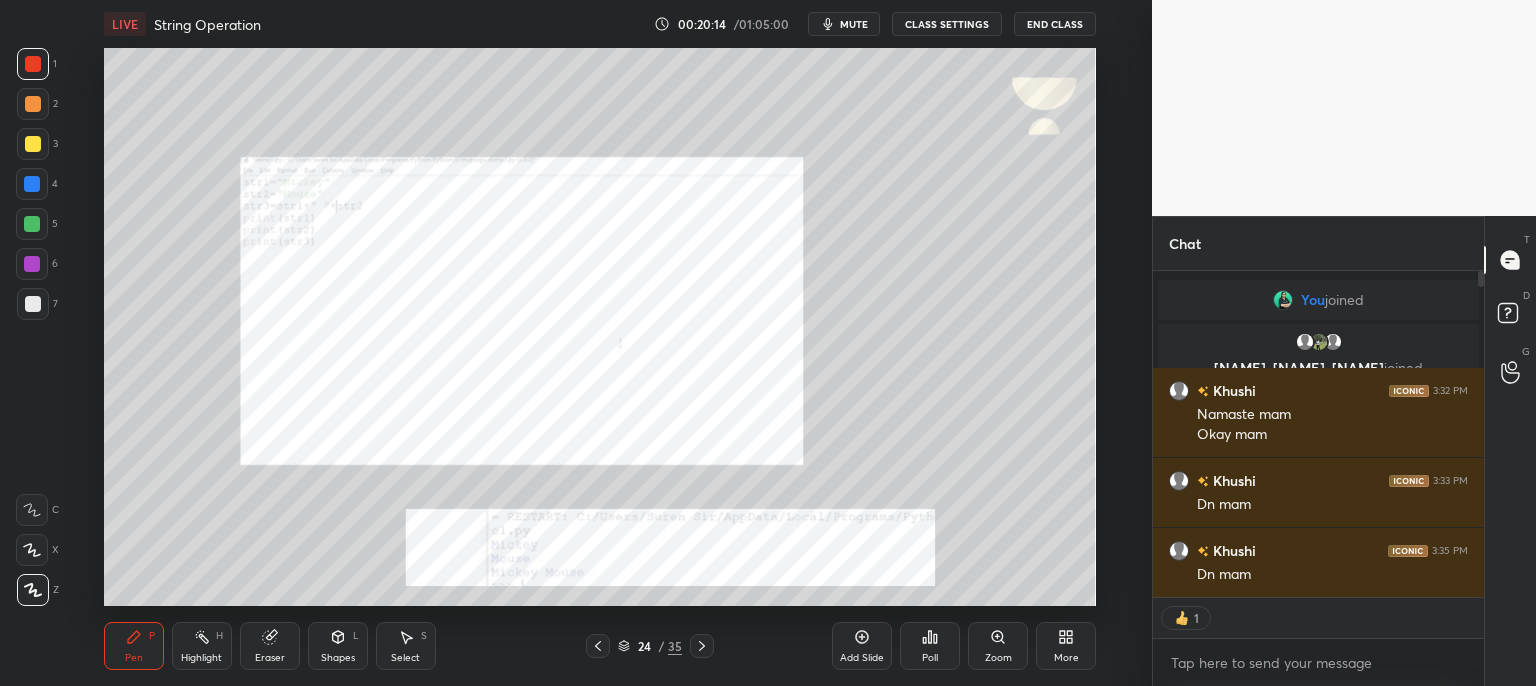 click 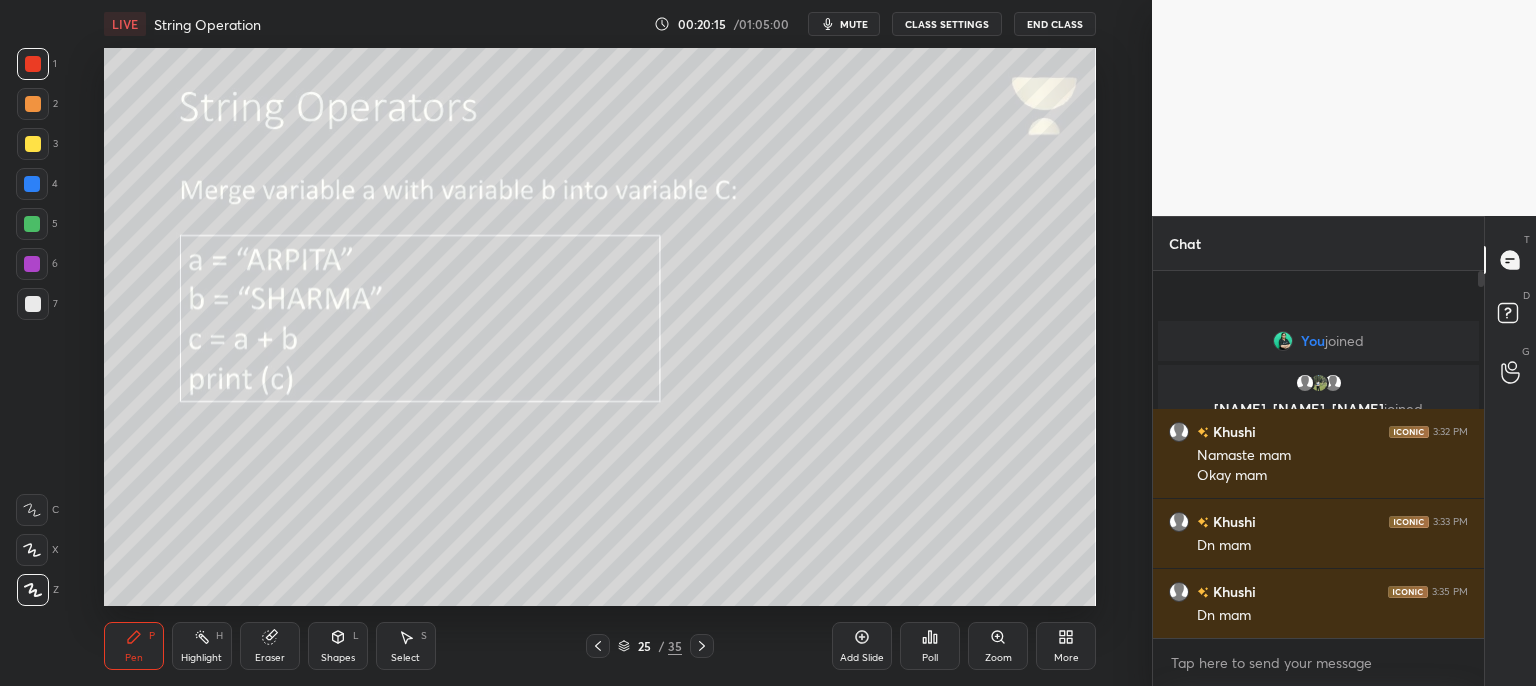 scroll, scrollTop: 6, scrollLeft: 6, axis: both 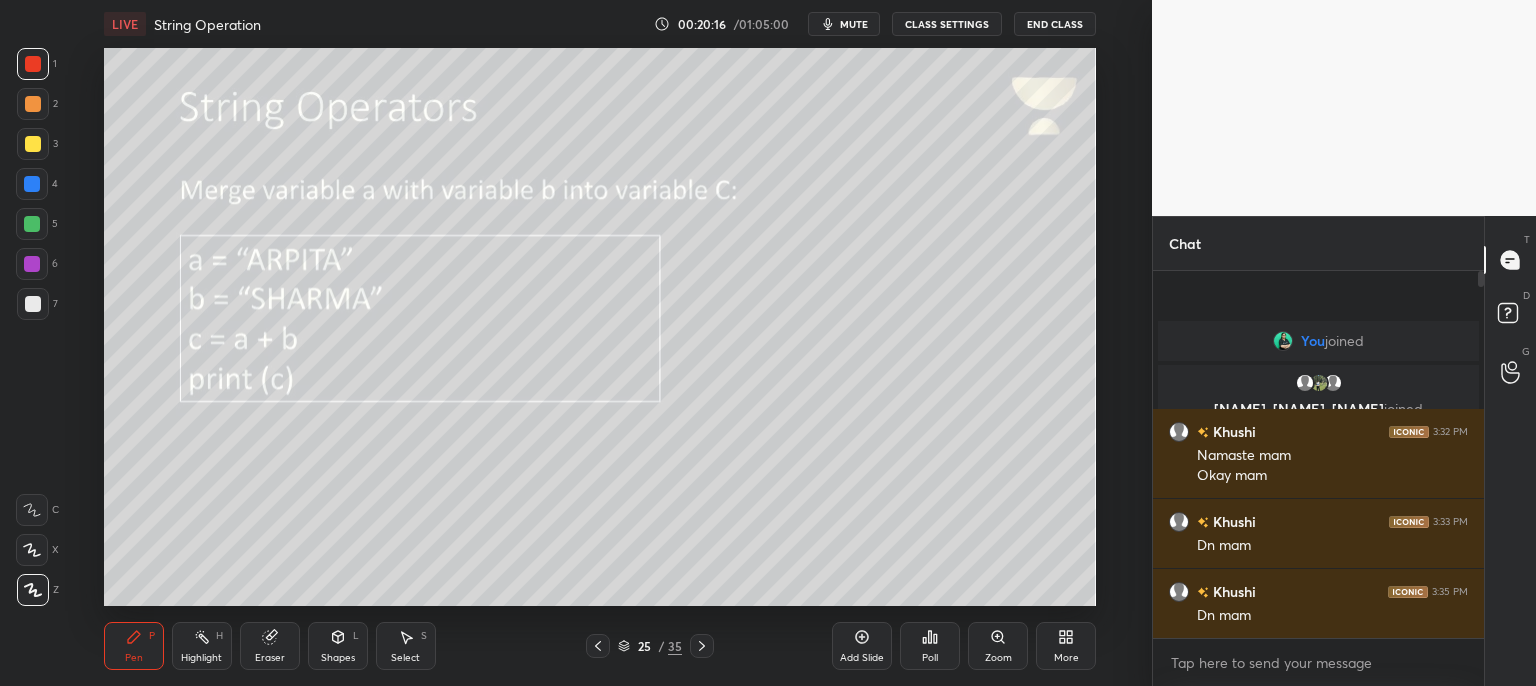 click 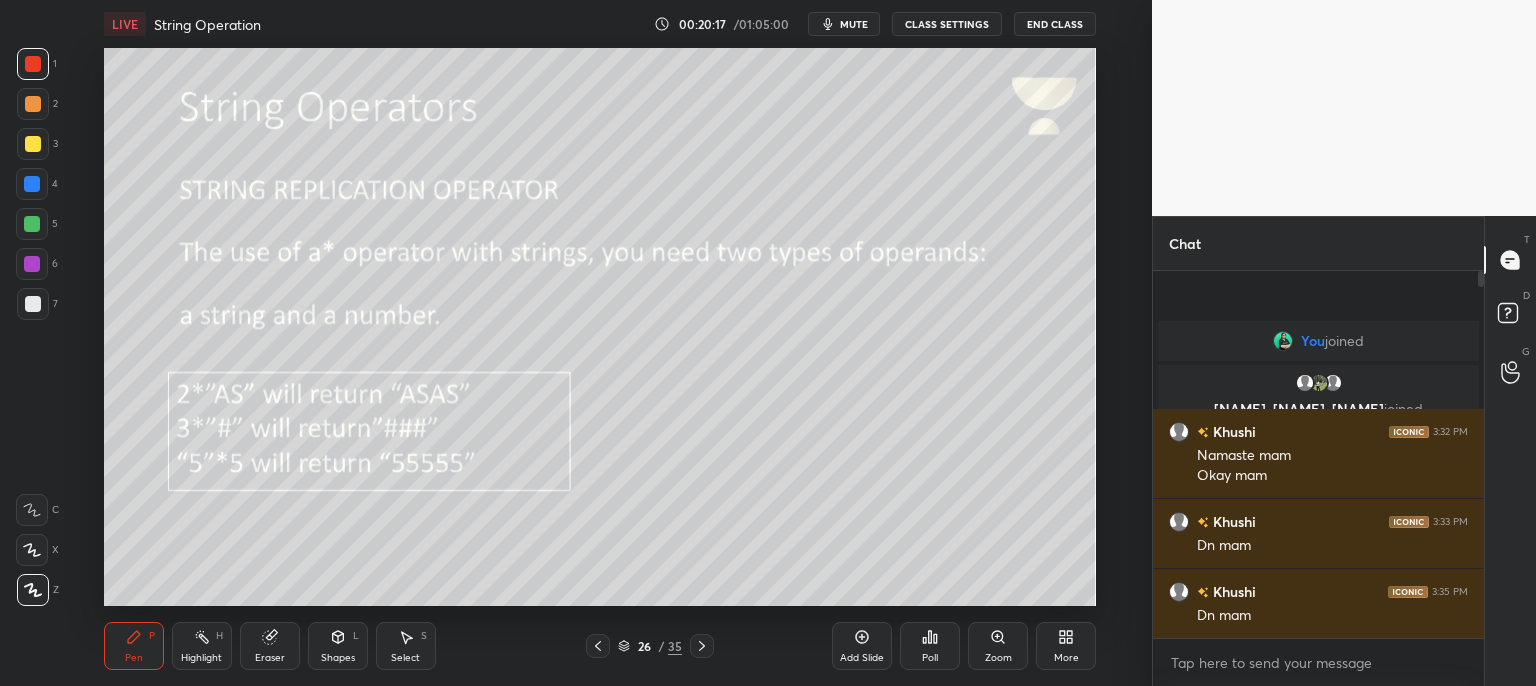 click 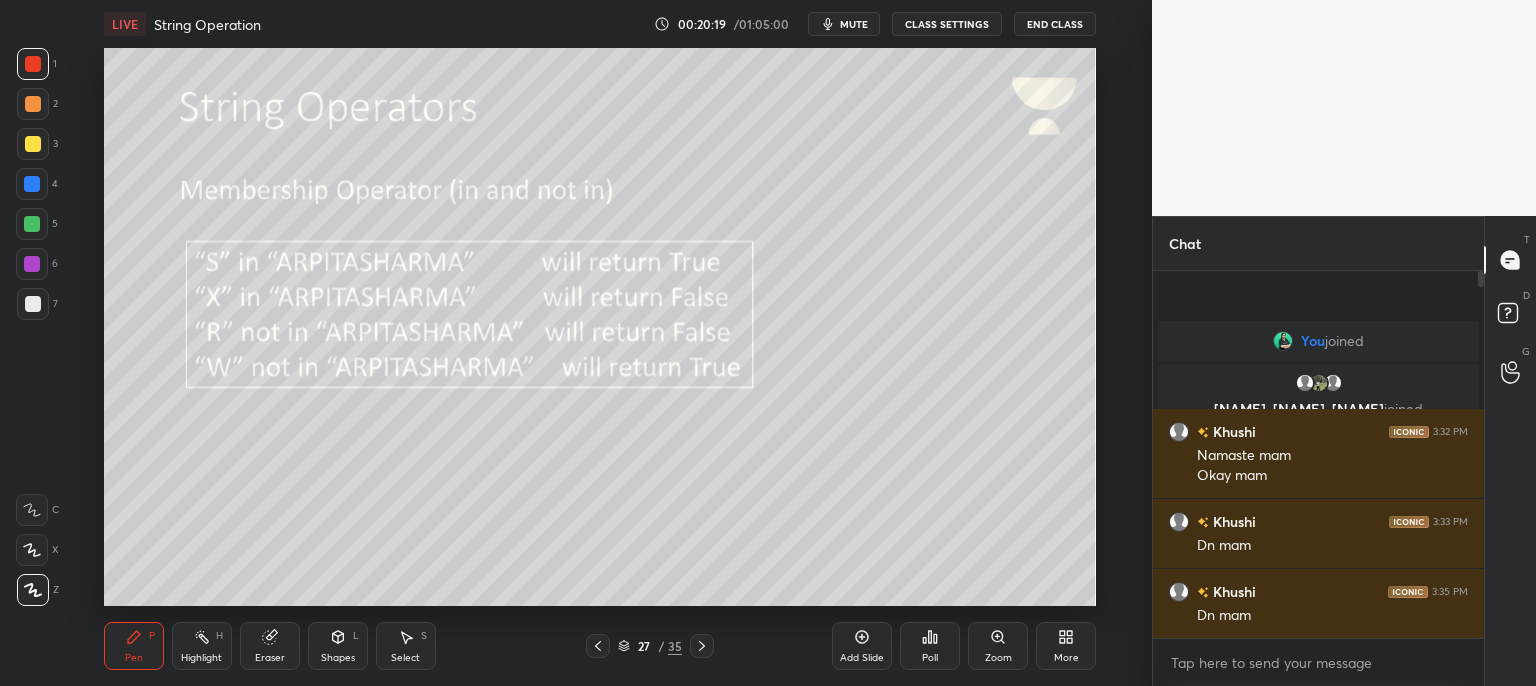 click 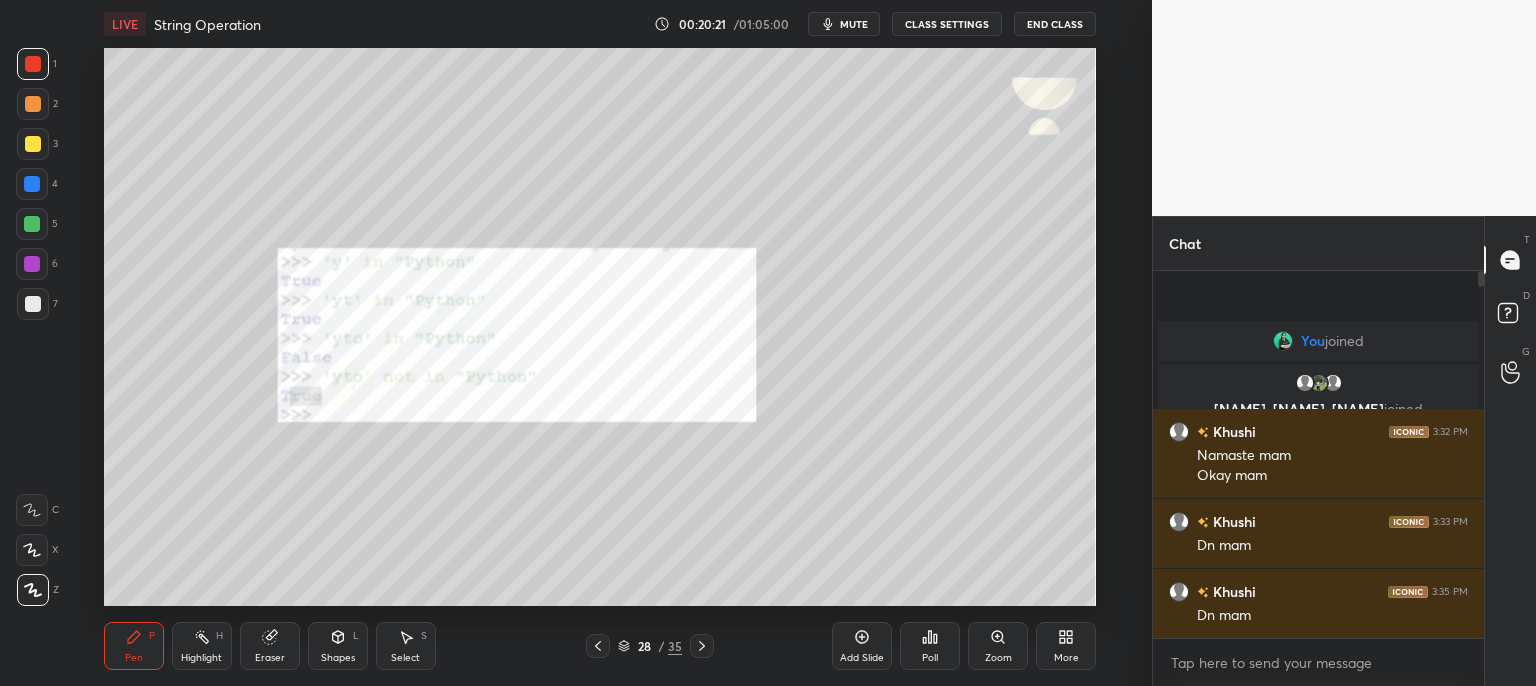 click 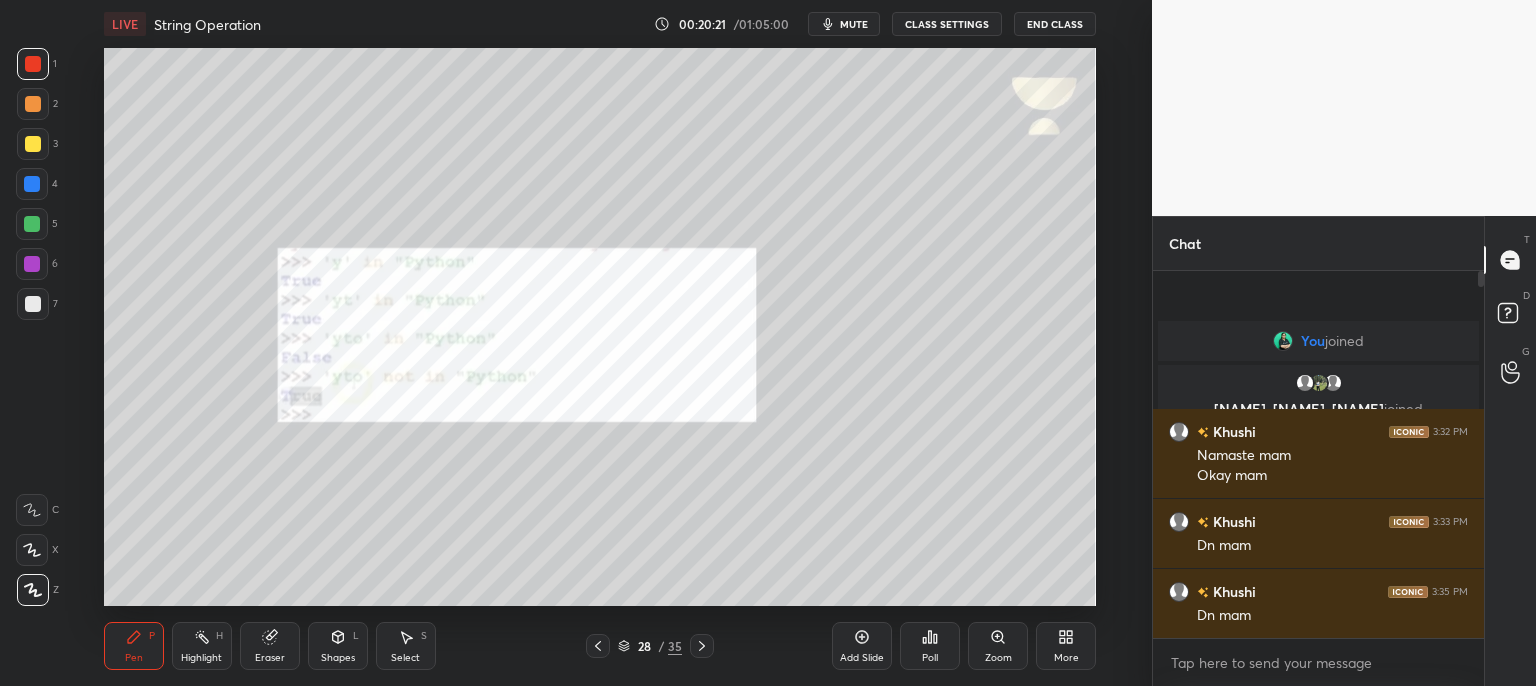 click 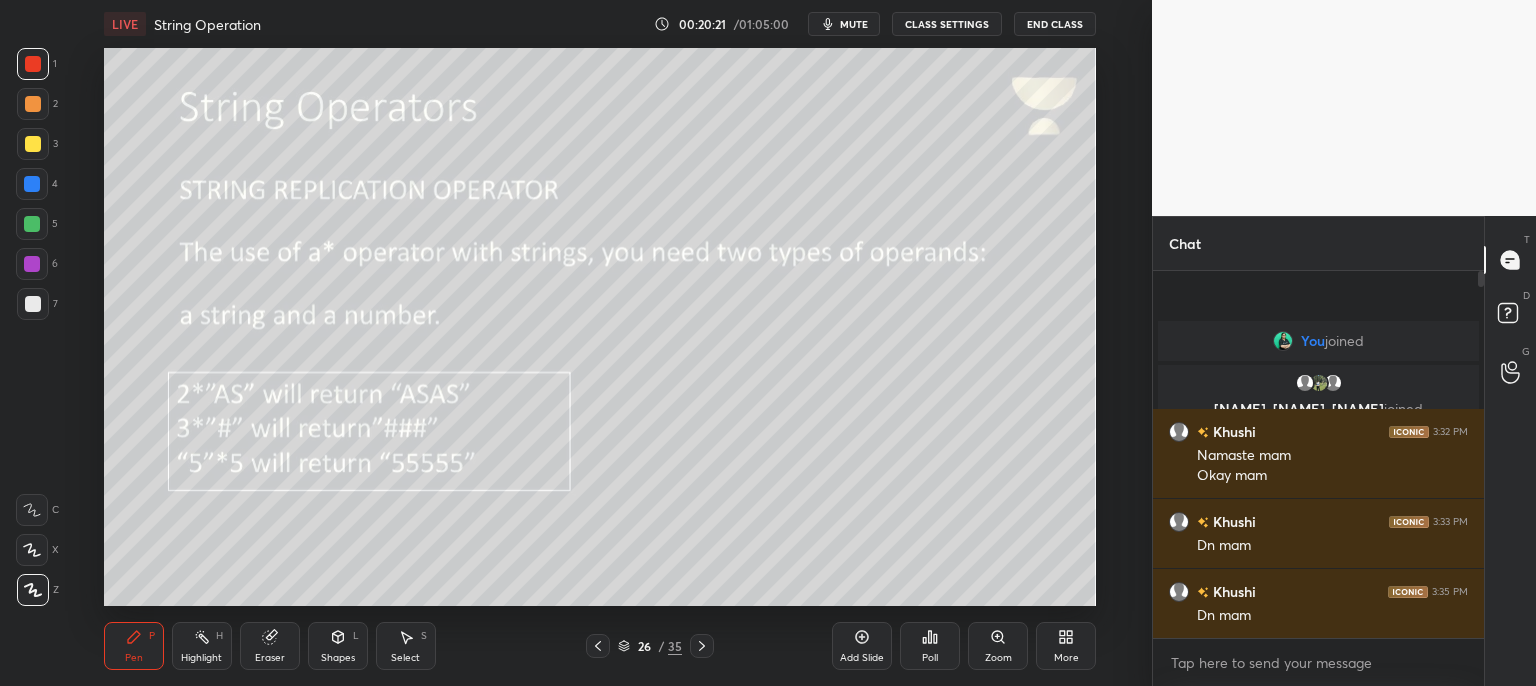 click 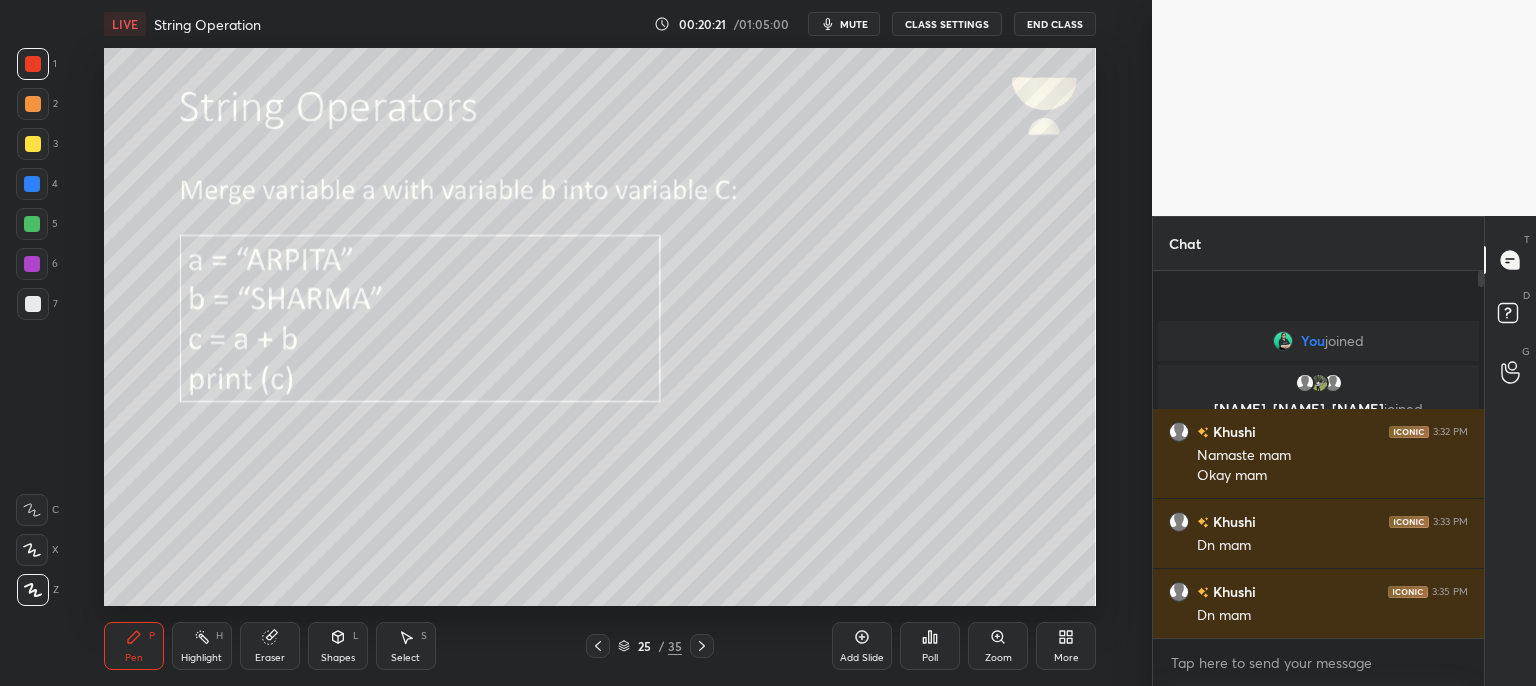 click 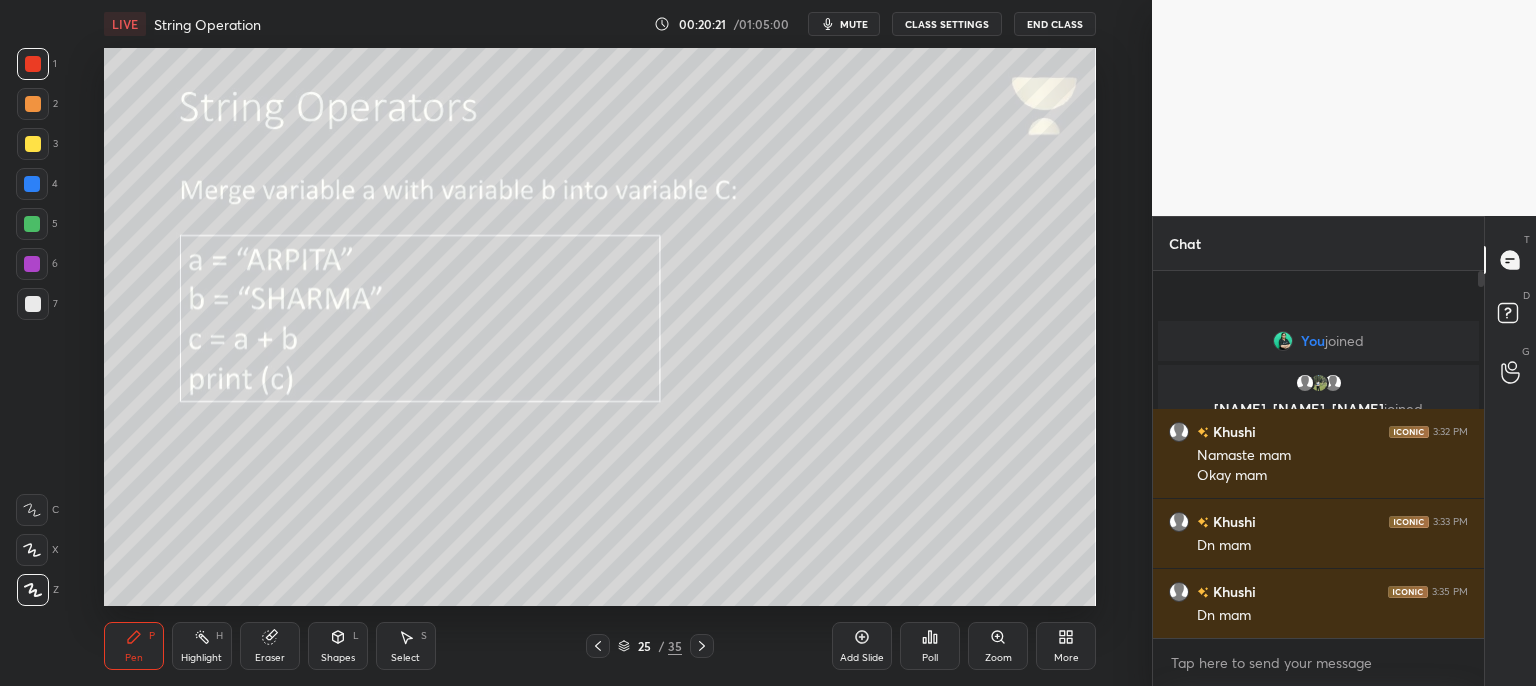 click 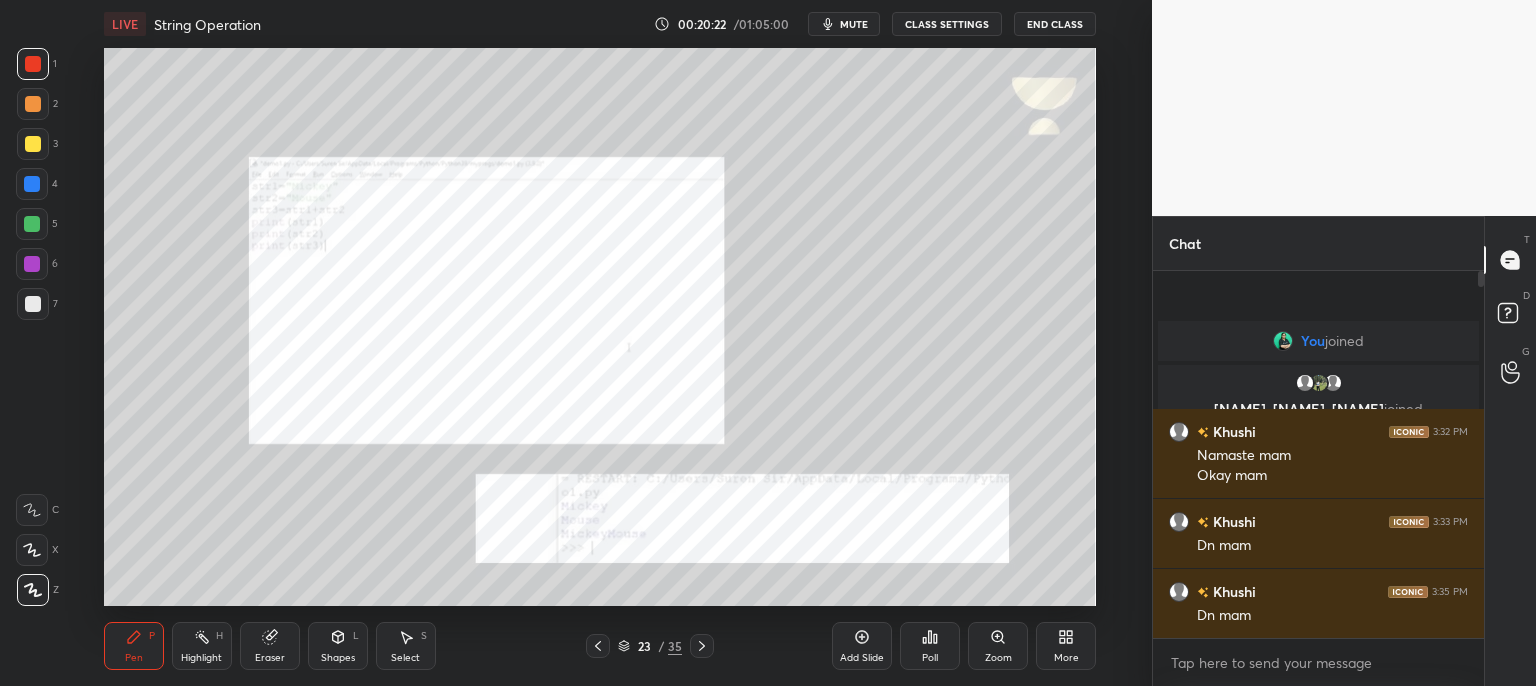 click 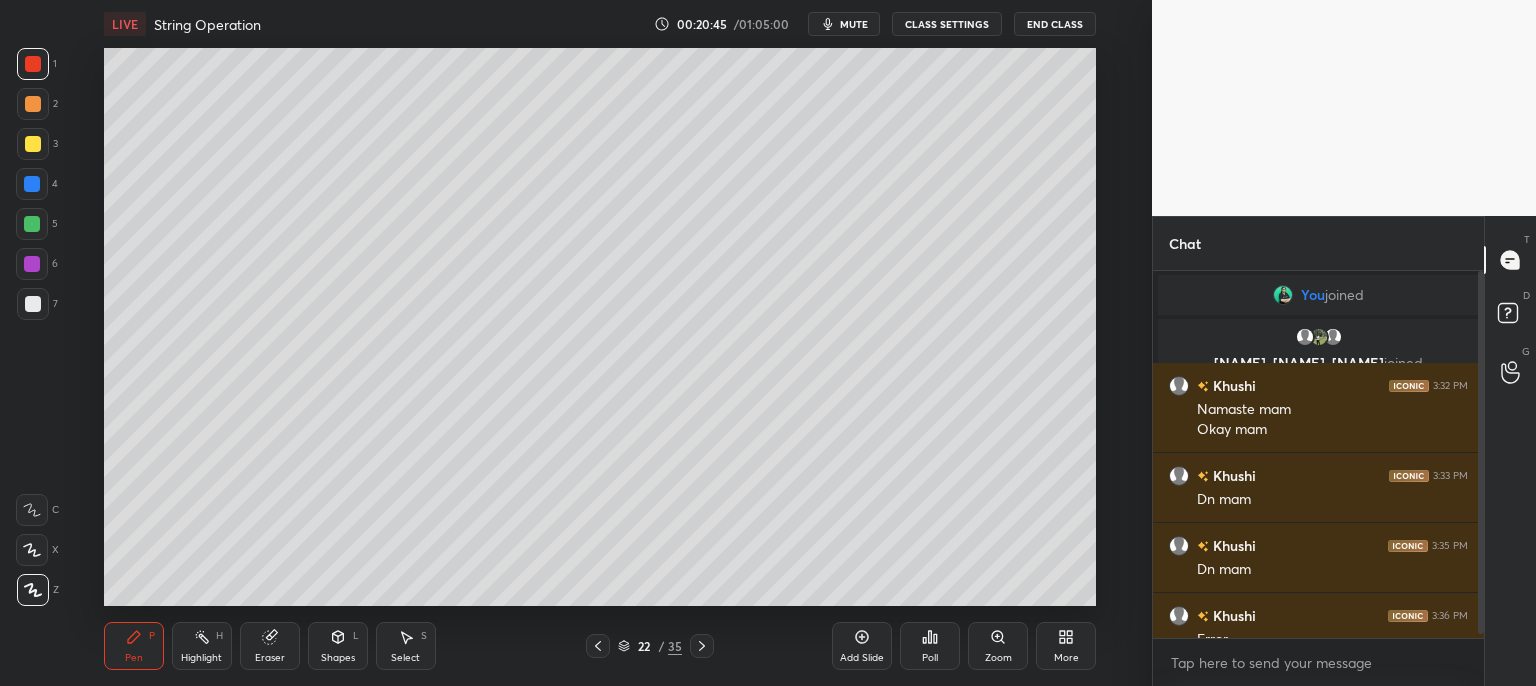 scroll, scrollTop: 24, scrollLeft: 0, axis: vertical 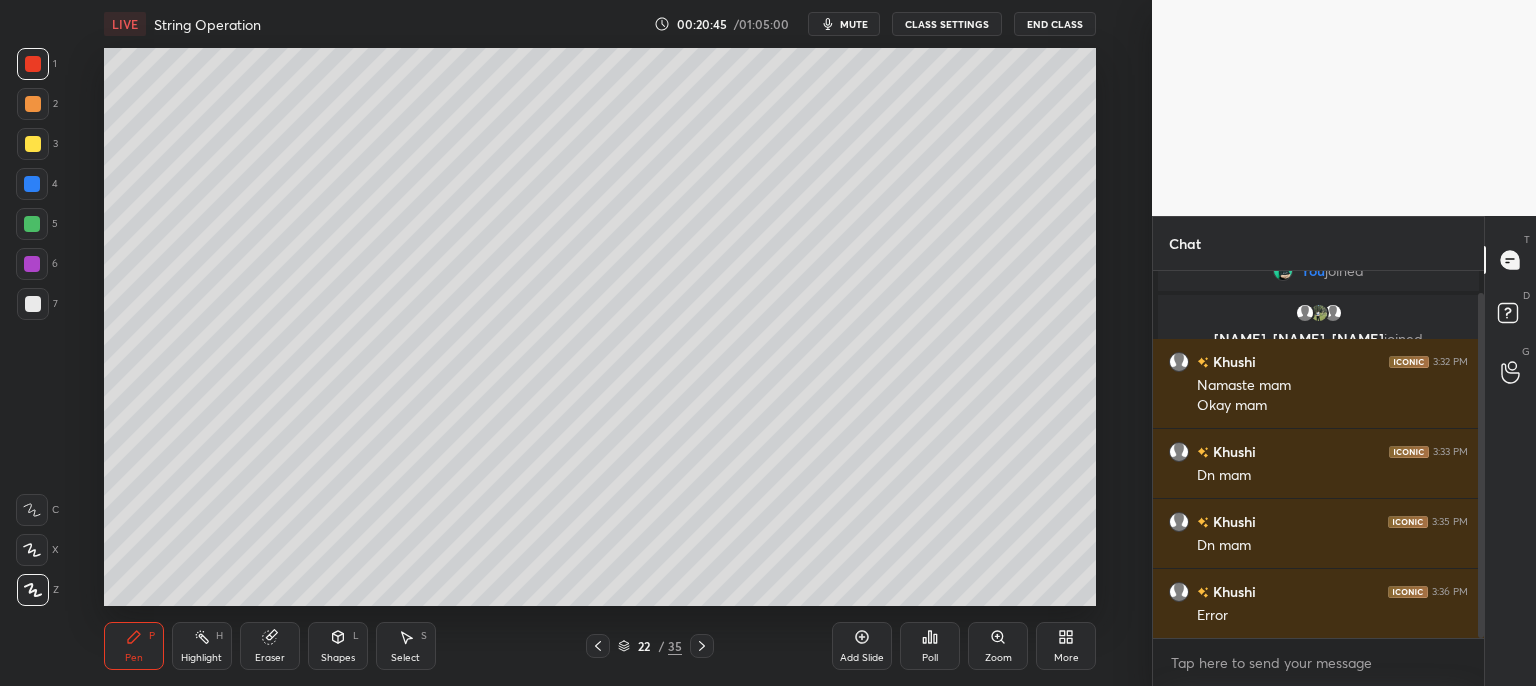 drag, startPoint x: 1482, startPoint y: 610, endPoint x: 1460, endPoint y: 655, distance: 50.08992 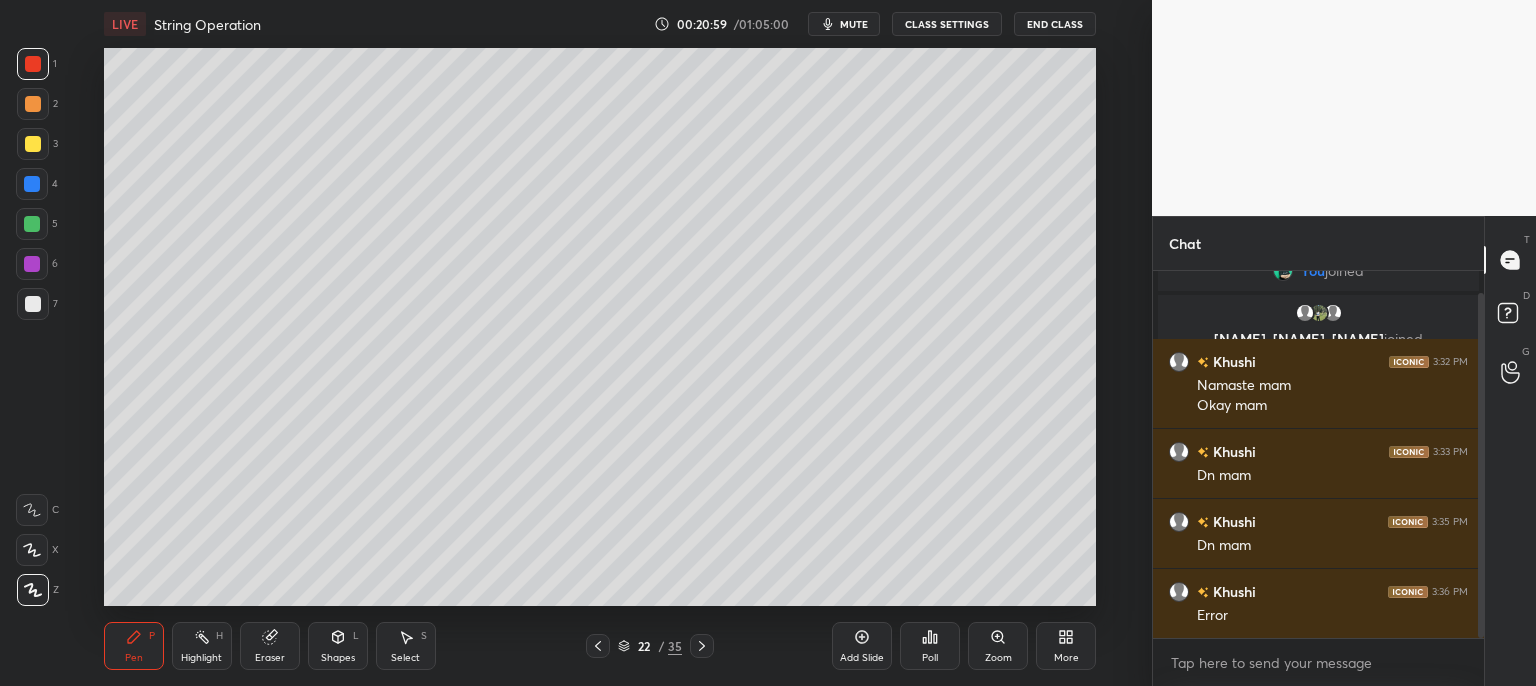 scroll, scrollTop: 321, scrollLeft: 325, axis: both 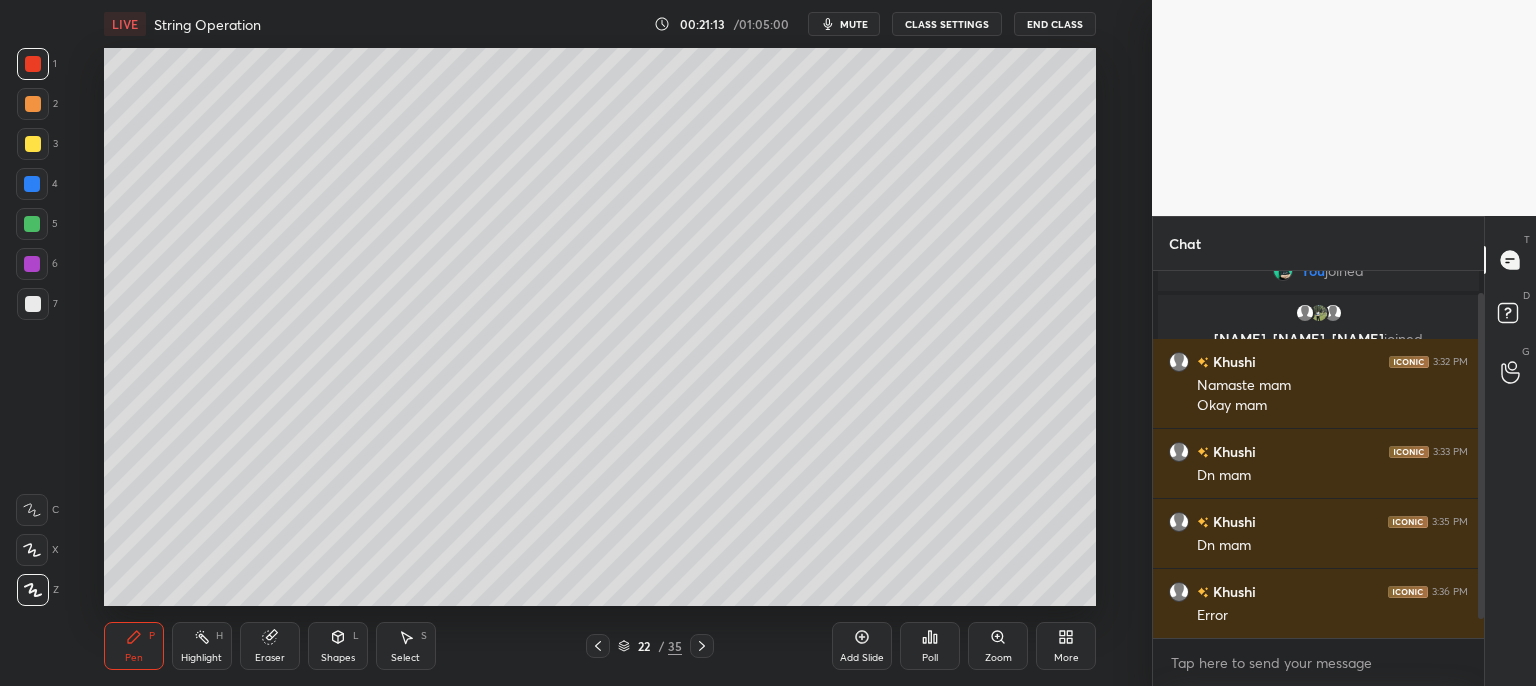 click 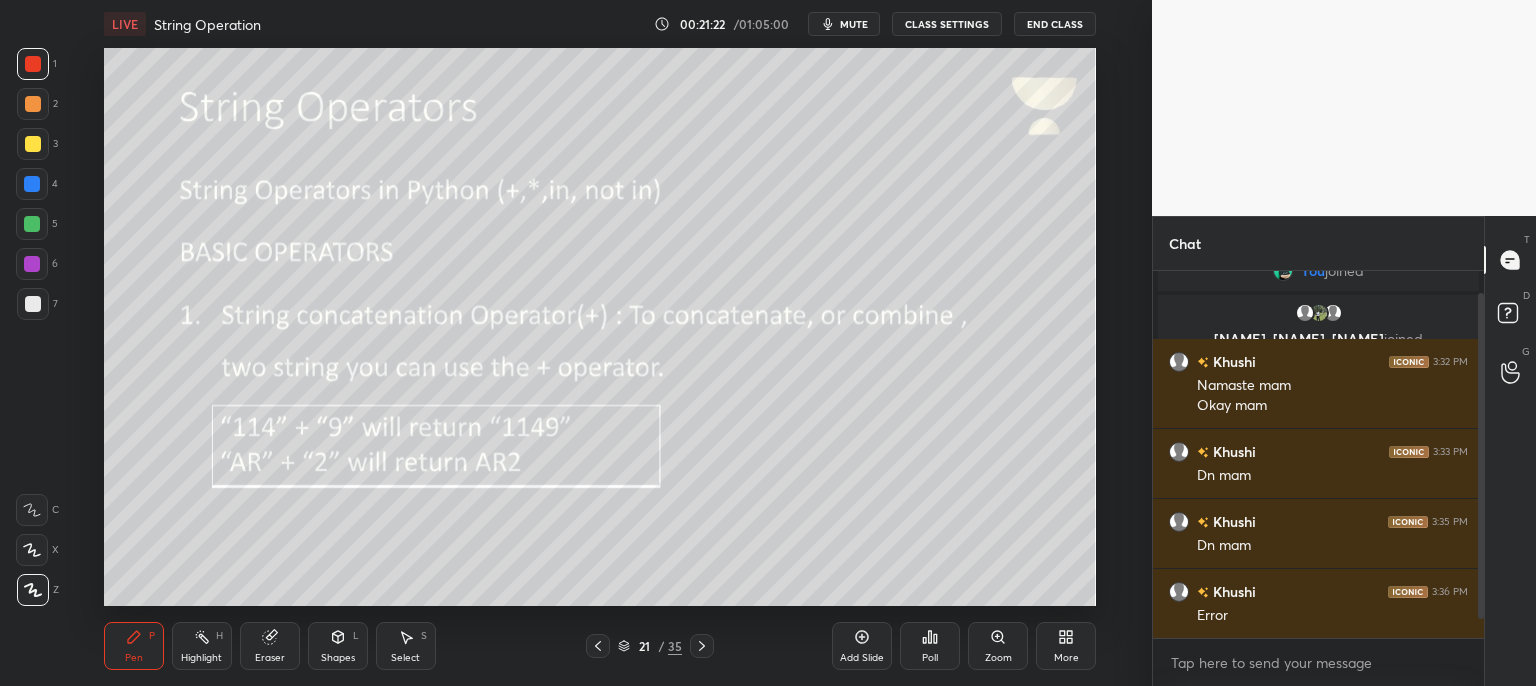 click 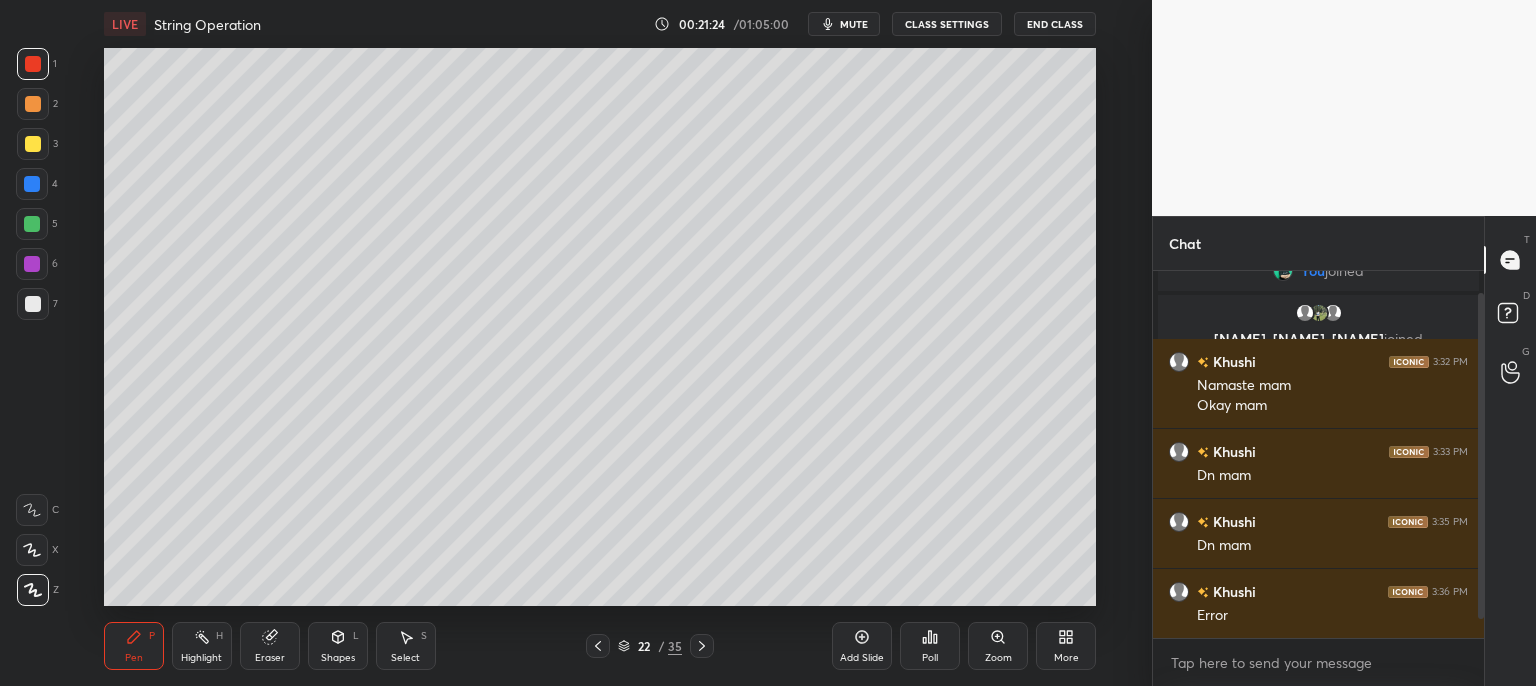 click 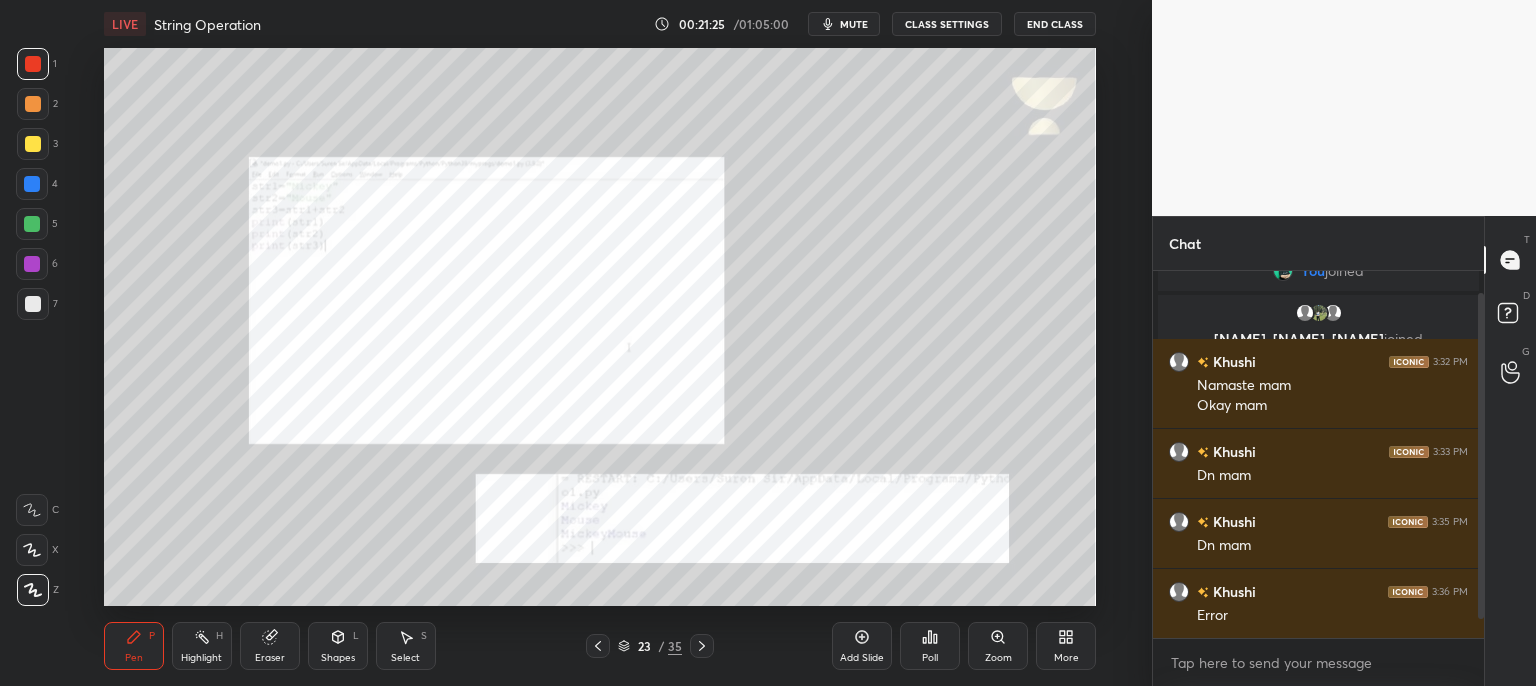 click 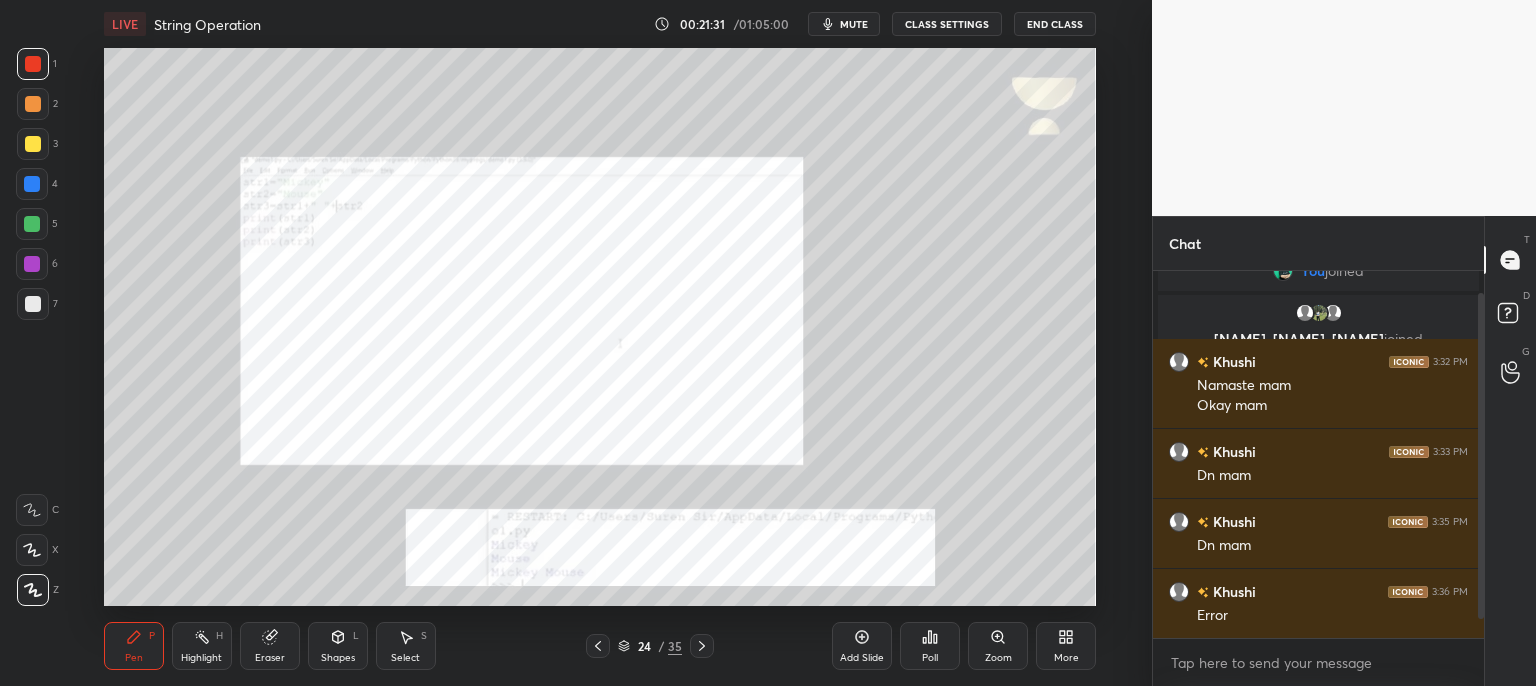 click on "Zoom" at bounding box center (998, 646) 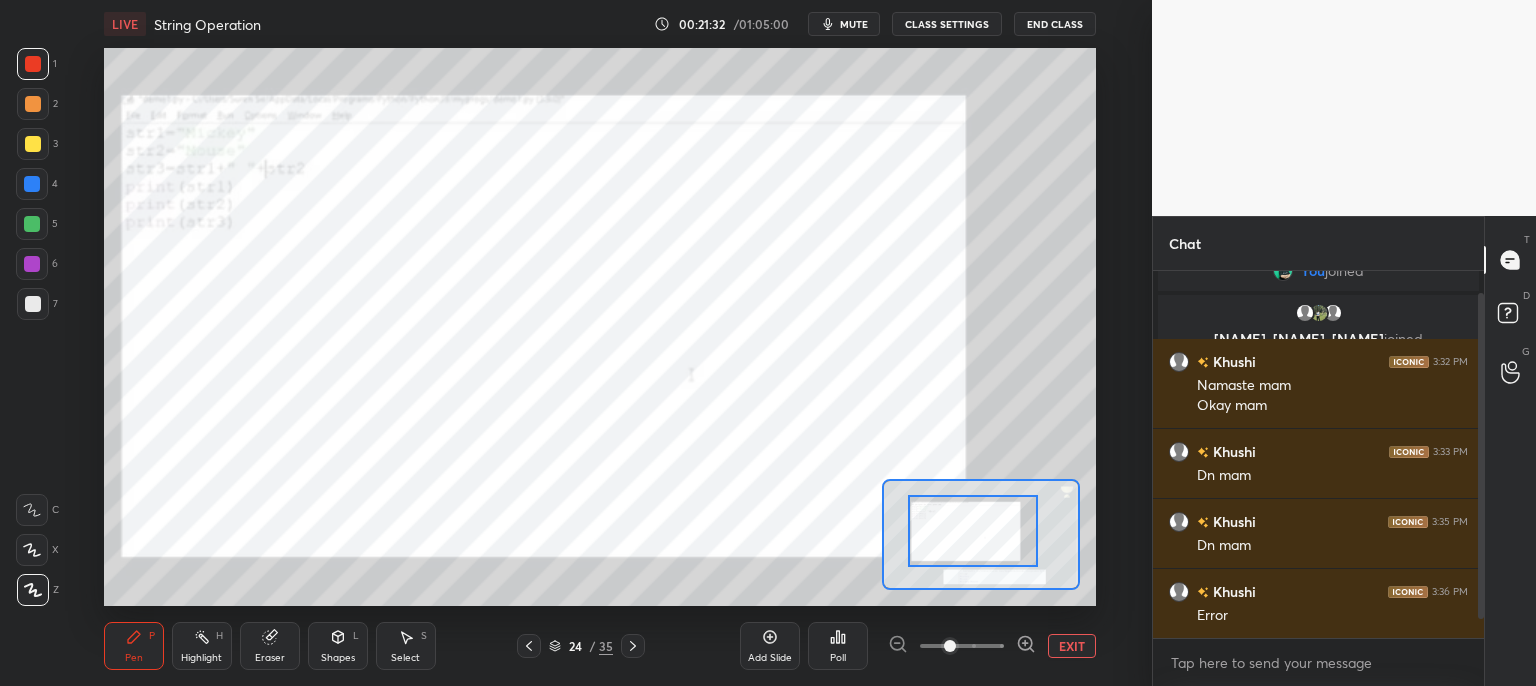 drag, startPoint x: 982, startPoint y: 531, endPoint x: 922, endPoint y: 531, distance: 60 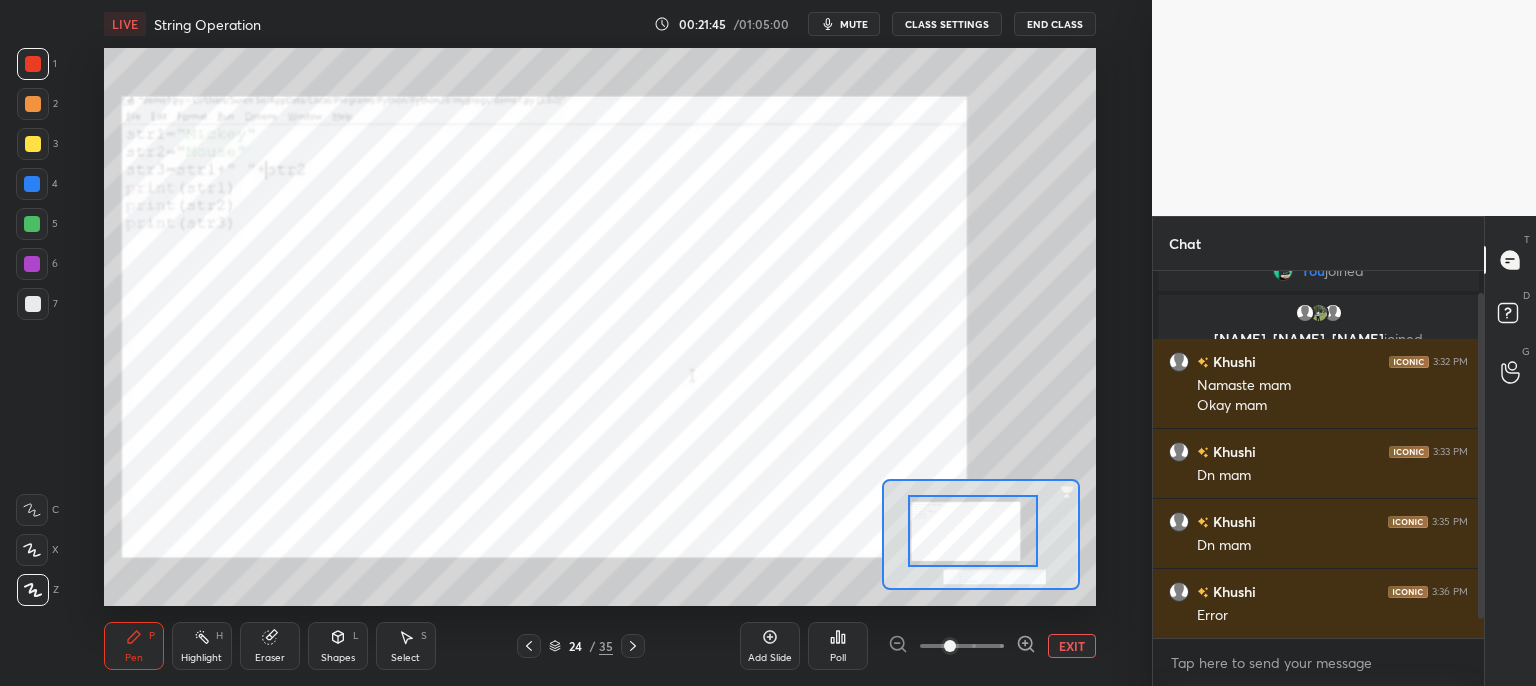 scroll, scrollTop: 94, scrollLeft: 0, axis: vertical 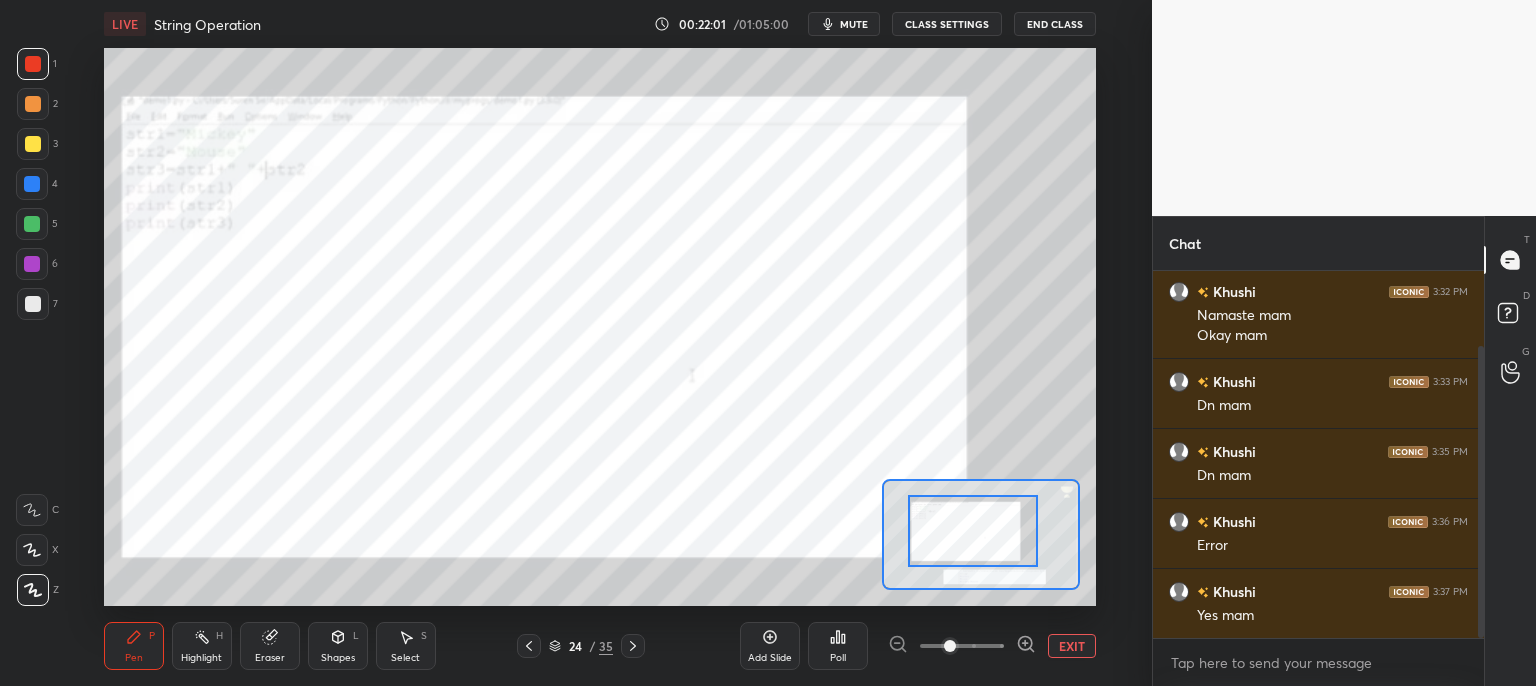 click on "EXIT" at bounding box center [1072, 646] 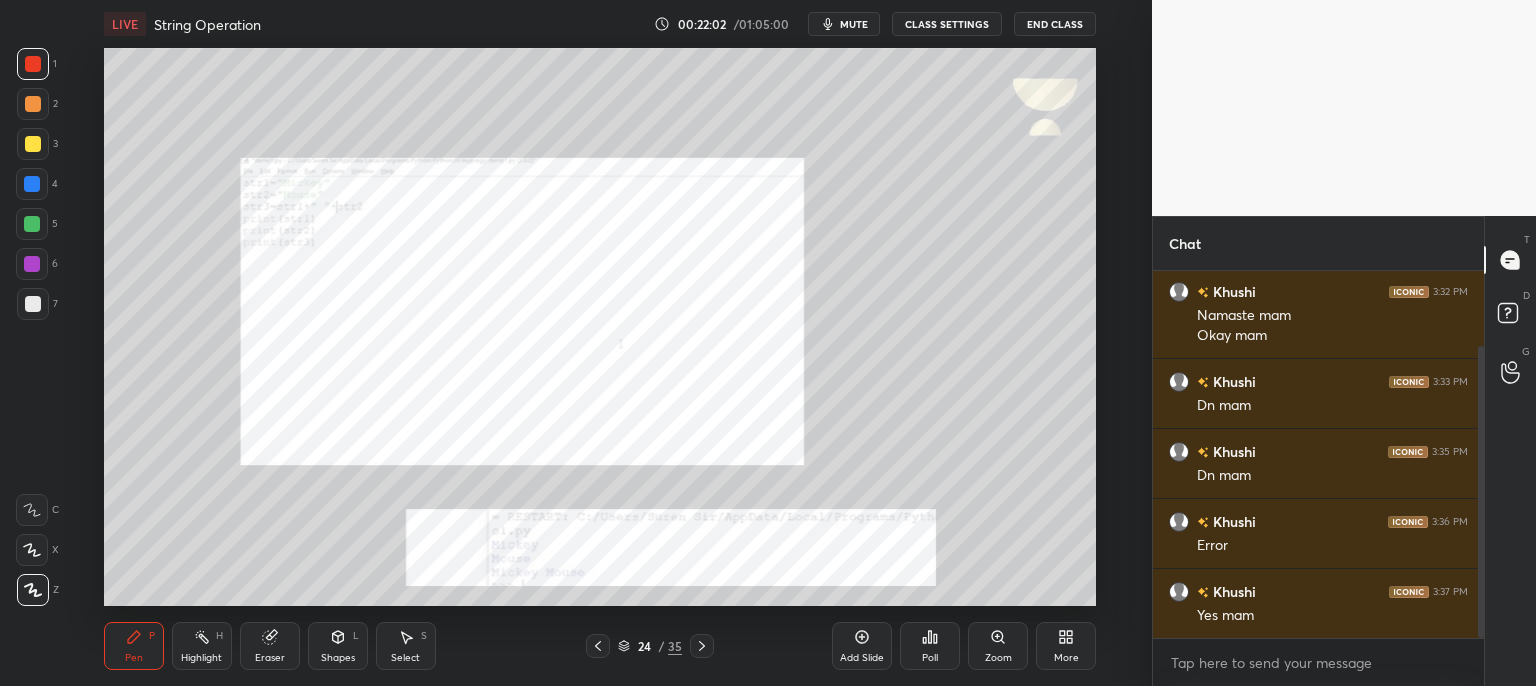 click on "Zoom" at bounding box center [998, 646] 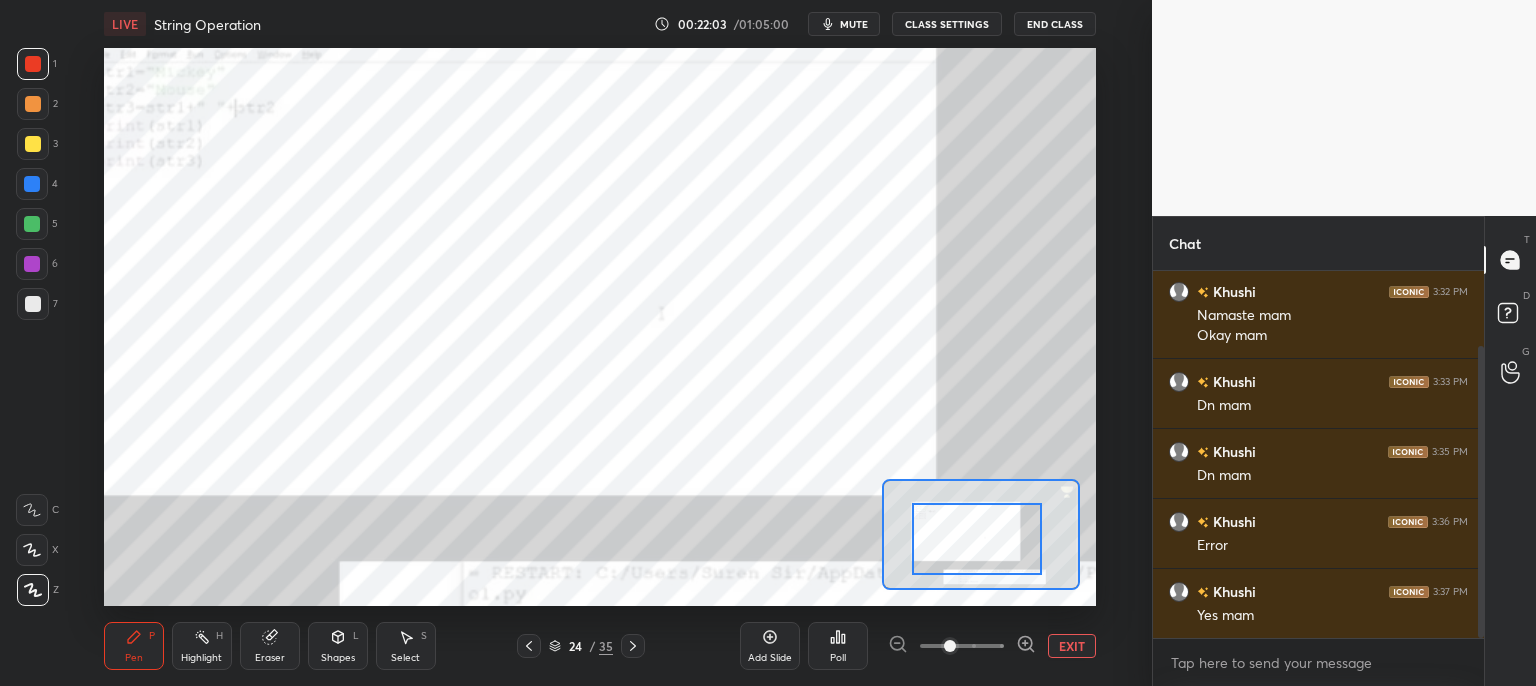 drag, startPoint x: 974, startPoint y: 505, endPoint x: 972, endPoint y: 547, distance: 42.047592 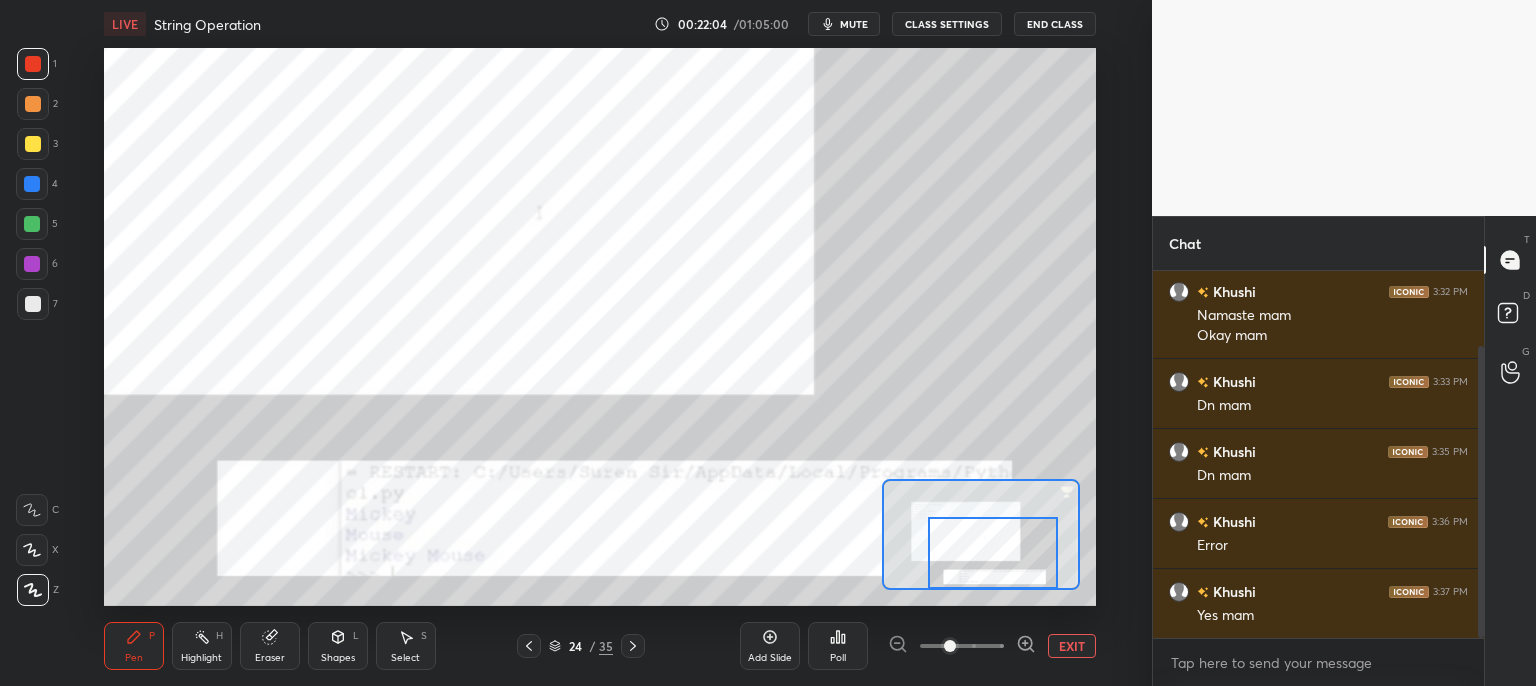 drag, startPoint x: 955, startPoint y: 554, endPoint x: 966, endPoint y: 572, distance: 21.095022 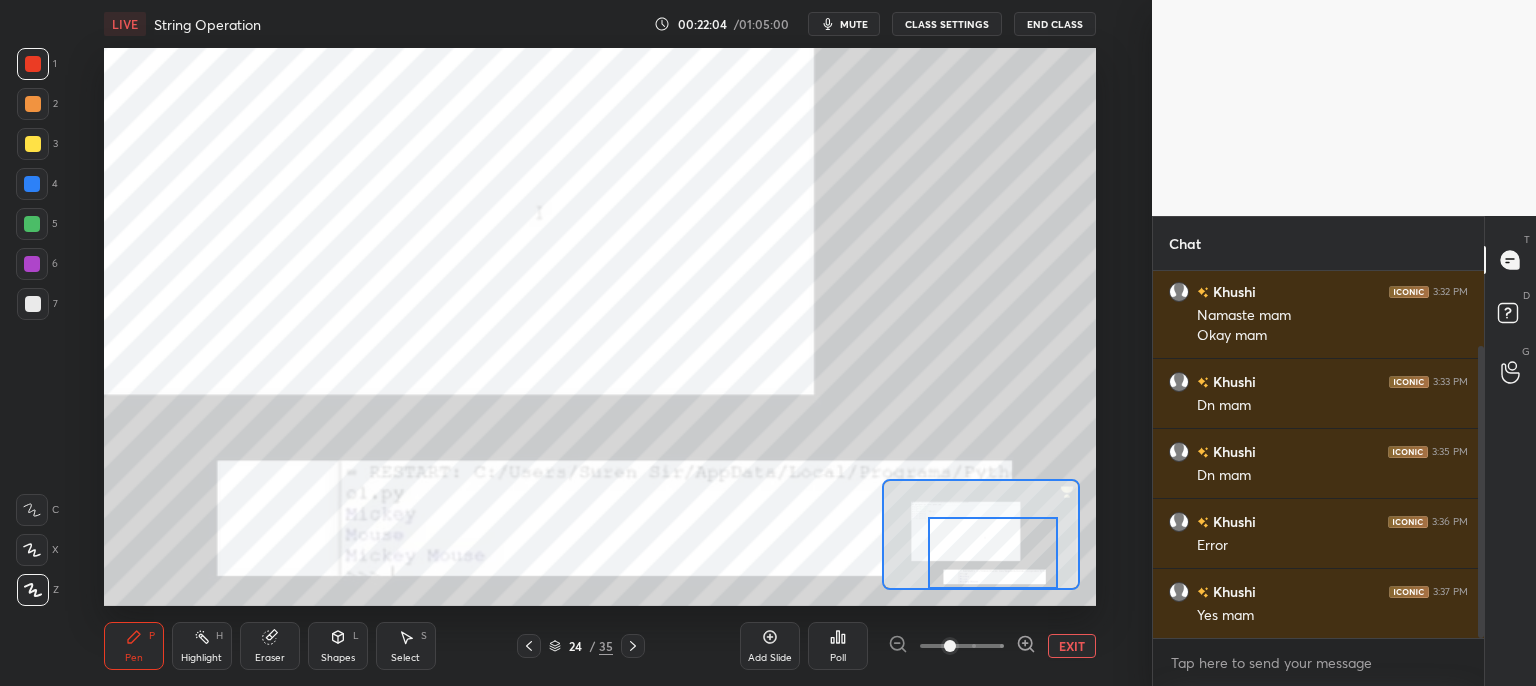 click at bounding box center [993, 553] 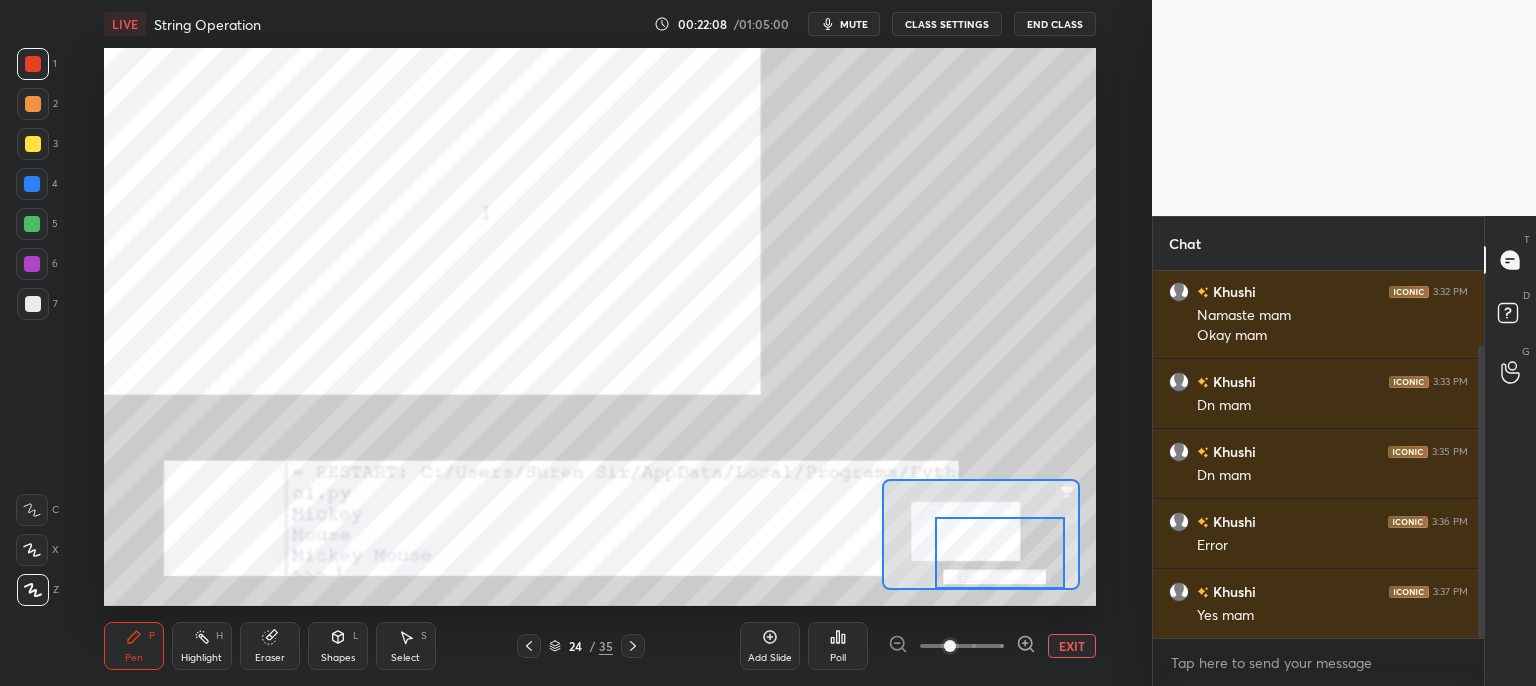 click on "EXIT" at bounding box center [1072, 646] 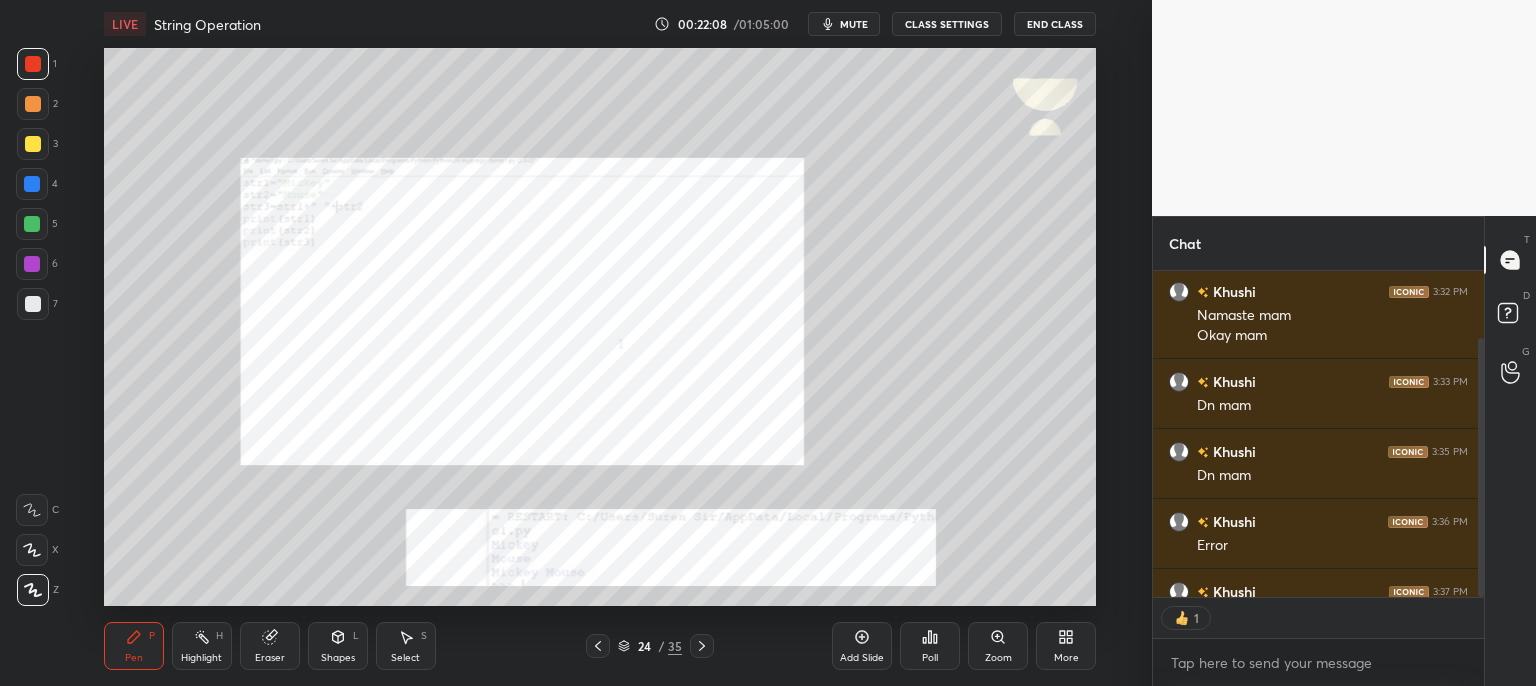 scroll, scrollTop: 321, scrollLeft: 325, axis: both 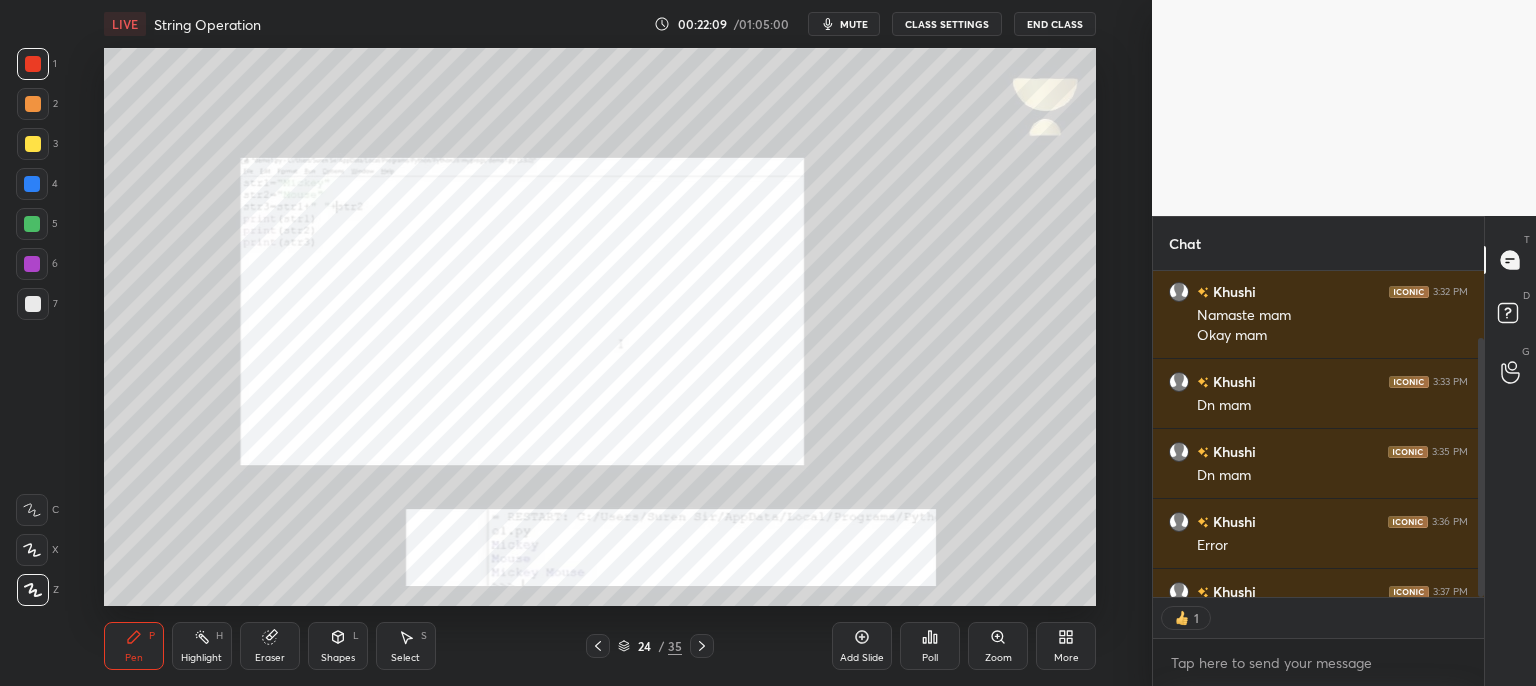 click 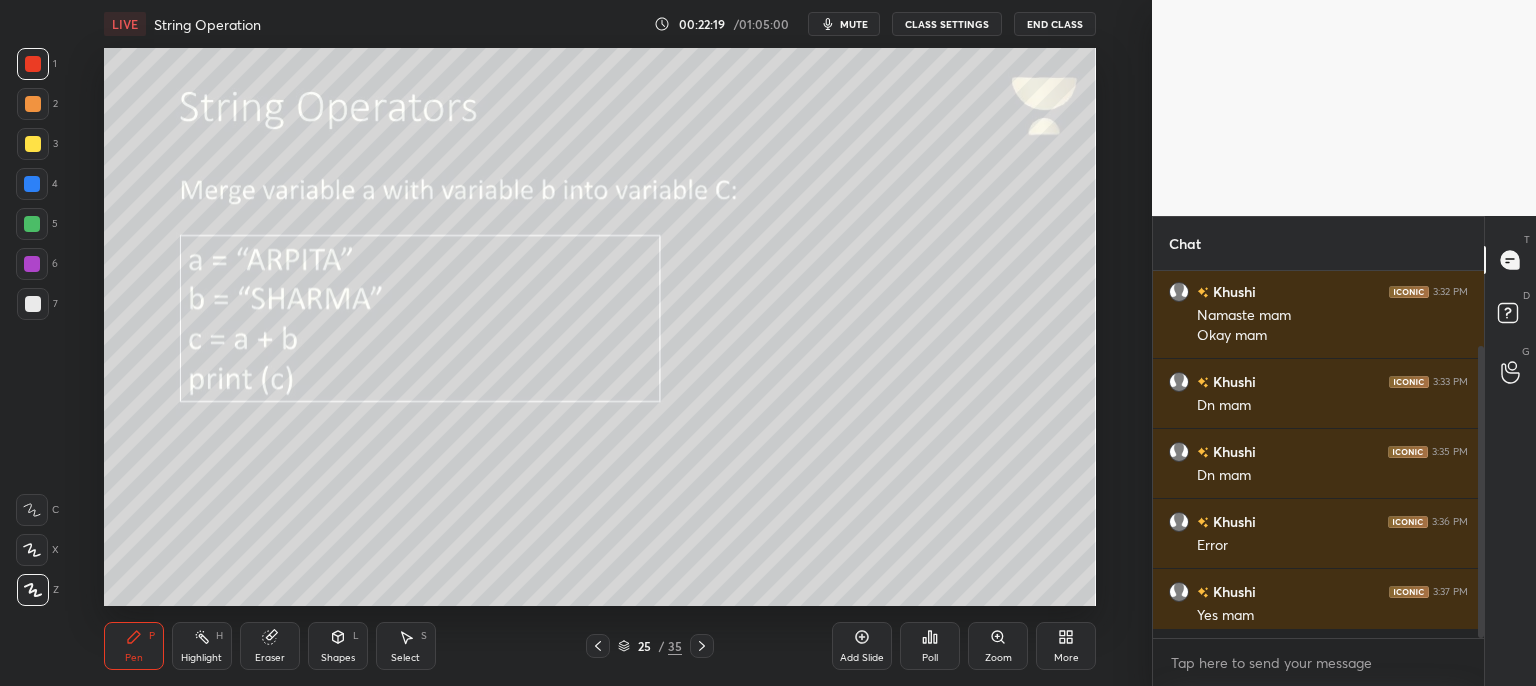 scroll, scrollTop: 6, scrollLeft: 6, axis: both 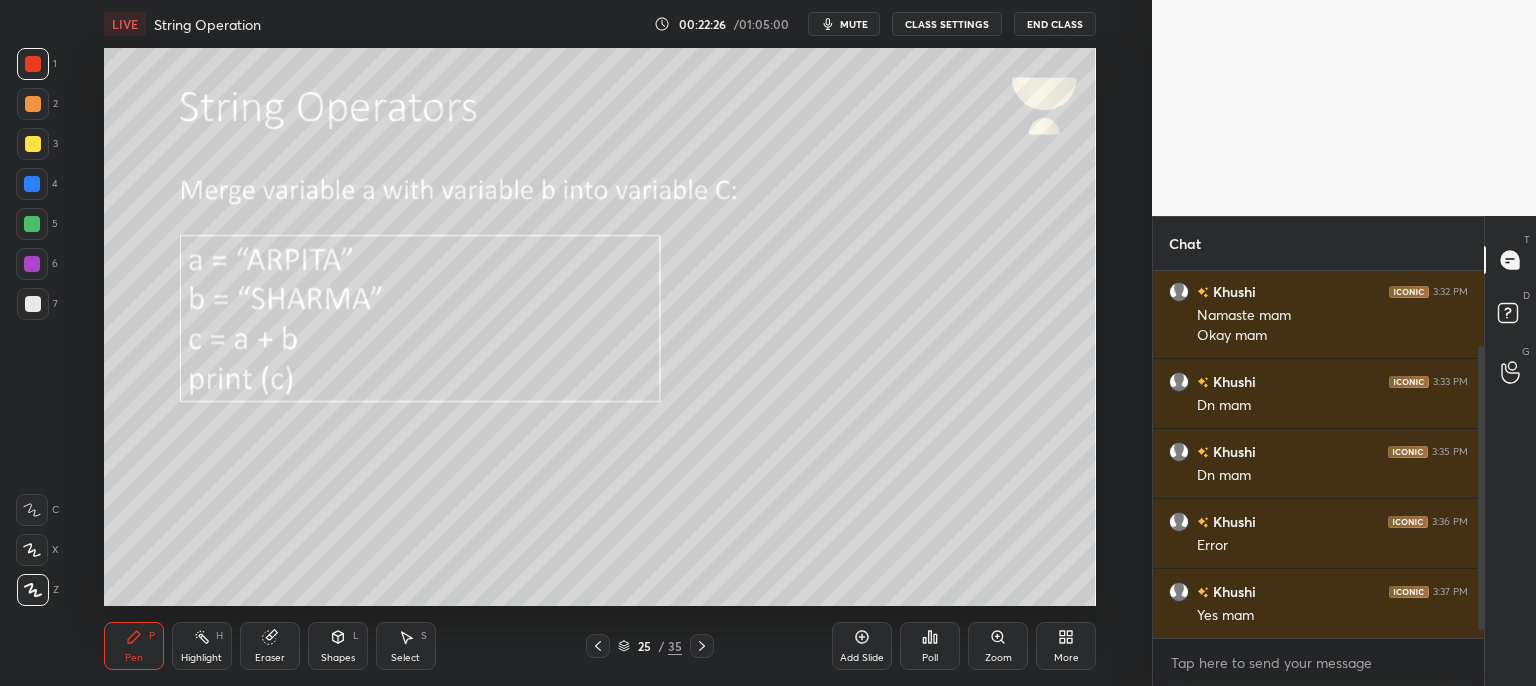 click 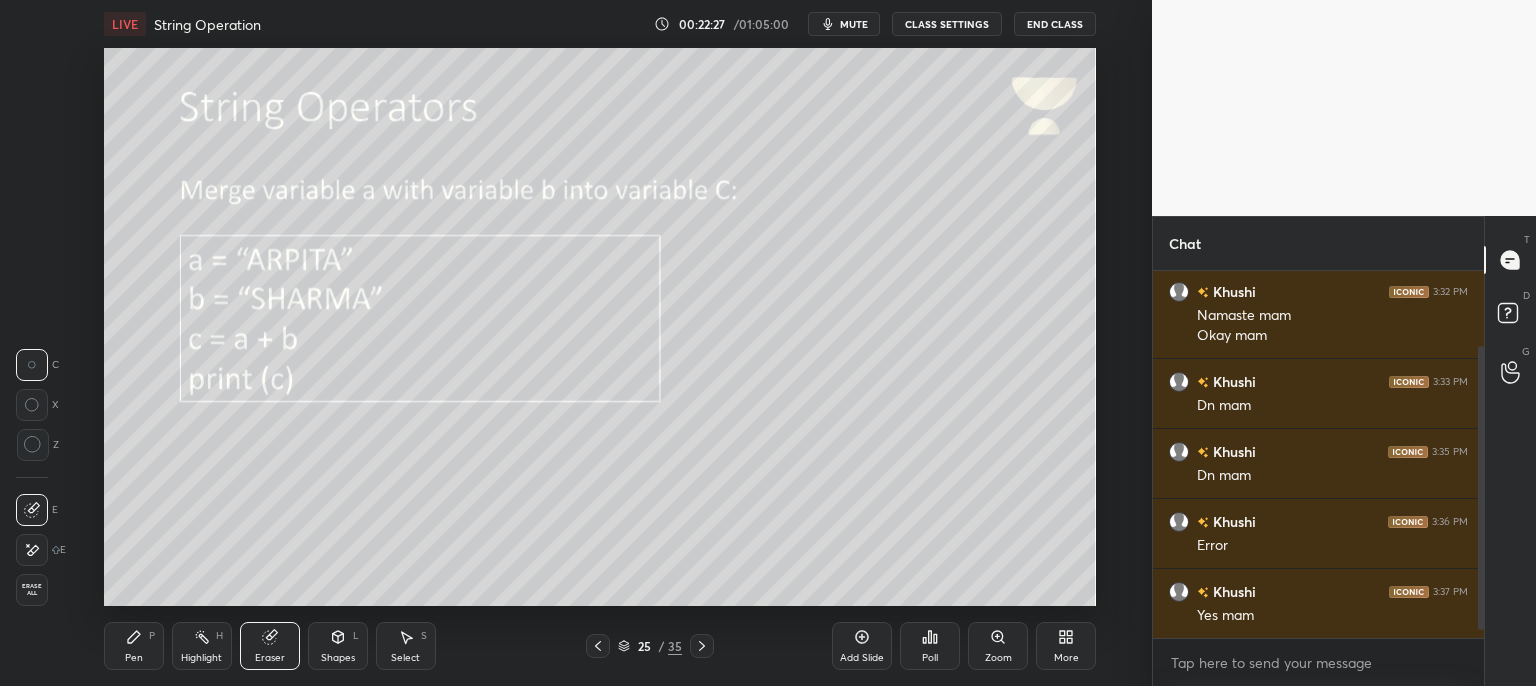 drag, startPoint x: 14, startPoint y: 541, endPoint x: 46, endPoint y: 548, distance: 32.75668 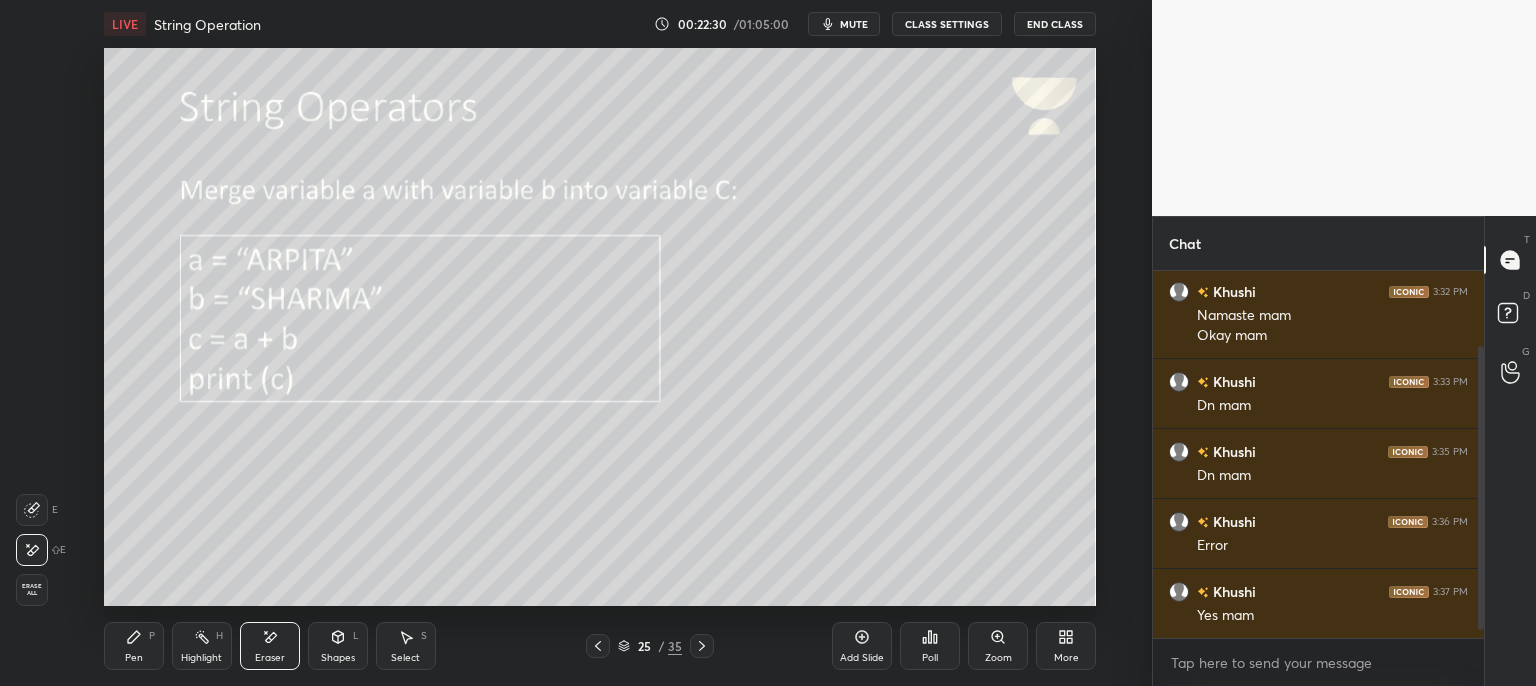 click on "Pen P" at bounding box center (134, 646) 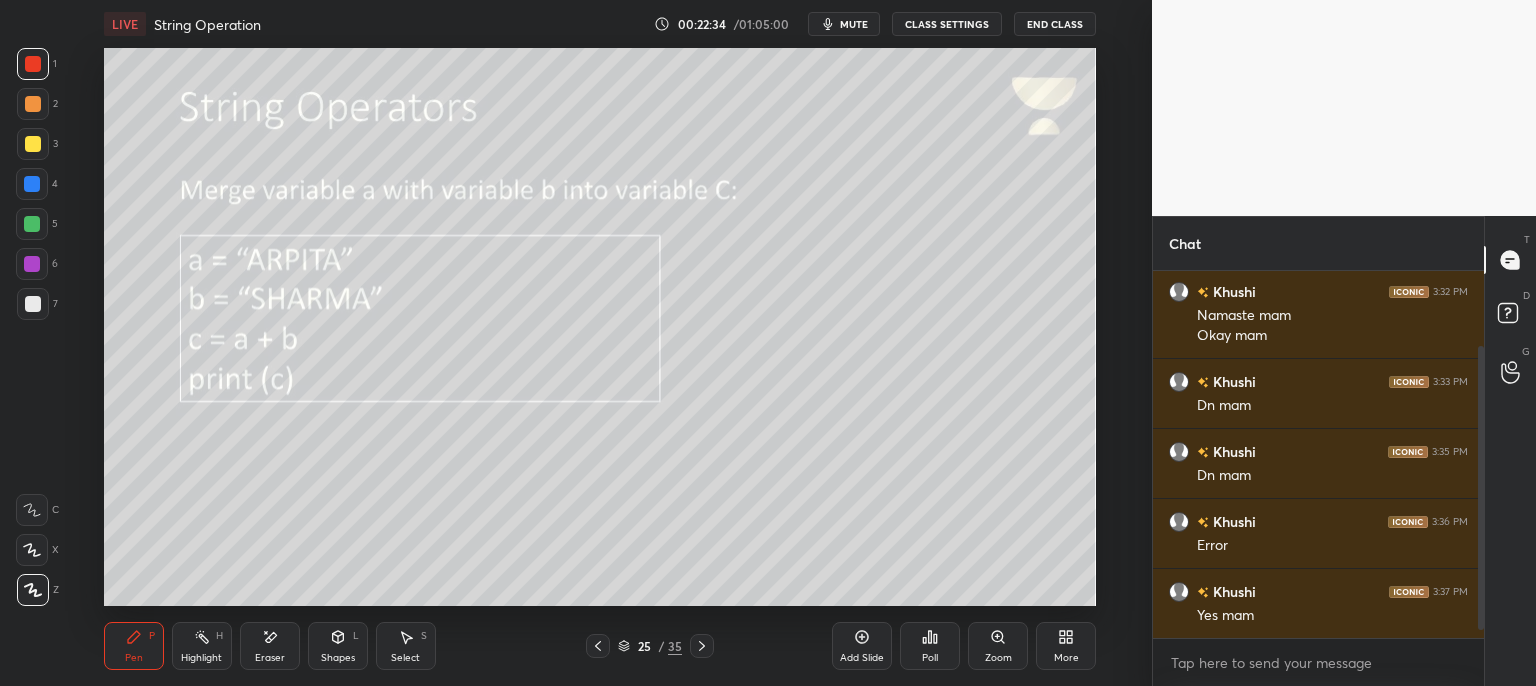 click on "1 2 3 4 5 6 7 C X Z E E Erase all   H H LIVE String Operation 00:22:34 /  01:05:00 mute CLASS SETTINGS End Class Setting up your live class Poll for   secs No correct answer Start poll Back String Operation • L2 of Course on Python Programming Language: String for CBSE Class 11 Arpita Sharma Pen P Highlight H Eraser Shapes L Select S 25 / 35 Add Slide Poll Zoom More" at bounding box center (568, 343) 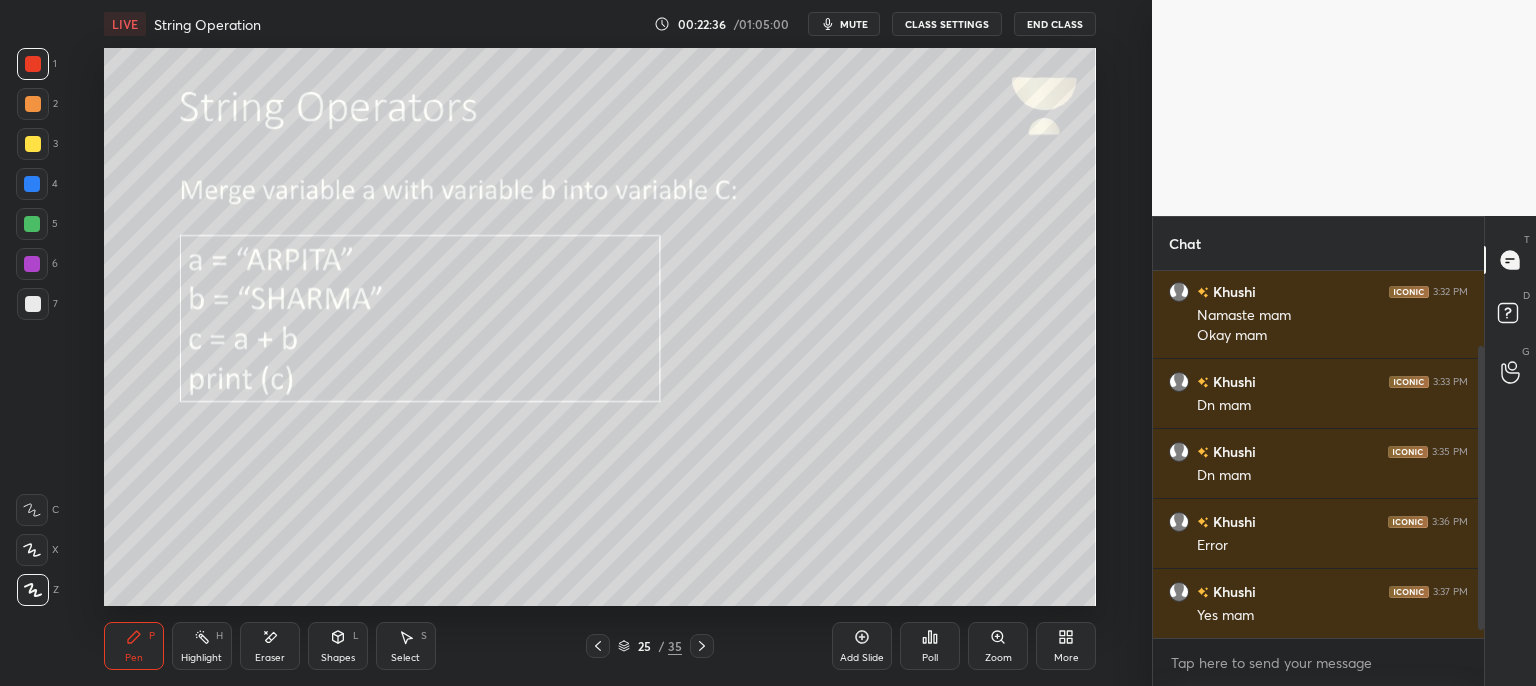 click 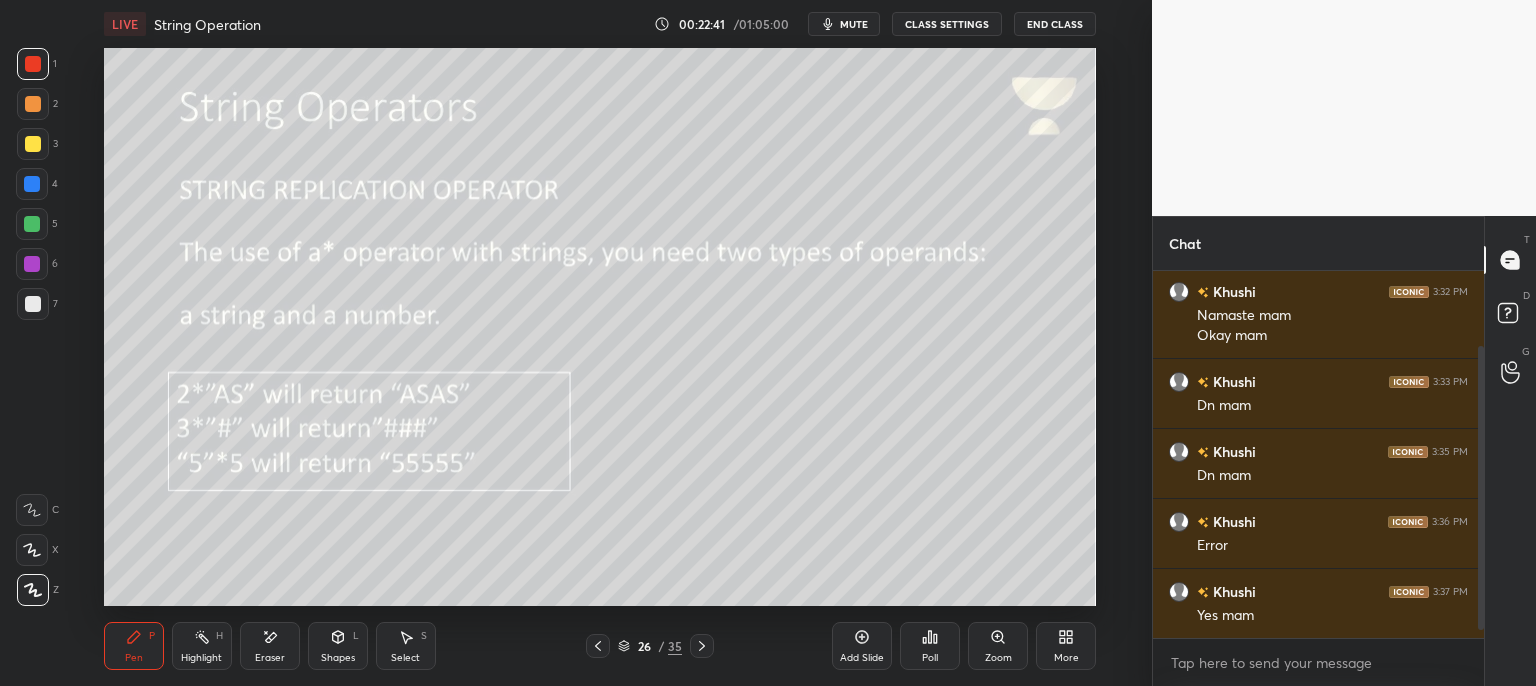 click at bounding box center (598, 646) 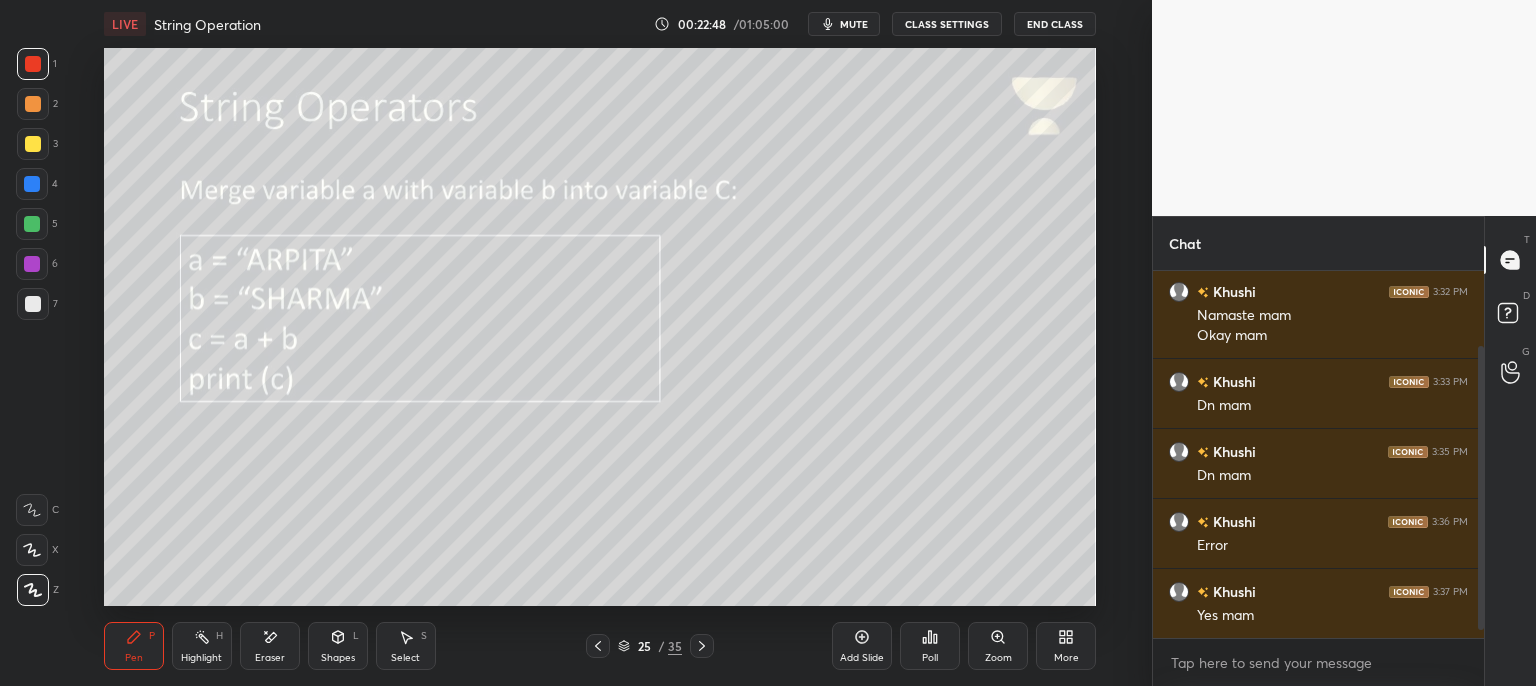 scroll, scrollTop: 164, scrollLeft: 0, axis: vertical 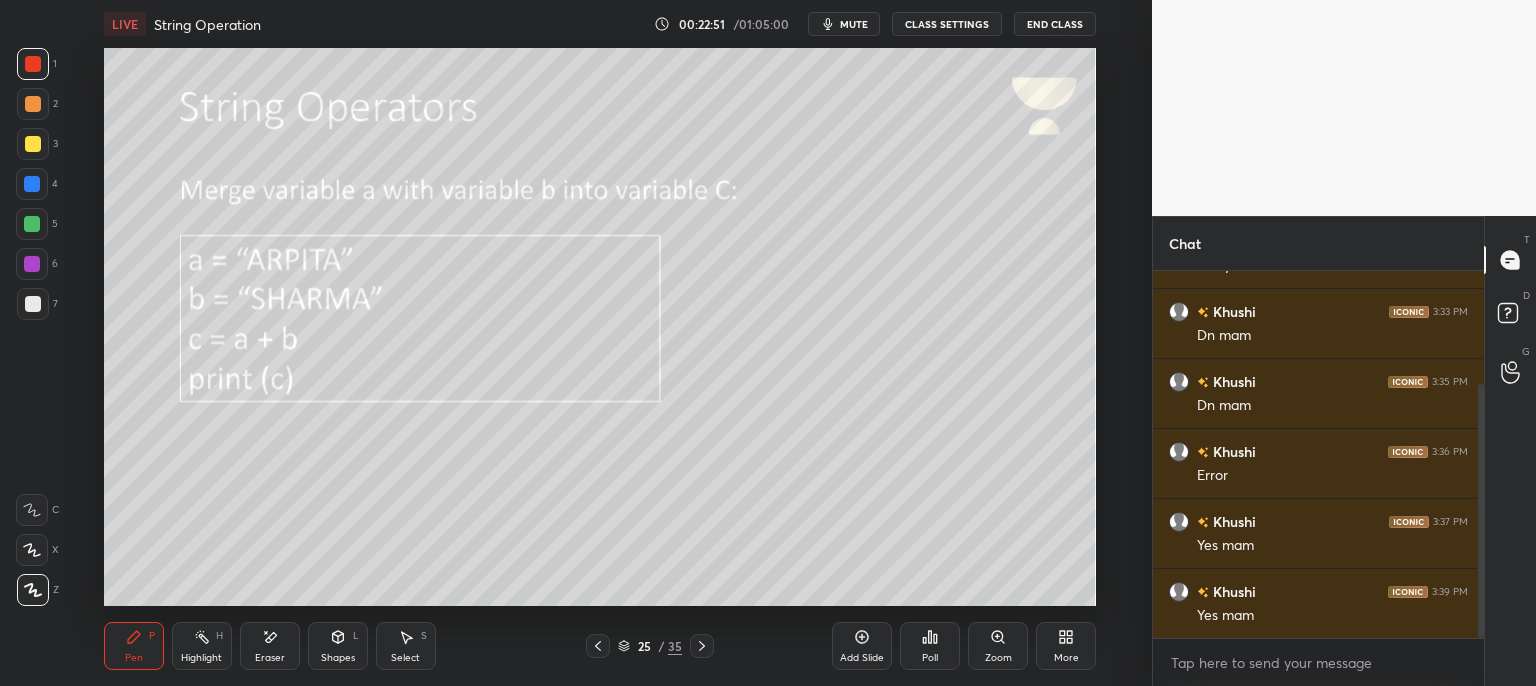 click 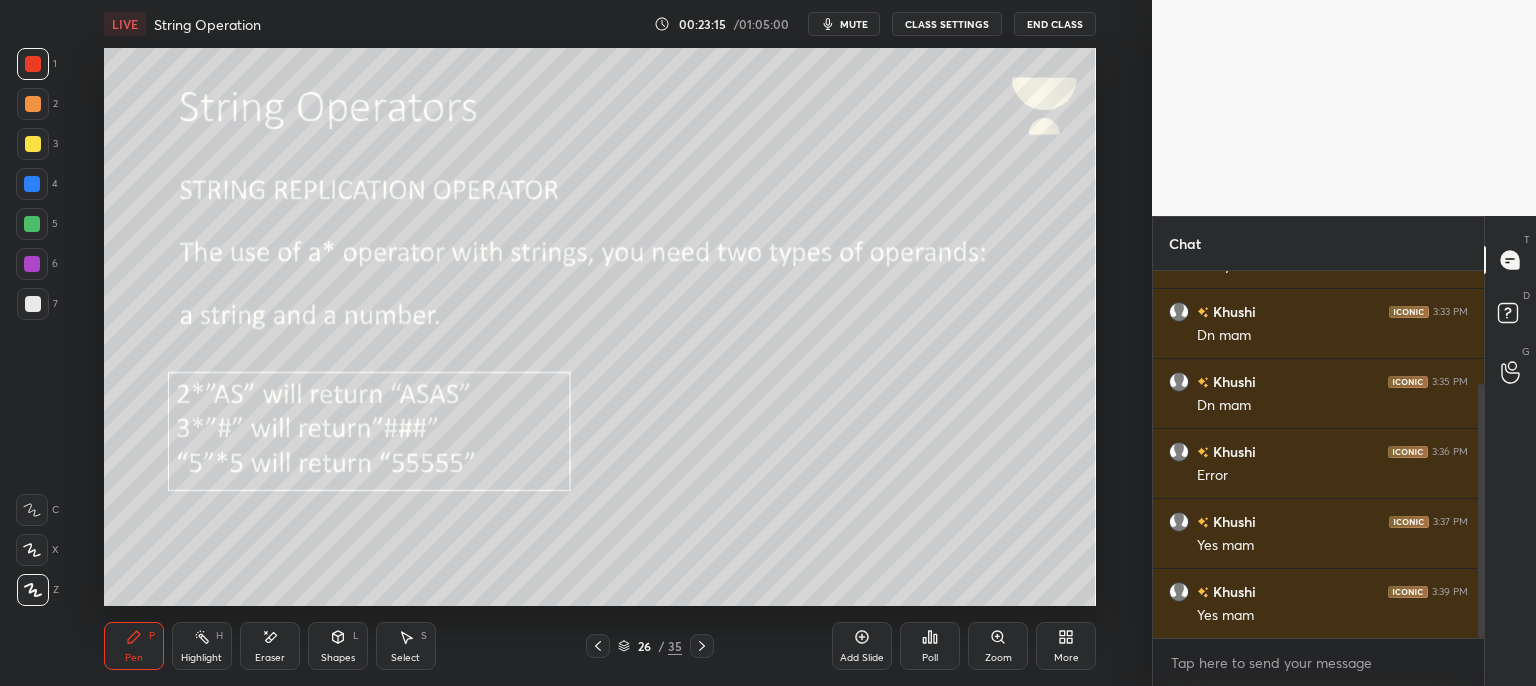 click 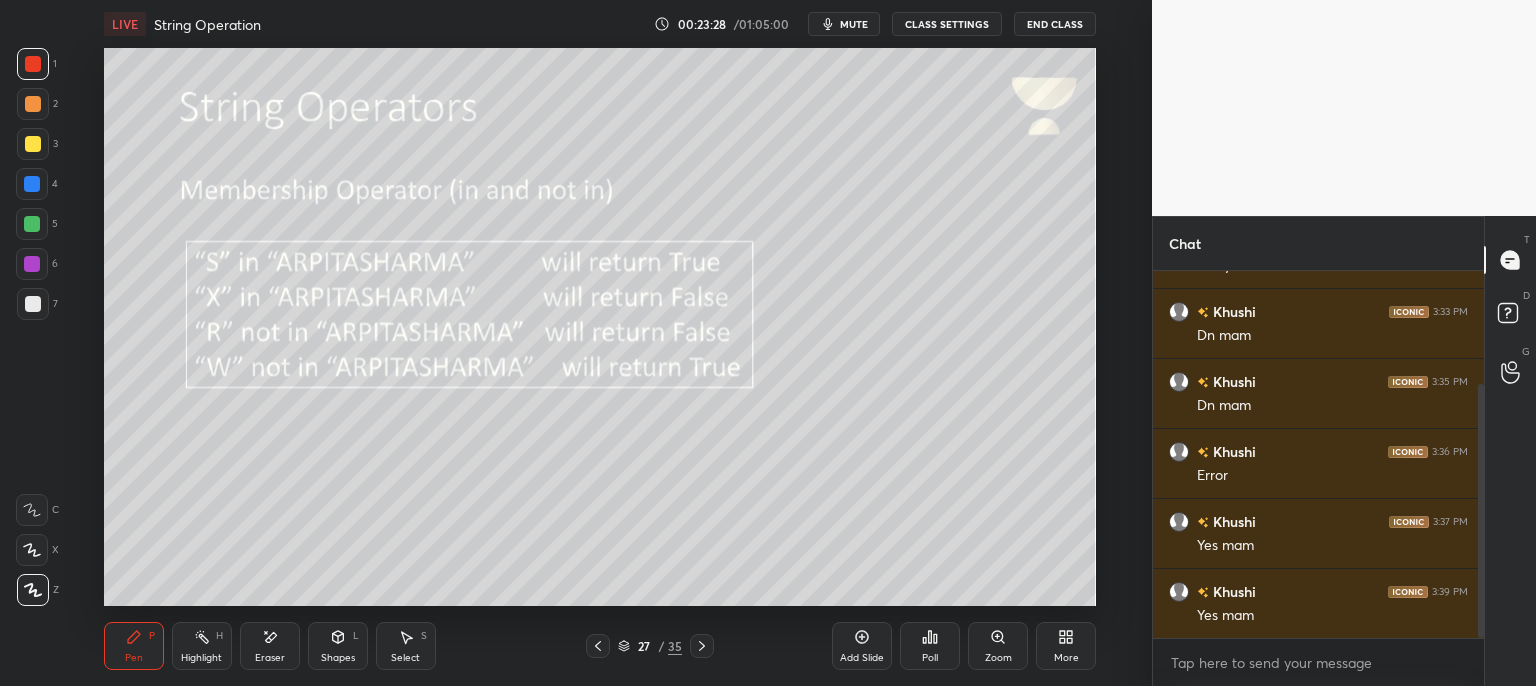 click 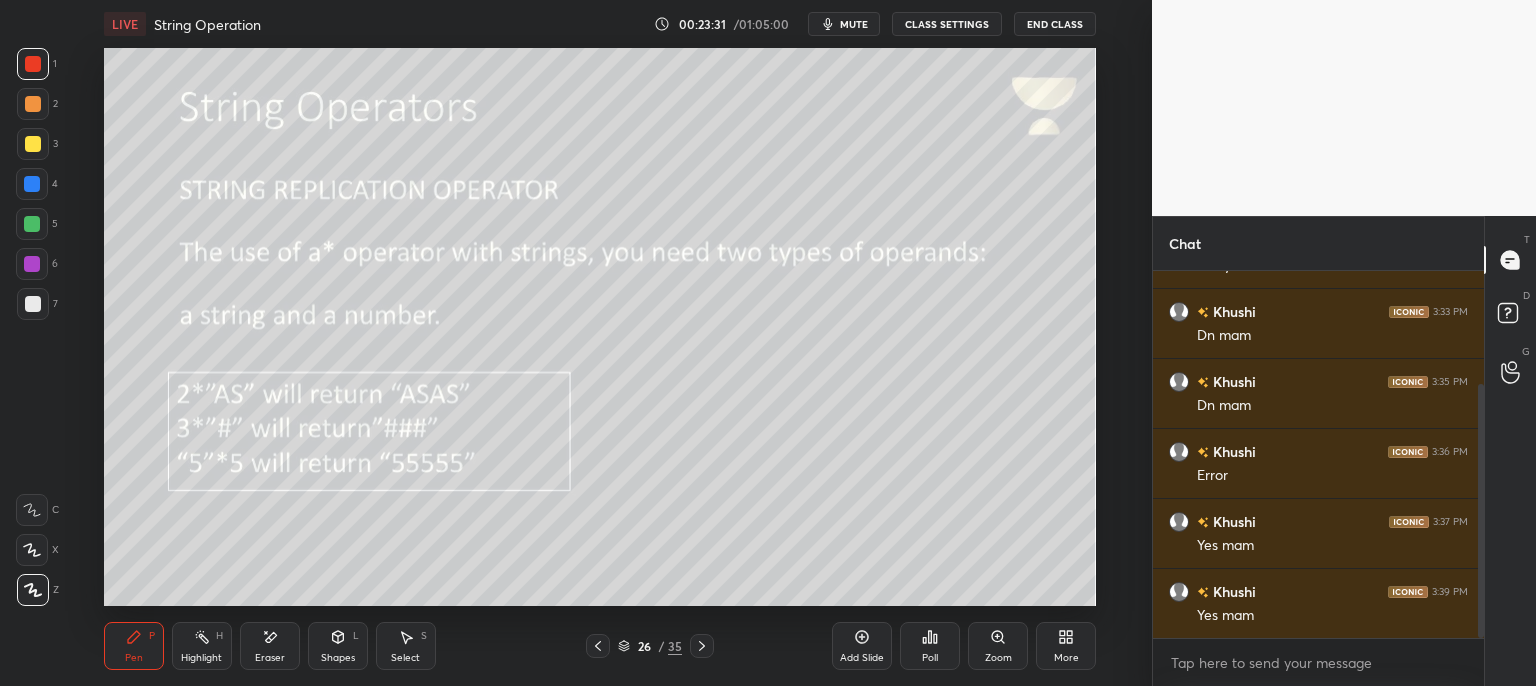 click 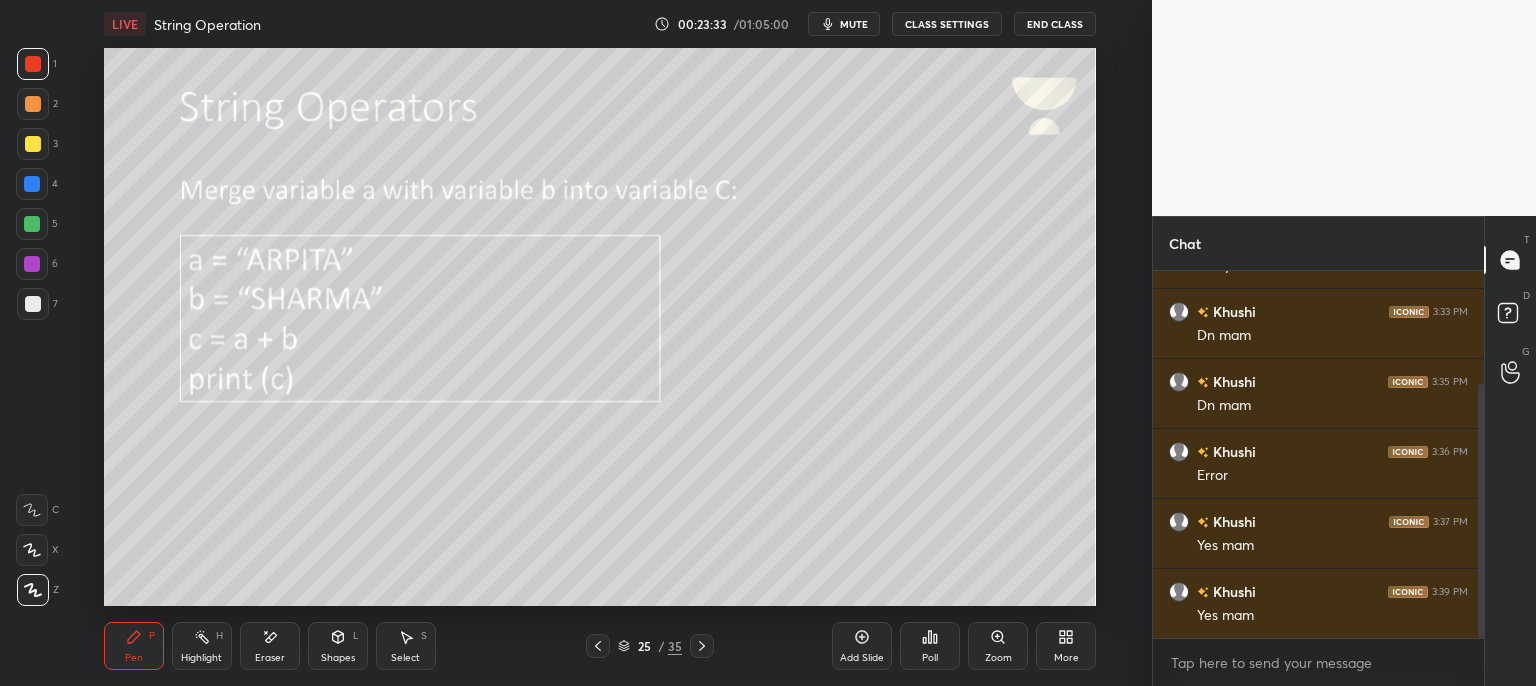 click at bounding box center [702, 646] 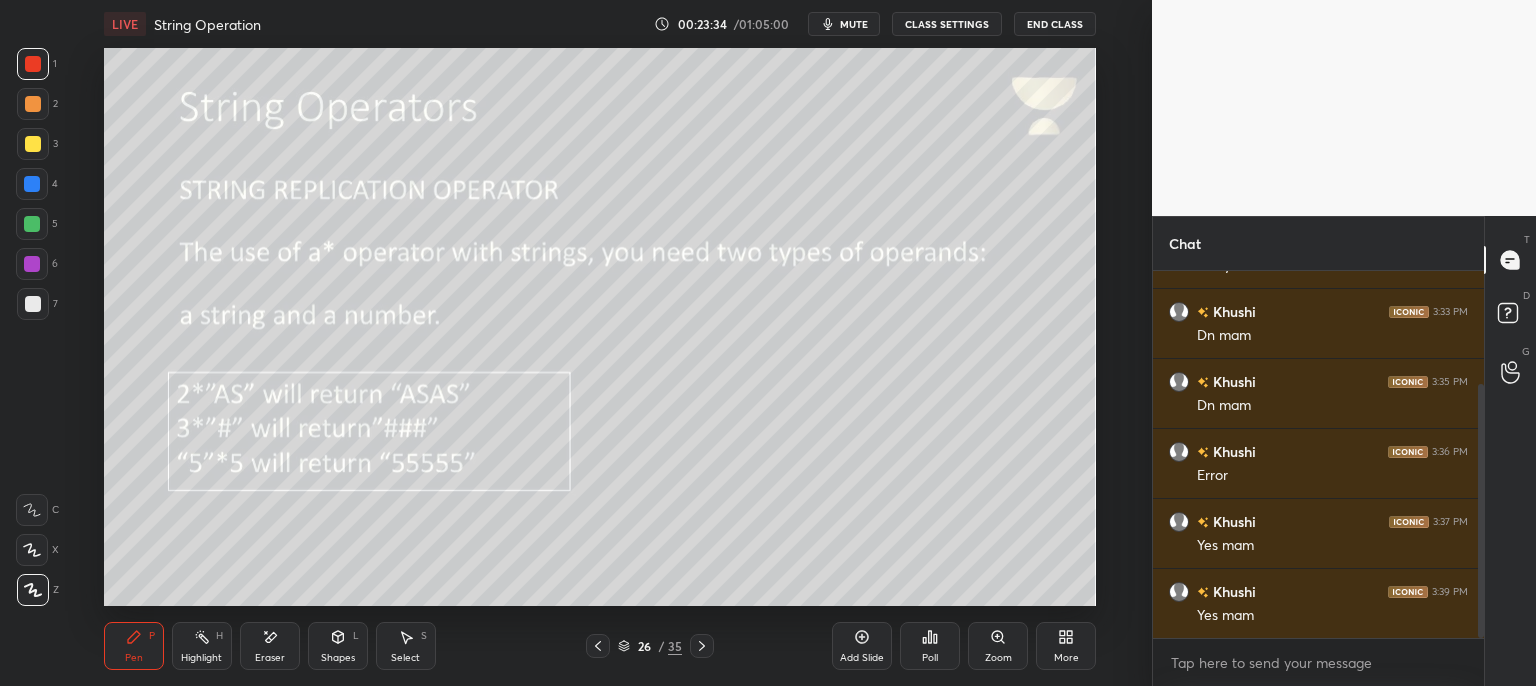 click on "Add Slide" at bounding box center [862, 646] 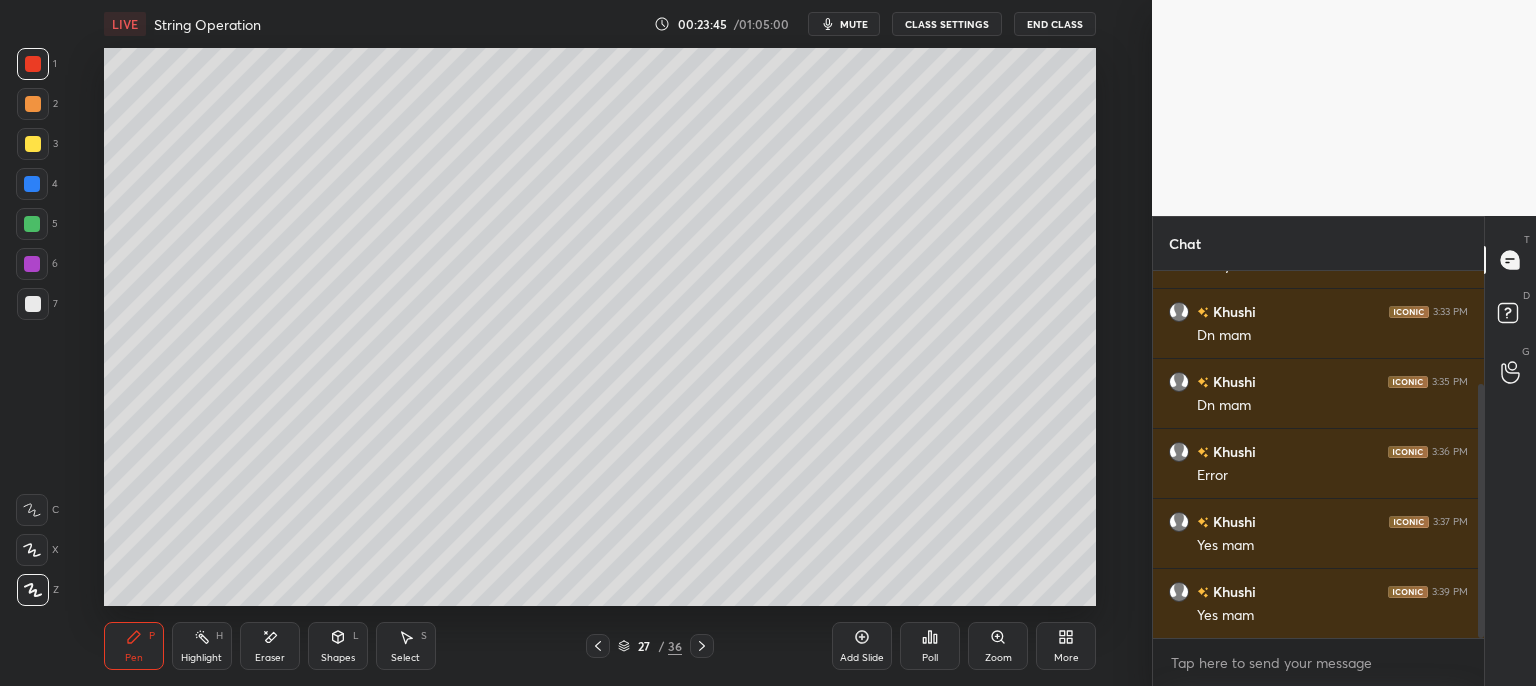 click on "Pen P Highlight H Eraser Shapes L Select S 27 / 36 Add Slide Poll Zoom More" at bounding box center (600, 646) 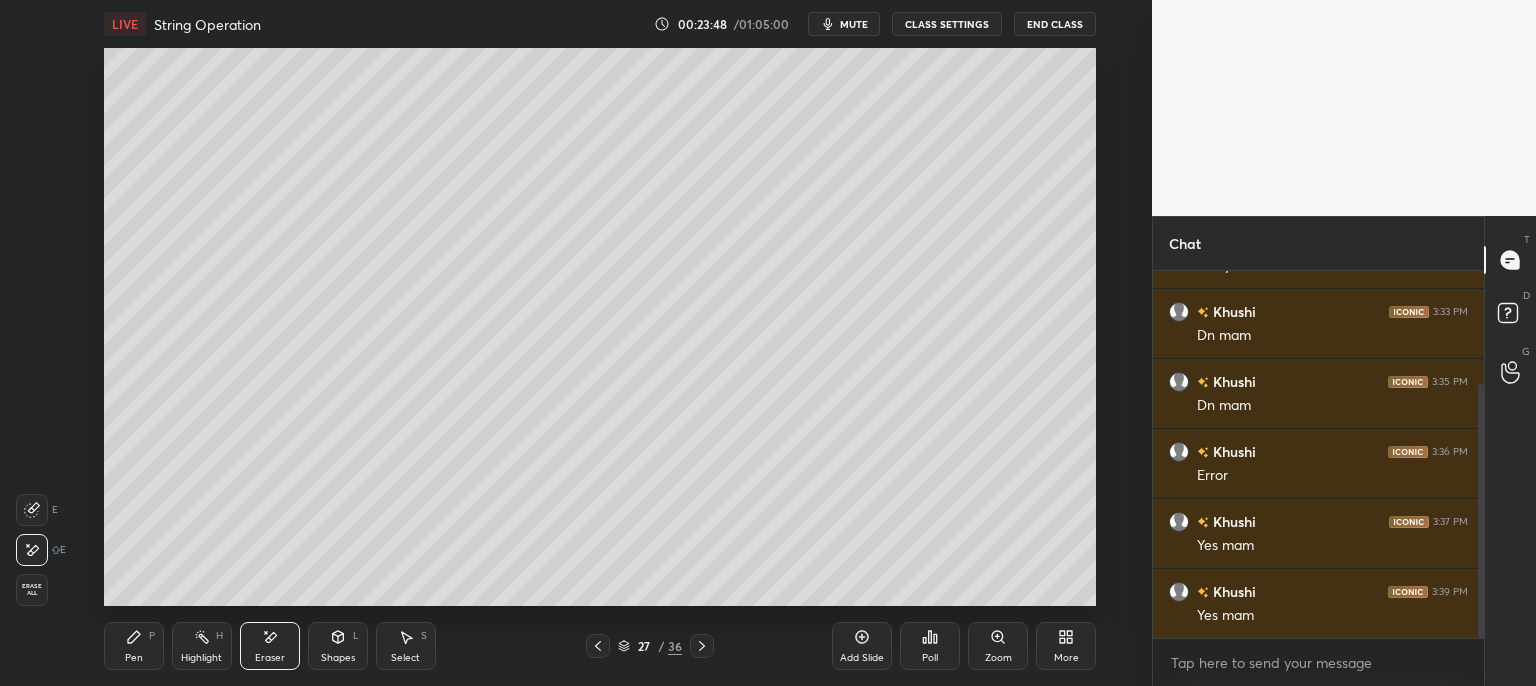 click on "Erase all" at bounding box center [32, 590] 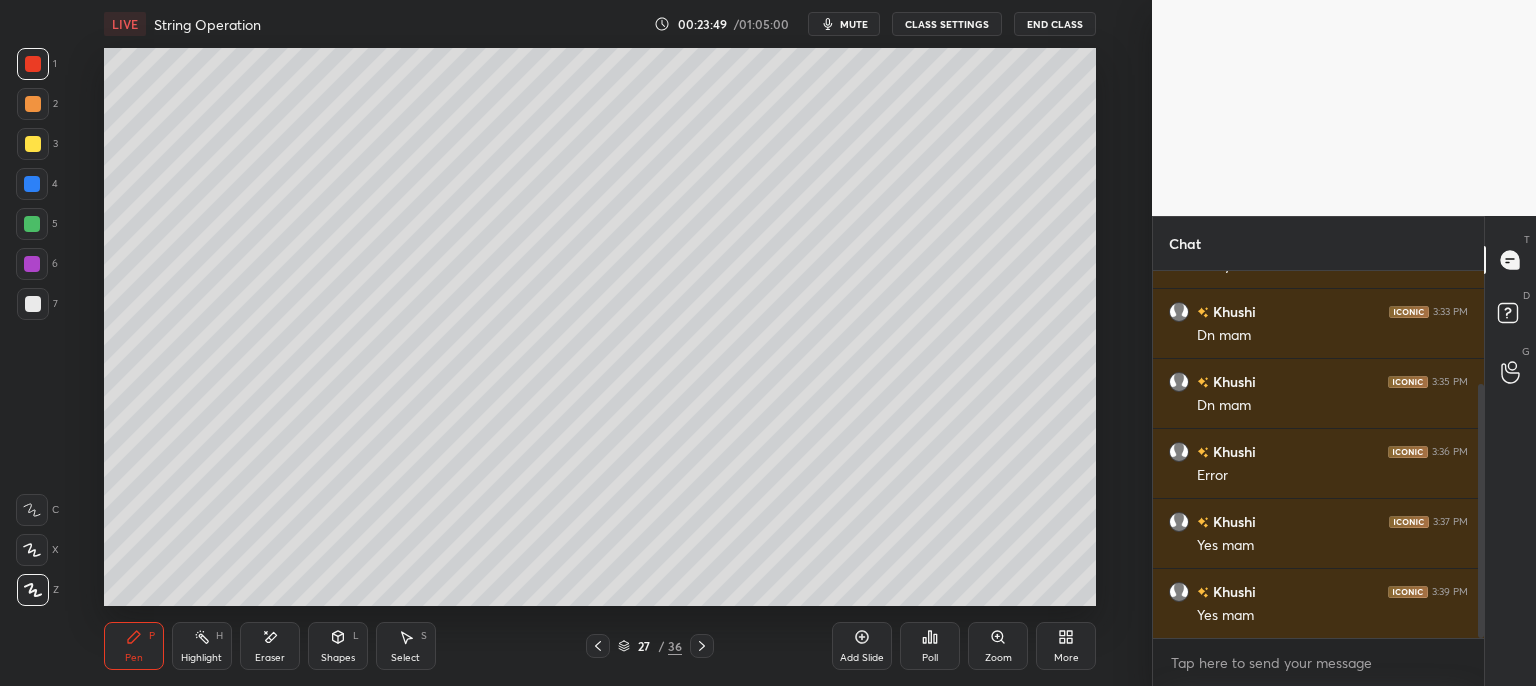 click at bounding box center (33, 144) 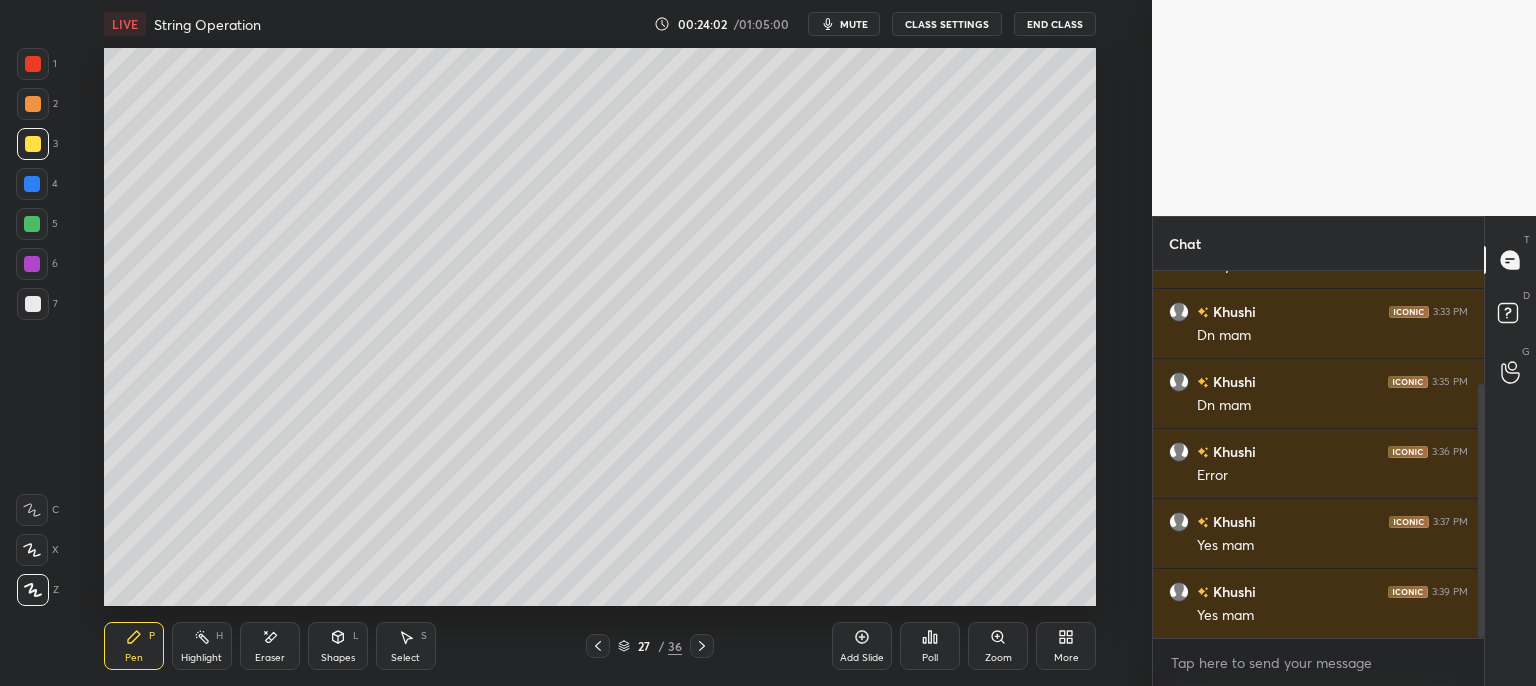 click on "mute" at bounding box center (854, 24) 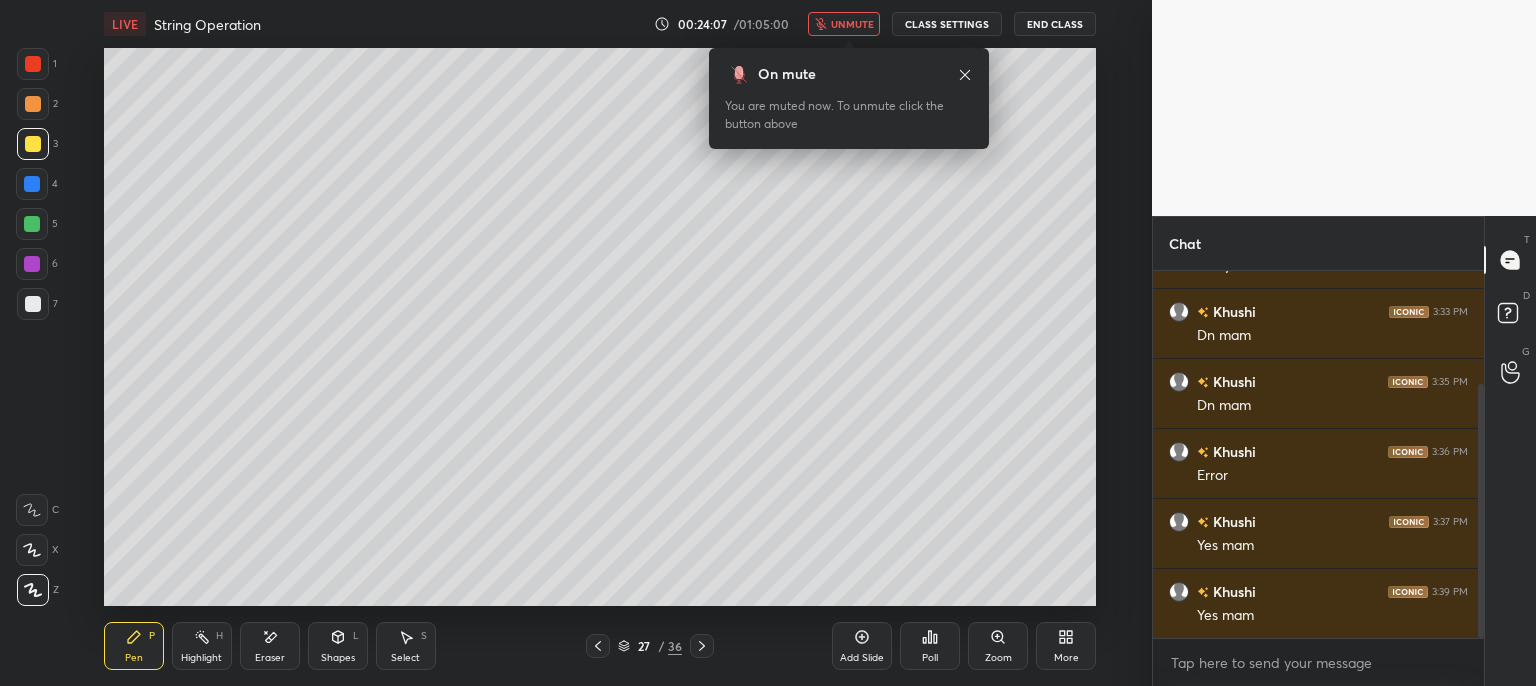 scroll, scrollTop: 234, scrollLeft: 0, axis: vertical 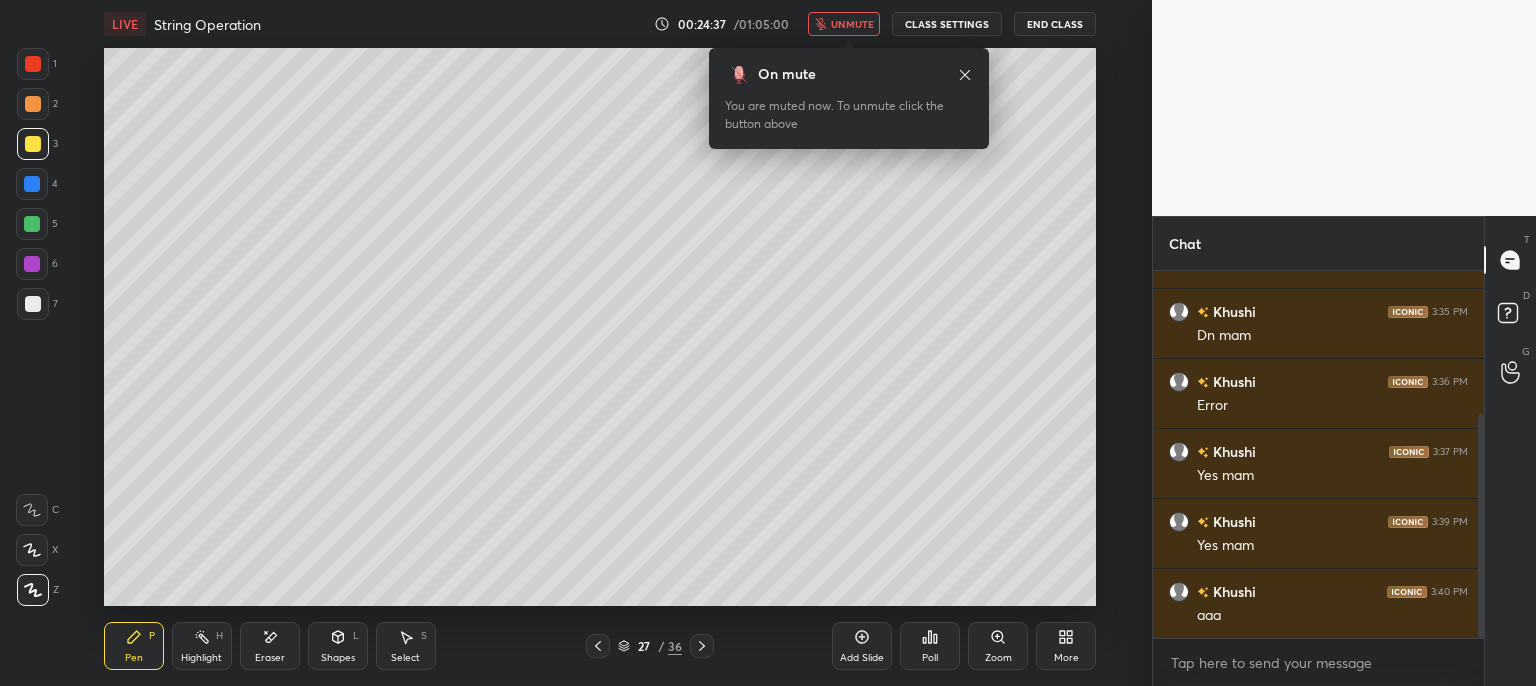 click on "unmute" at bounding box center [852, 24] 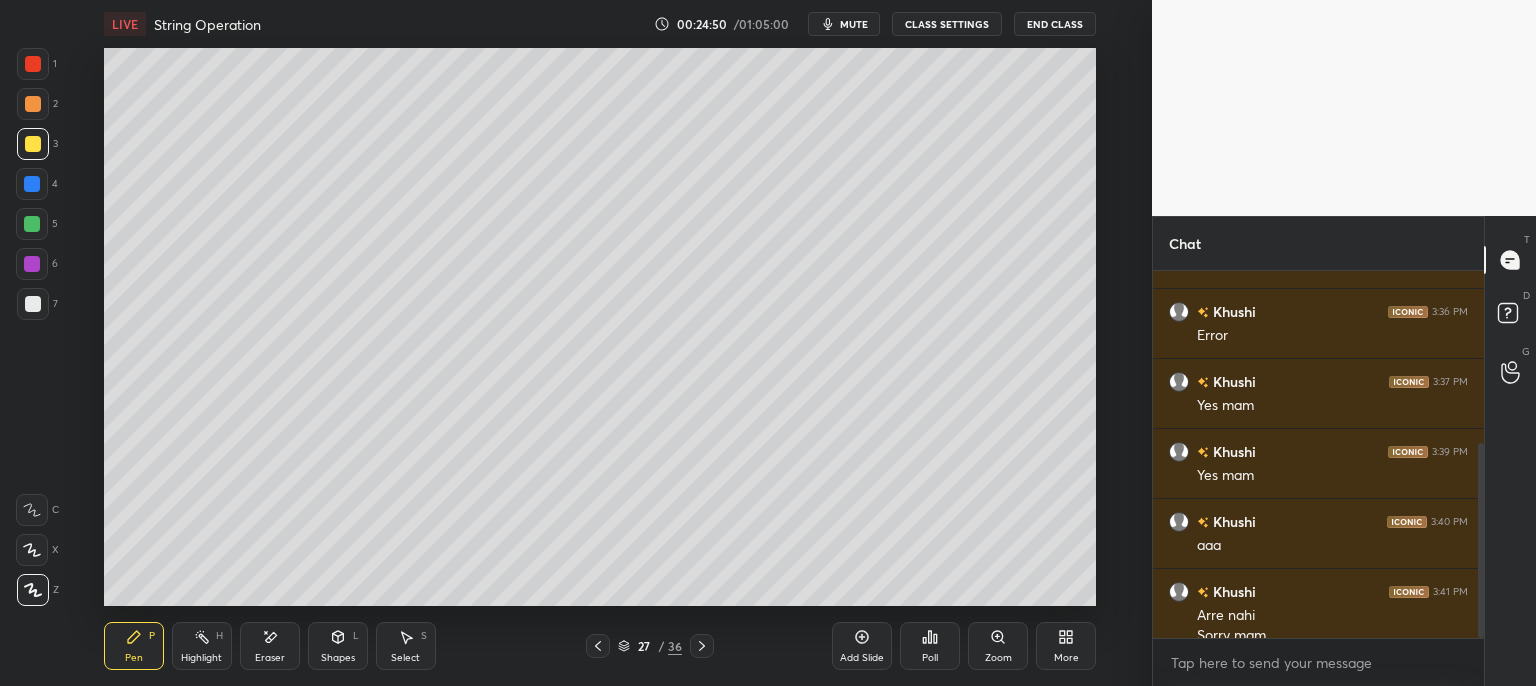 scroll, scrollTop: 324, scrollLeft: 0, axis: vertical 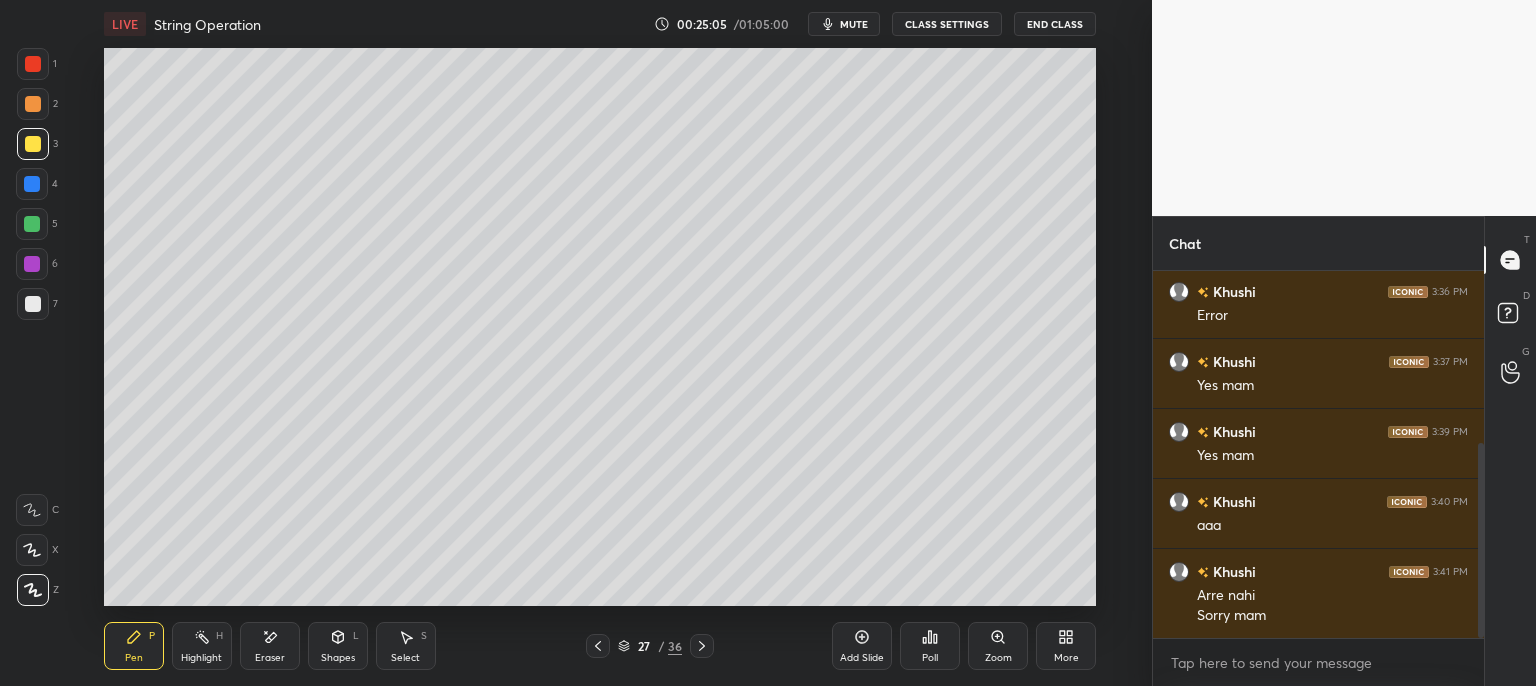 click 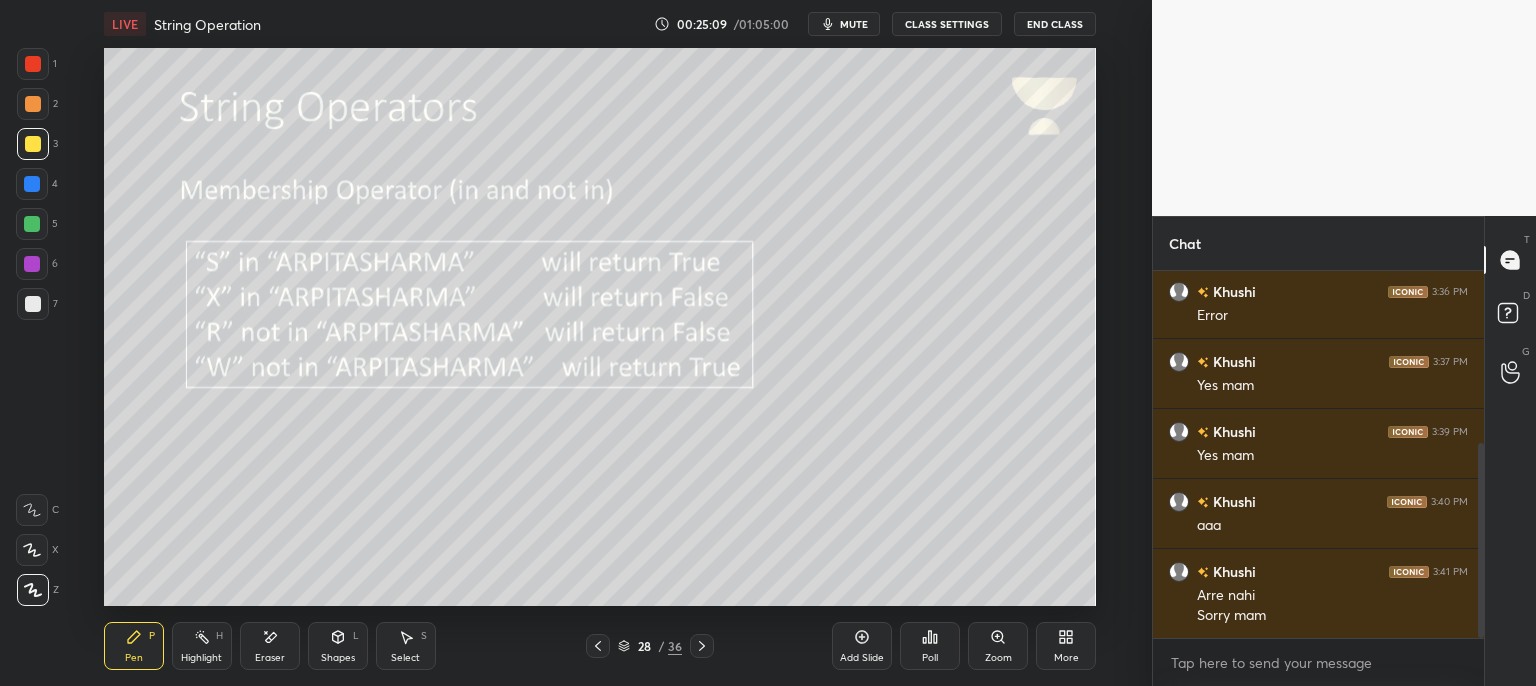 click 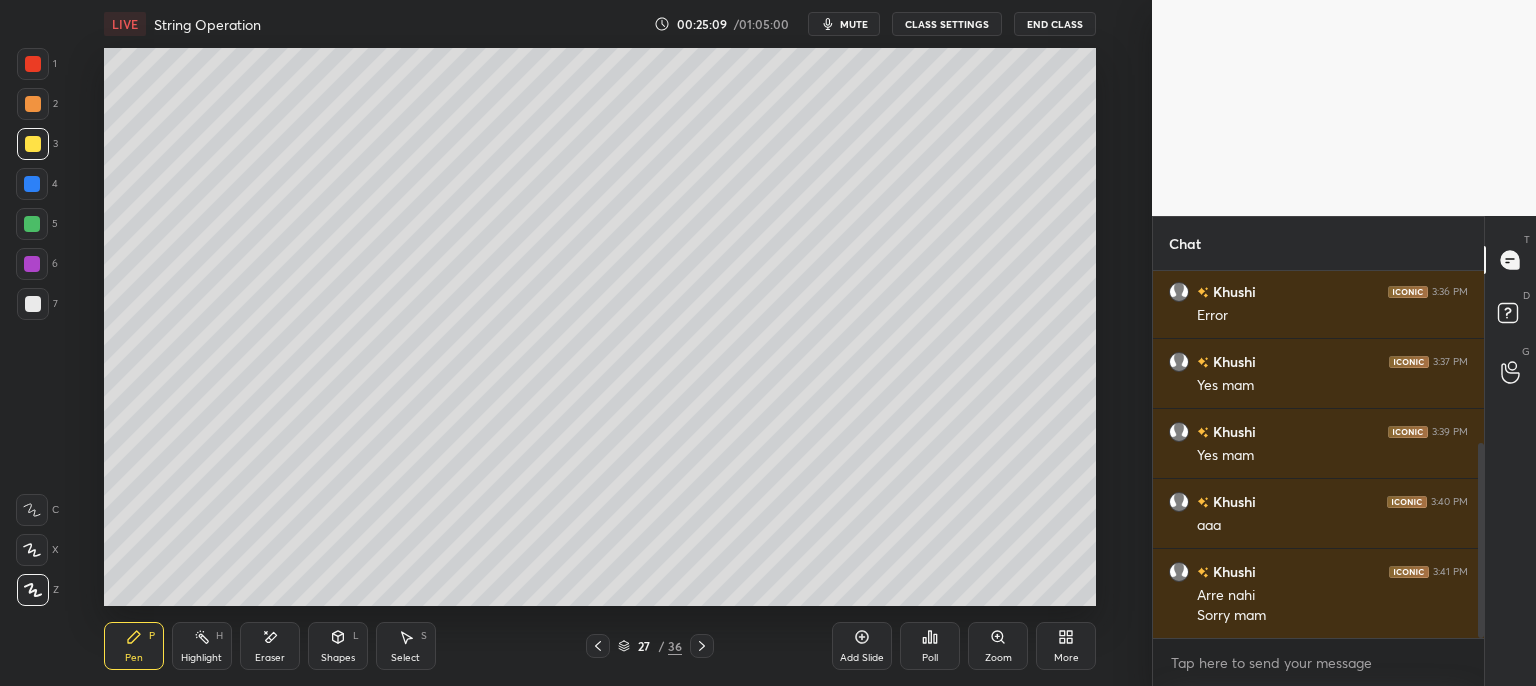 click 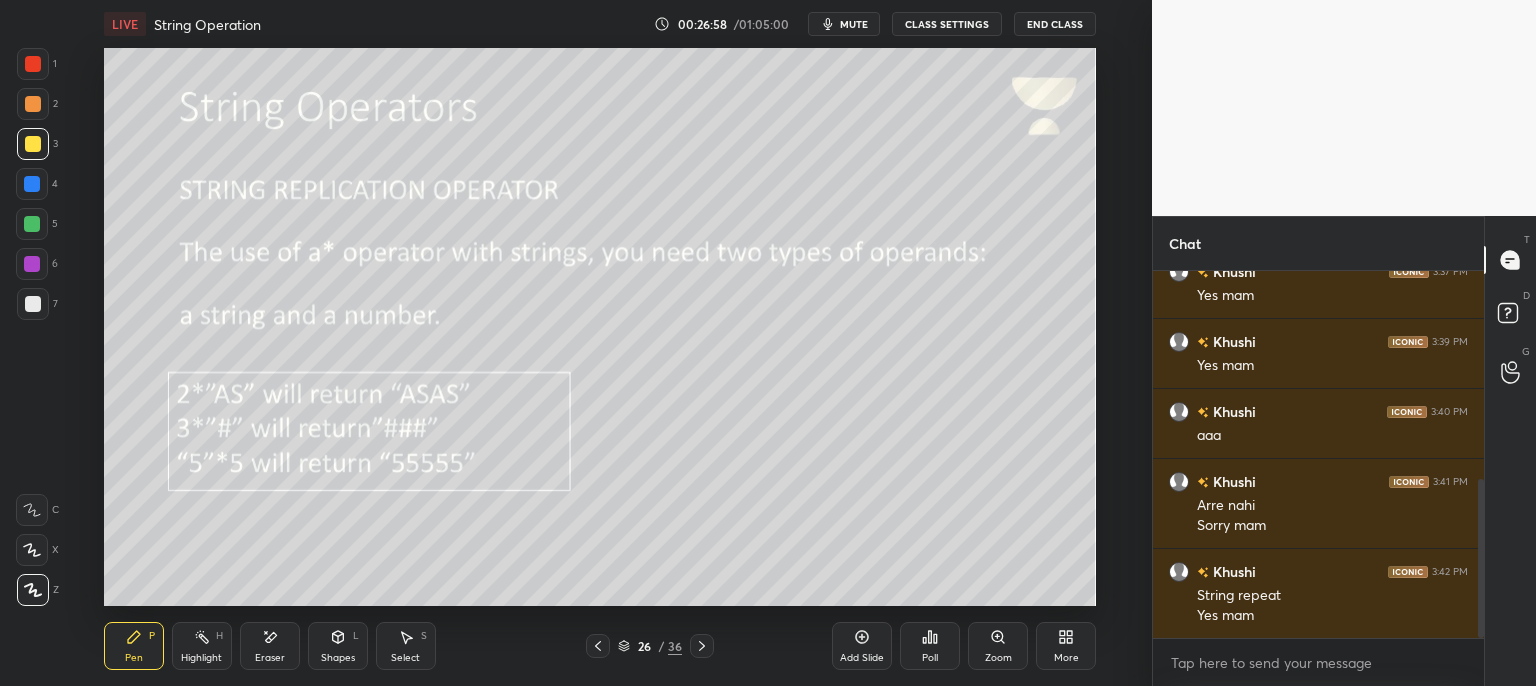 scroll, scrollTop: 484, scrollLeft: 0, axis: vertical 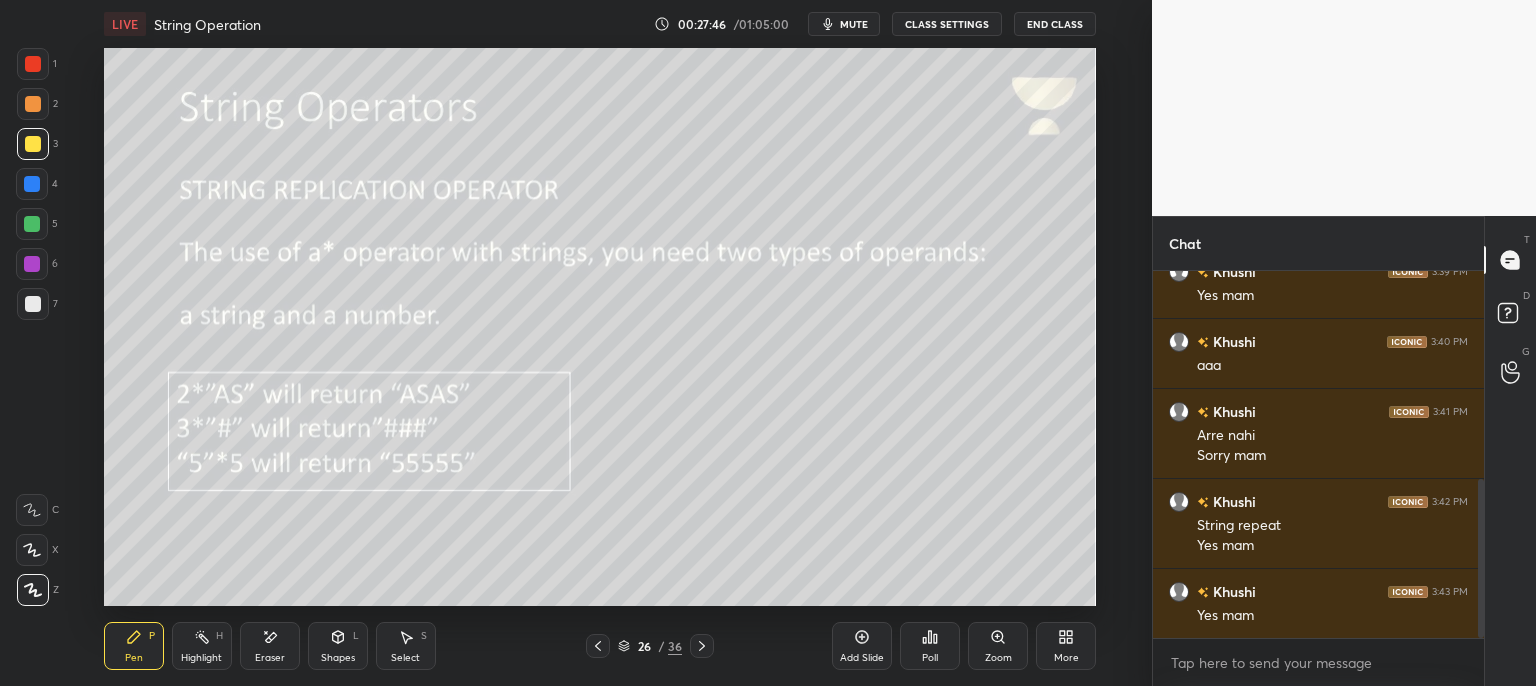 click on "mute" at bounding box center [844, 24] 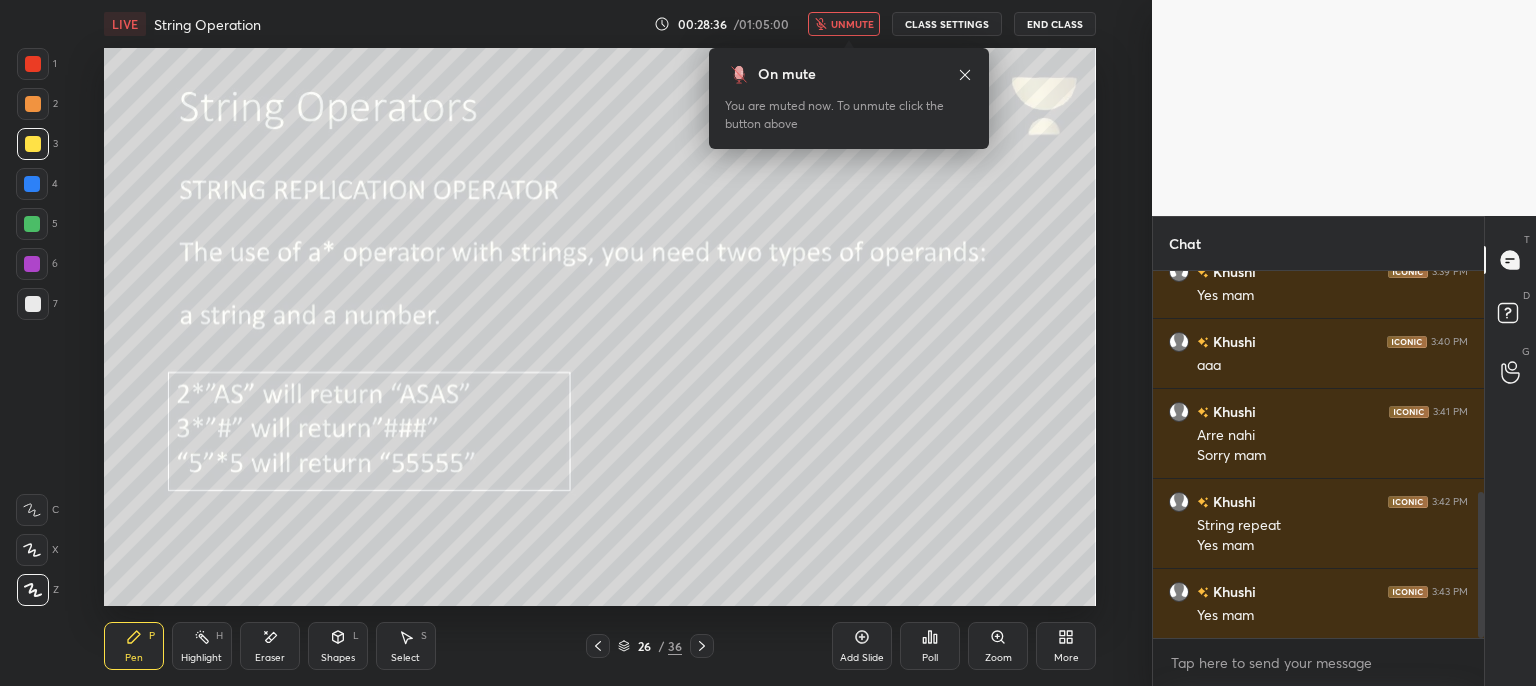 scroll, scrollTop: 554, scrollLeft: 0, axis: vertical 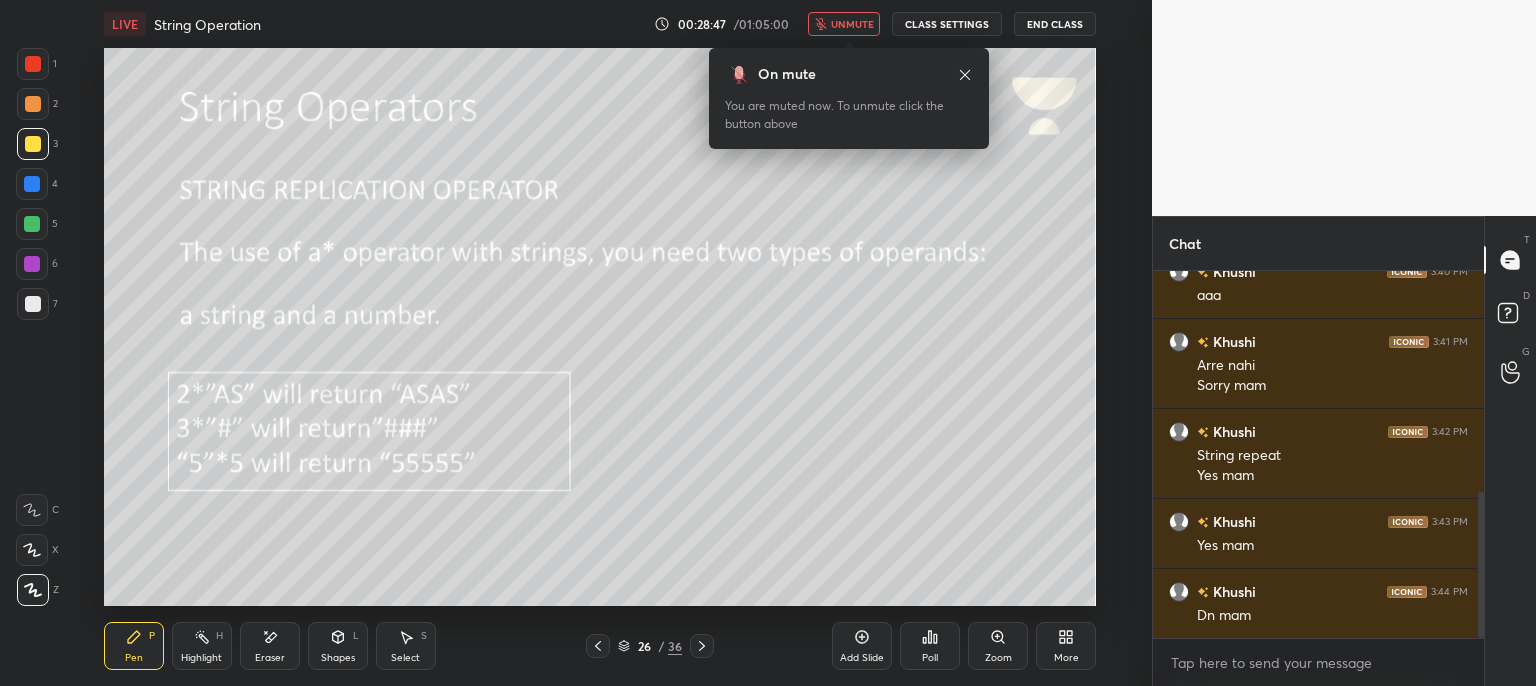 click at bounding box center [1344, 108] 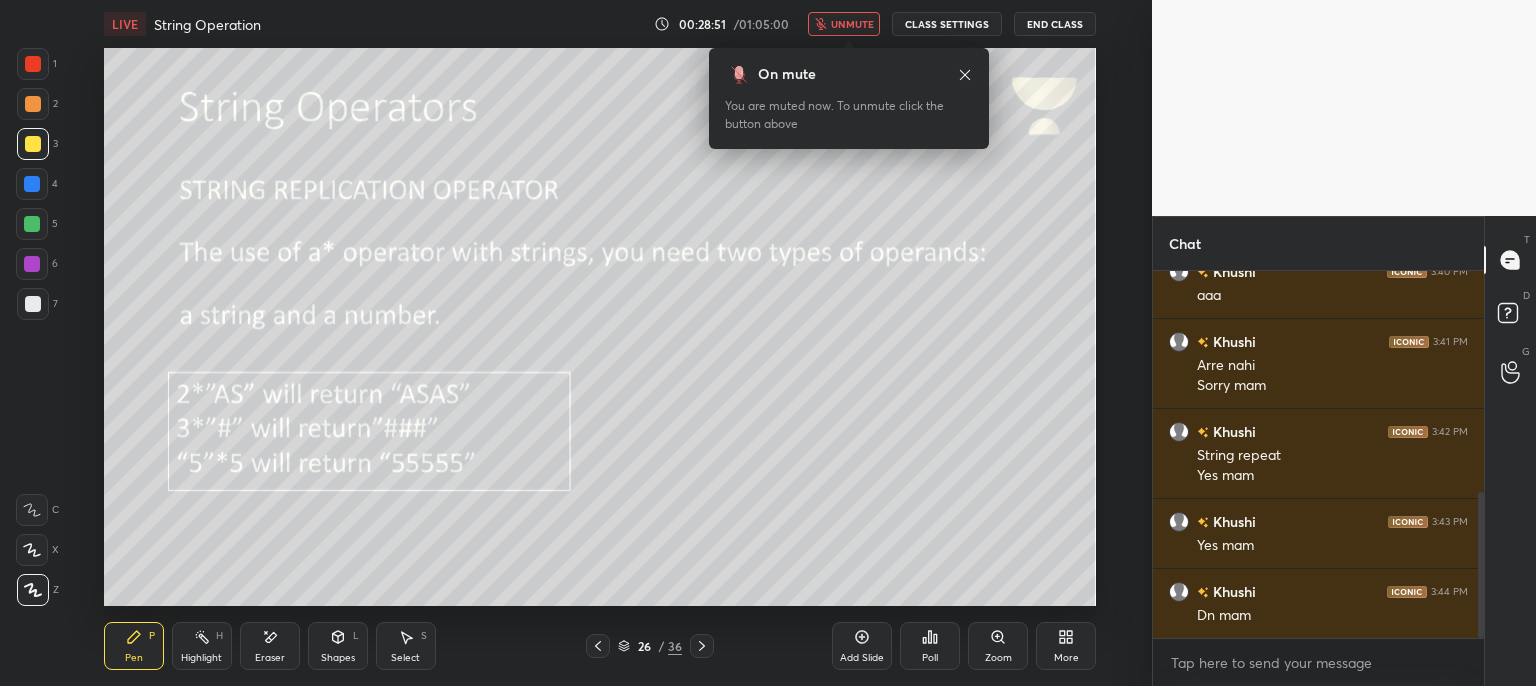 click on "unmute" at bounding box center [852, 24] 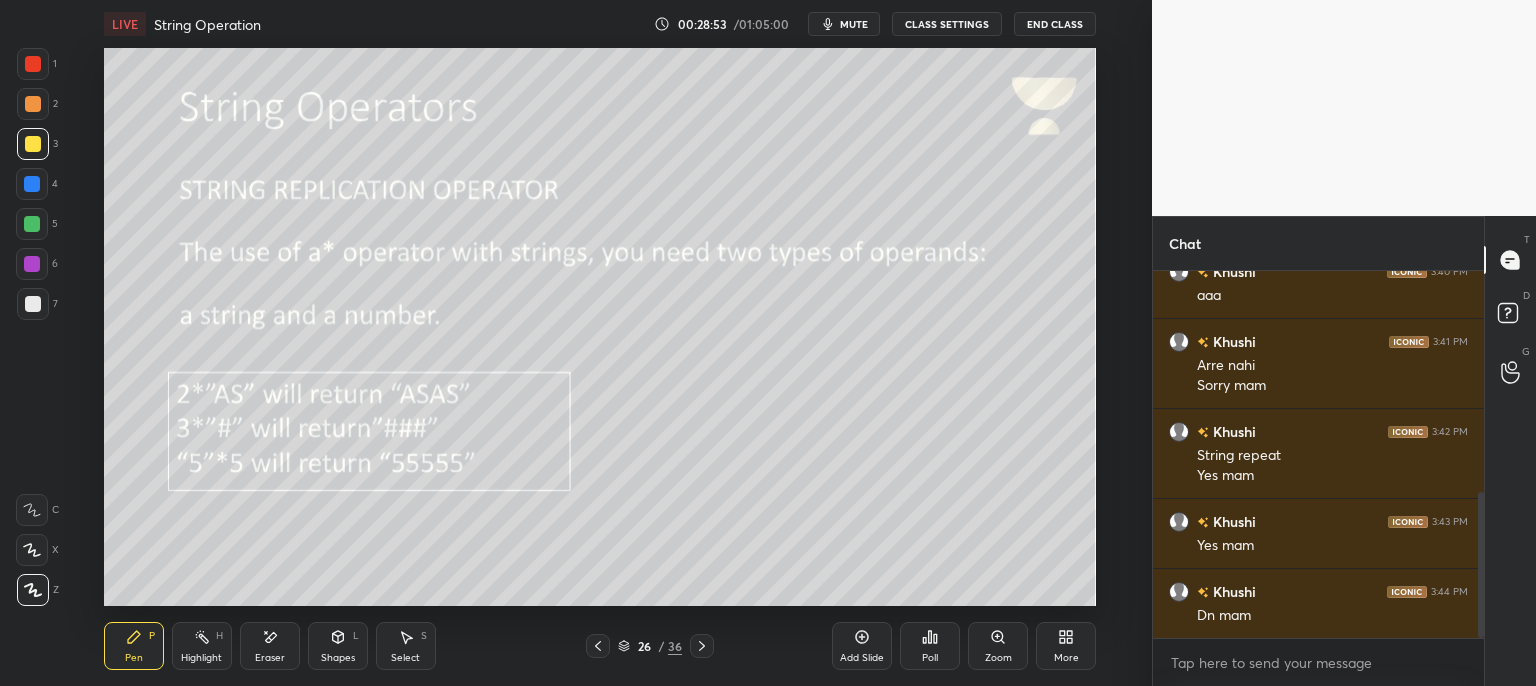 click 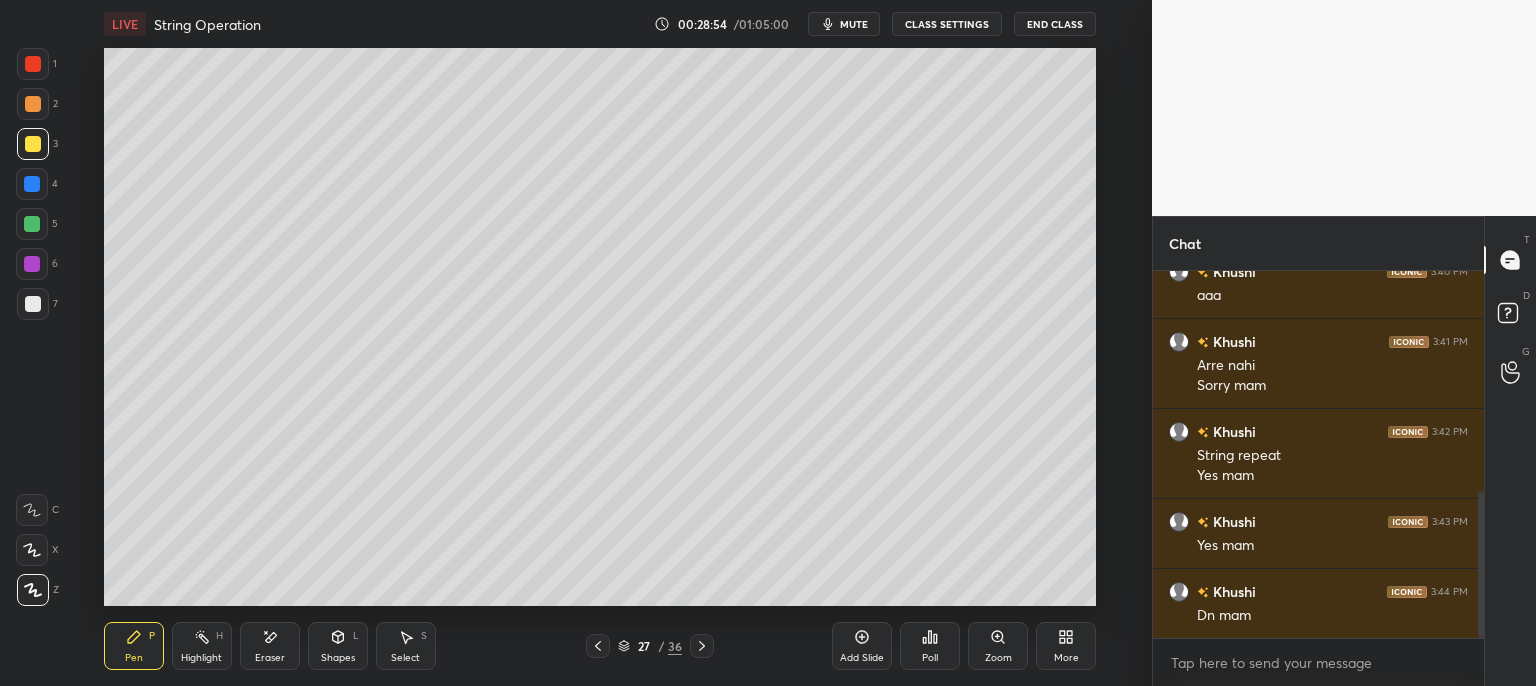 click 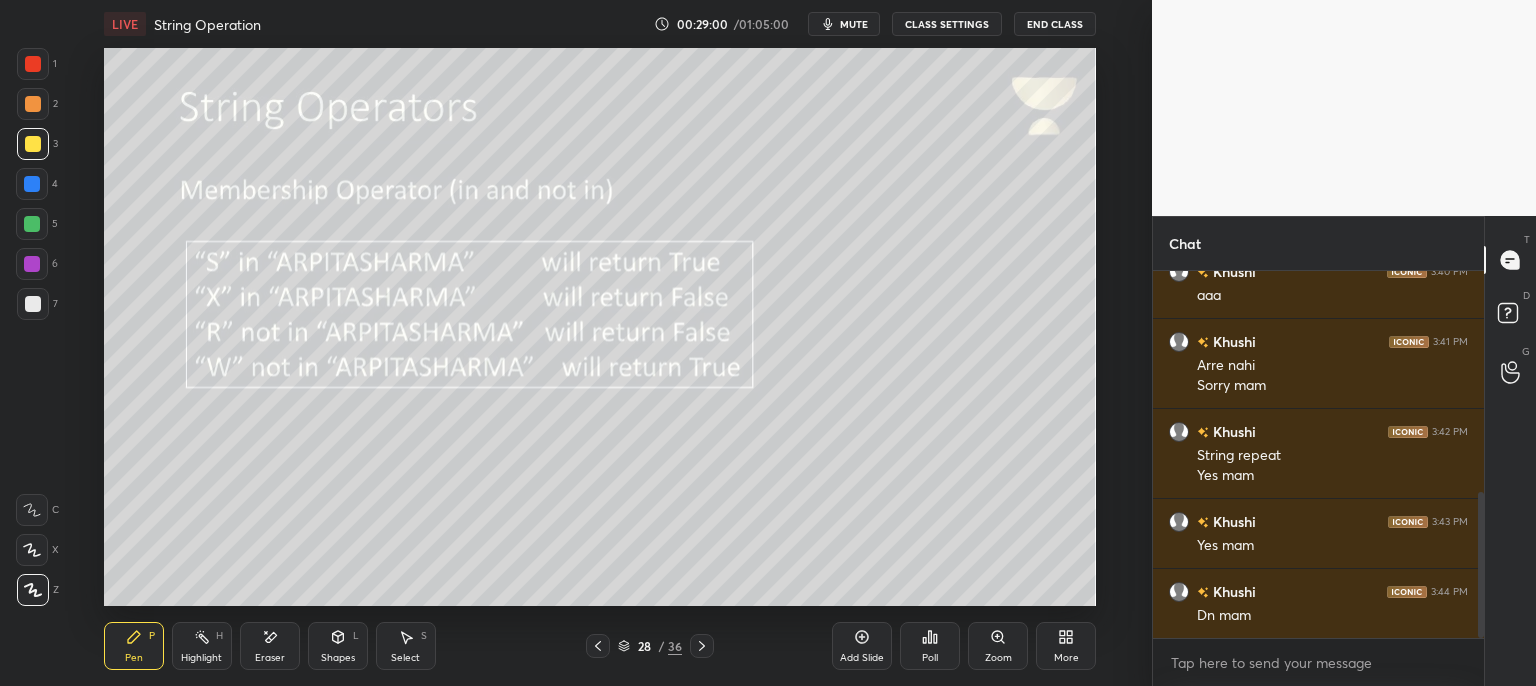 click at bounding box center (598, 646) 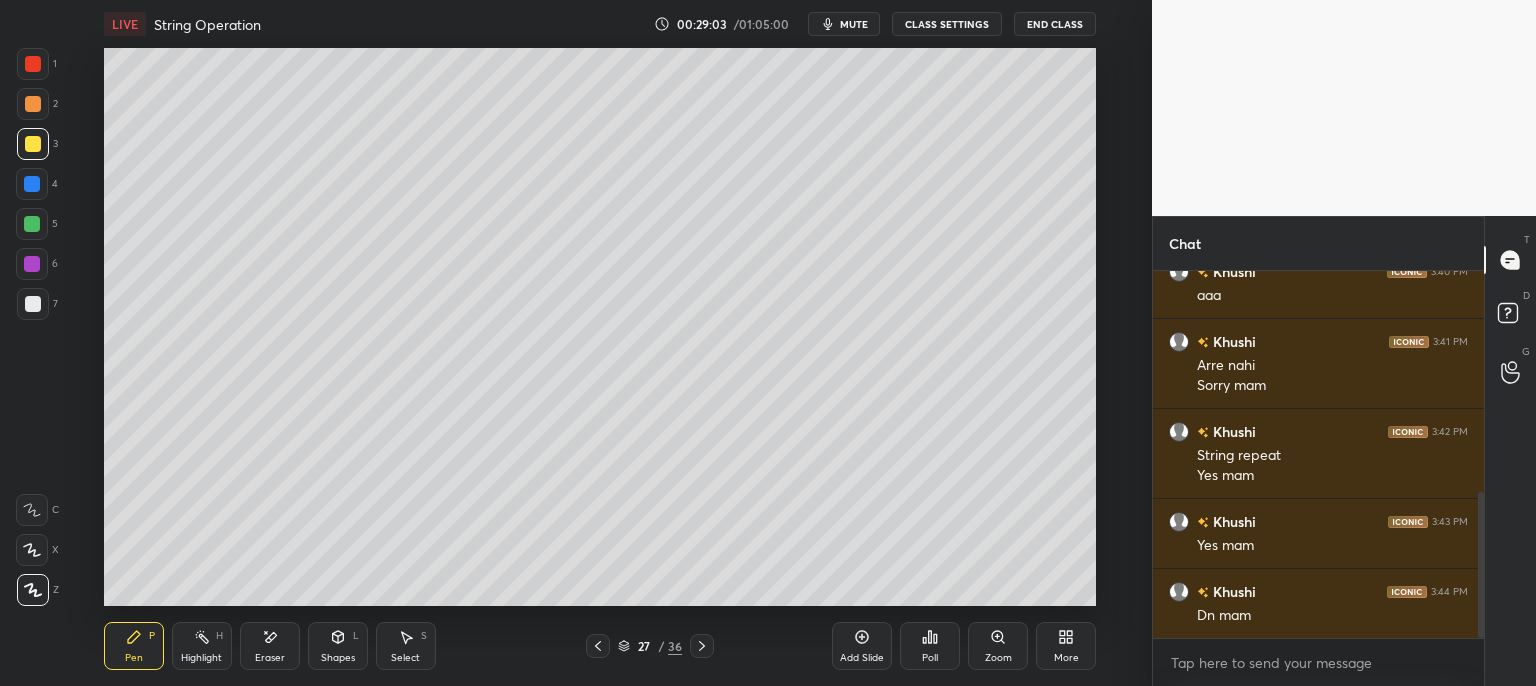 click on "Add Slide" at bounding box center [862, 646] 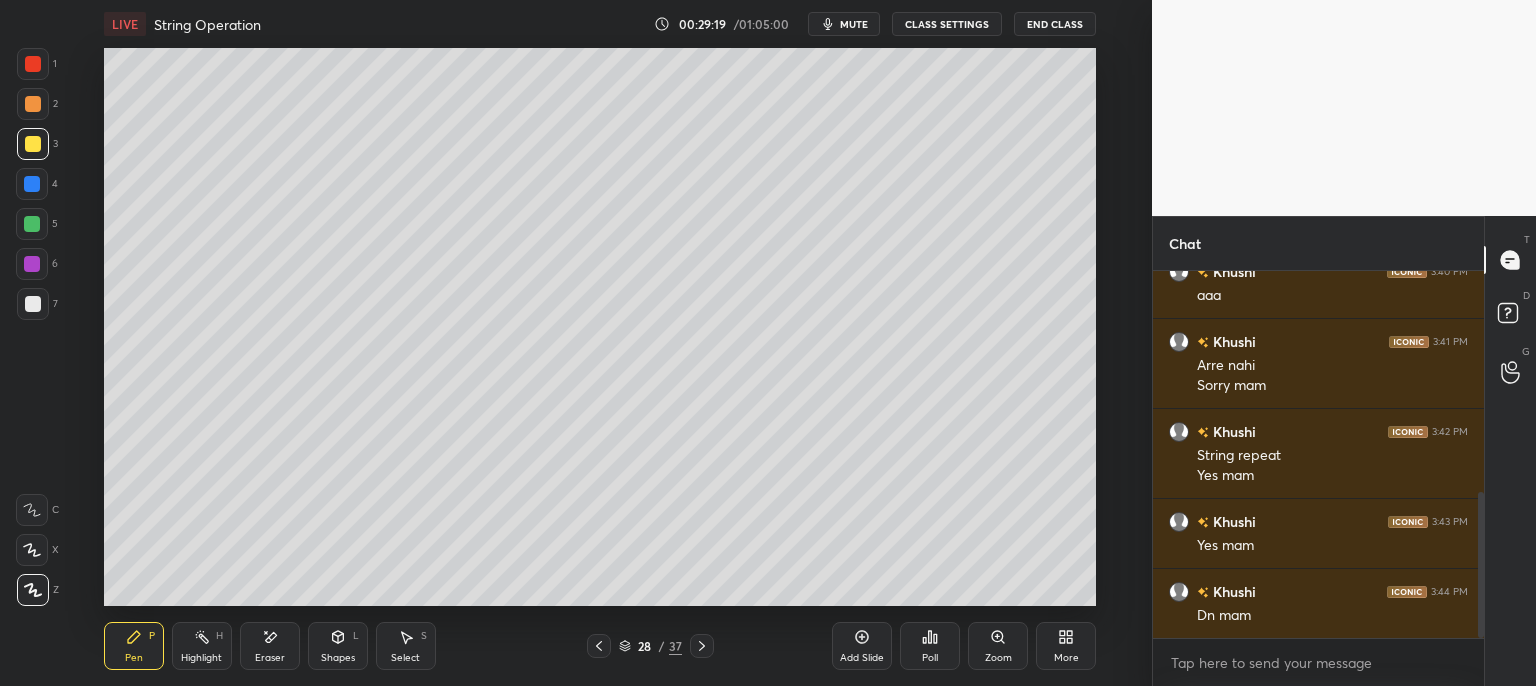 drag, startPoint x: 856, startPoint y: 31, endPoint x: 851, endPoint y: 42, distance: 12.083046 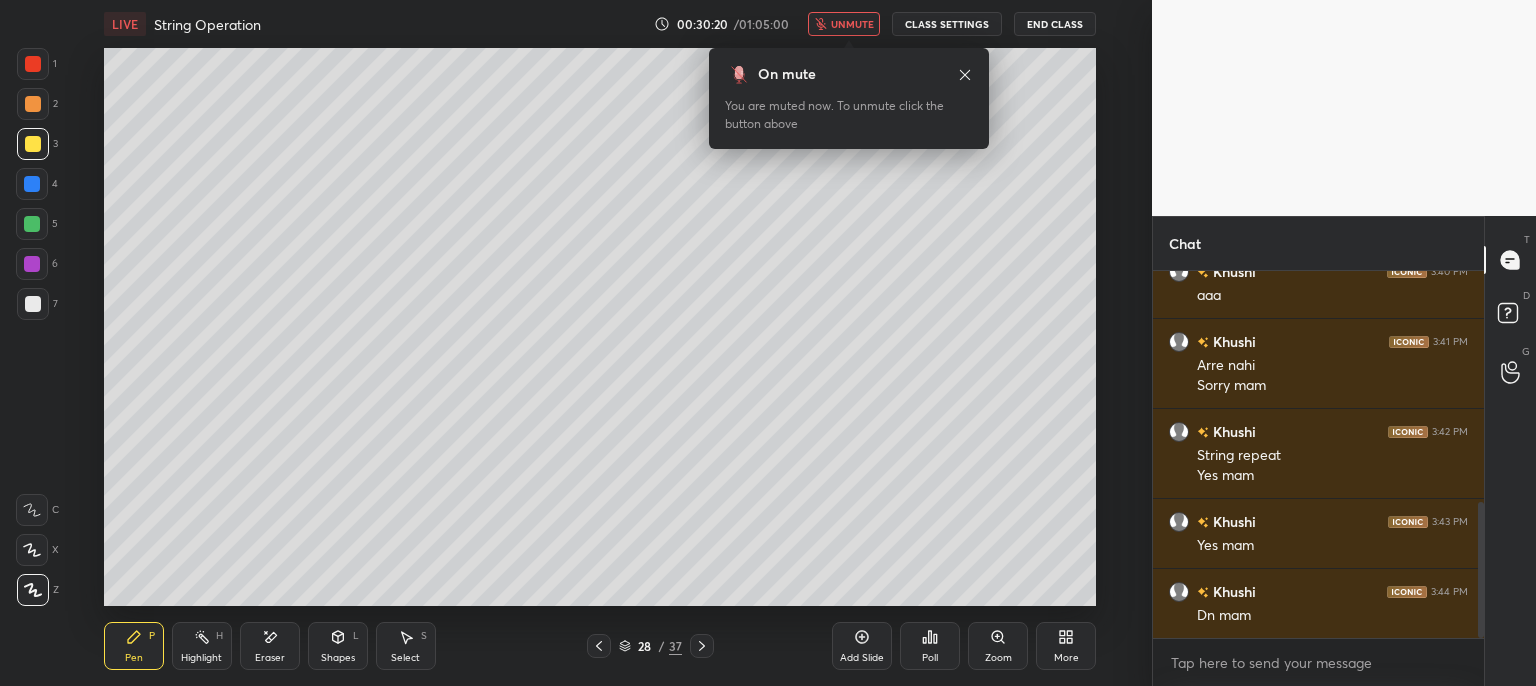 scroll, scrollTop: 624, scrollLeft: 0, axis: vertical 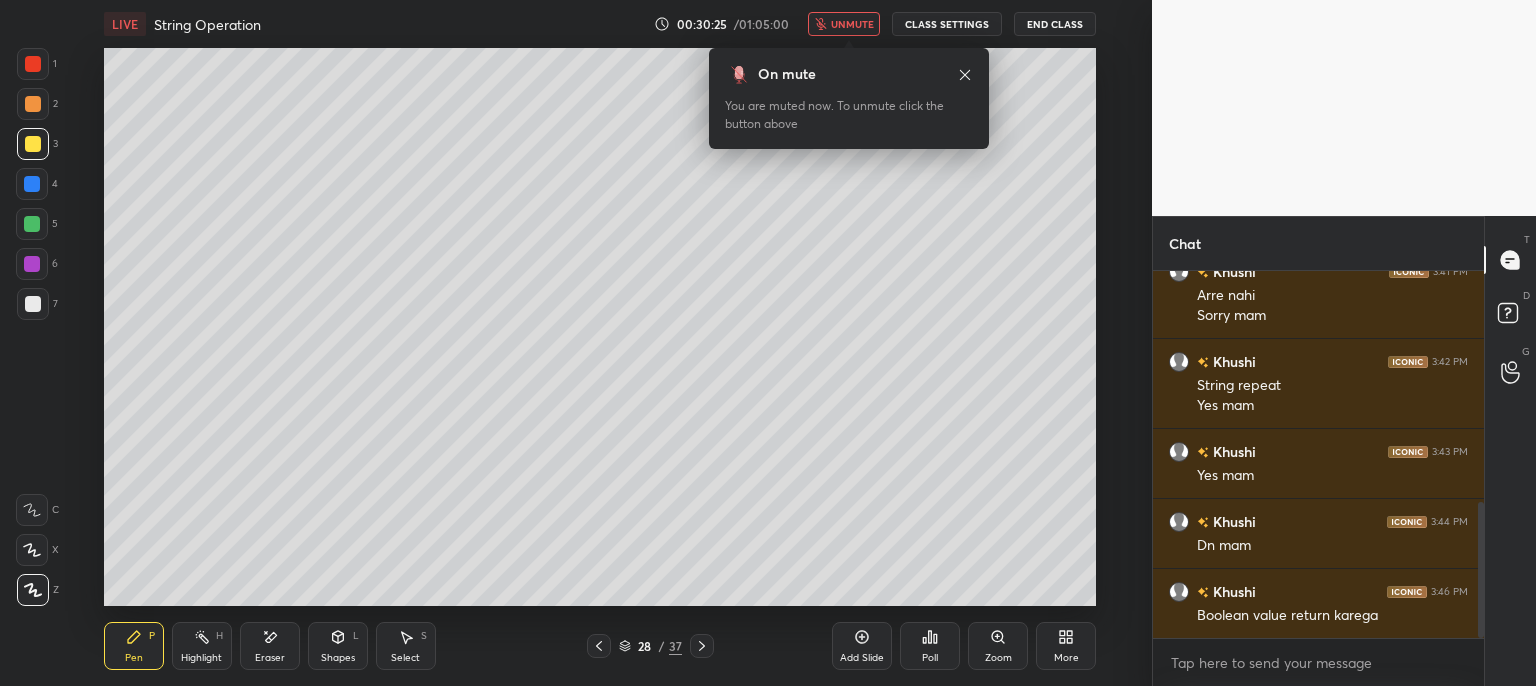 drag, startPoint x: 828, startPoint y: 21, endPoint x: 819, endPoint y: 41, distance: 21.931713 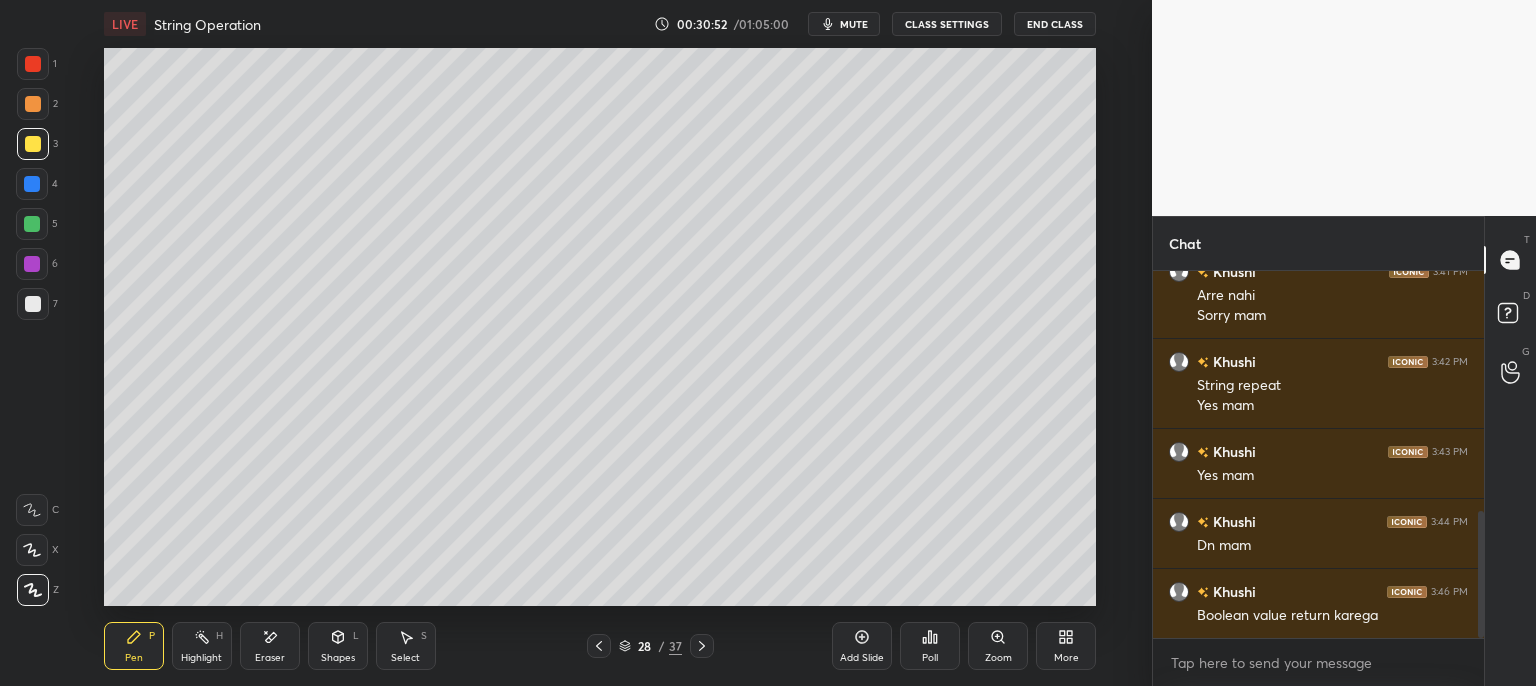 scroll, scrollTop: 694, scrollLeft: 0, axis: vertical 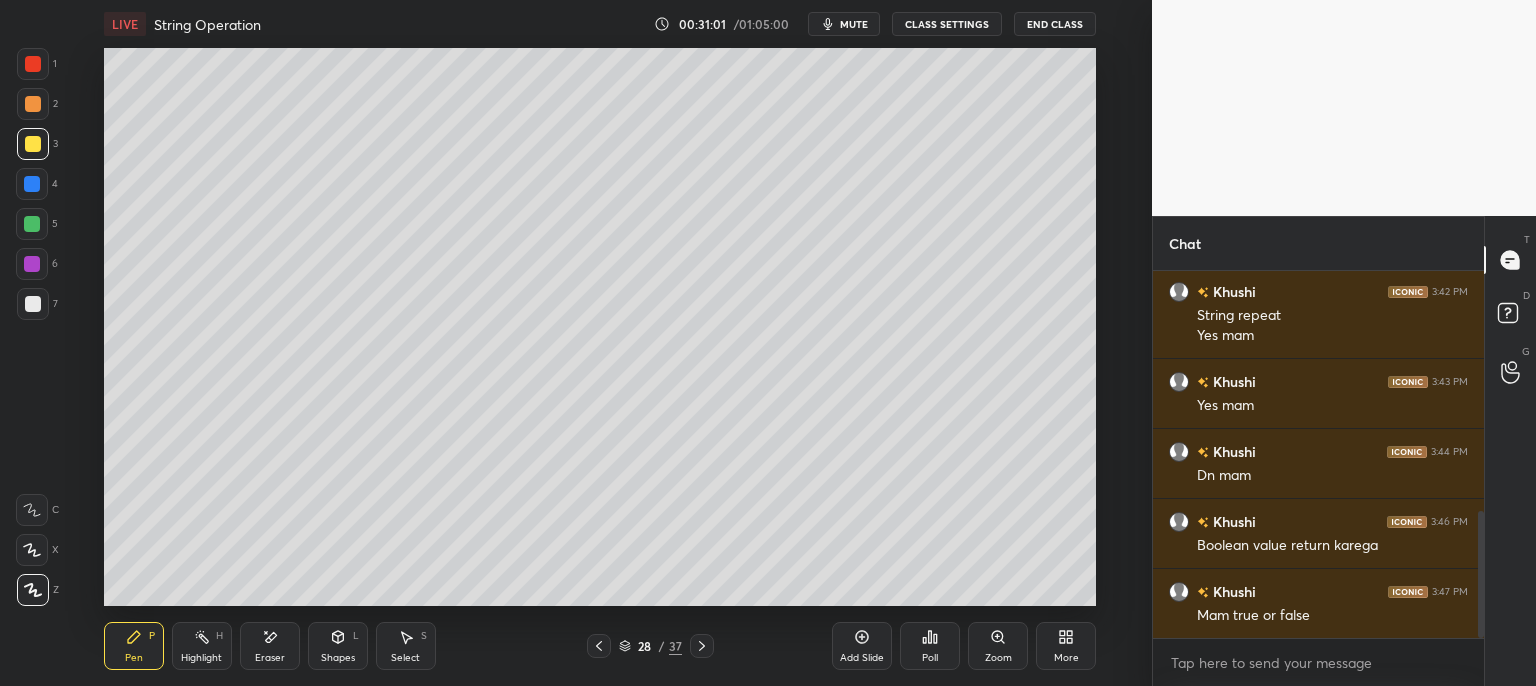click 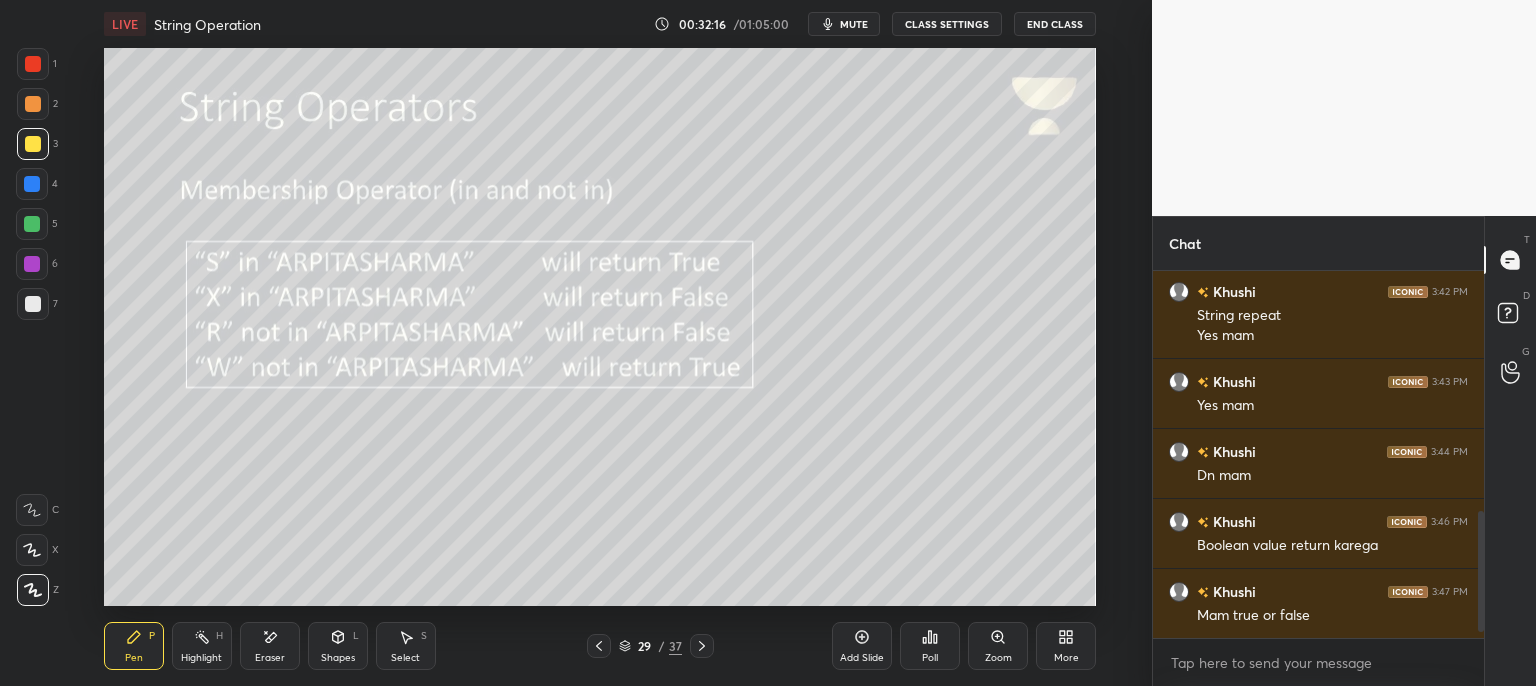 scroll, scrollTop: 764, scrollLeft: 0, axis: vertical 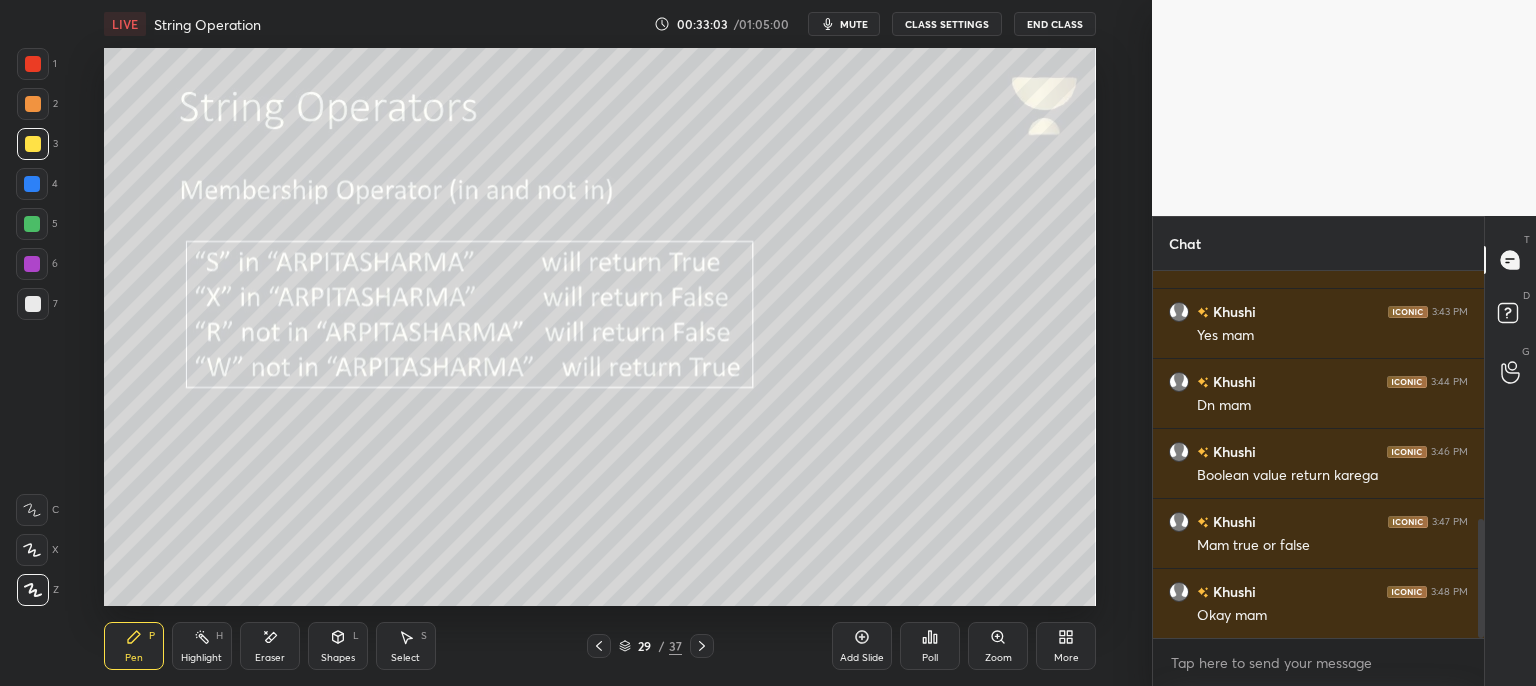 click on "mute" at bounding box center (844, 24) 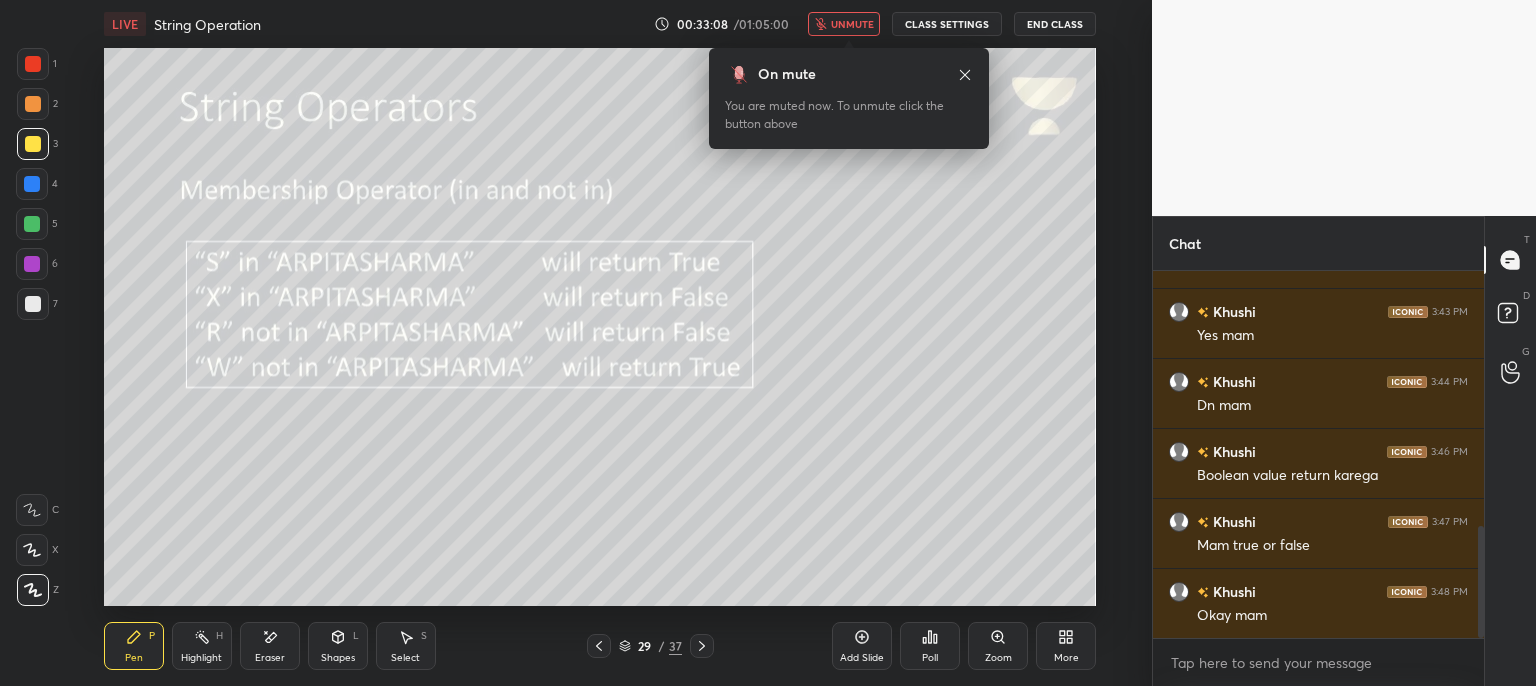 scroll, scrollTop: 834, scrollLeft: 0, axis: vertical 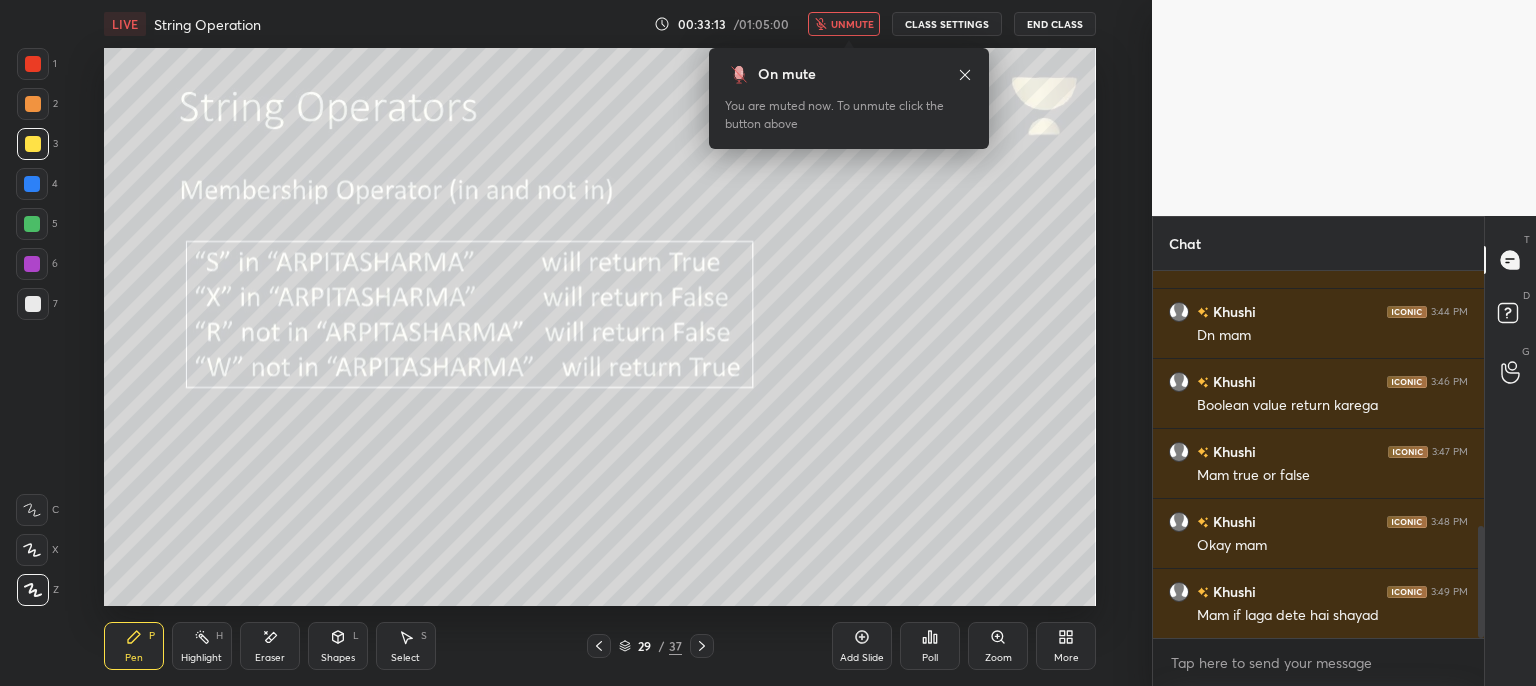click on "unmute" at bounding box center (852, 24) 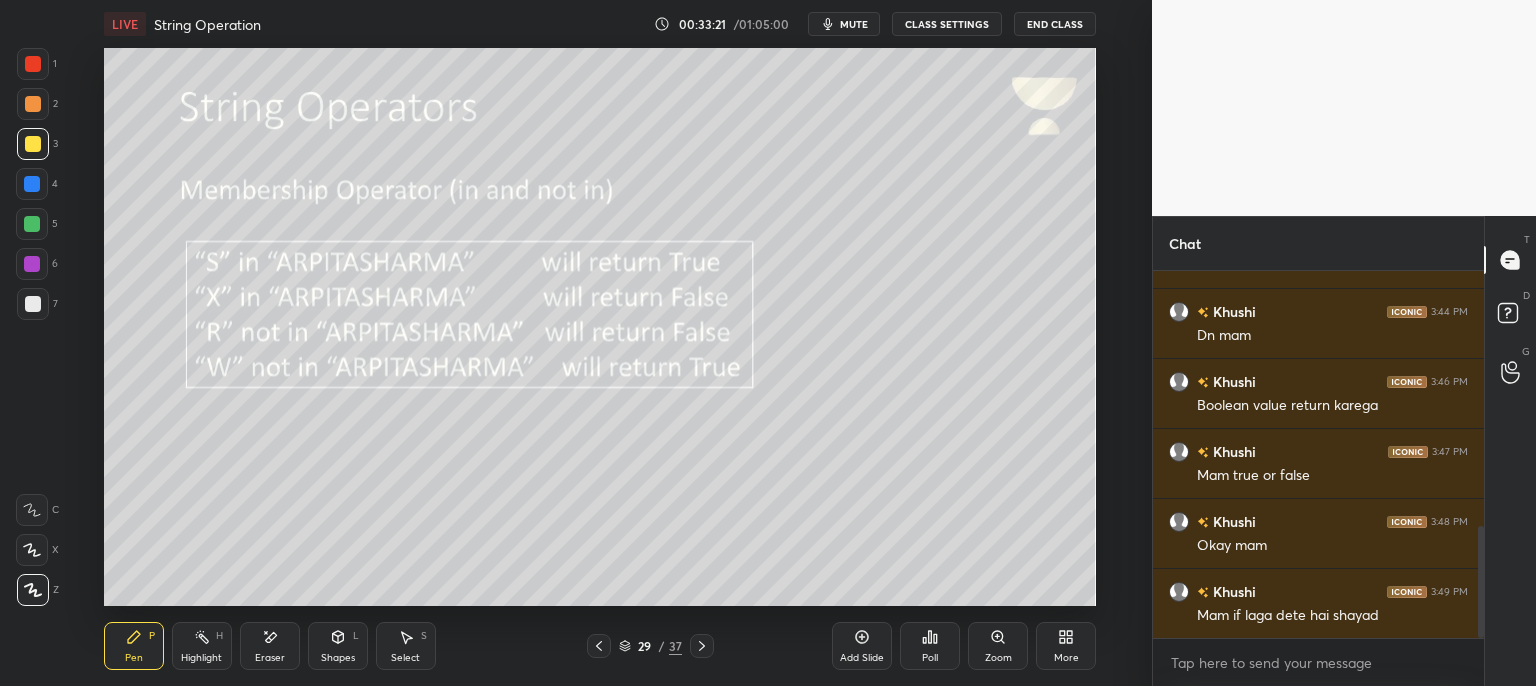 click 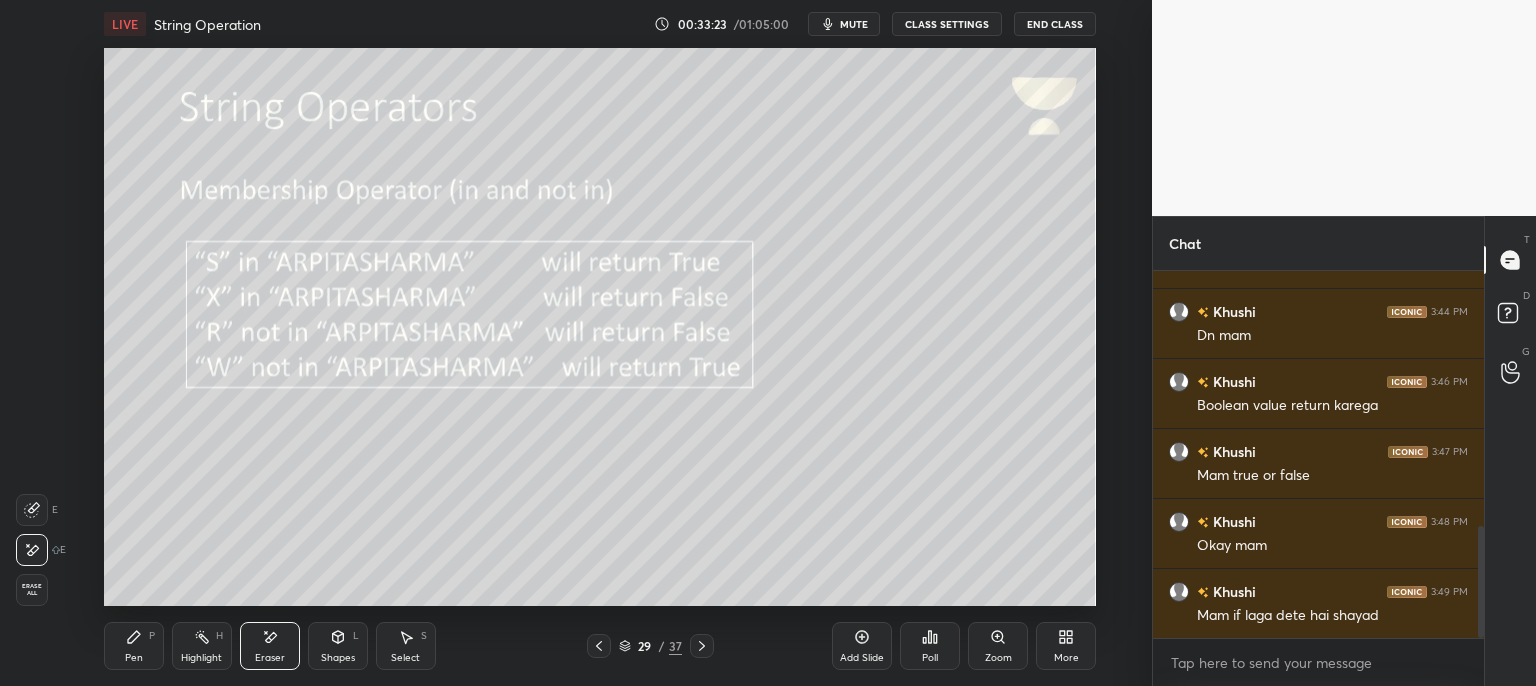 click at bounding box center [32, 550] 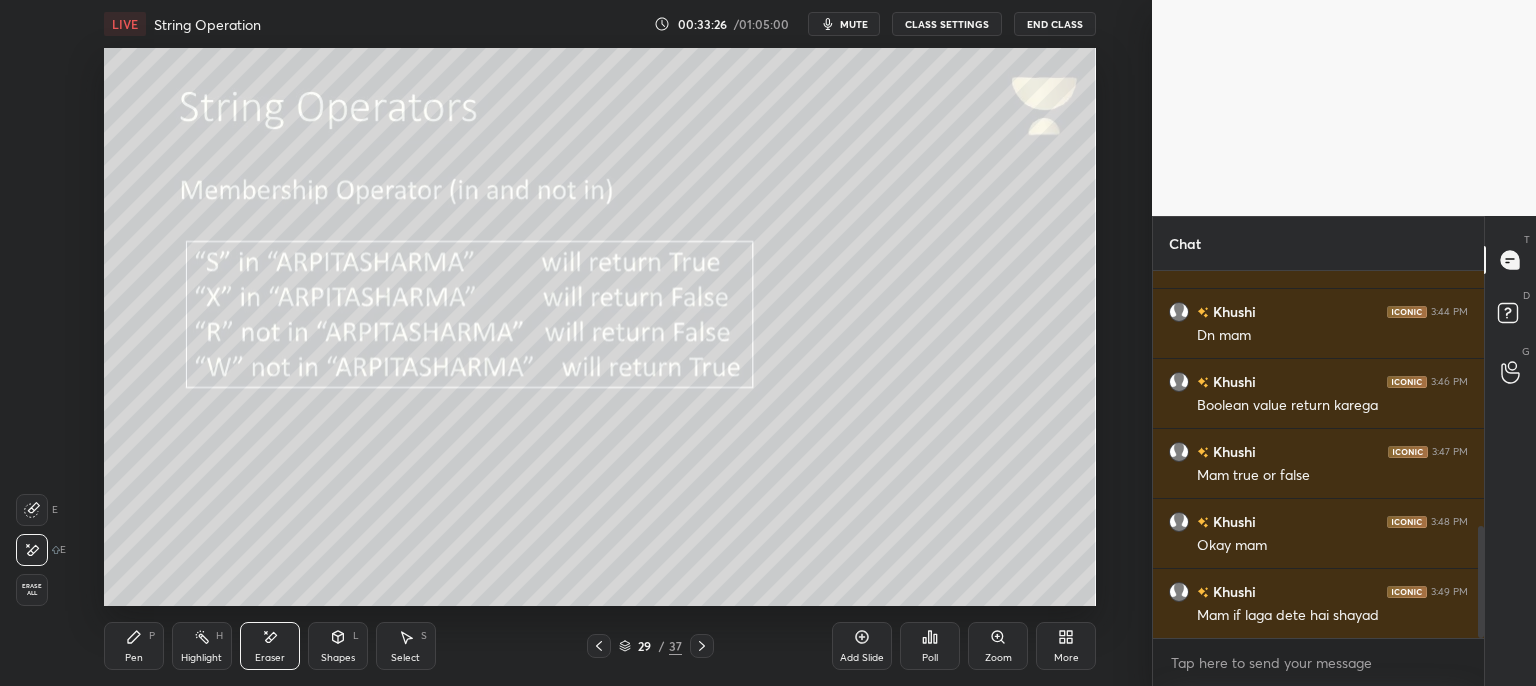 click on "mute" at bounding box center [854, 24] 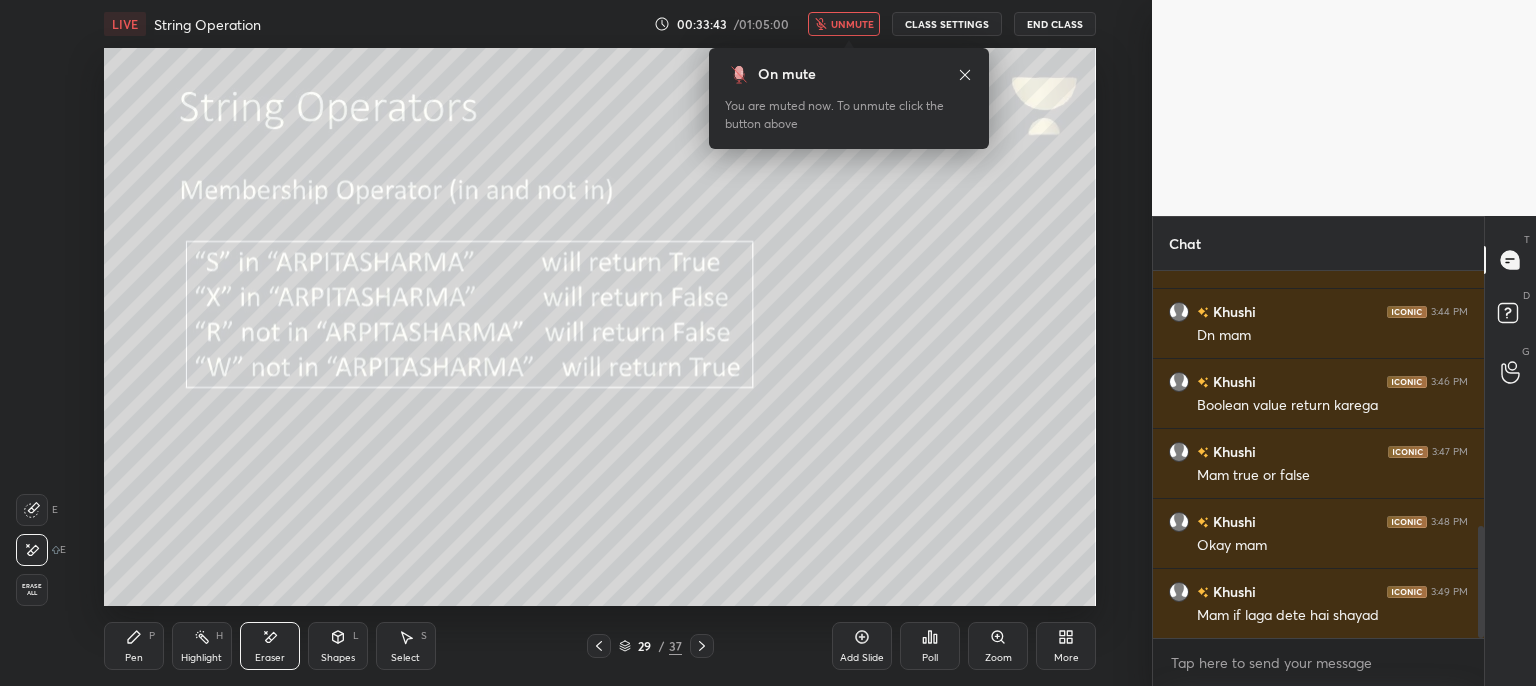 click on "Pen P" at bounding box center [134, 646] 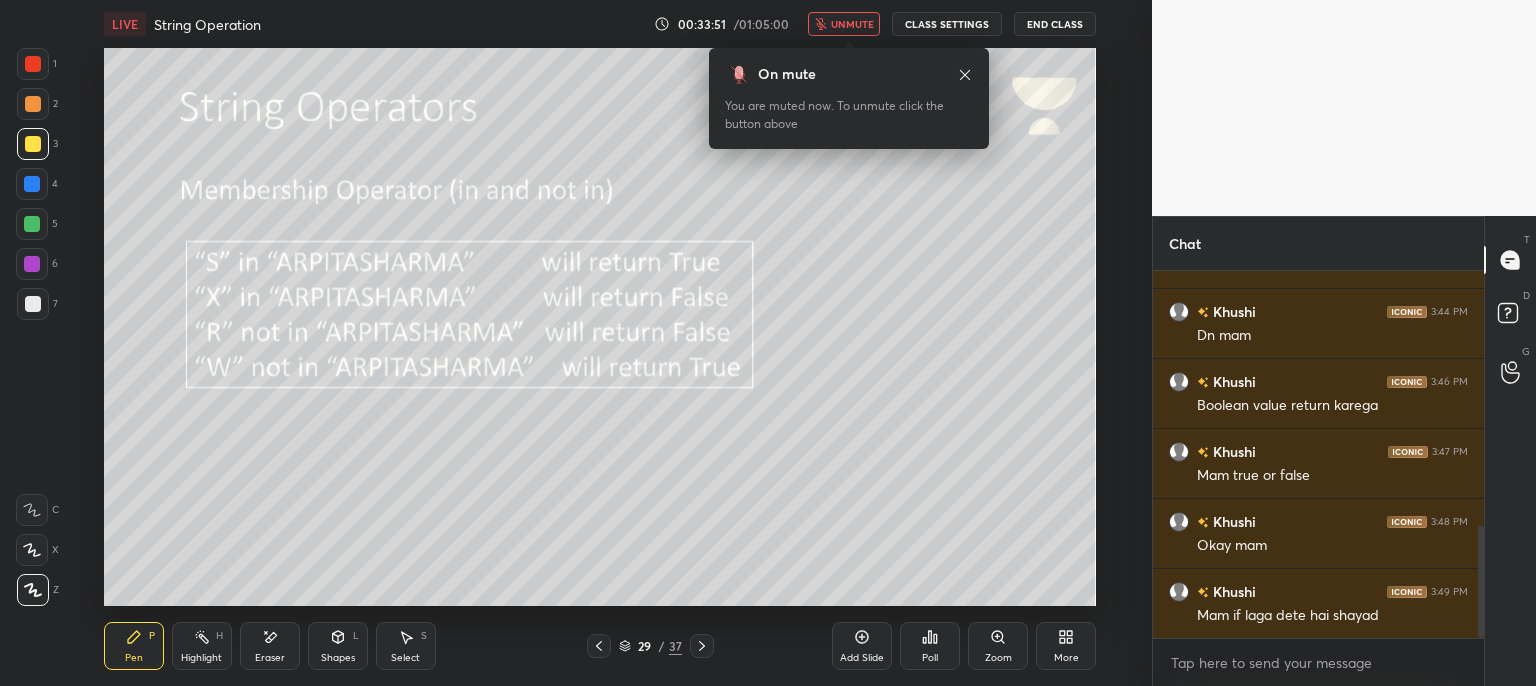 drag, startPoint x: 277, startPoint y: 649, endPoint x: 284, endPoint y: 639, distance: 12.206555 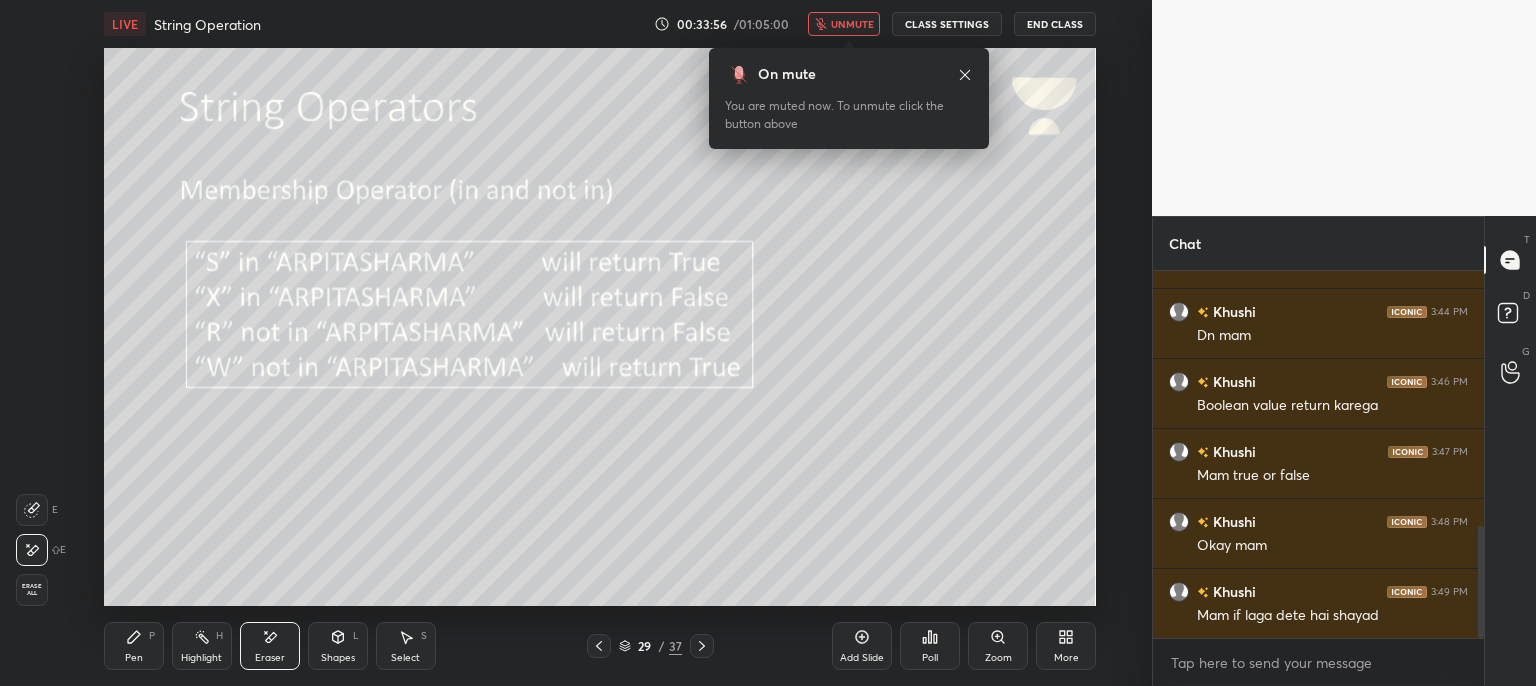 click on "Pen" at bounding box center (134, 658) 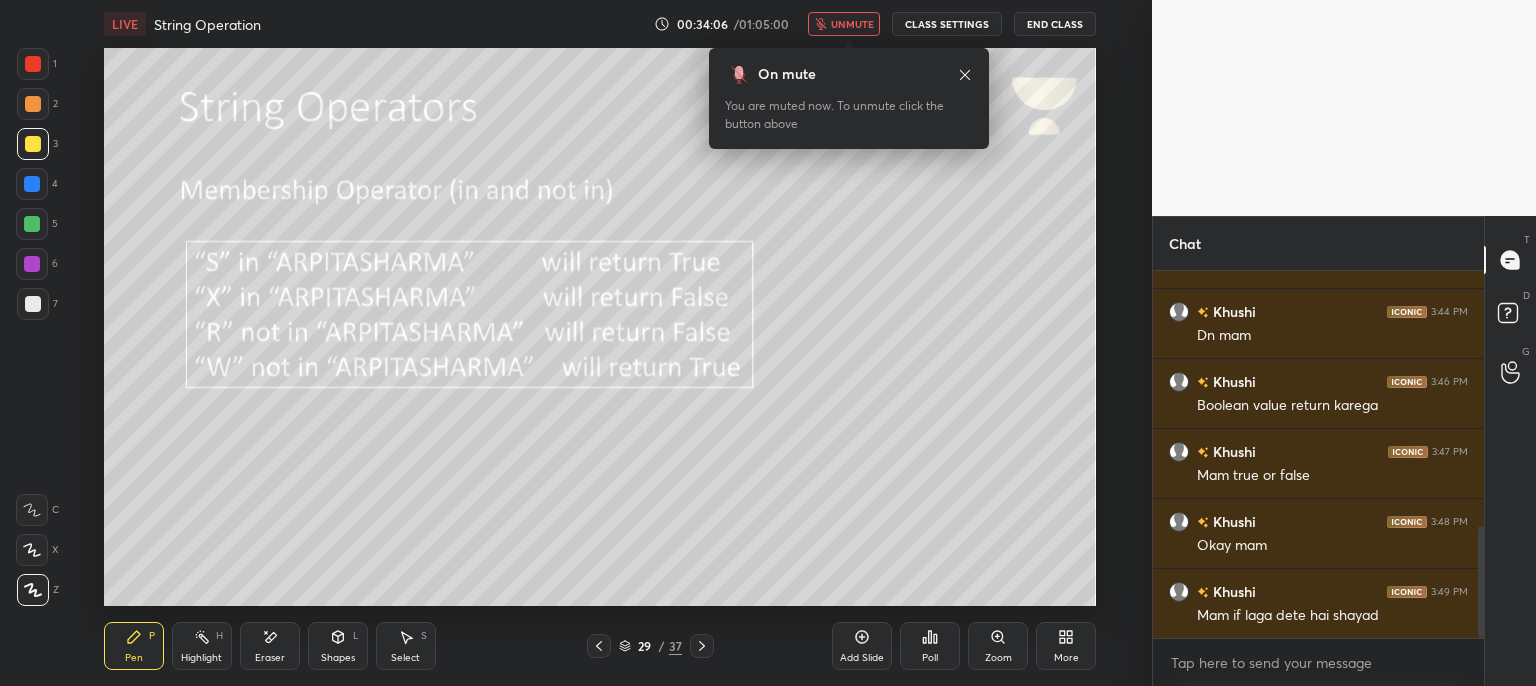 click on "LIVE String Operation 00:34:06 /  01:05:00 unmute CLASS SETTINGS End Class" at bounding box center (600, 24) 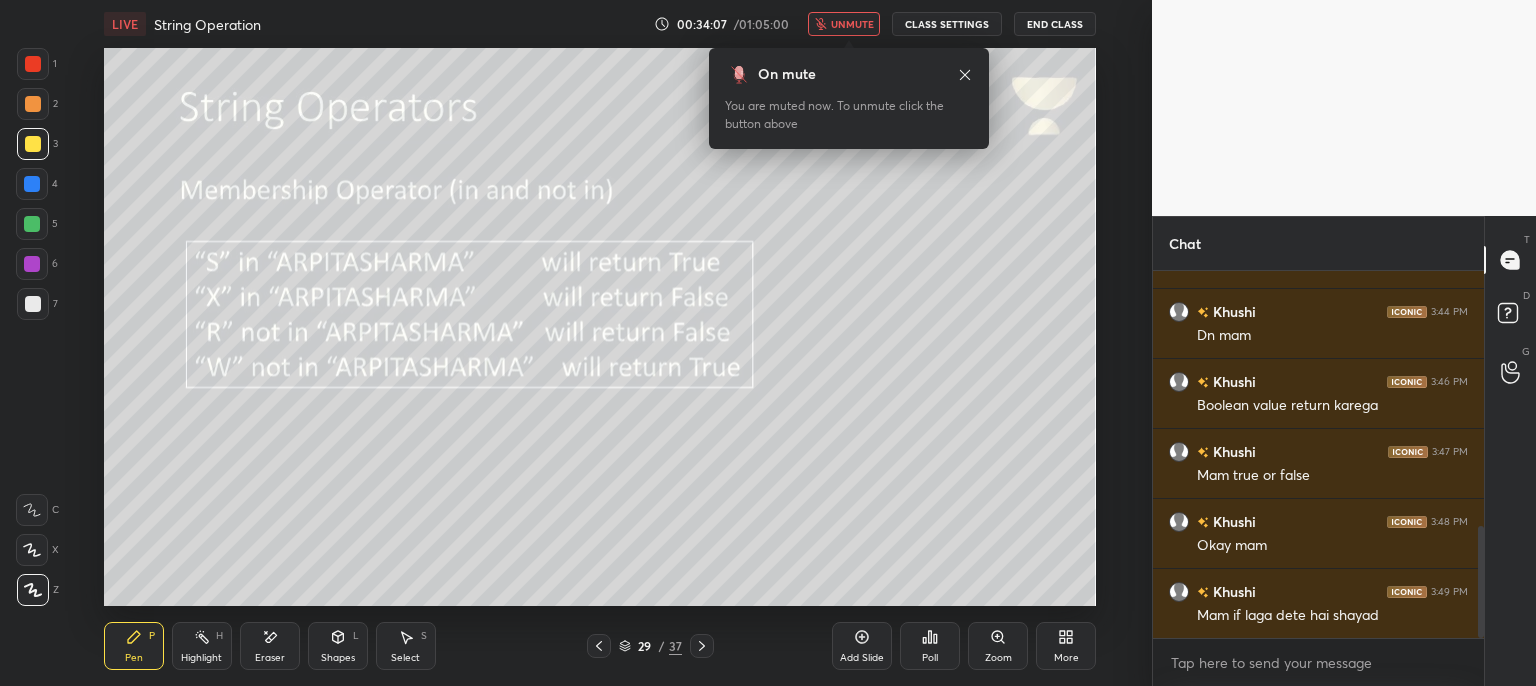 click on "unmute" at bounding box center (852, 24) 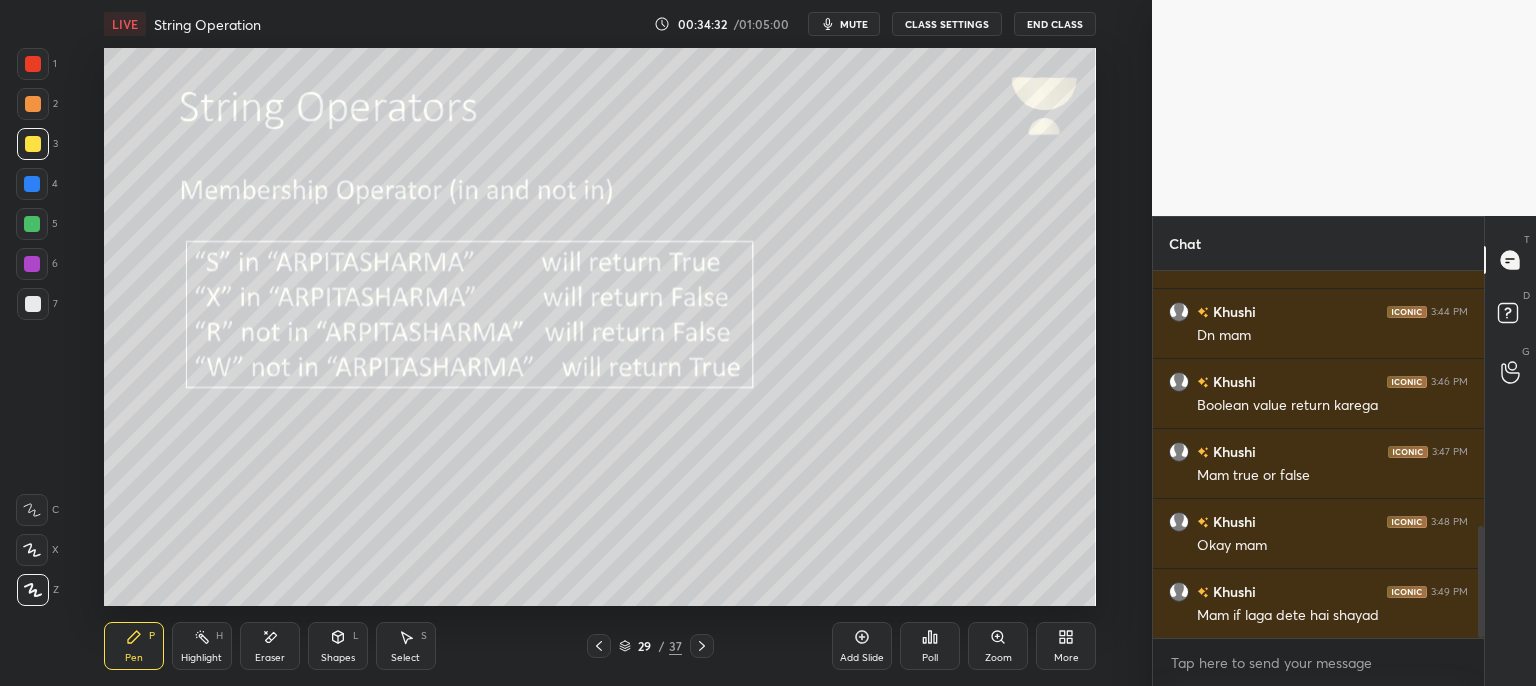 drag, startPoint x: 859, startPoint y: 23, endPoint x: 848, endPoint y: 35, distance: 16.27882 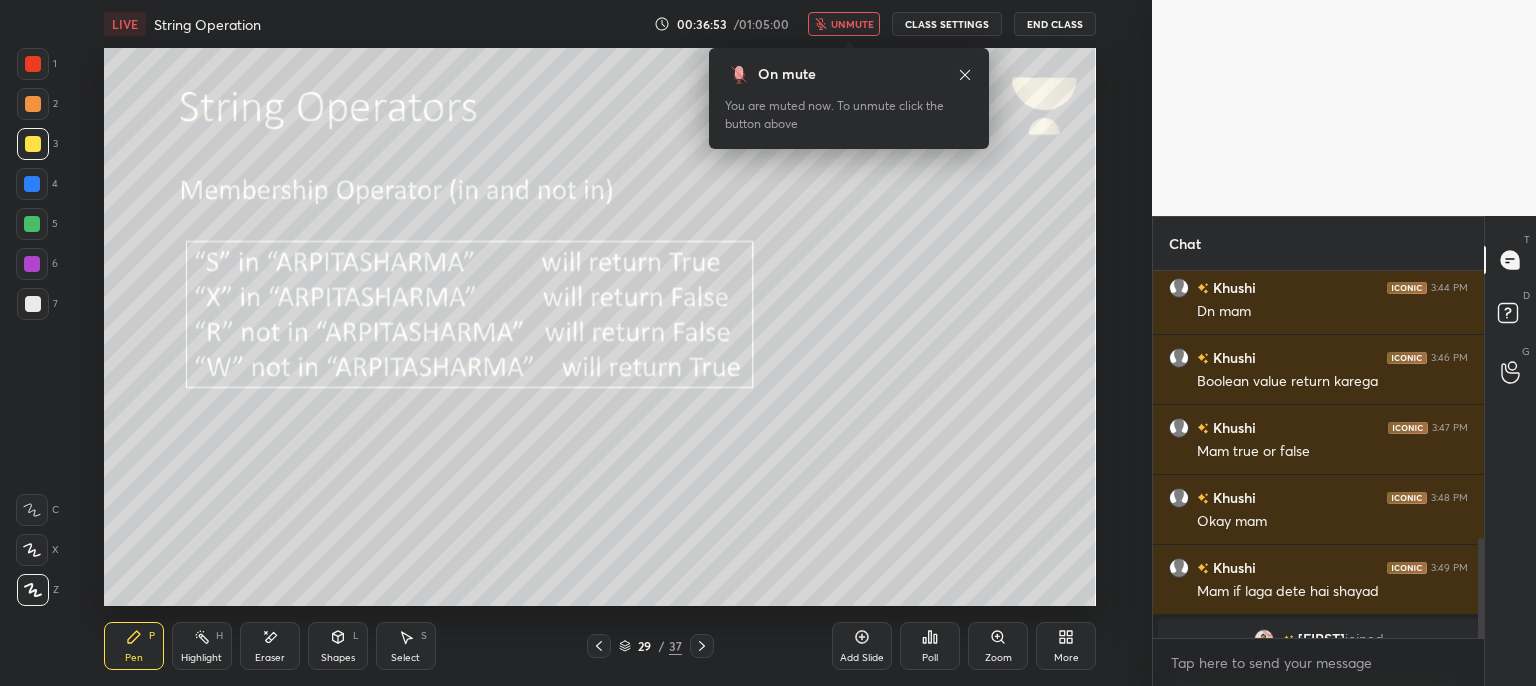 scroll, scrollTop: 976, scrollLeft: 0, axis: vertical 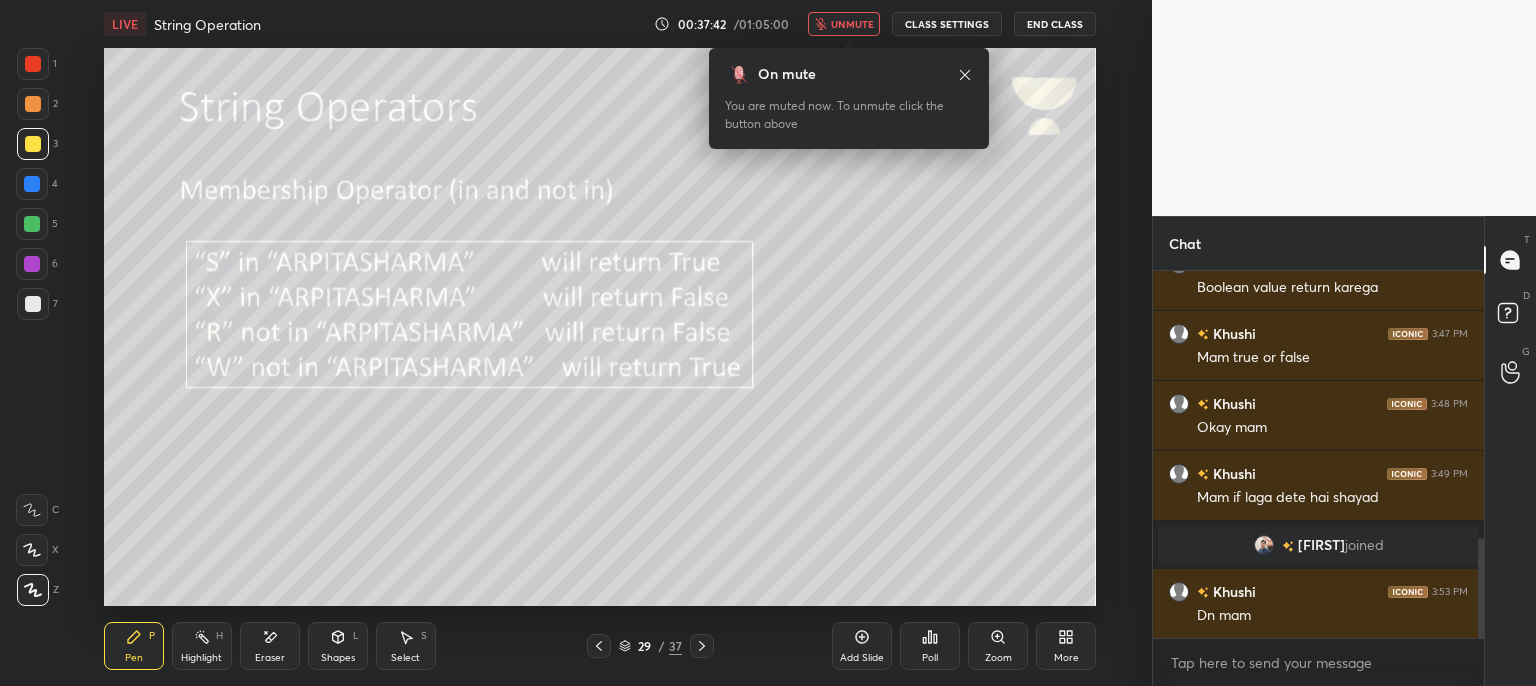 click at bounding box center (576, 343) 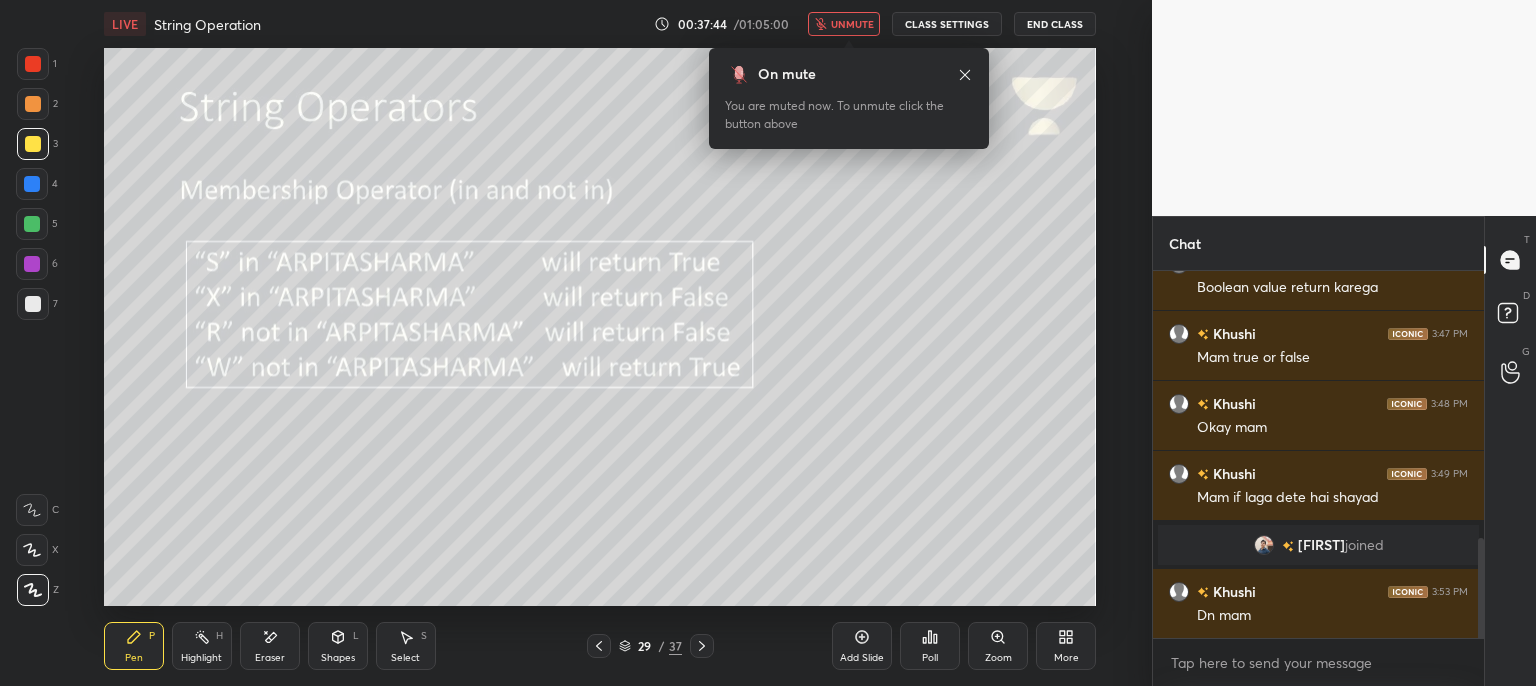 click 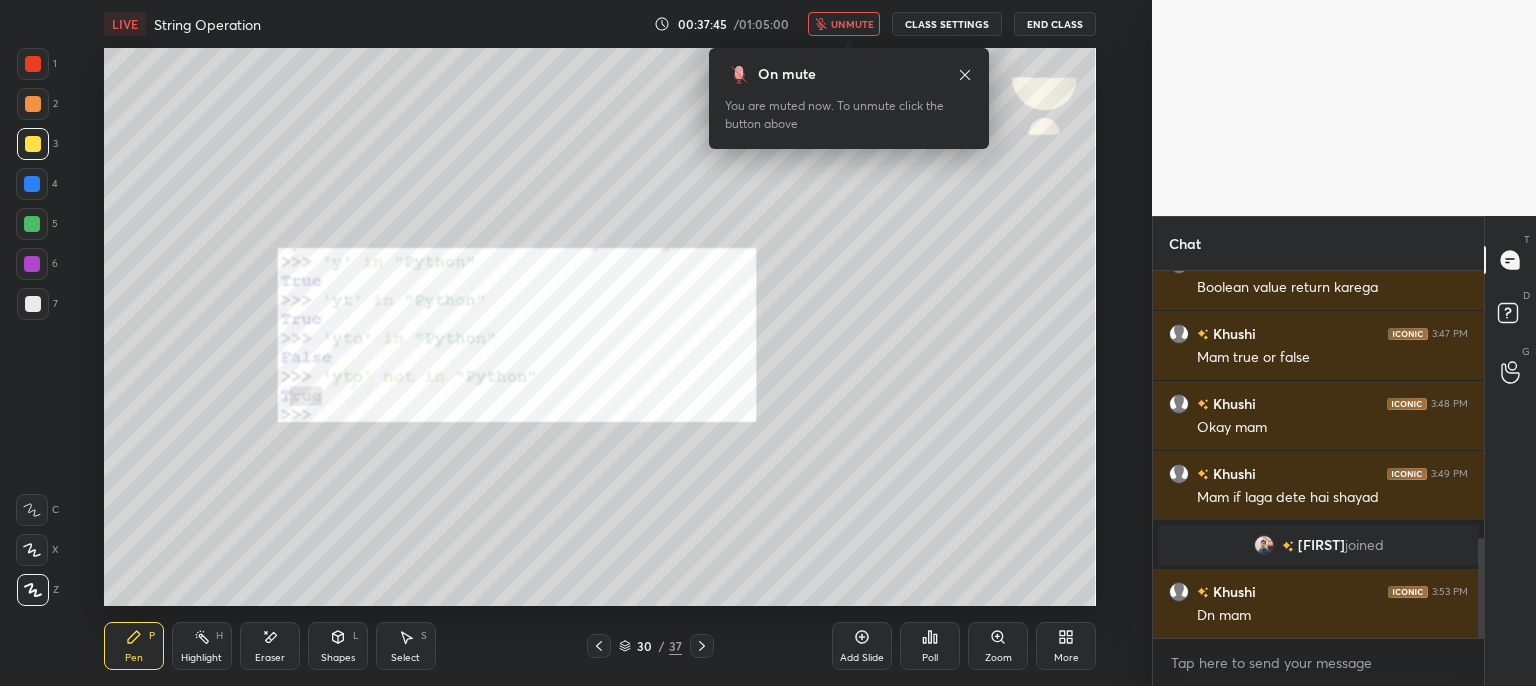 click on "unmute" at bounding box center (852, 24) 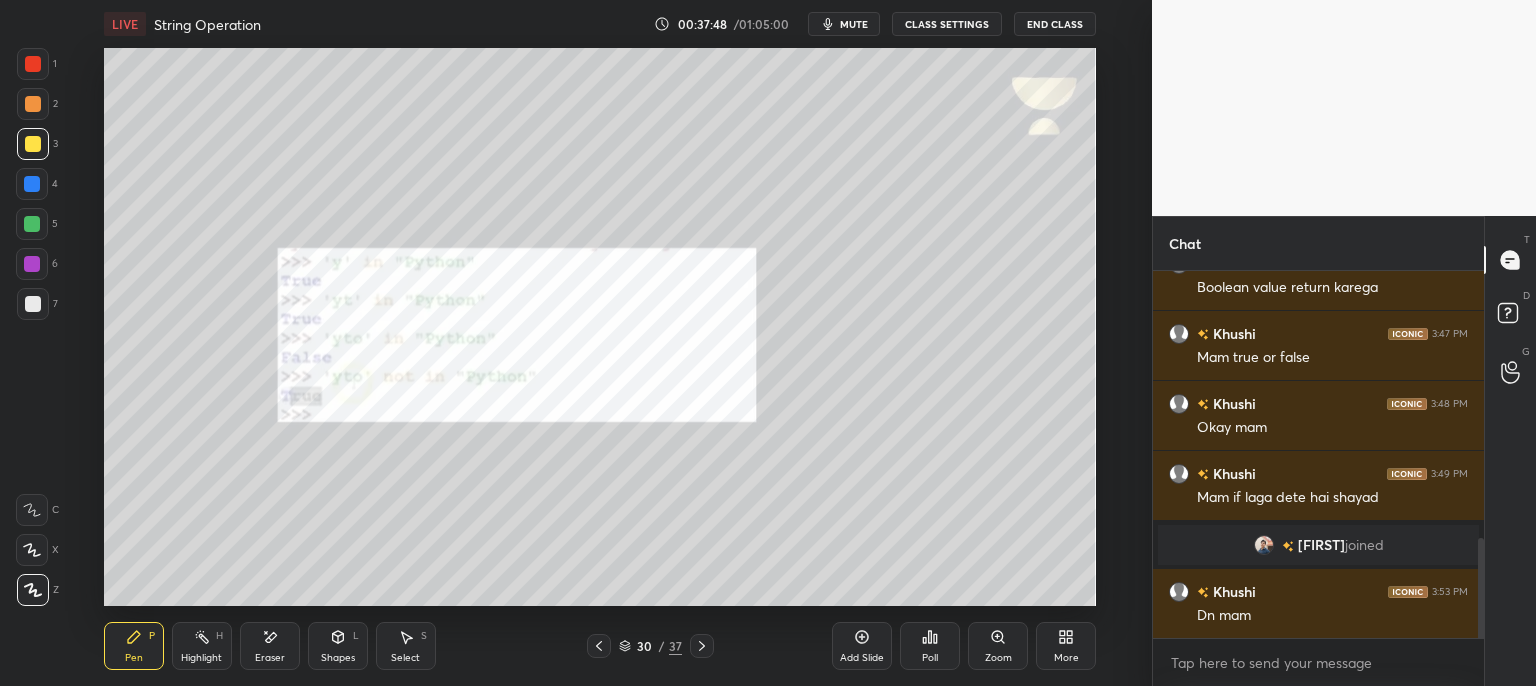 click 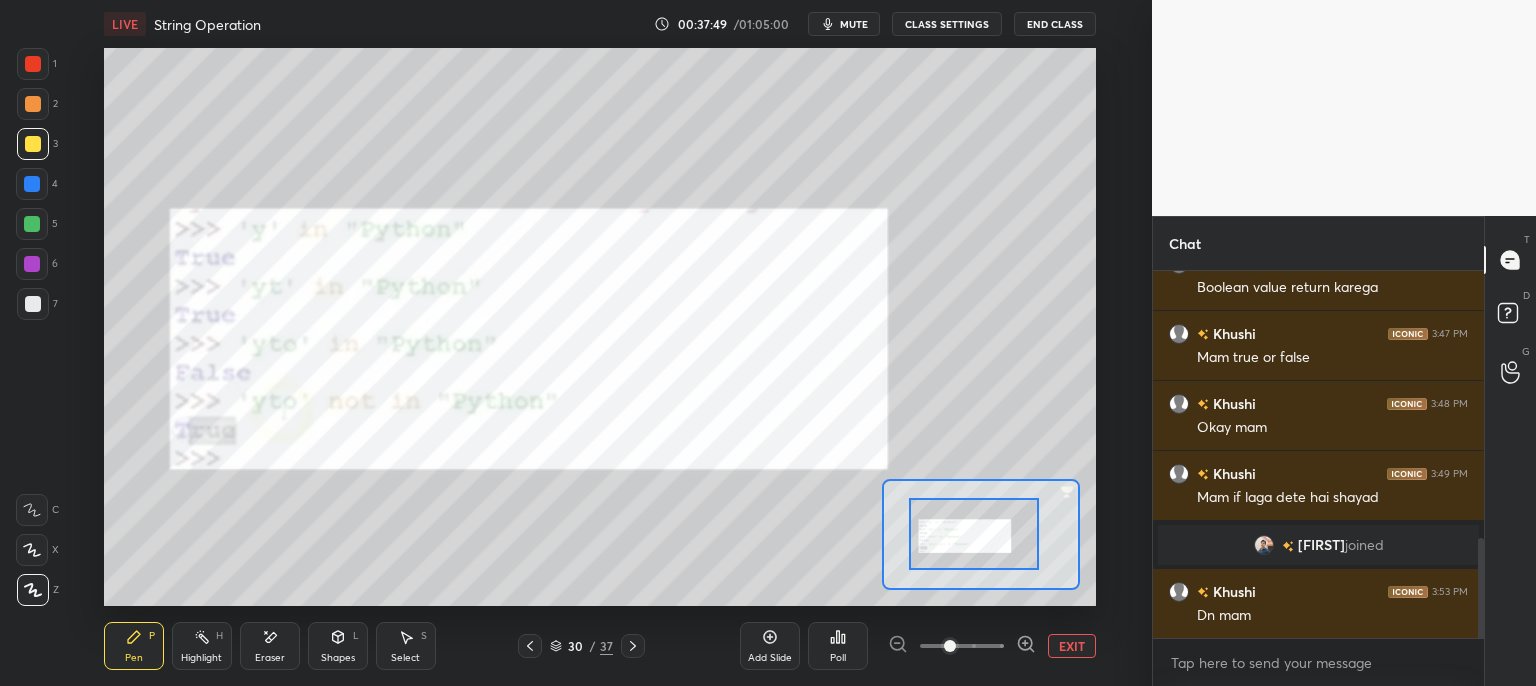 drag, startPoint x: 976, startPoint y: 530, endPoint x: 943, endPoint y: 538, distance: 33.955853 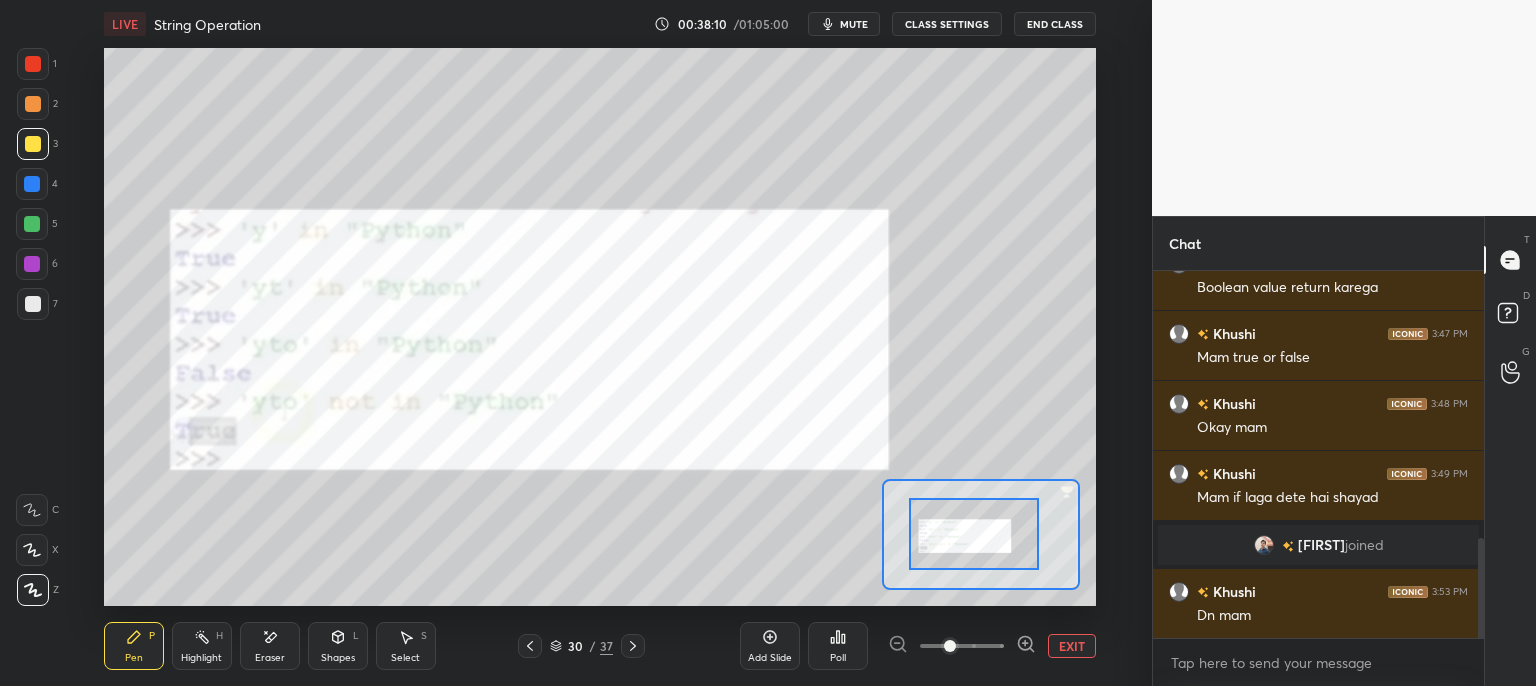 click on "mute" at bounding box center (854, 24) 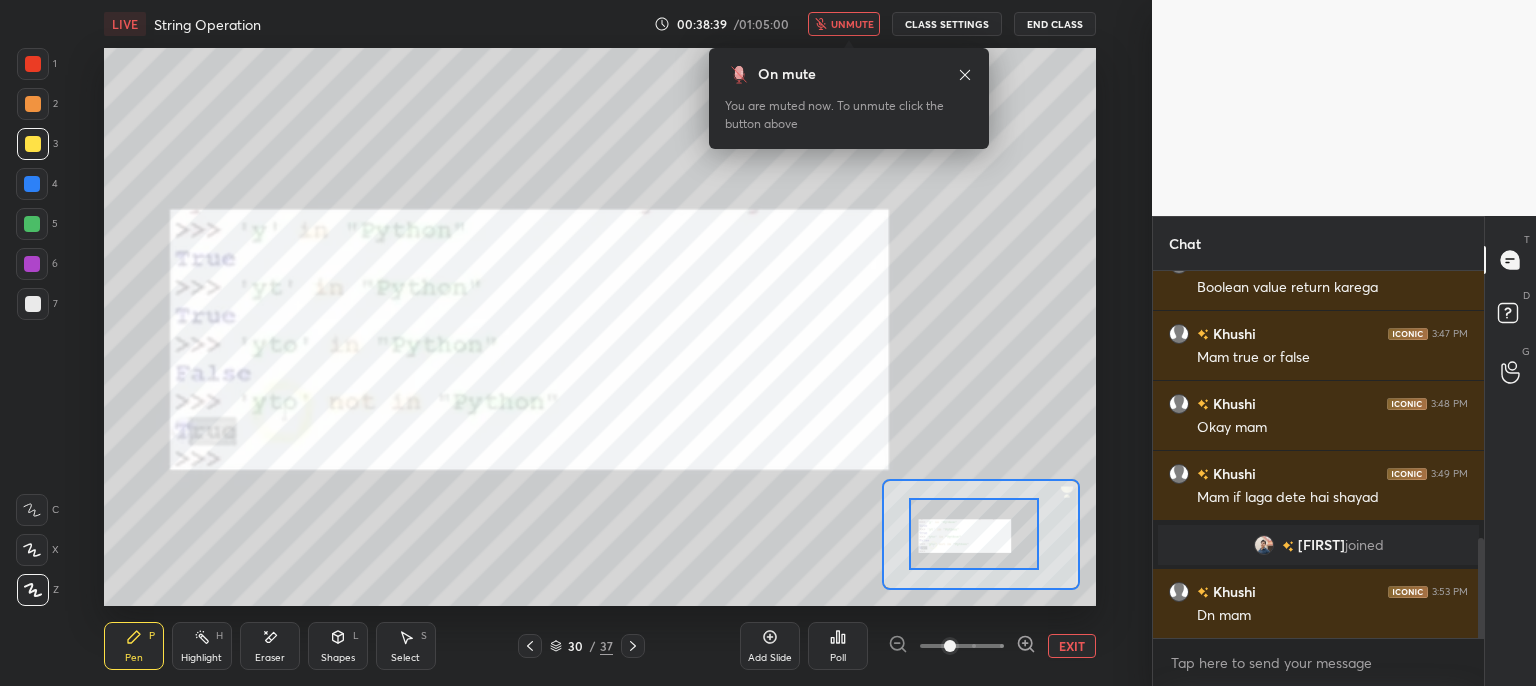 click at bounding box center (1264, 545) 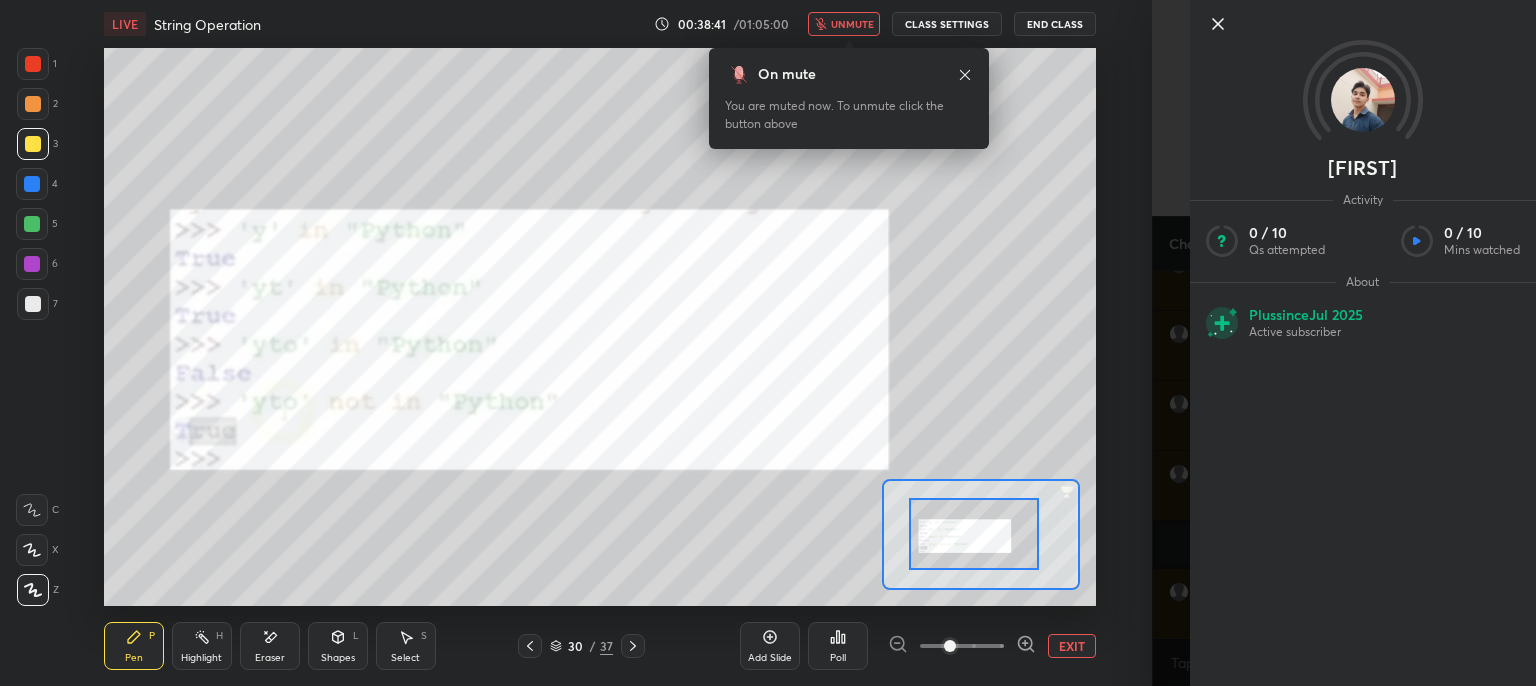 click 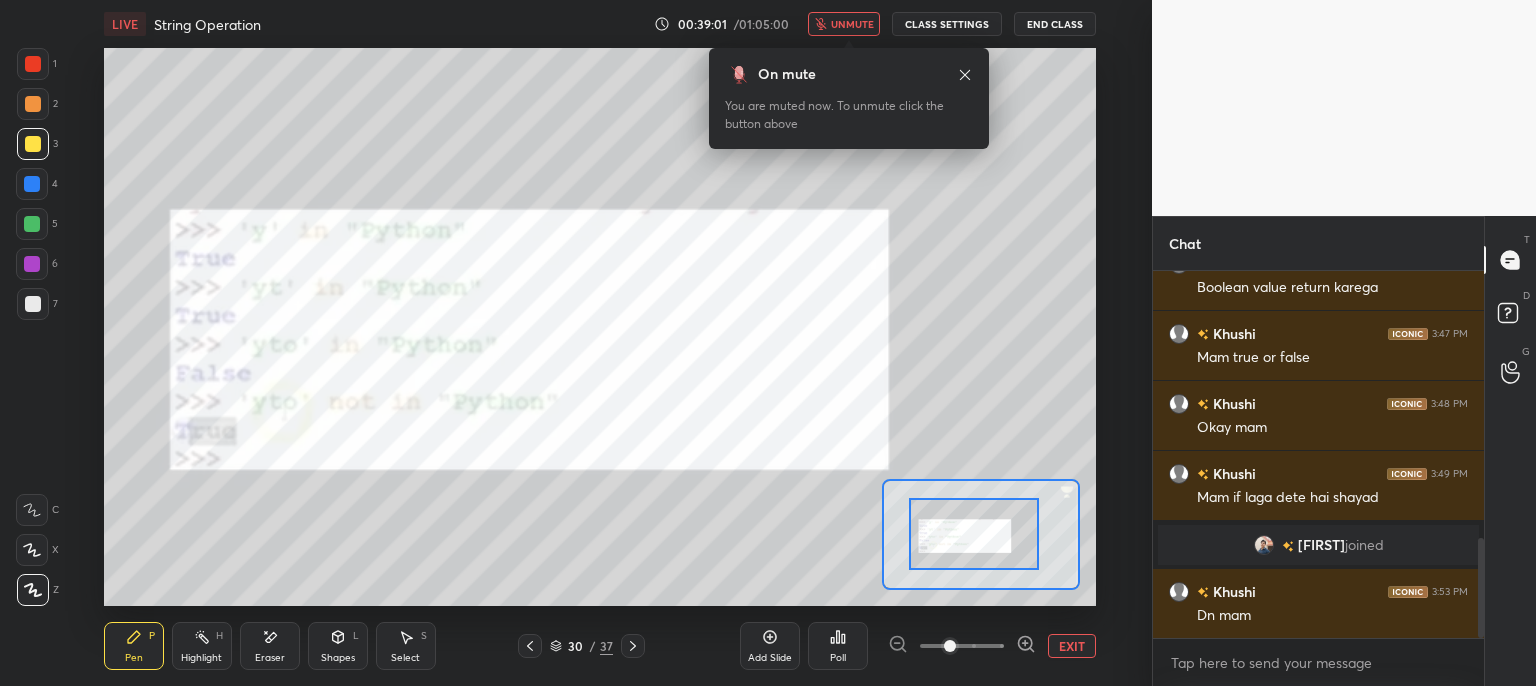 scroll, scrollTop: 1046, scrollLeft: 0, axis: vertical 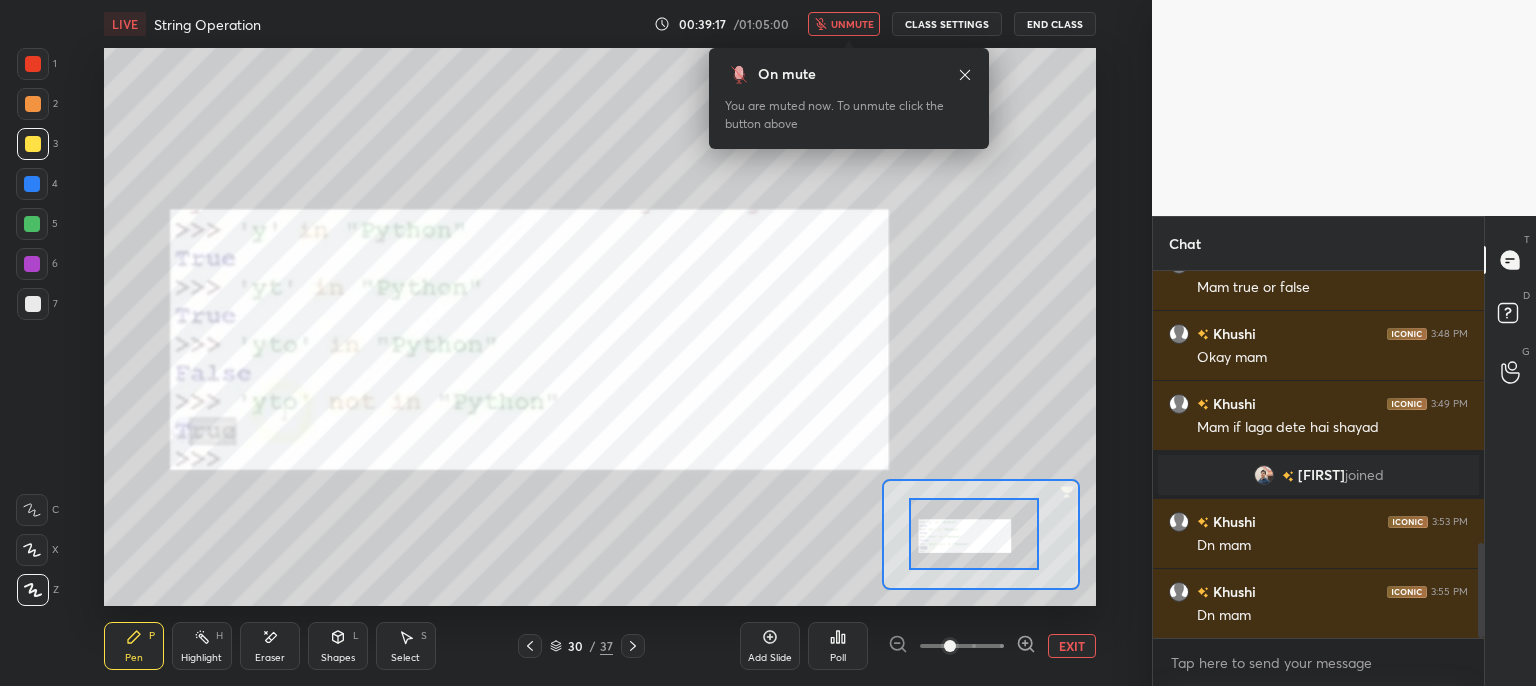 click on "EXIT" at bounding box center [1072, 646] 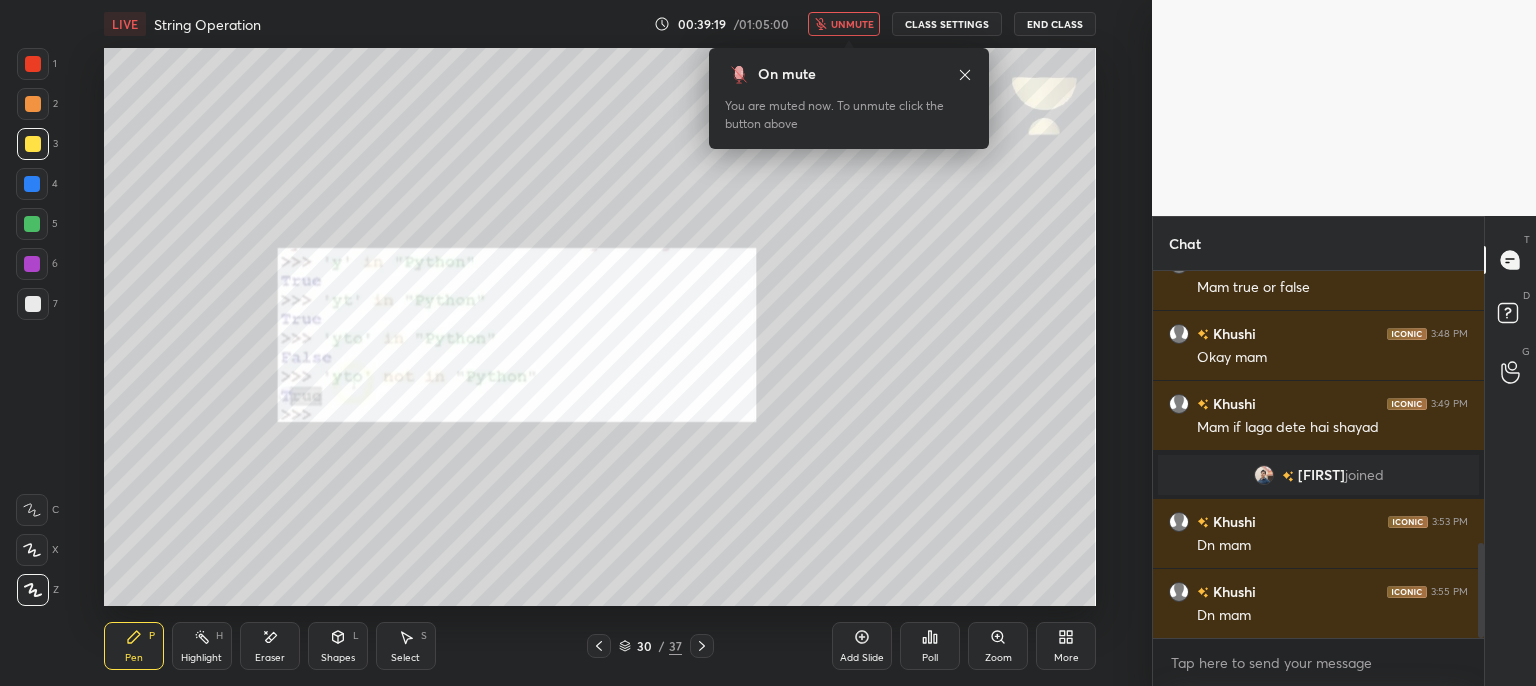 click on "unmute" at bounding box center [844, 24] 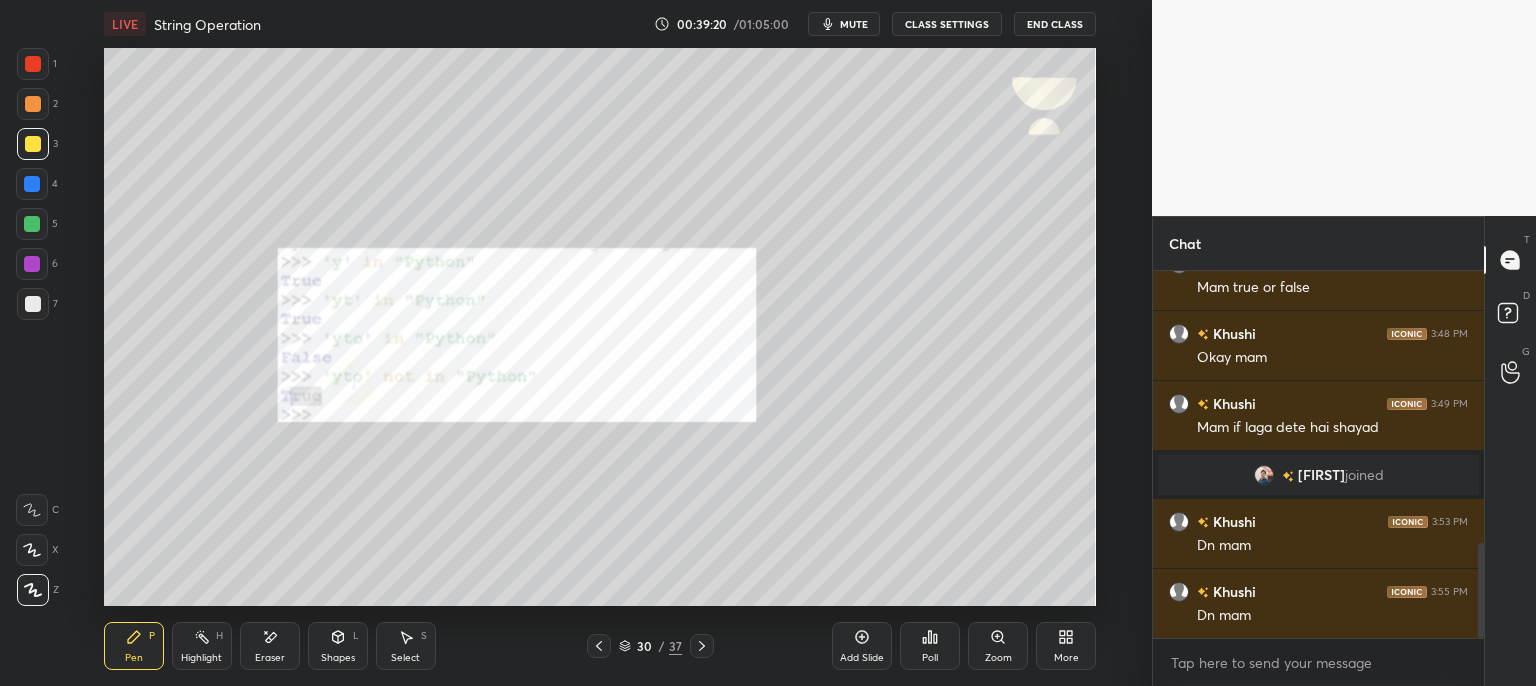 click 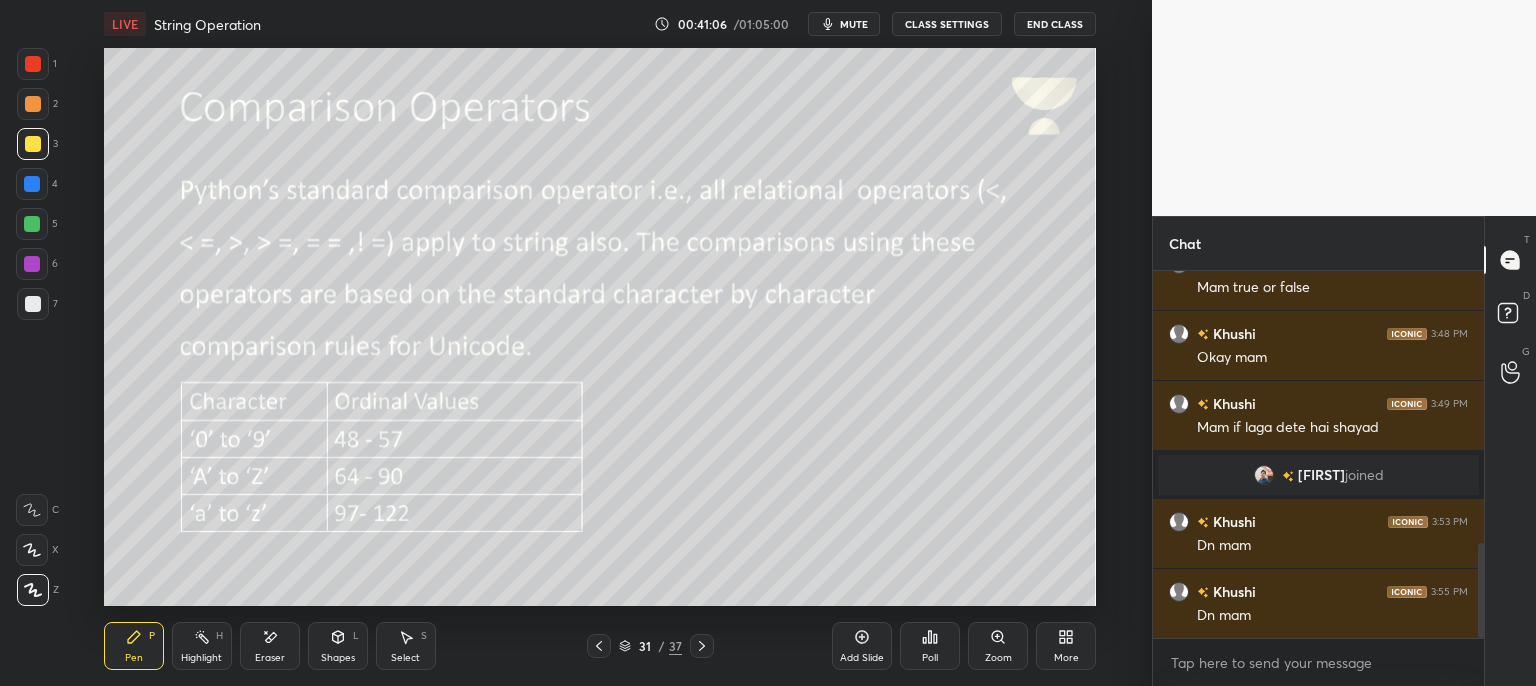 click on "Add Slide" at bounding box center (862, 646) 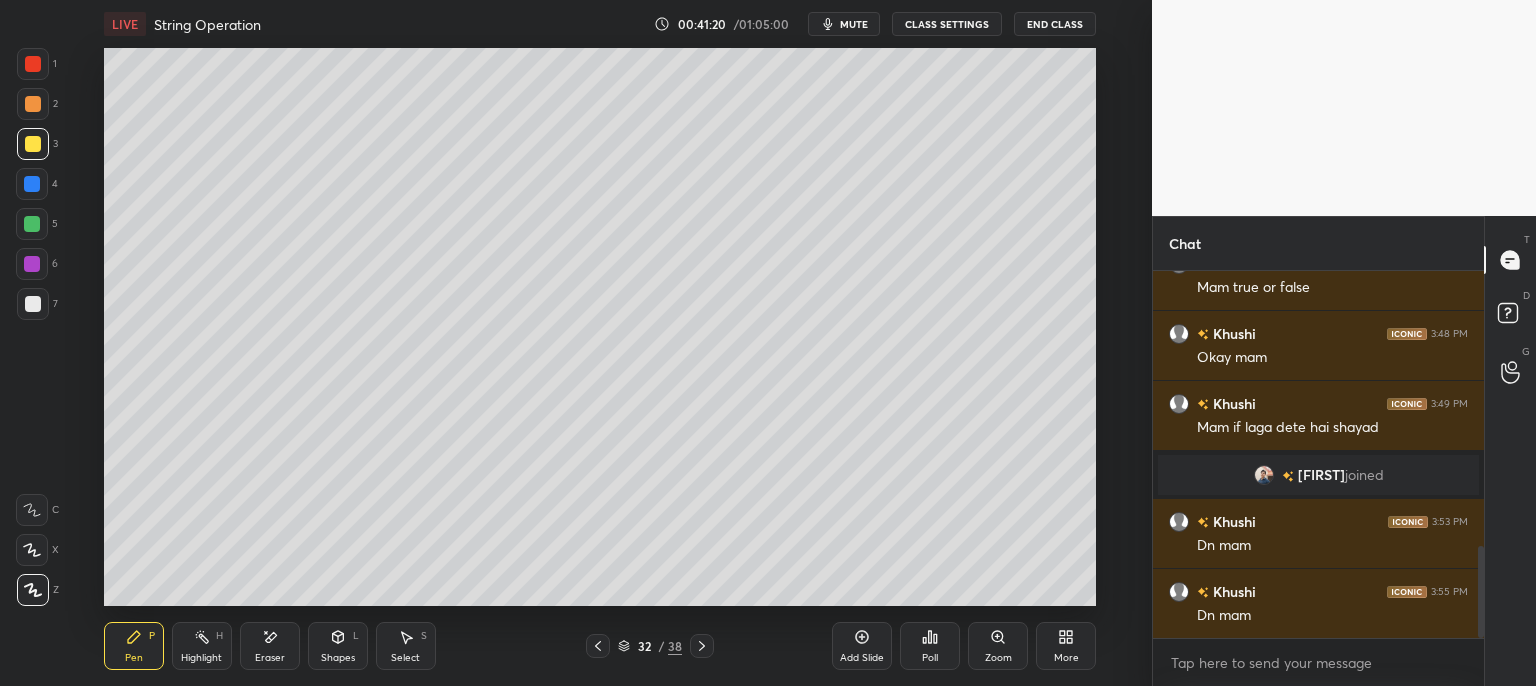 scroll, scrollTop: 1094, scrollLeft: 0, axis: vertical 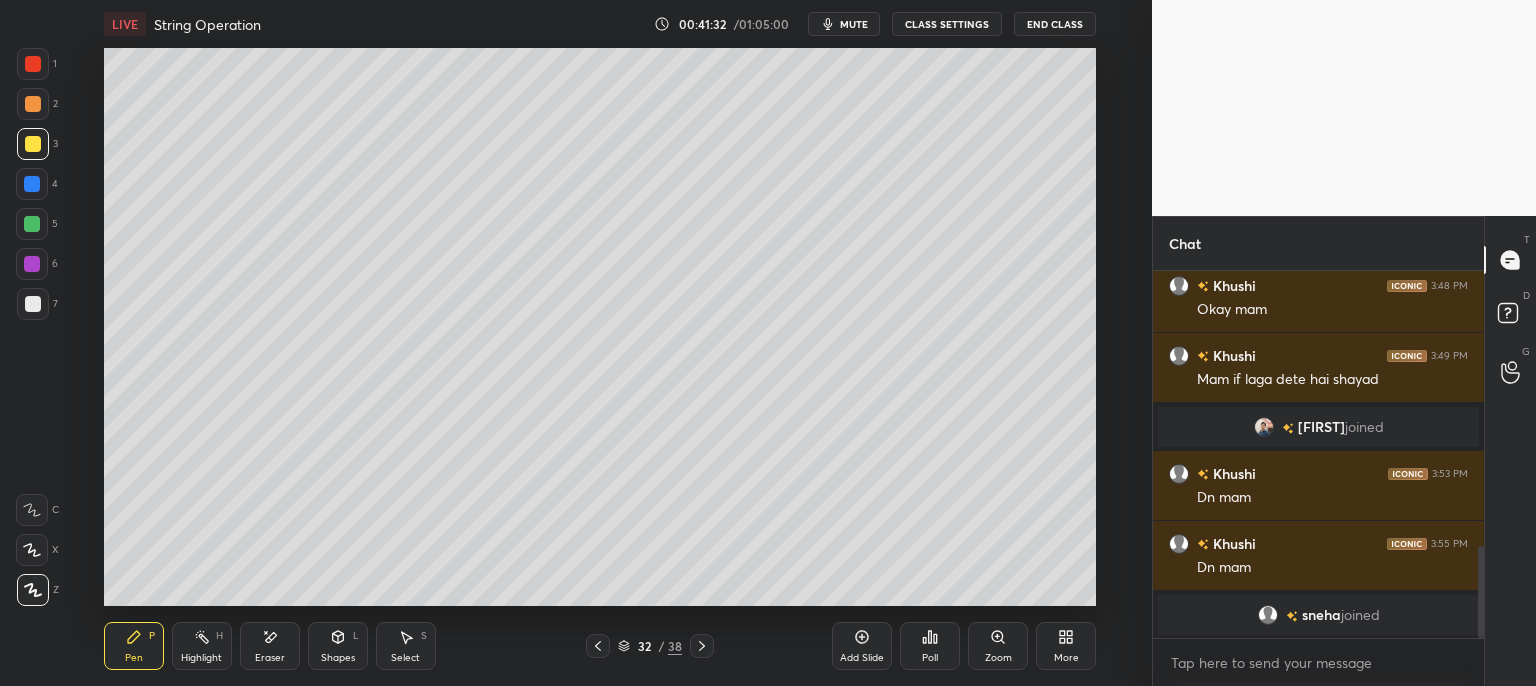 click on "mute" at bounding box center [854, 24] 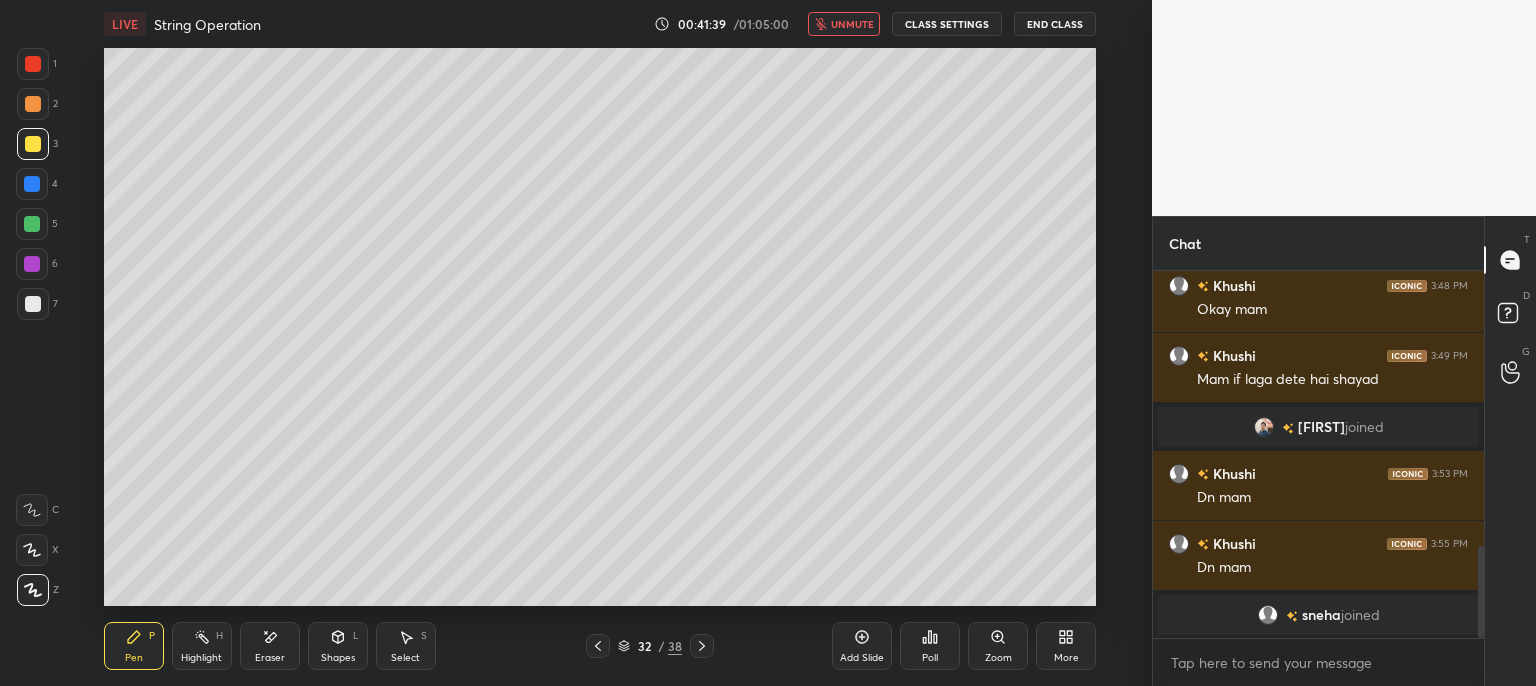 click on "unmute" at bounding box center (852, 24) 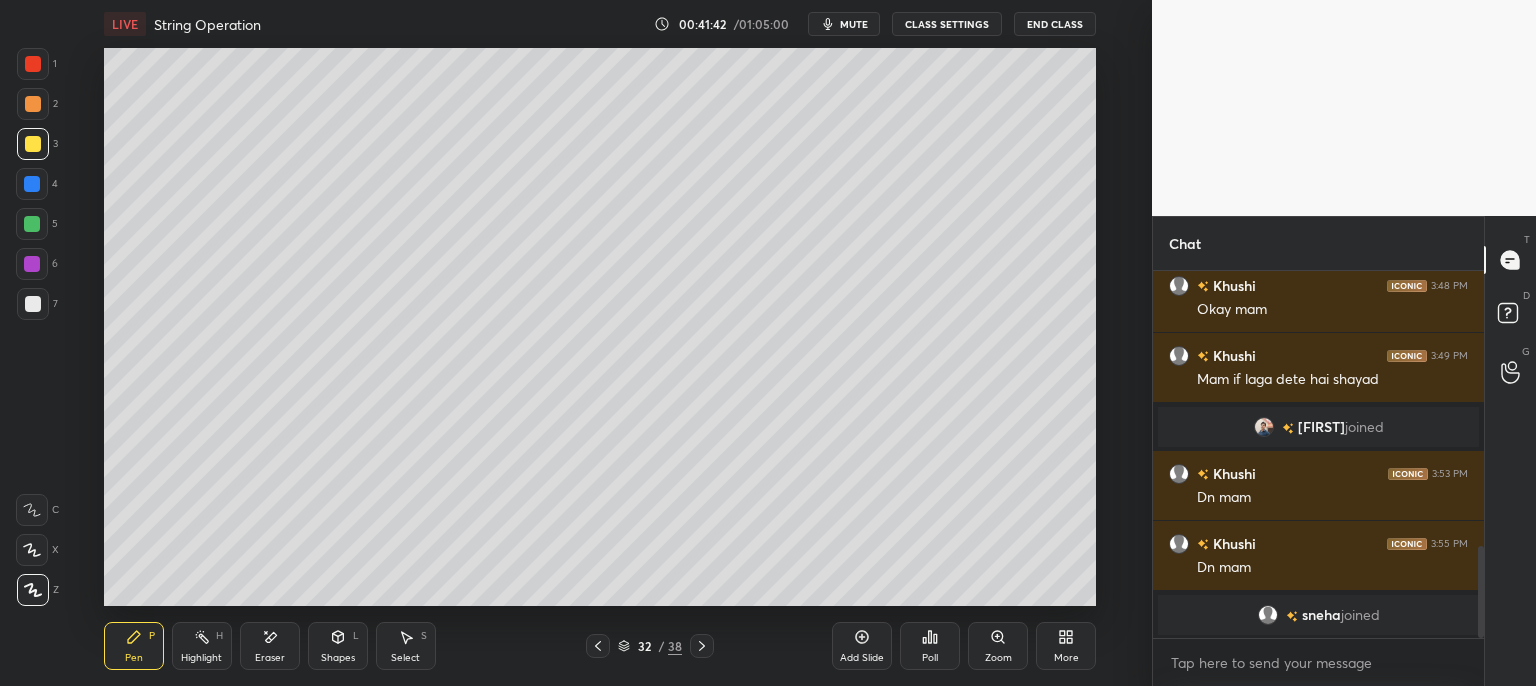 click on "mute" at bounding box center [844, 24] 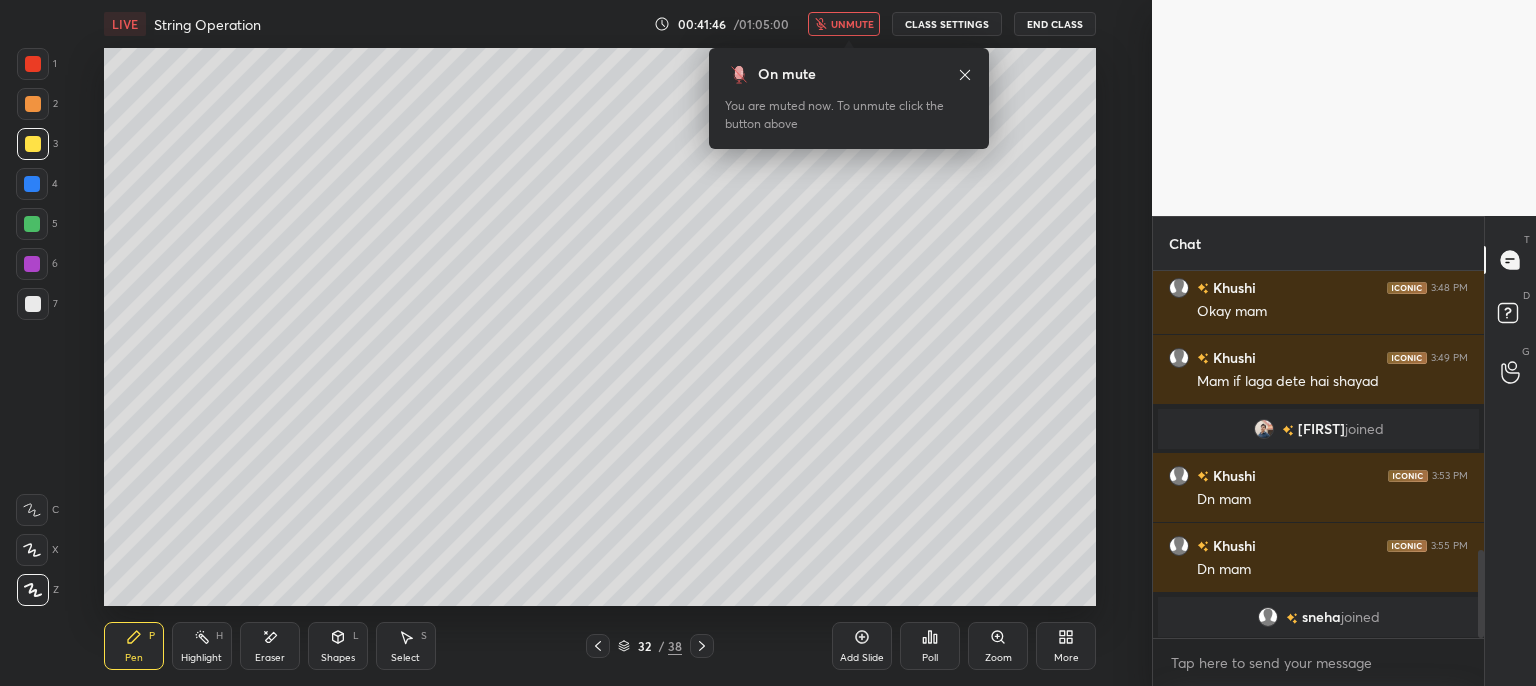 scroll, scrollTop: 1166, scrollLeft: 0, axis: vertical 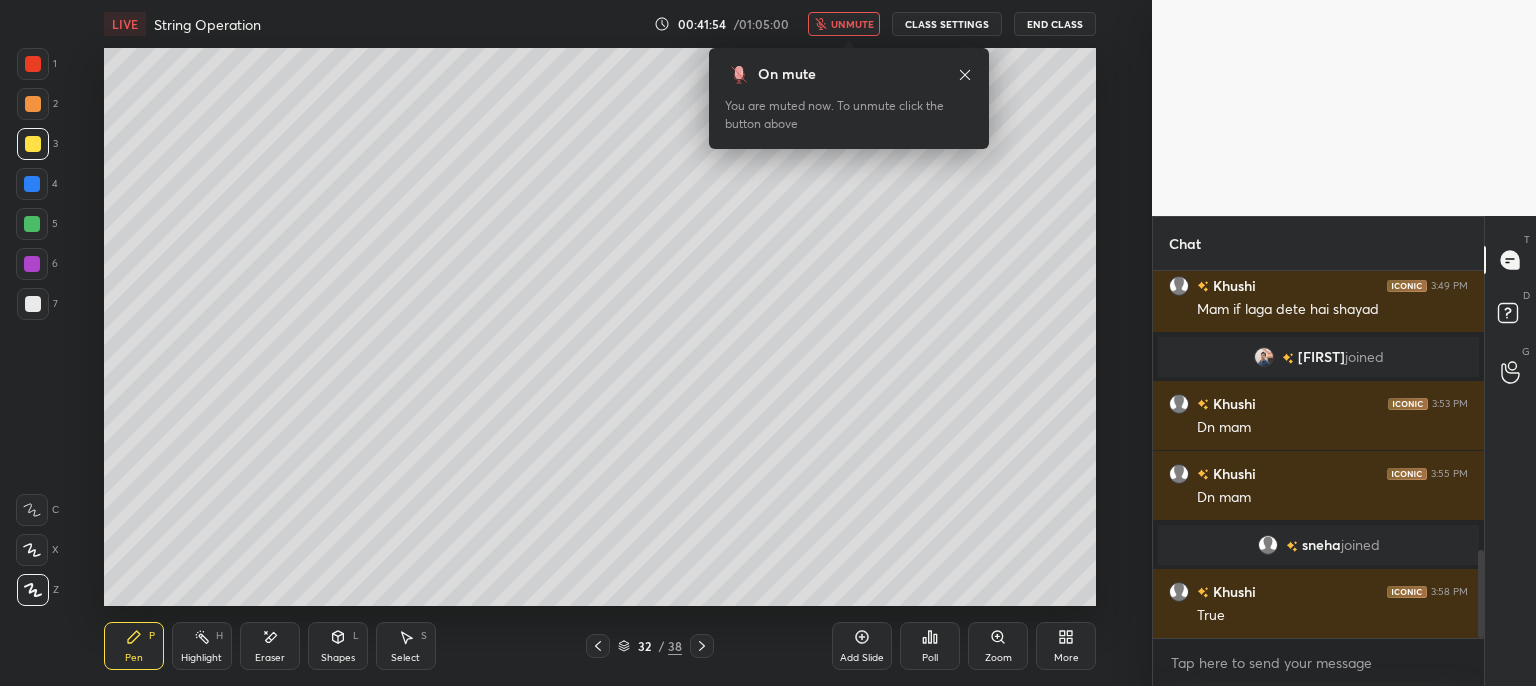 click on "LIVE String Operation 00:41:54 /  01:05:00 unmute CLASS SETTINGS End Class" at bounding box center [600, 24] 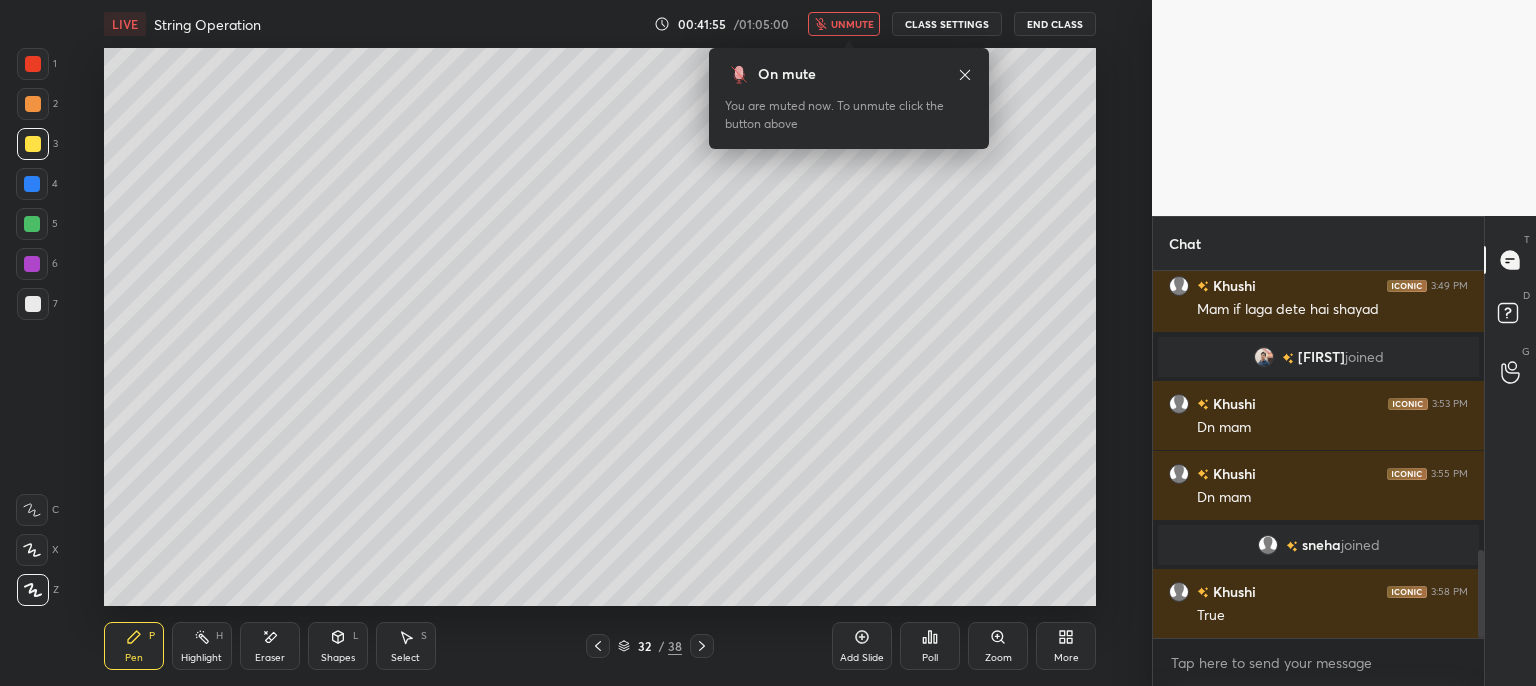 click on "unmute" at bounding box center [852, 24] 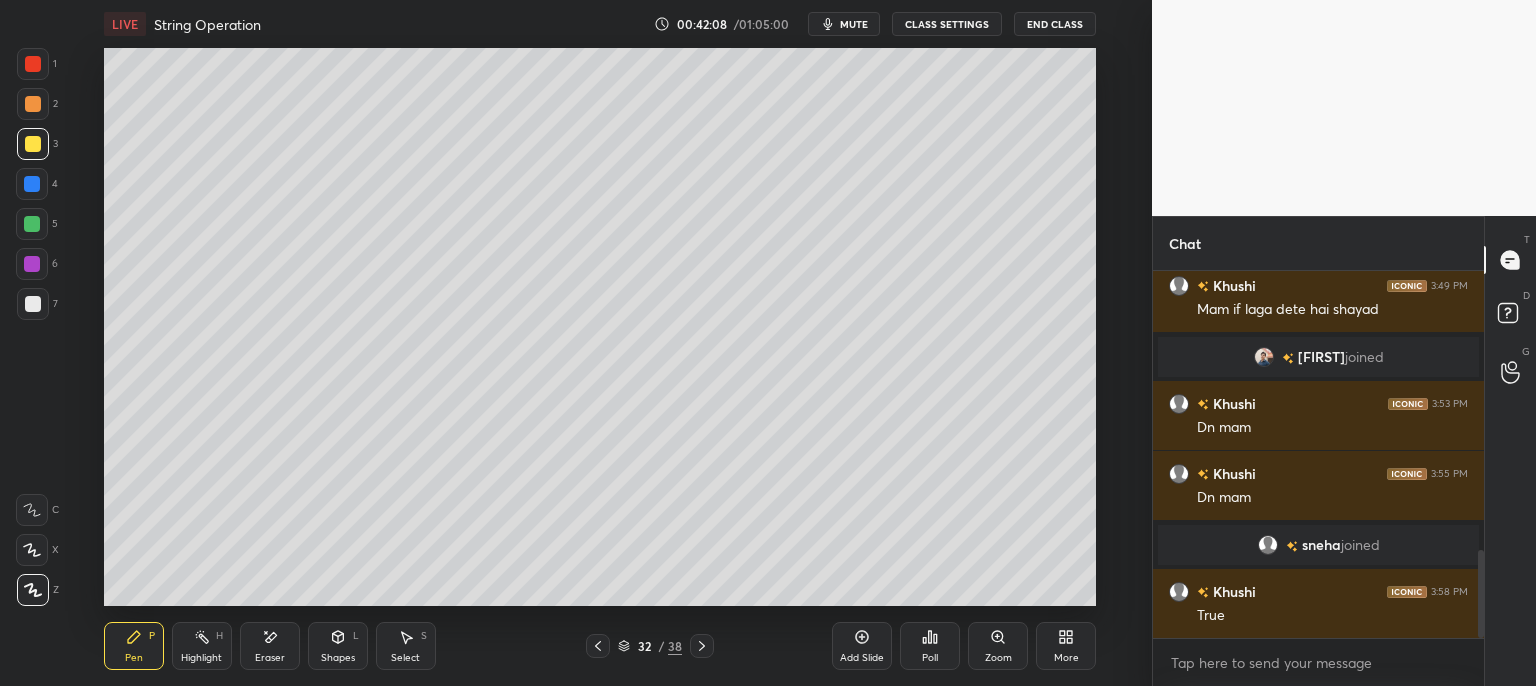 click 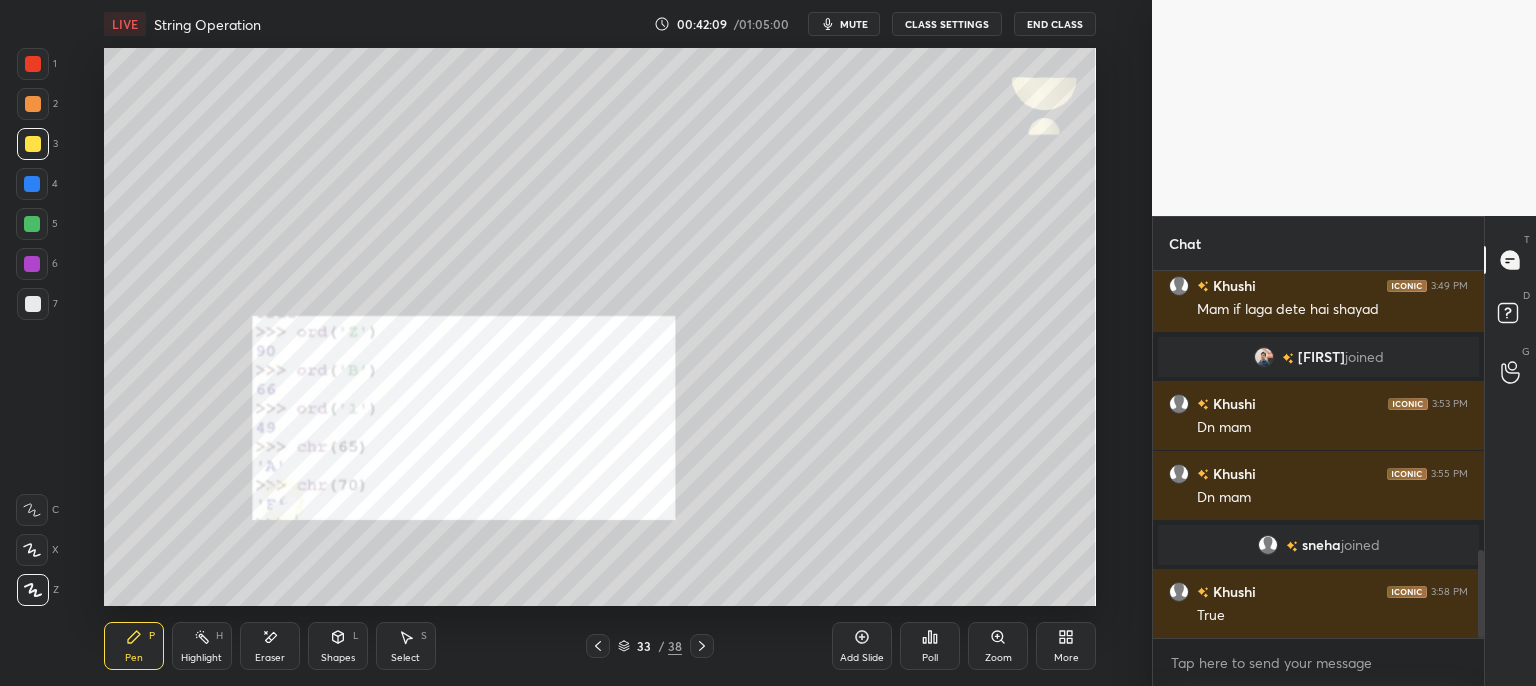 click 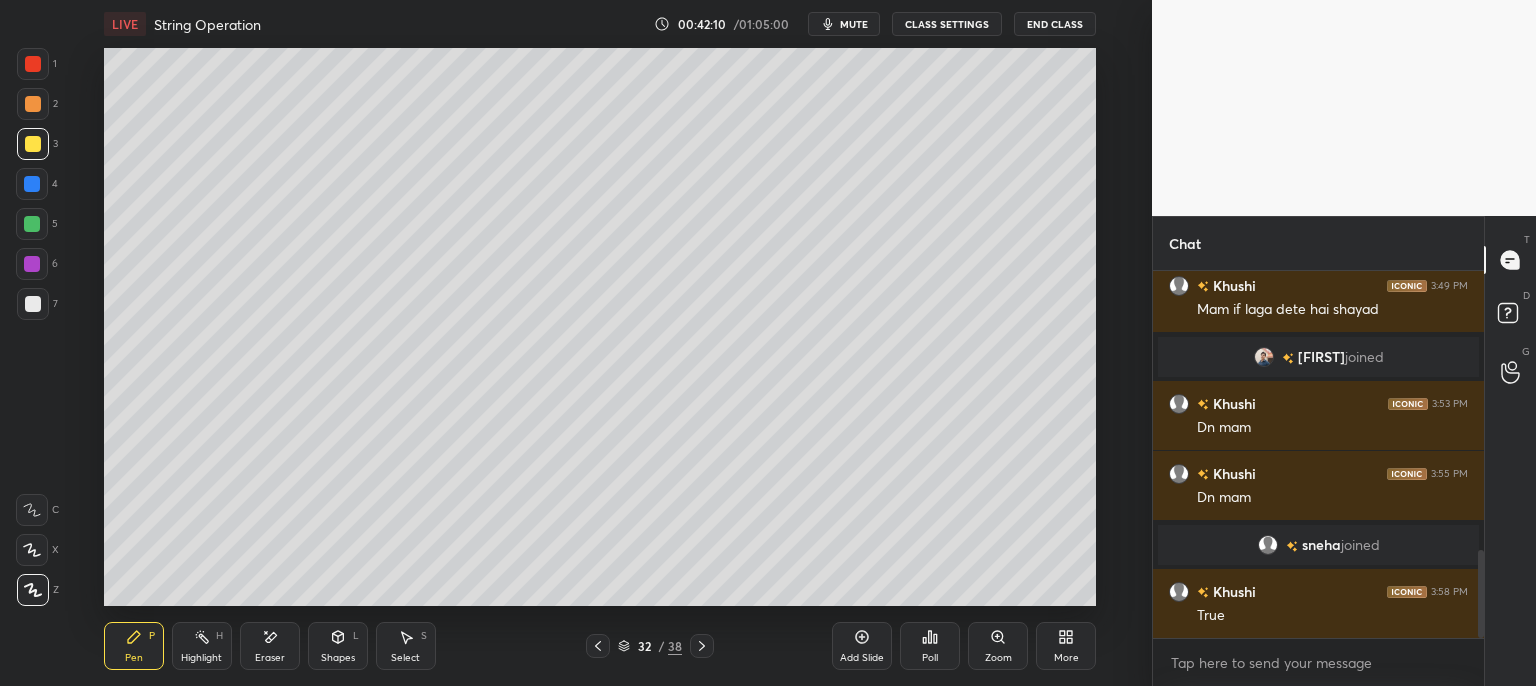 click 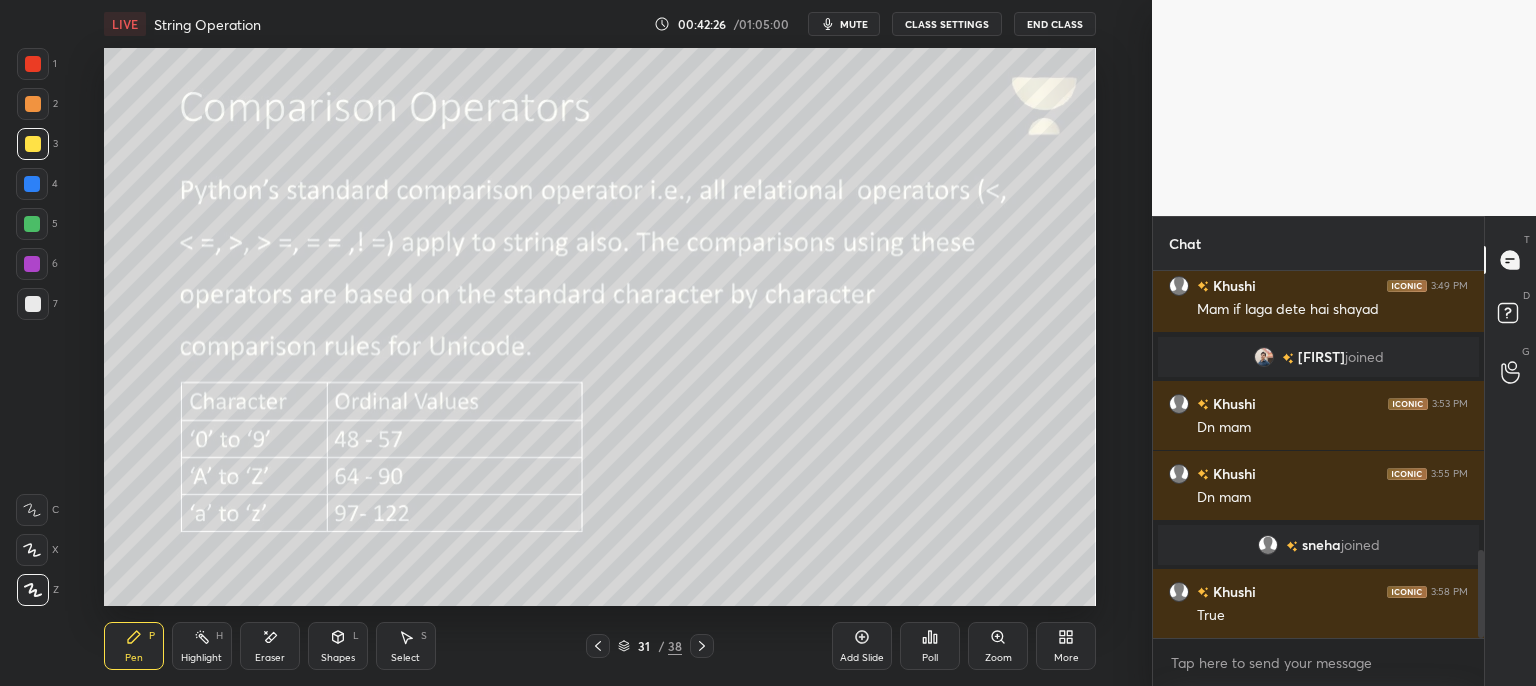click on "mute" at bounding box center [844, 24] 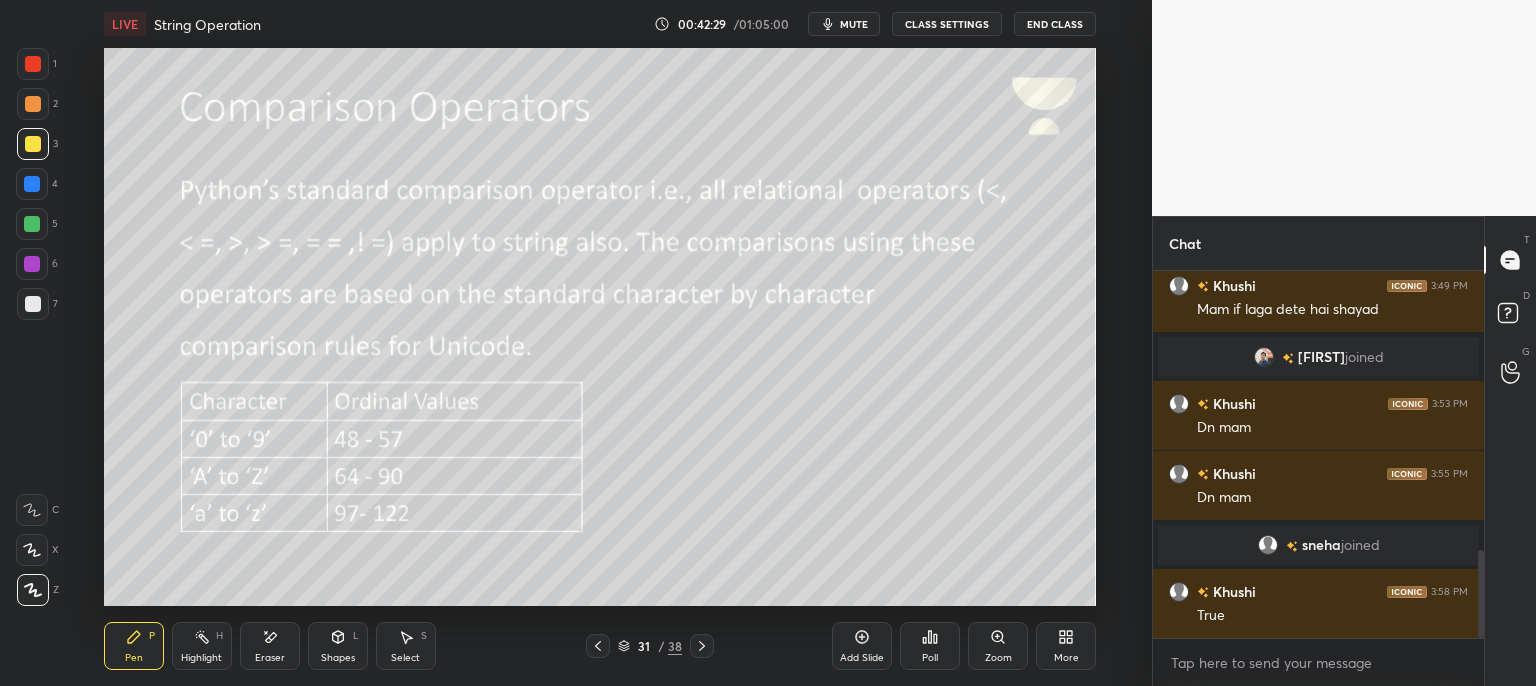 click on "mute" at bounding box center [854, 24] 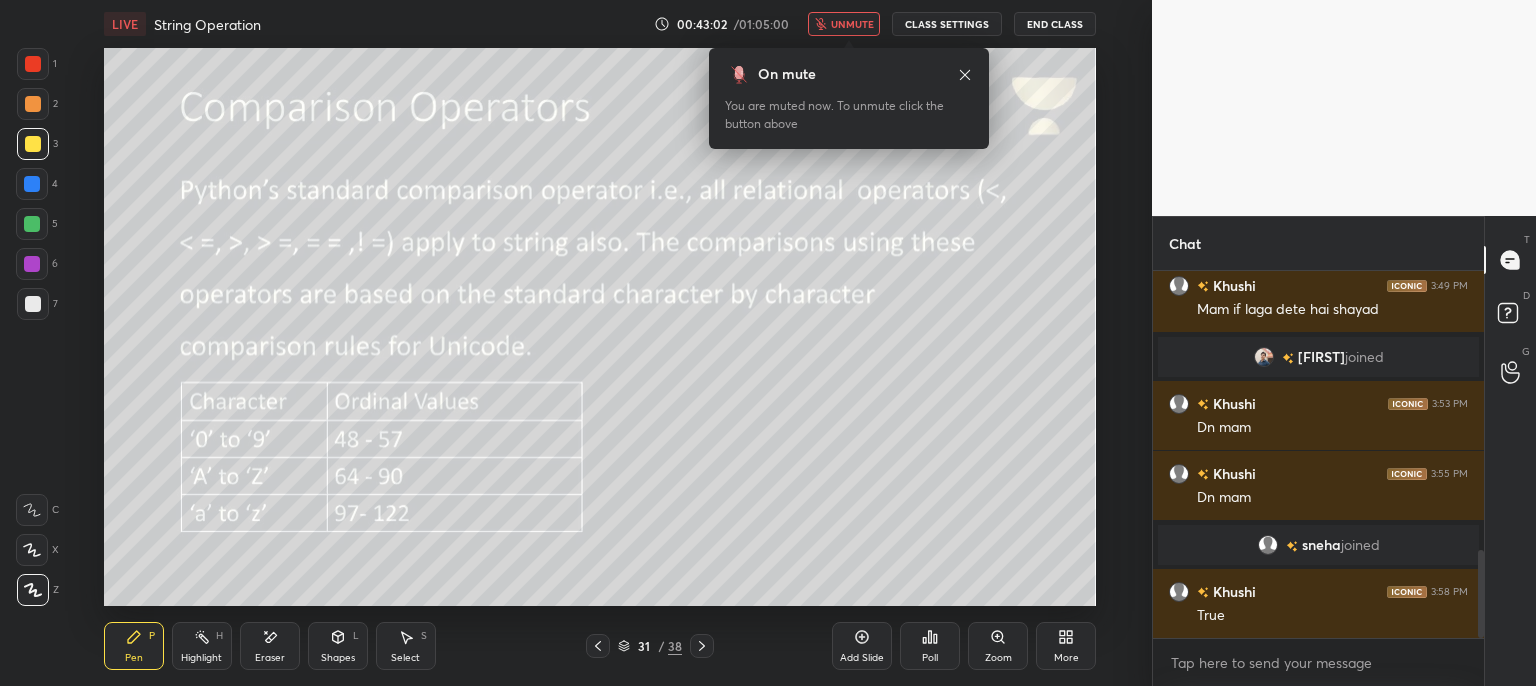 scroll, scrollTop: 1214, scrollLeft: 0, axis: vertical 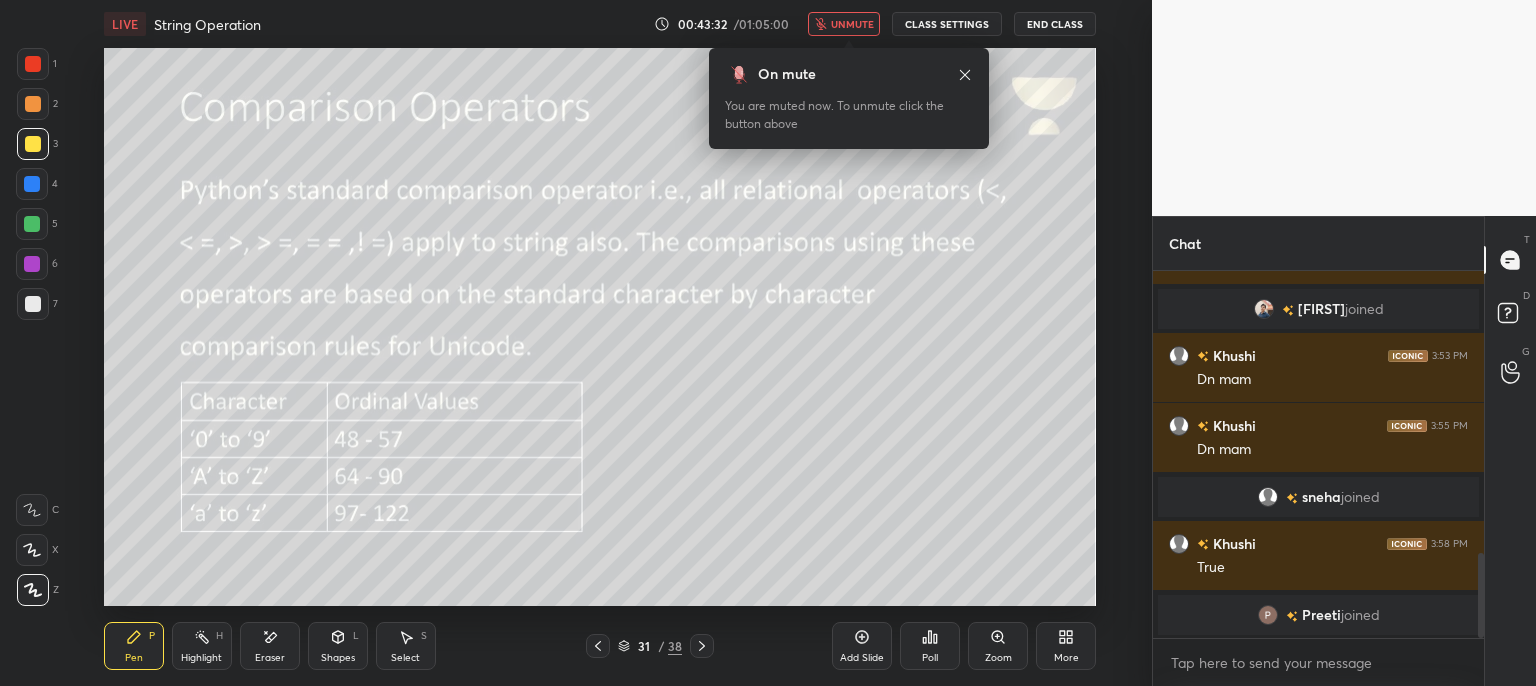 click on "Pen P Highlight H Eraser Shapes L Select S 31 / 38 Add Slide Poll Zoom More" at bounding box center (600, 646) 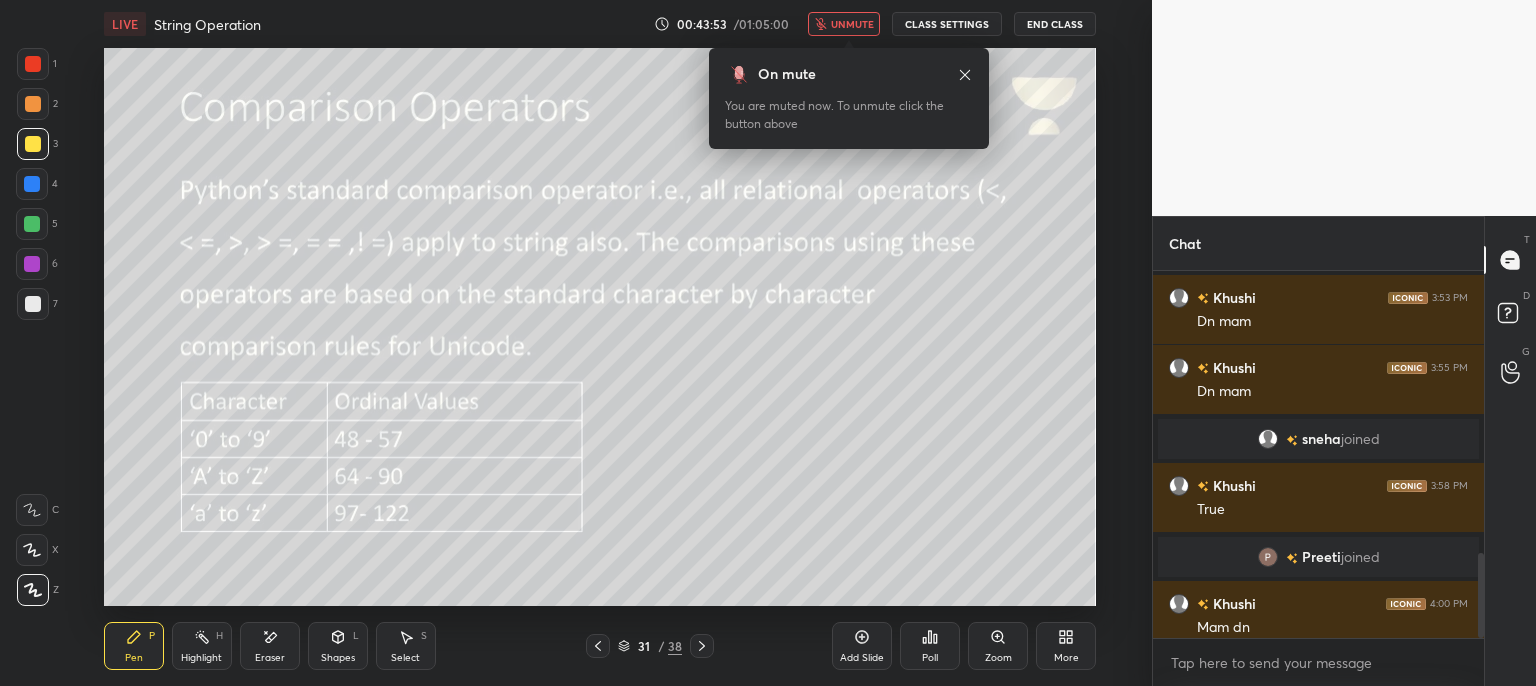 scroll, scrollTop: 1226, scrollLeft: 0, axis: vertical 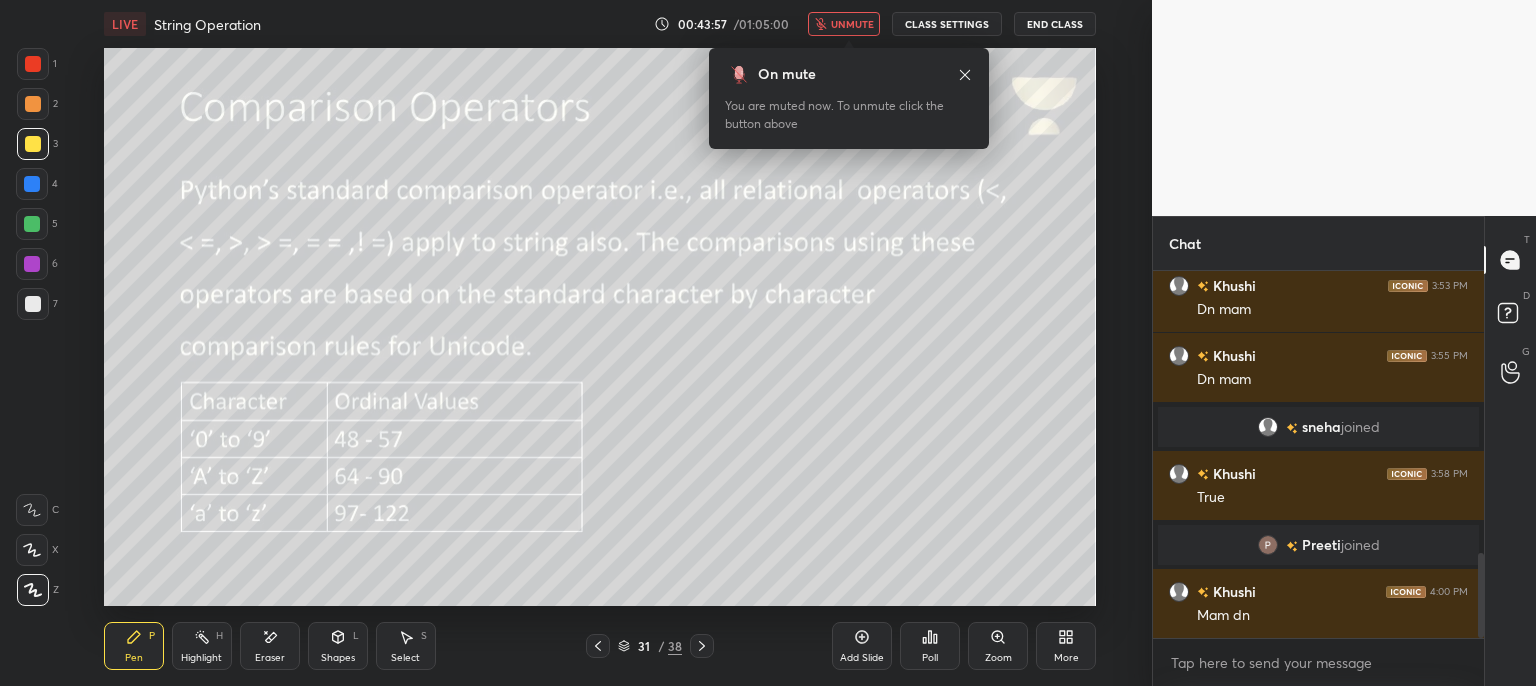 click on "unmute" at bounding box center [852, 24] 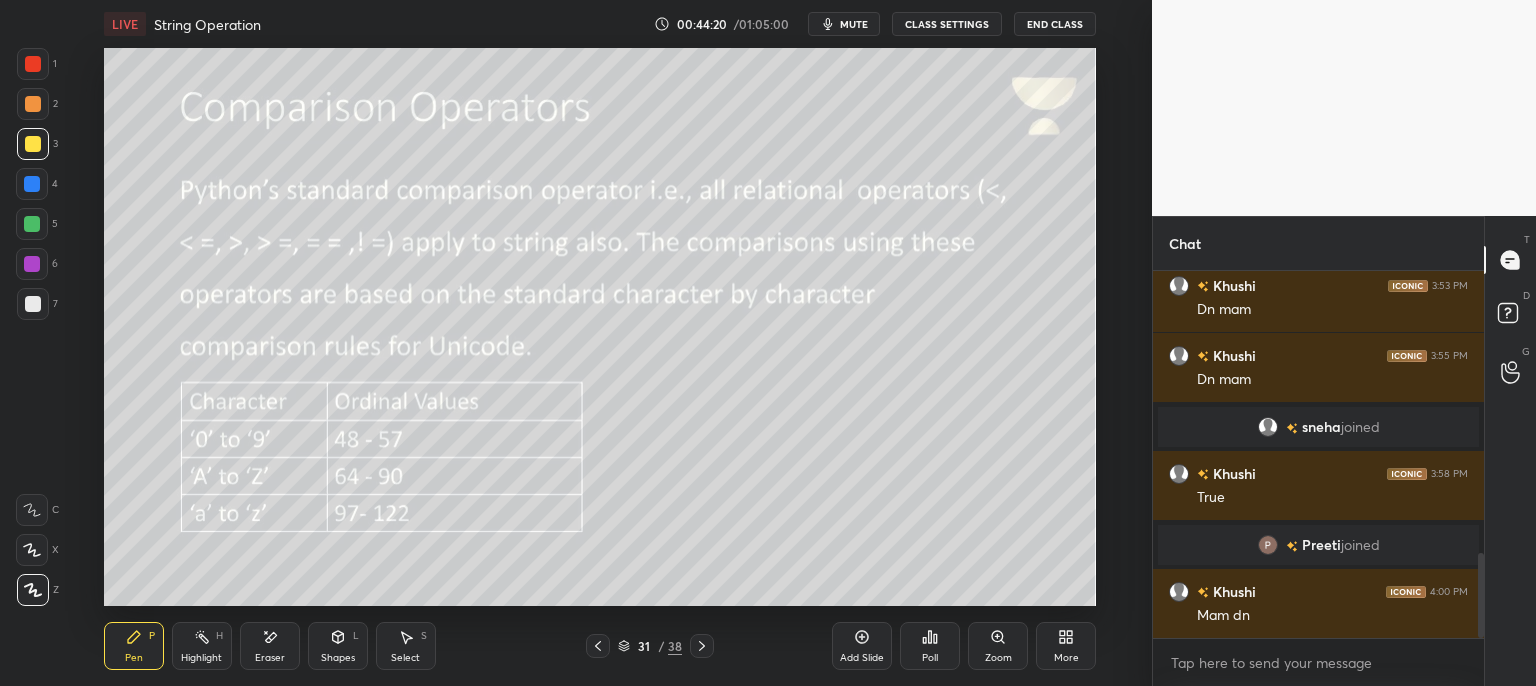 click 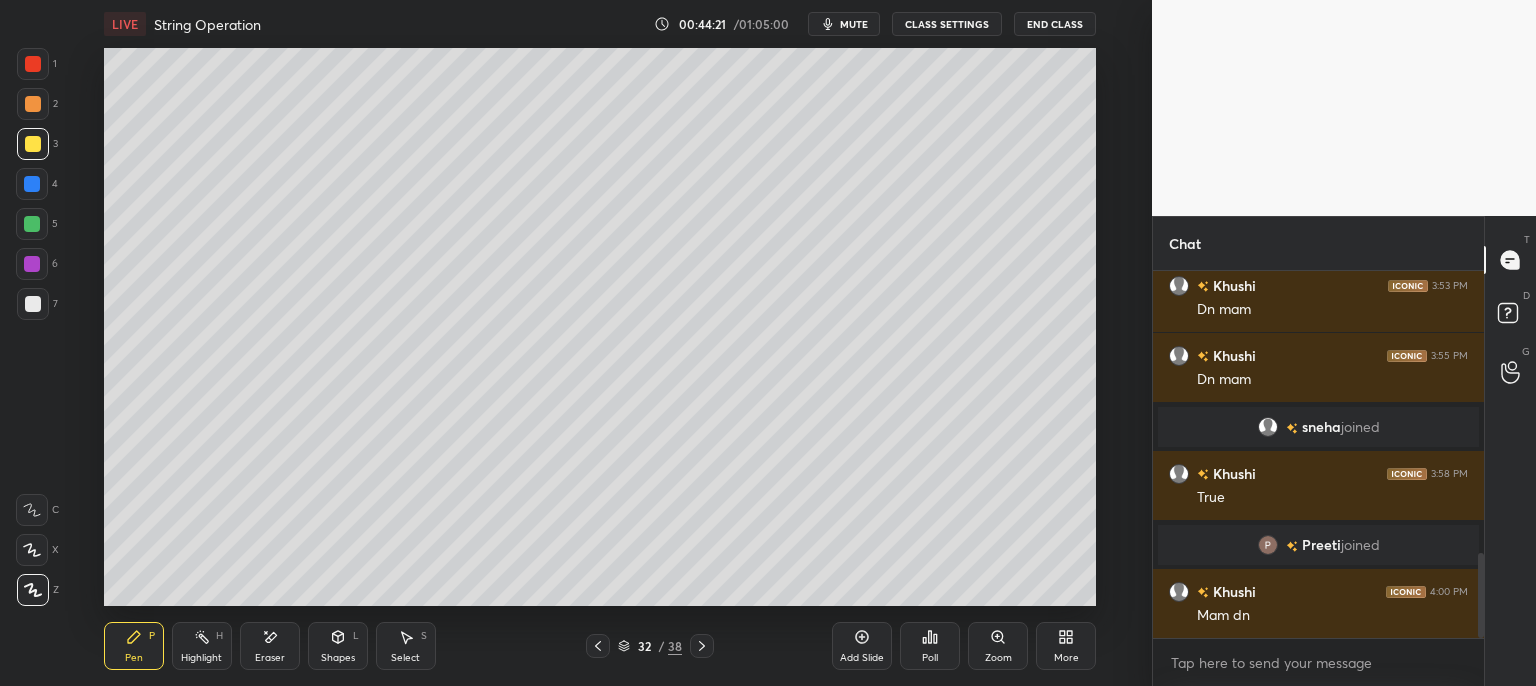 click 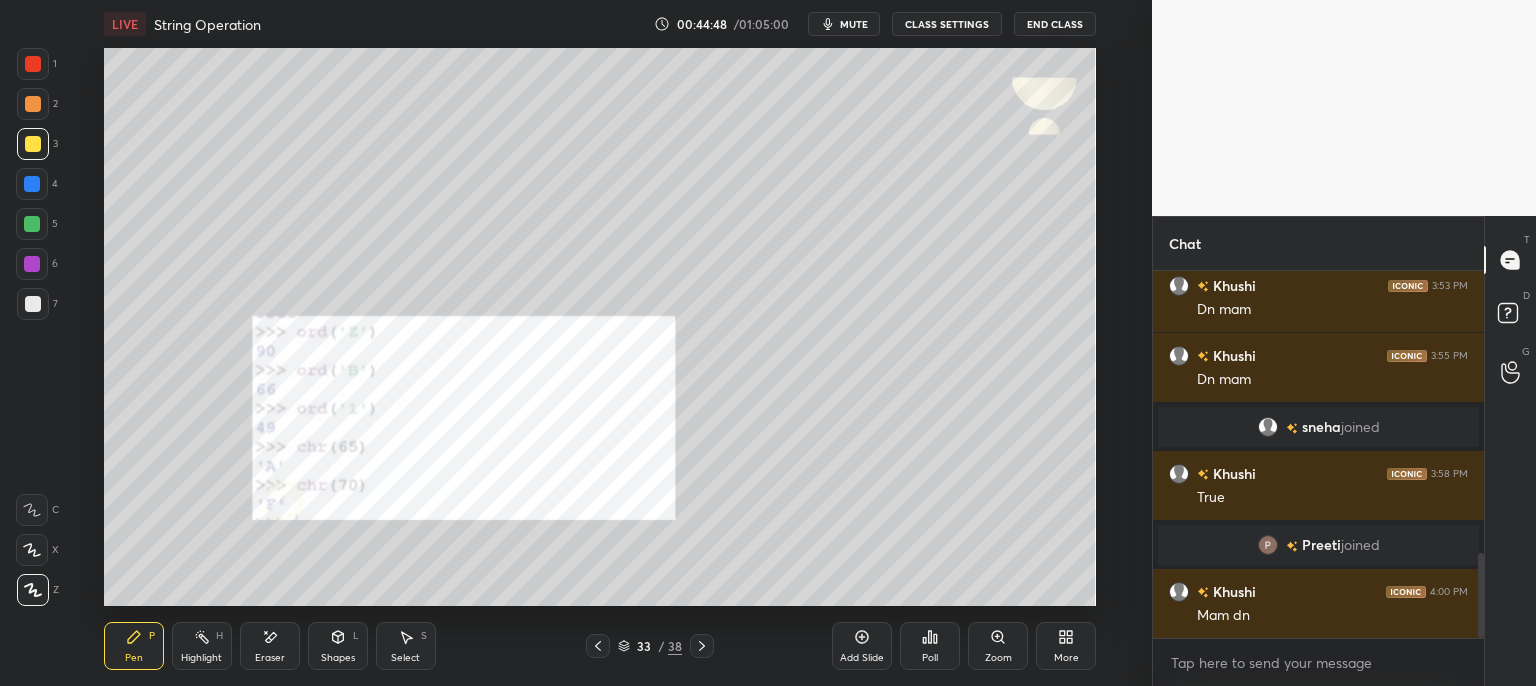scroll, scrollTop: 1296, scrollLeft: 0, axis: vertical 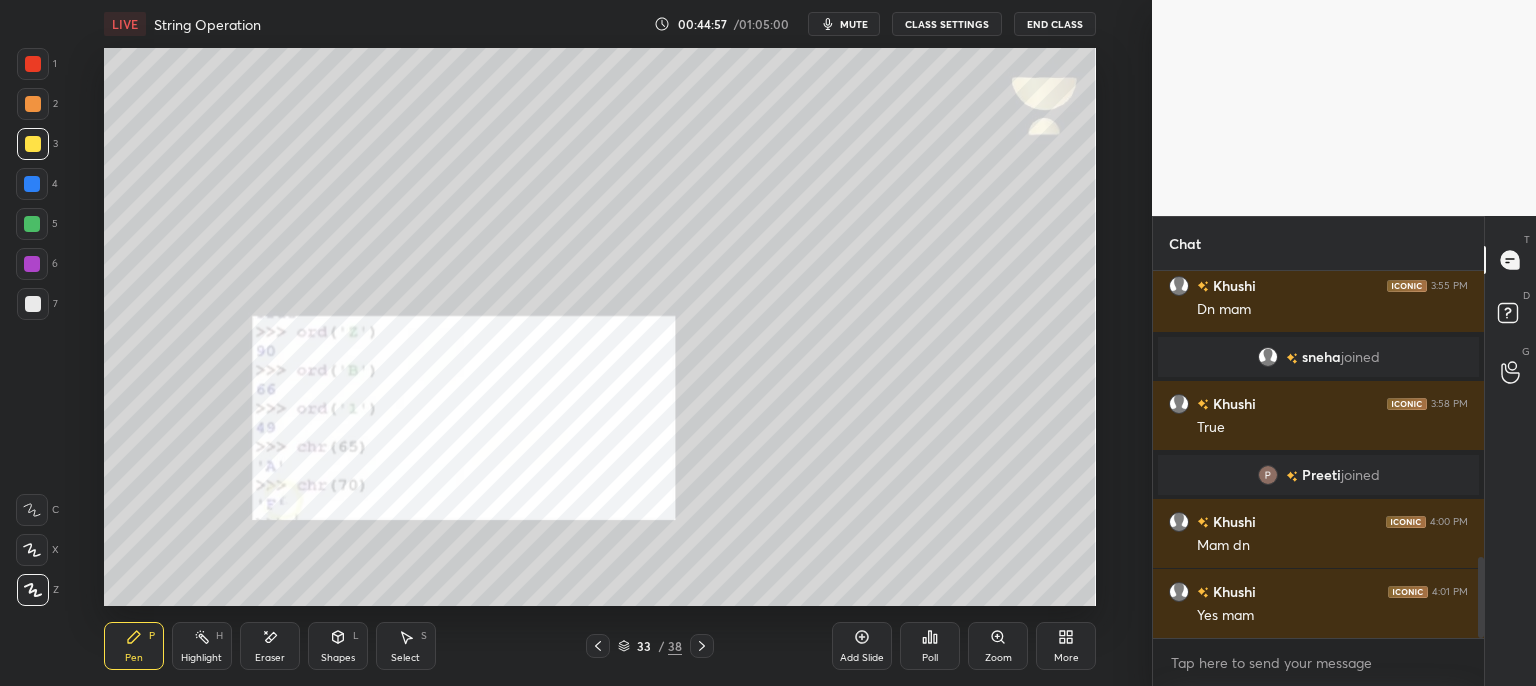 click on "mute" at bounding box center (854, 24) 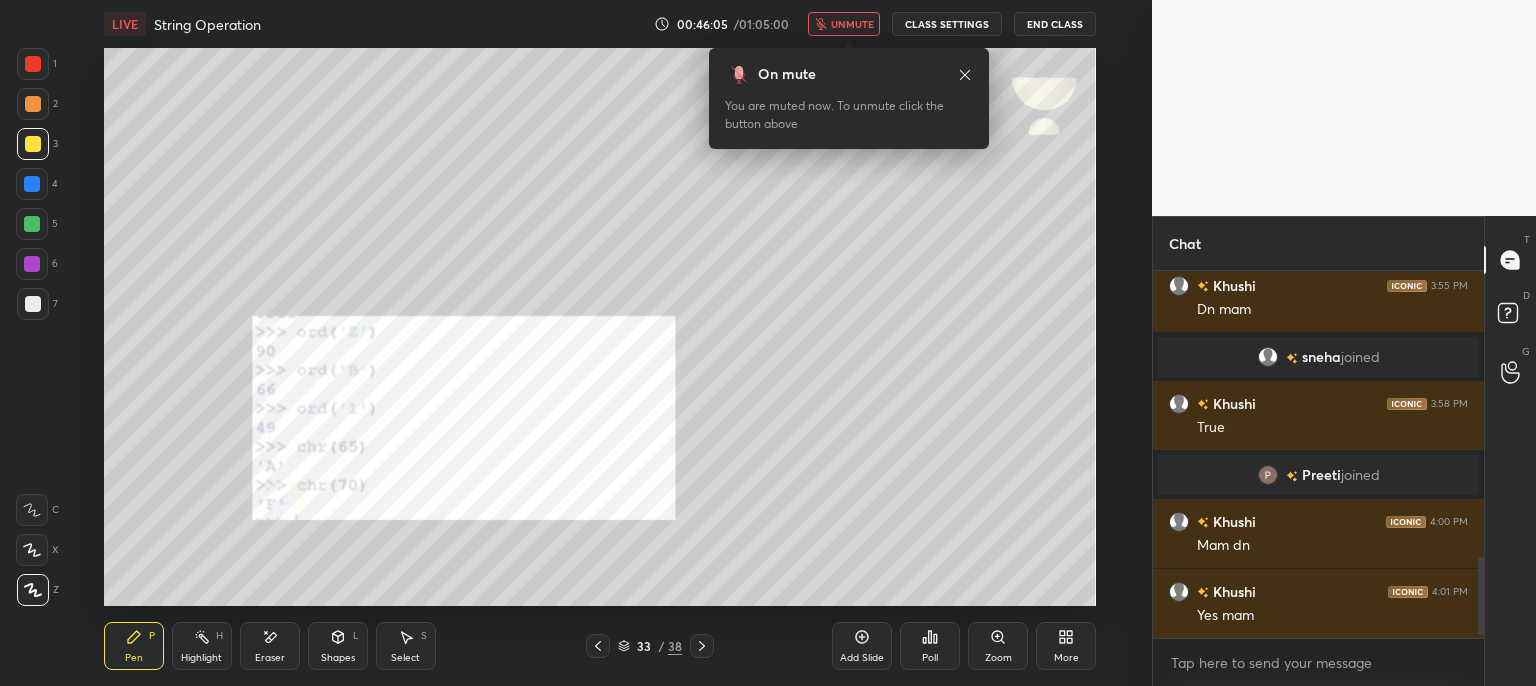 scroll, scrollTop: 1366, scrollLeft: 0, axis: vertical 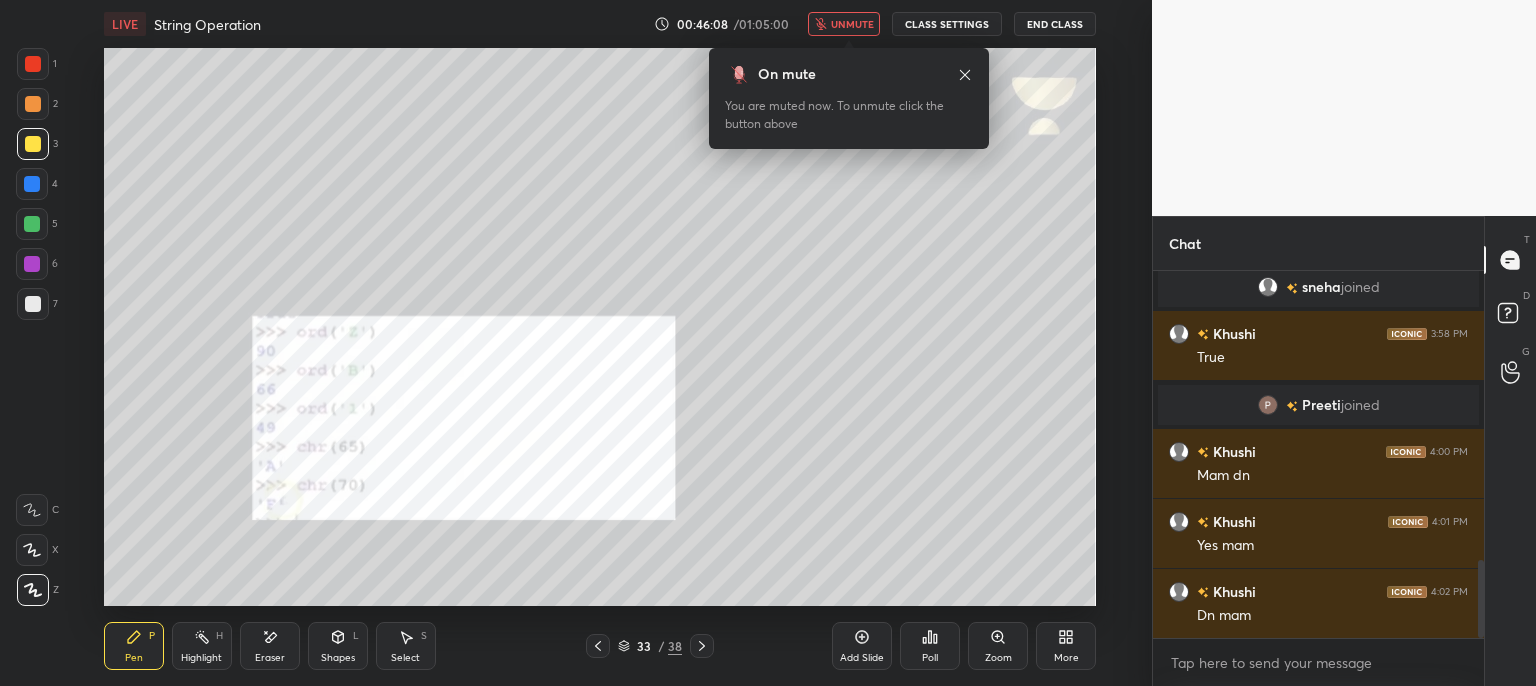 click on "unmute" at bounding box center (852, 24) 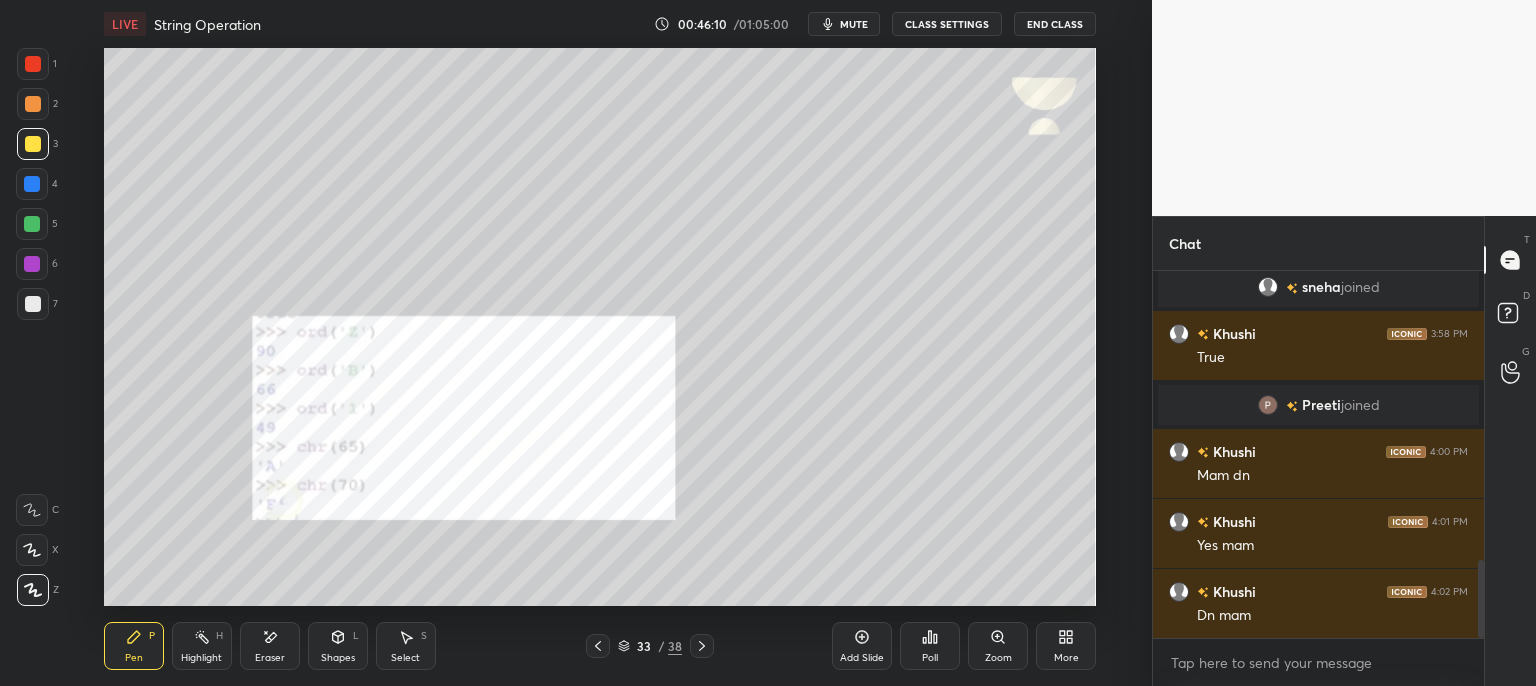 click 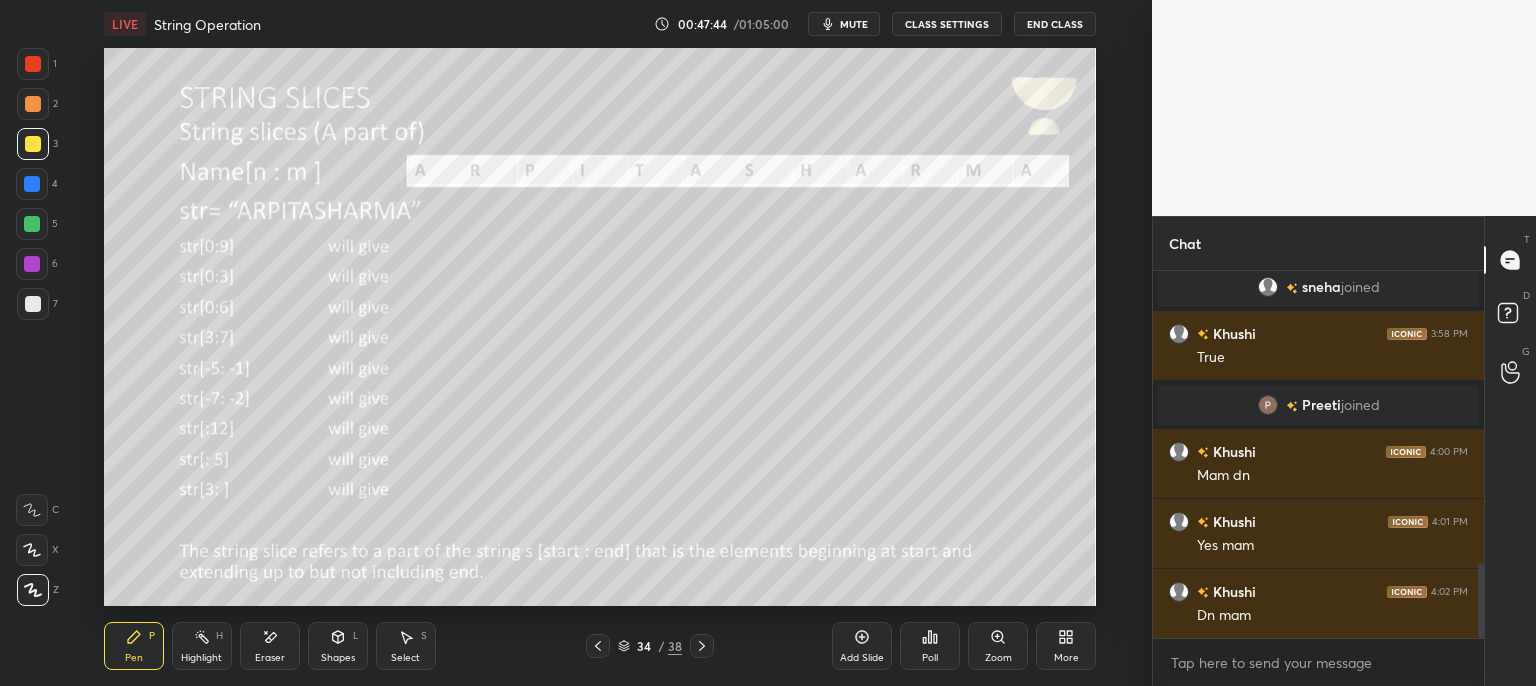 scroll, scrollTop: 1436, scrollLeft: 0, axis: vertical 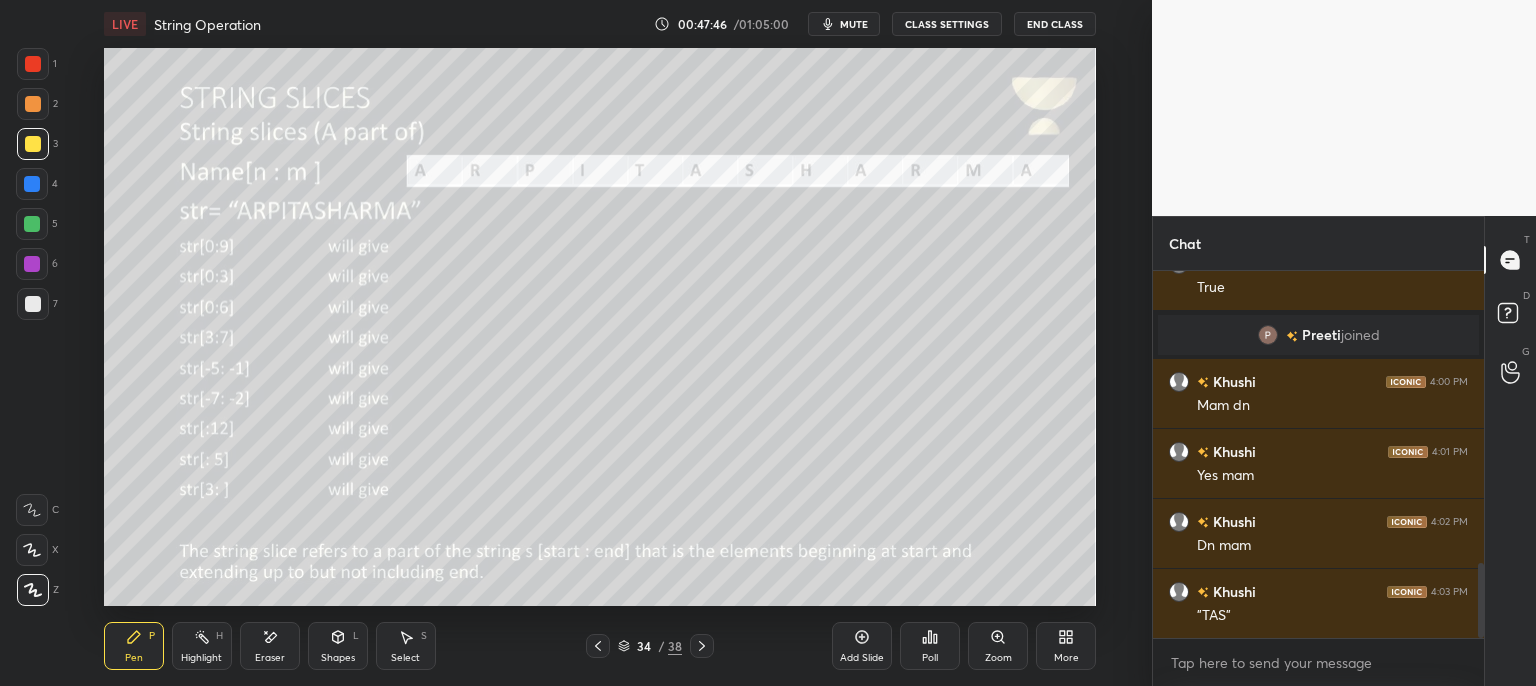 click 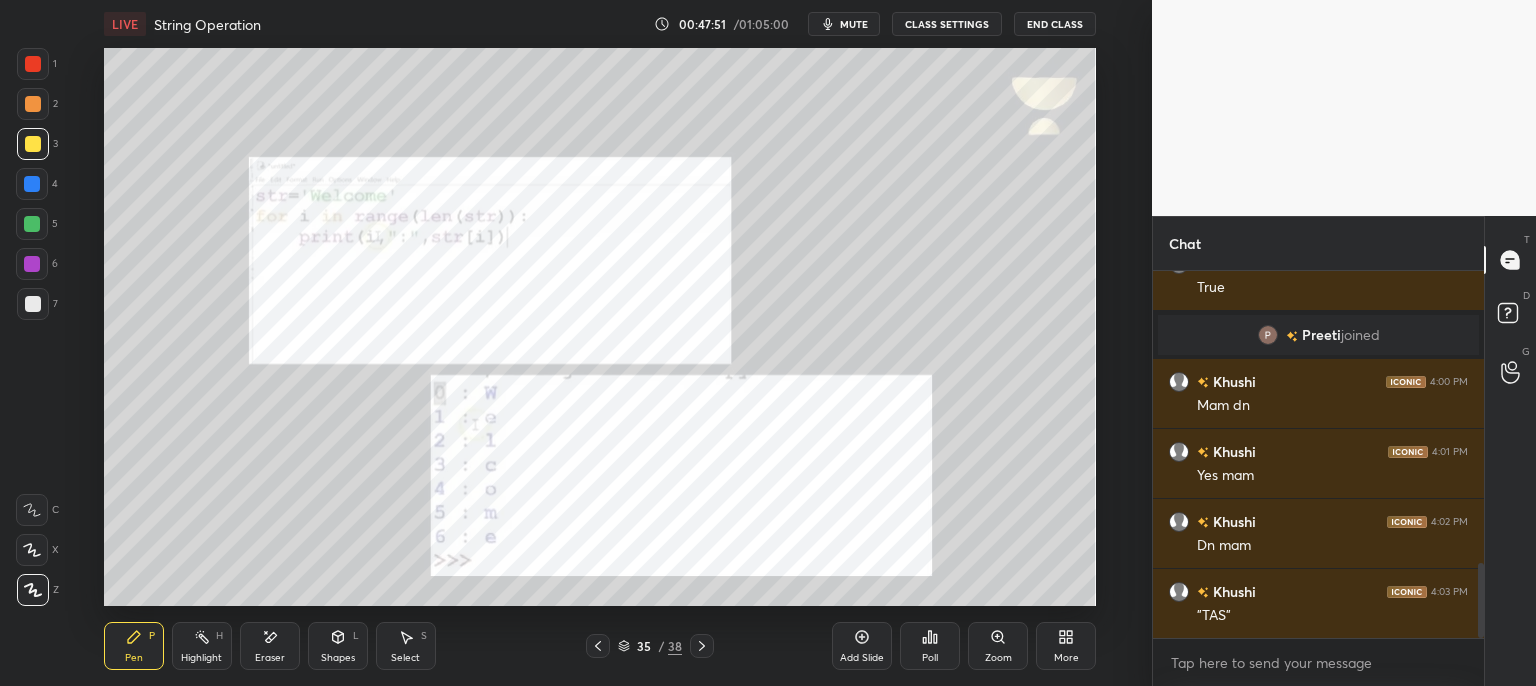 click 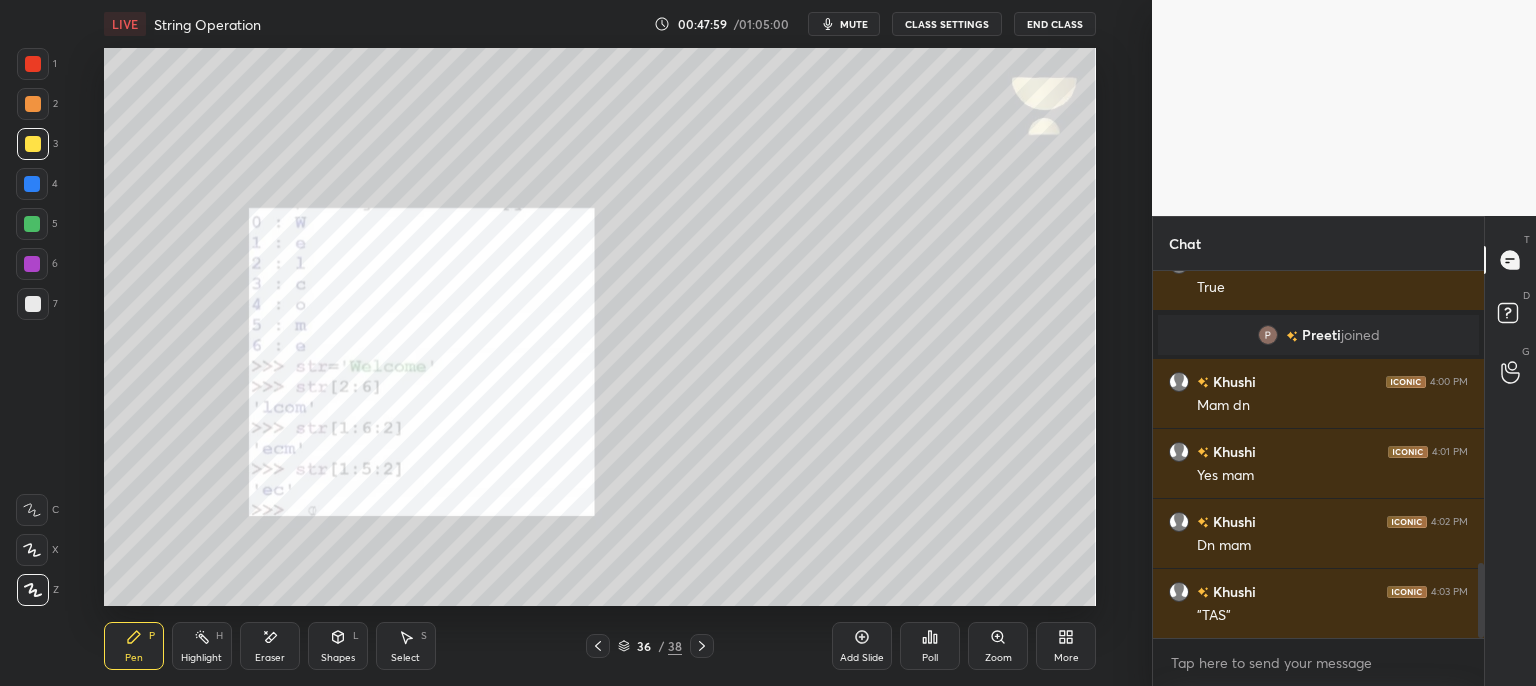 click on "Zoom" at bounding box center (998, 646) 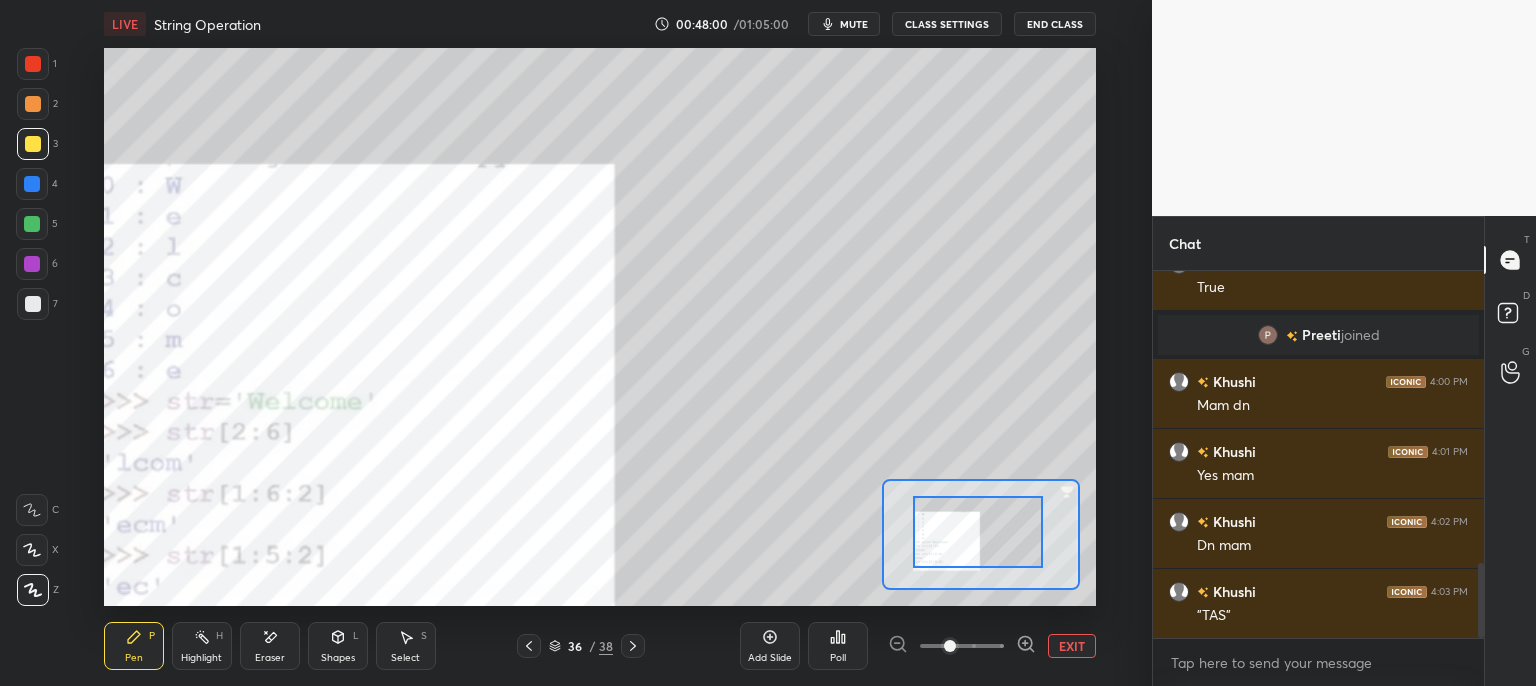 drag, startPoint x: 1009, startPoint y: 512, endPoint x: 940, endPoint y: 536, distance: 73.05477 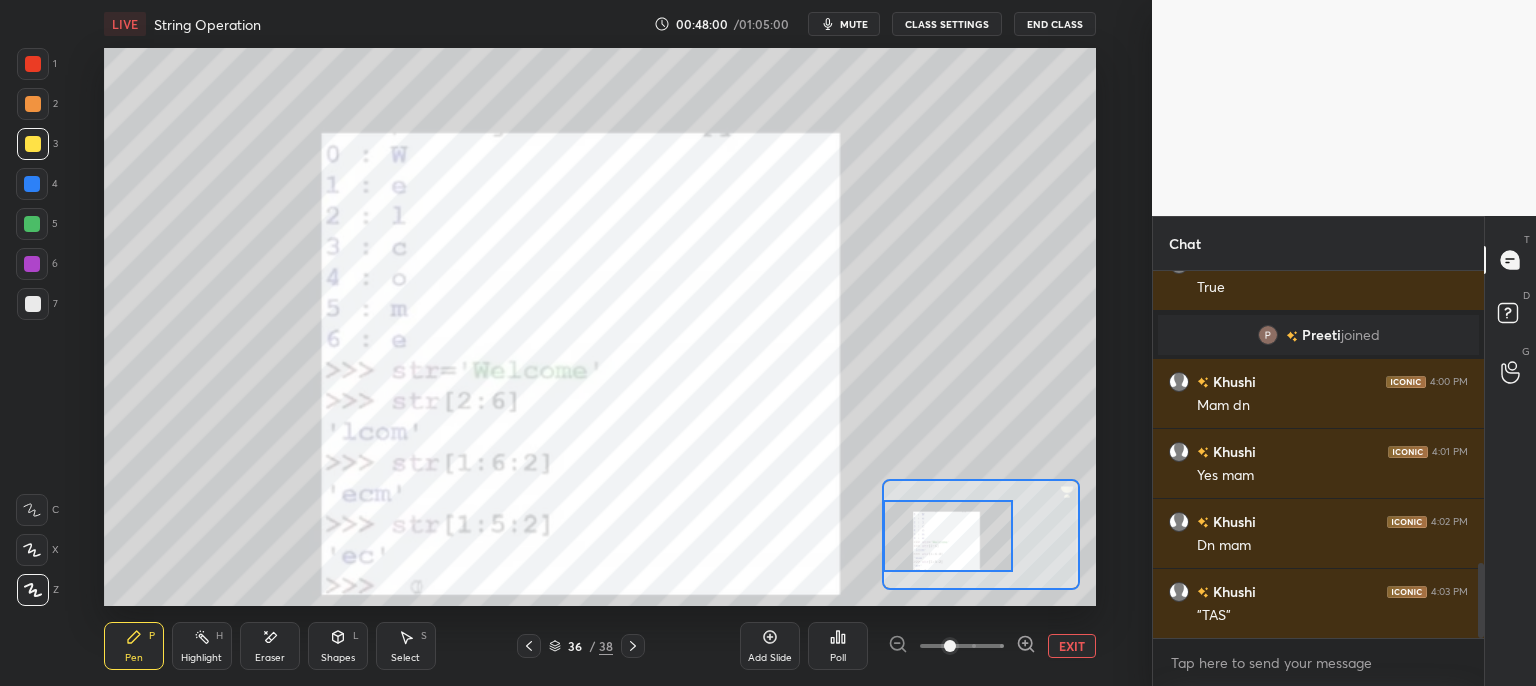 drag, startPoint x: 939, startPoint y: 541, endPoint x: 928, endPoint y: 546, distance: 12.083046 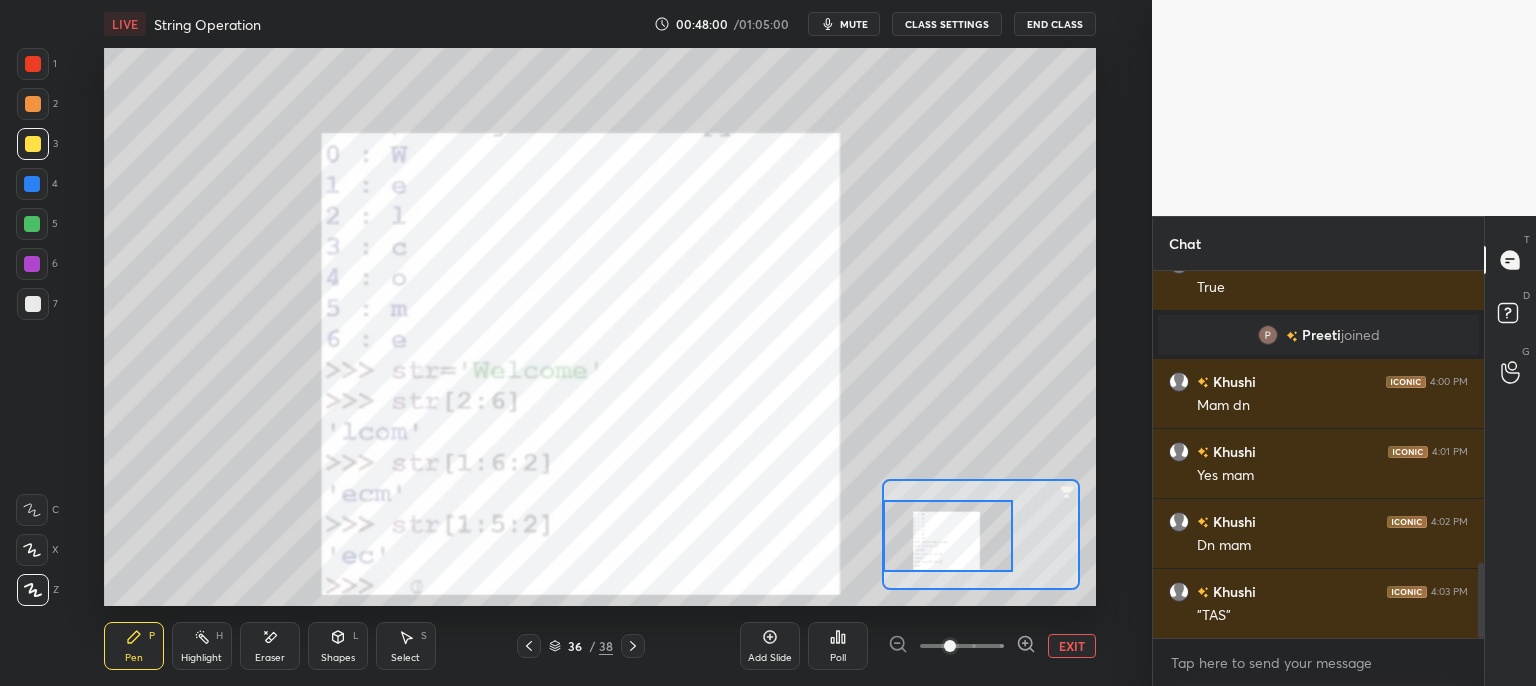 click at bounding box center (948, 536) 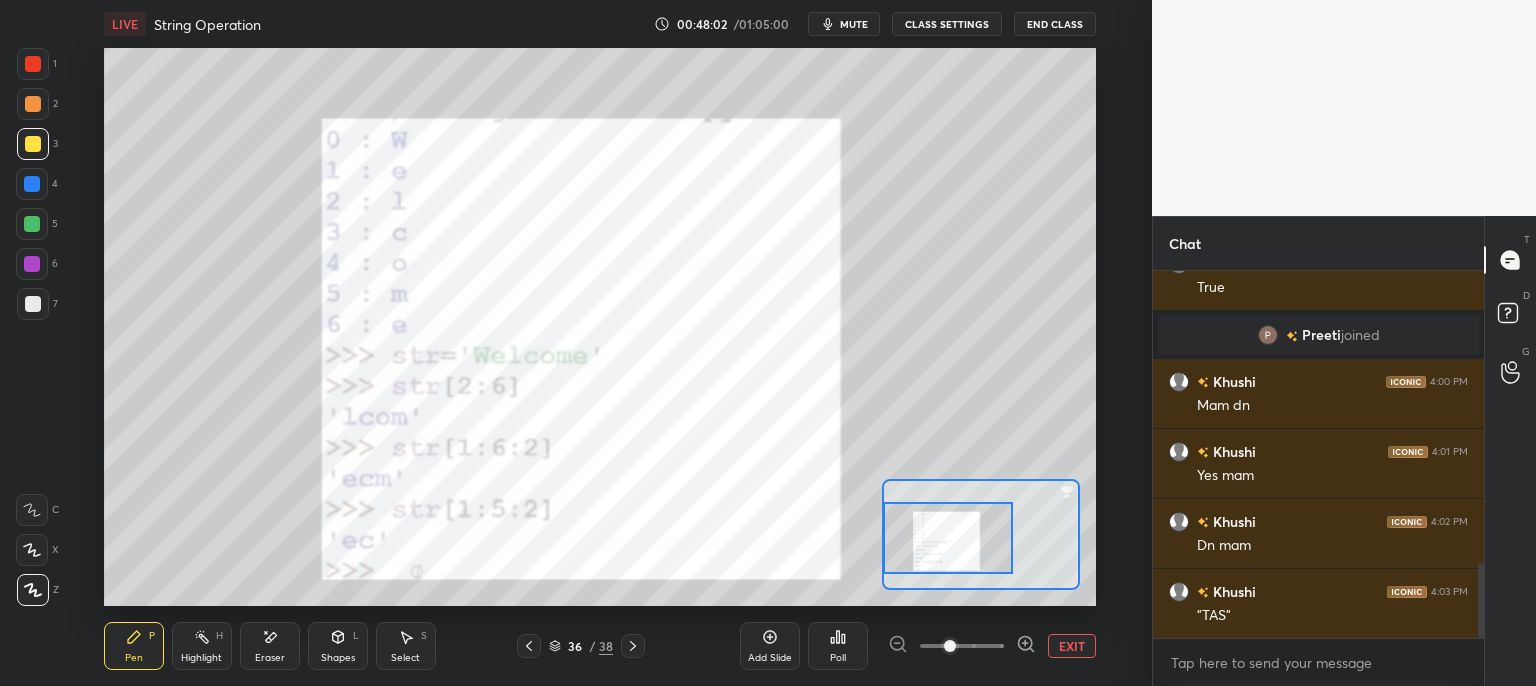 click 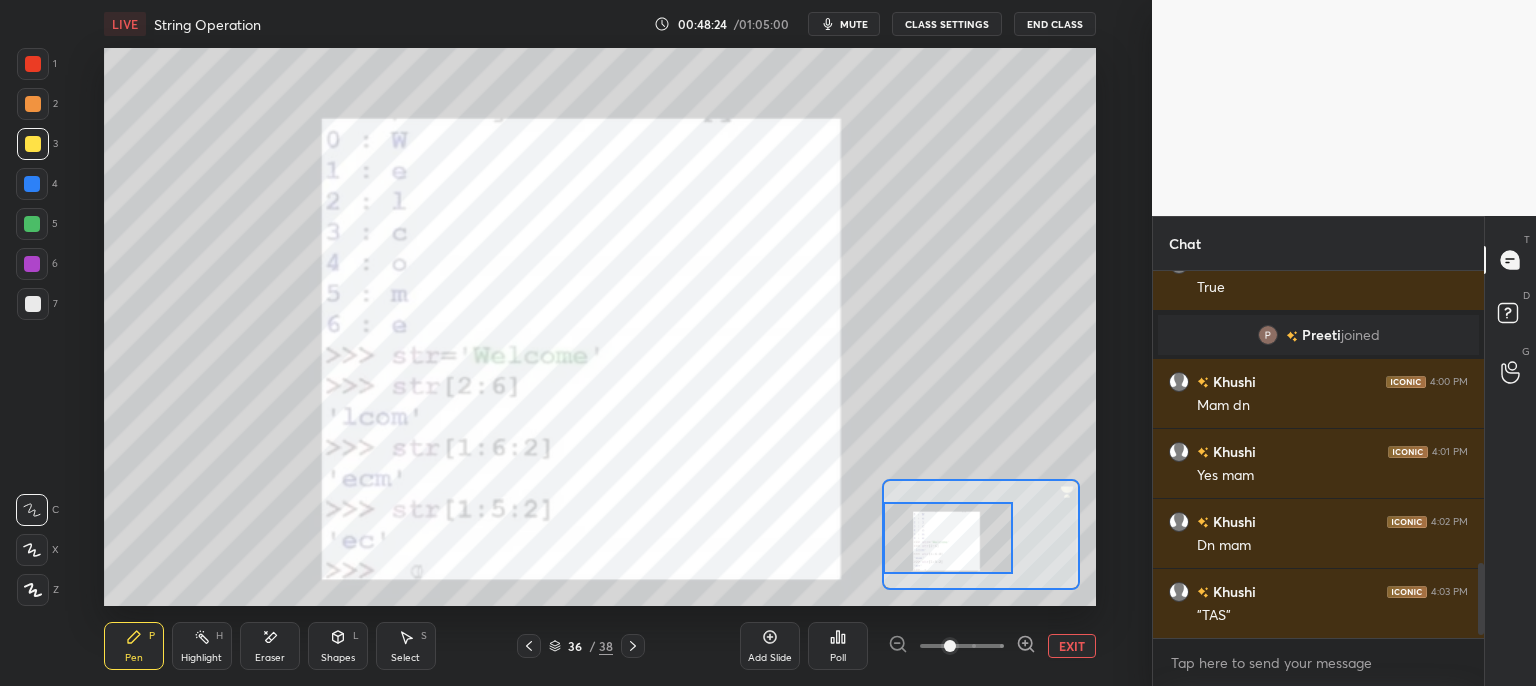 scroll, scrollTop: 1506, scrollLeft: 0, axis: vertical 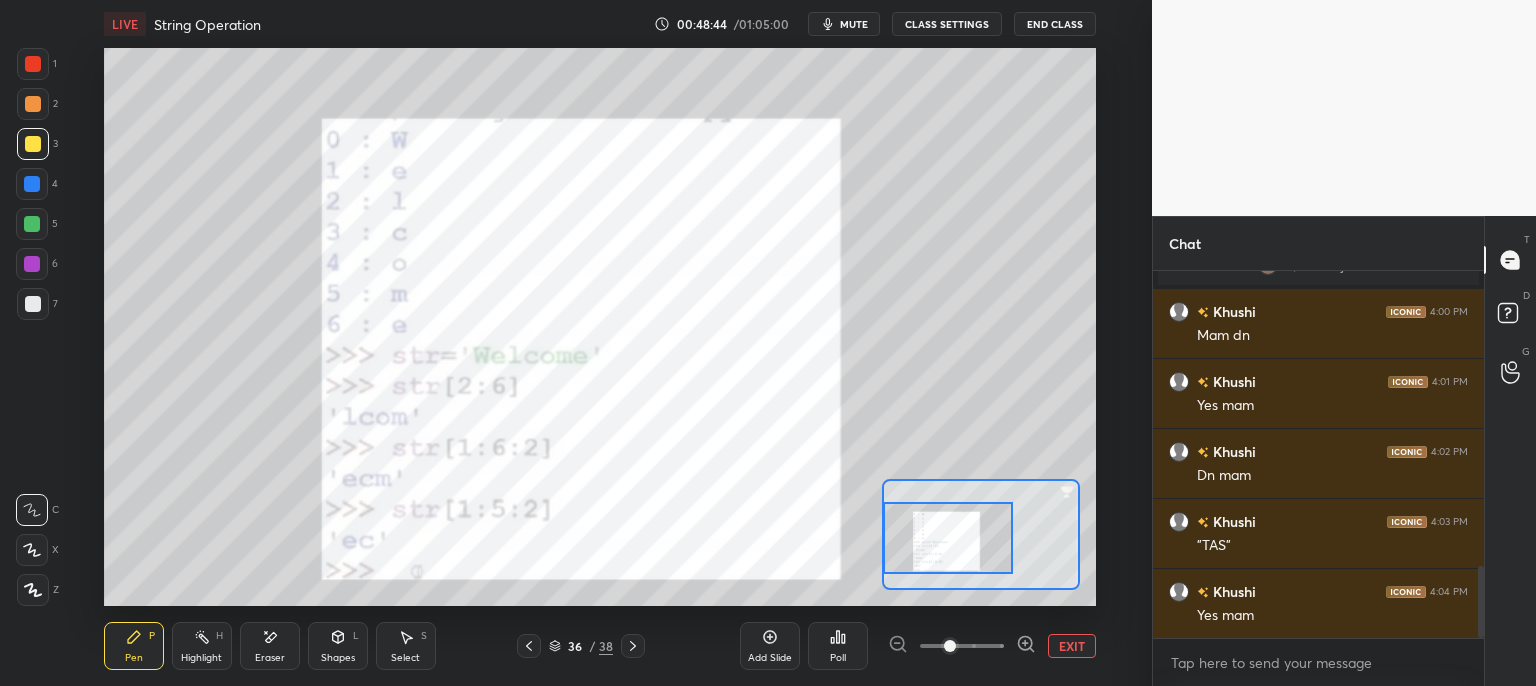 click on "mute" at bounding box center (854, 24) 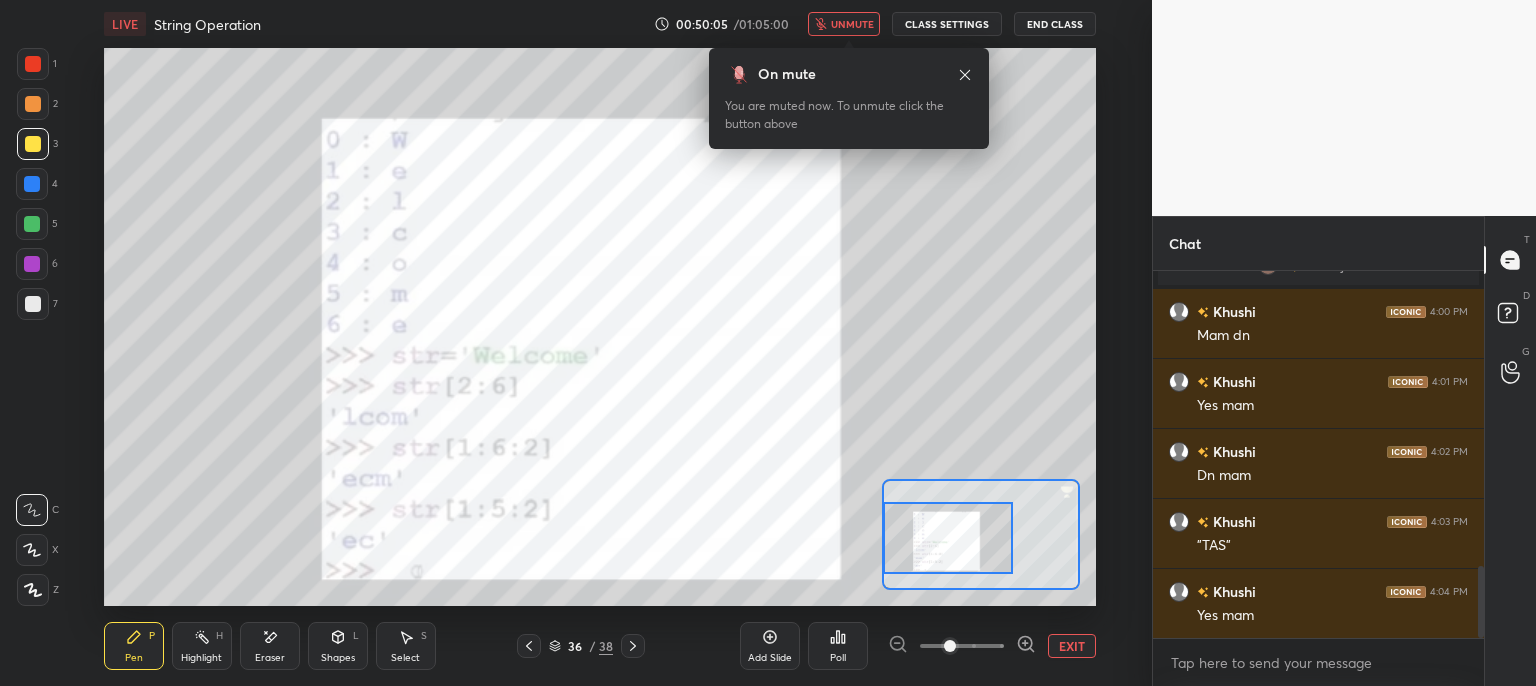 click 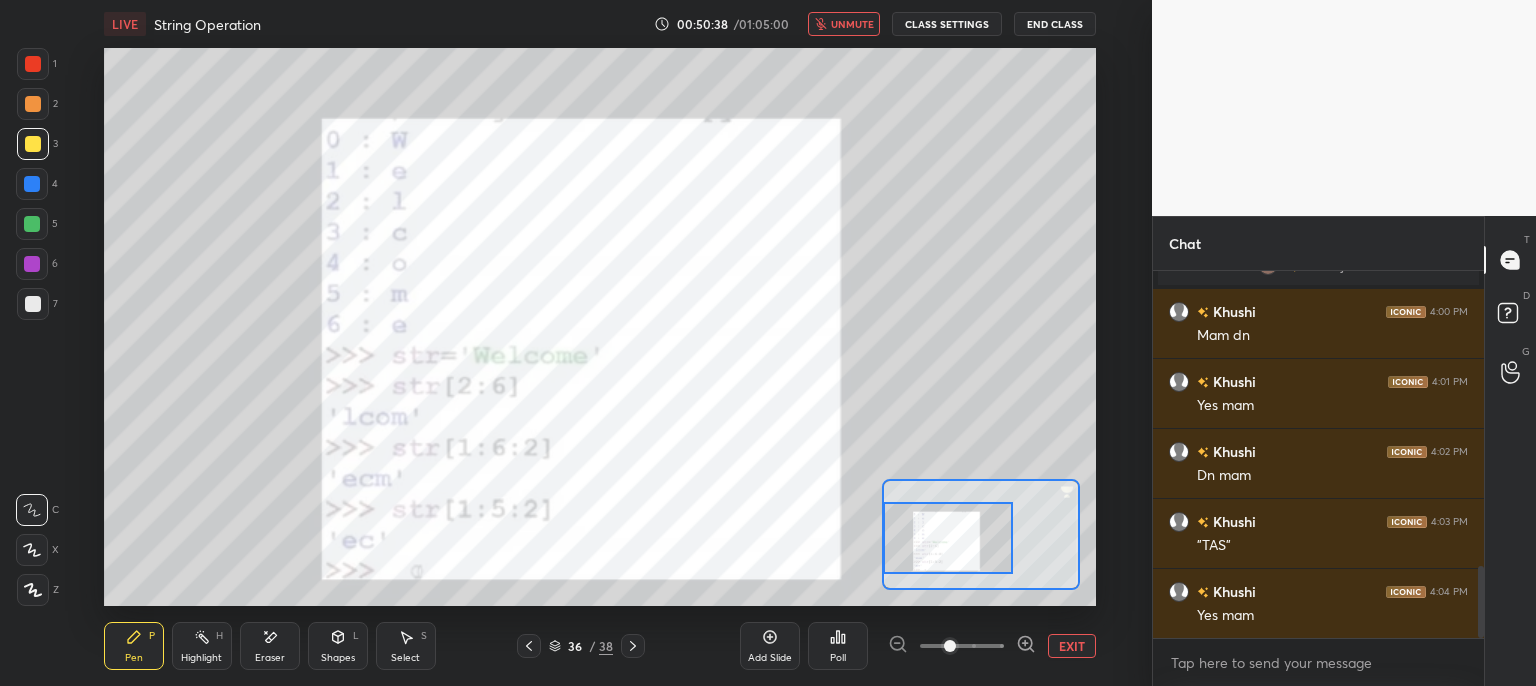 click on "unmute" at bounding box center (852, 24) 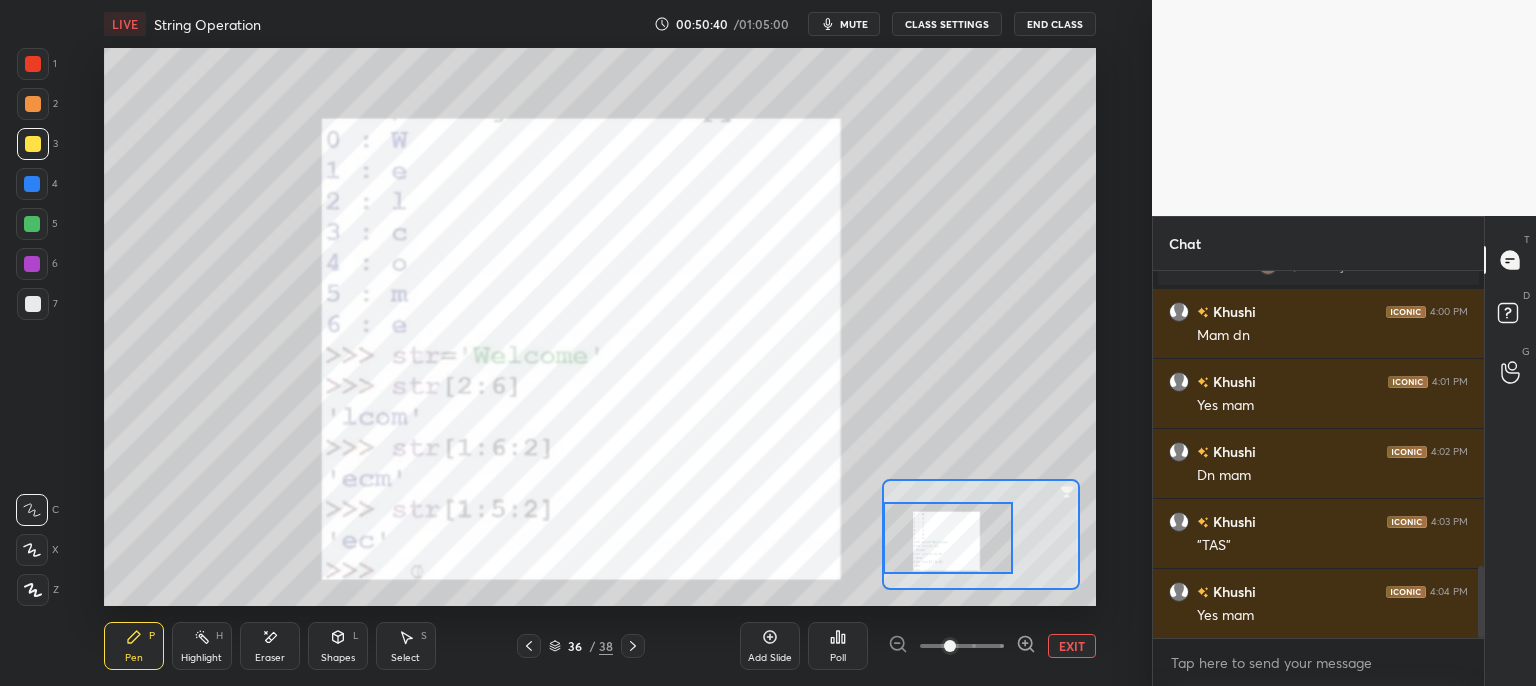 click on "EXIT" at bounding box center (1072, 646) 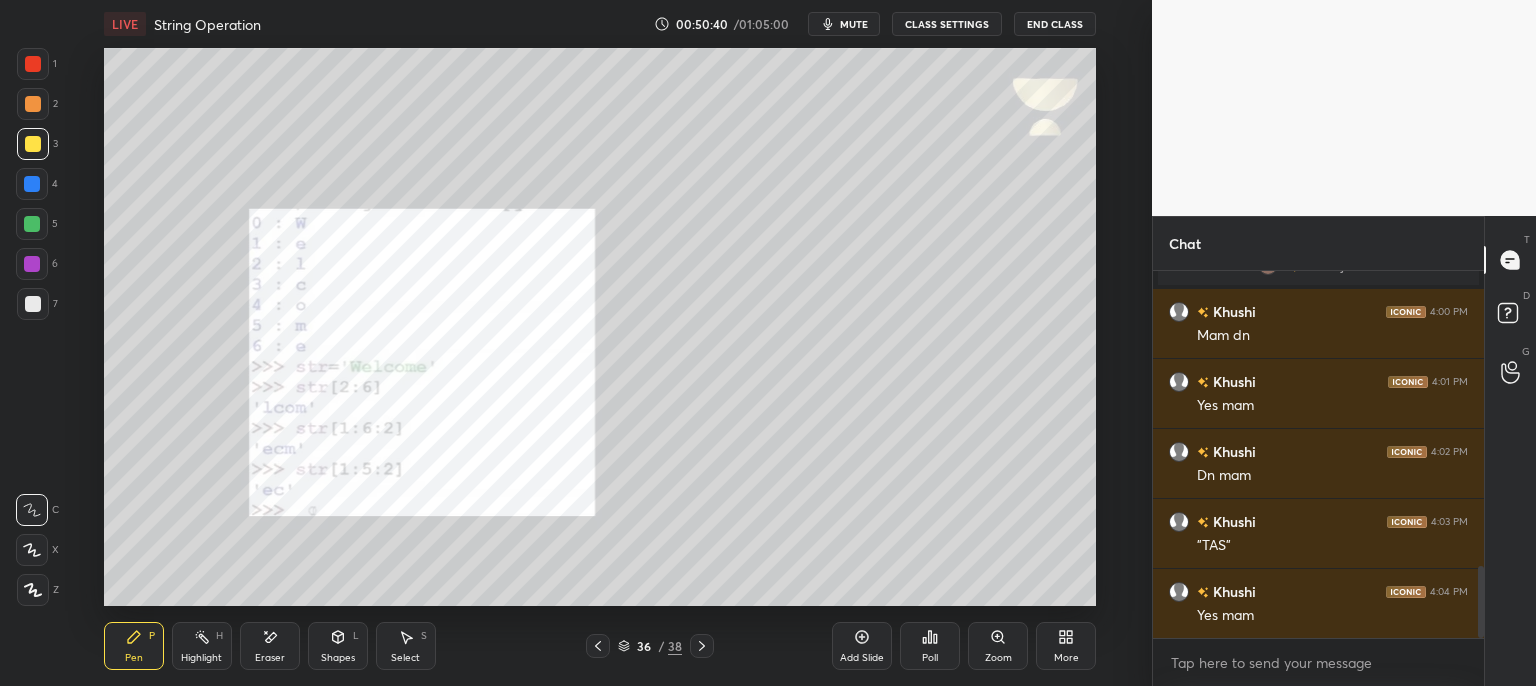 click on "More" at bounding box center [1066, 646] 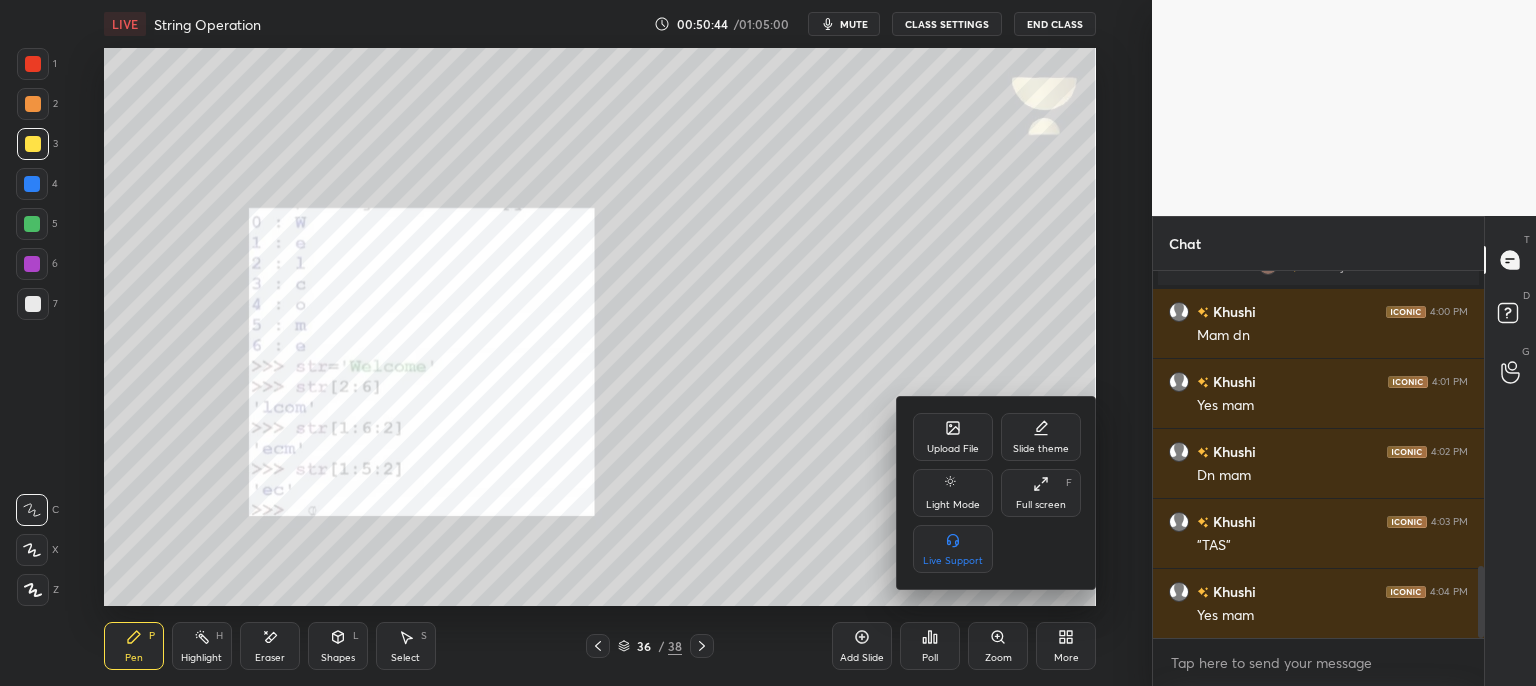 click at bounding box center (768, 343) 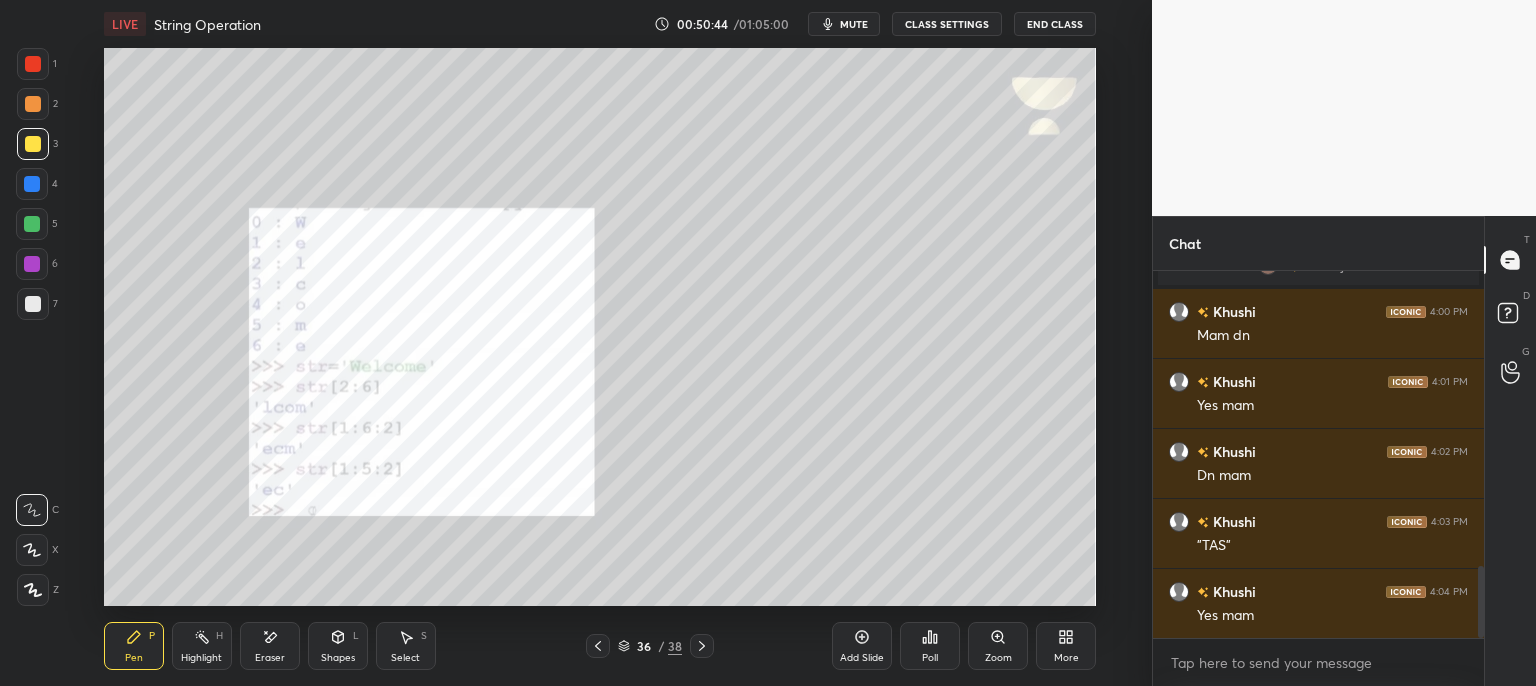 click on "mute" at bounding box center [854, 24] 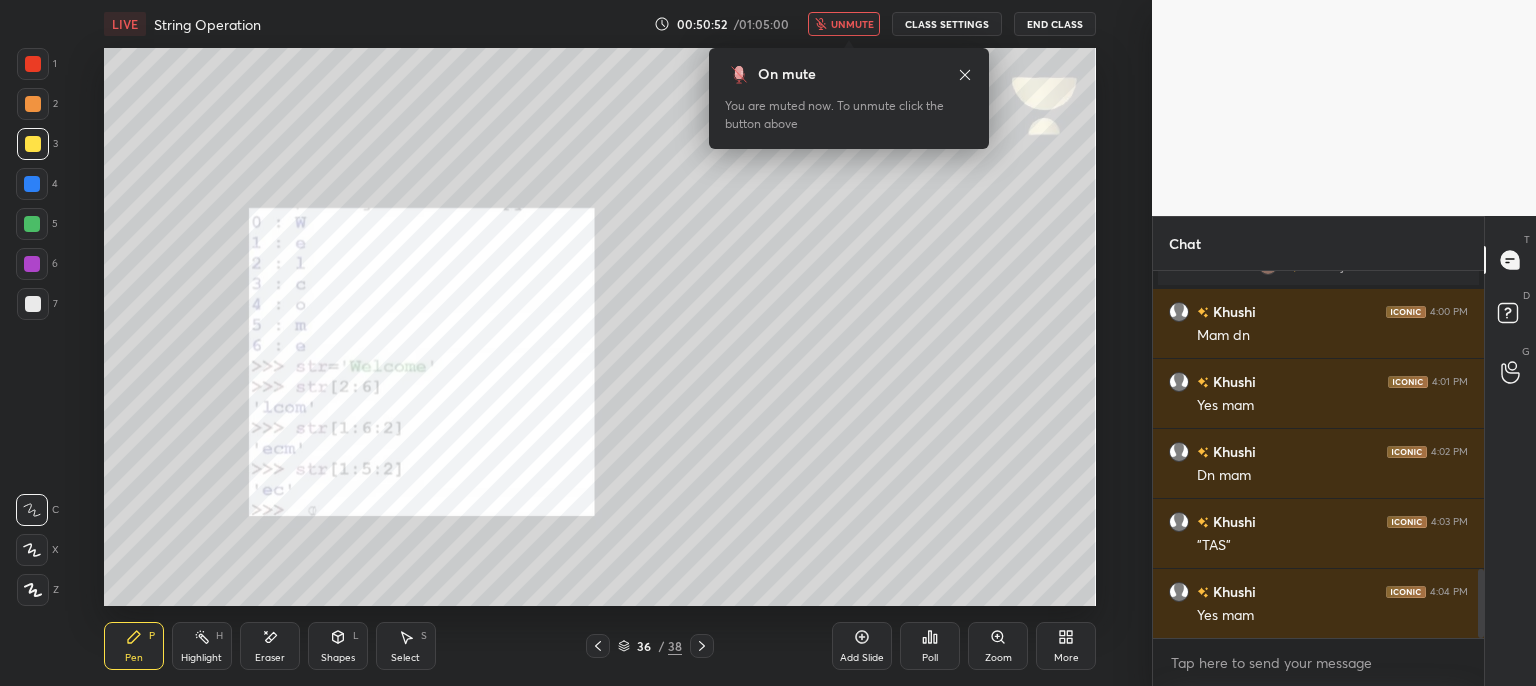 scroll, scrollTop: 1576, scrollLeft: 0, axis: vertical 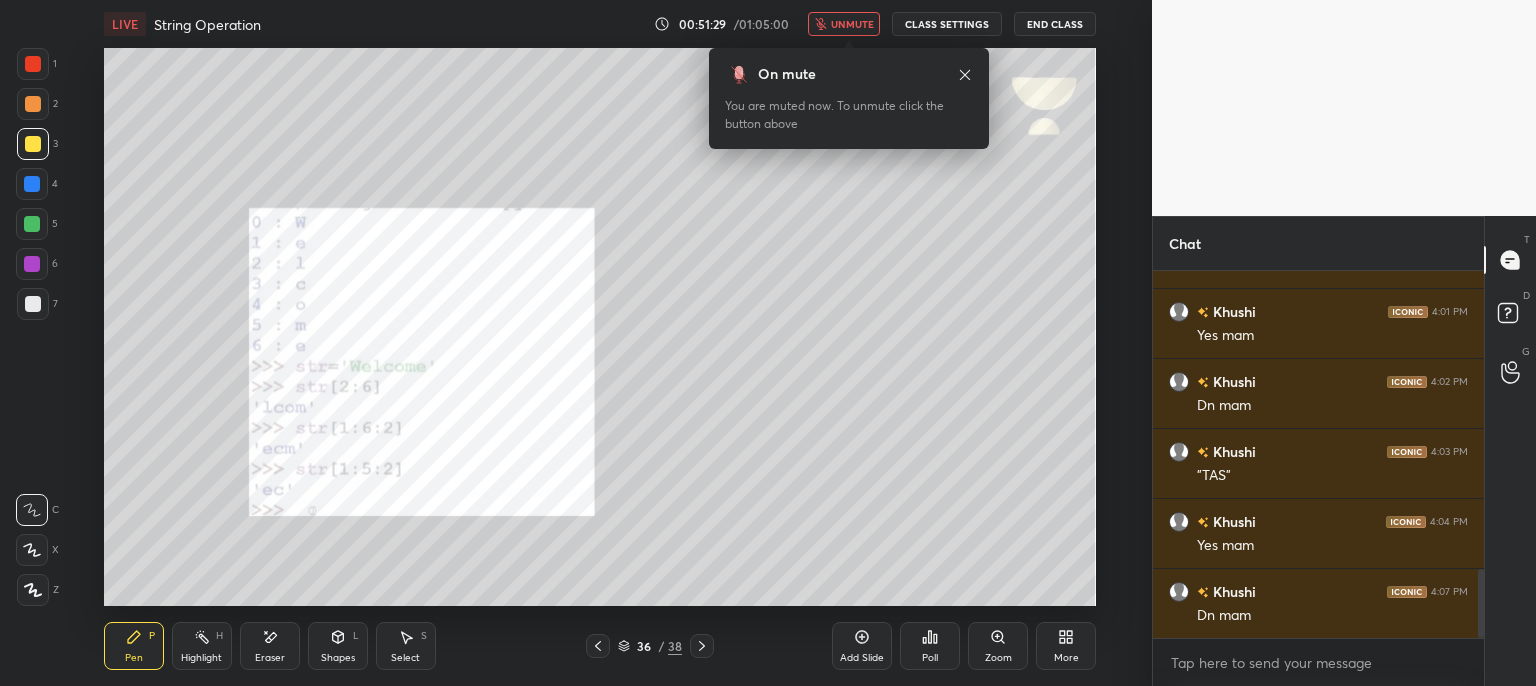 click 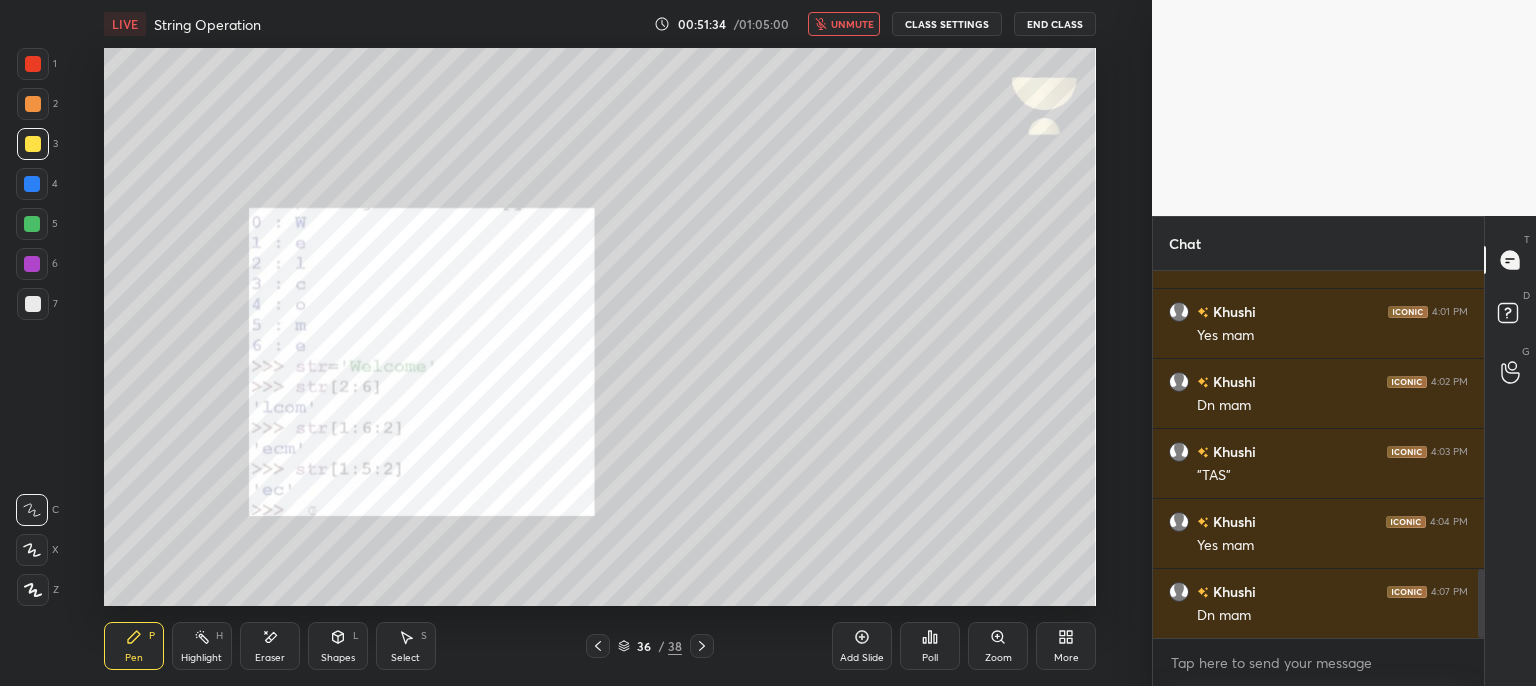 click 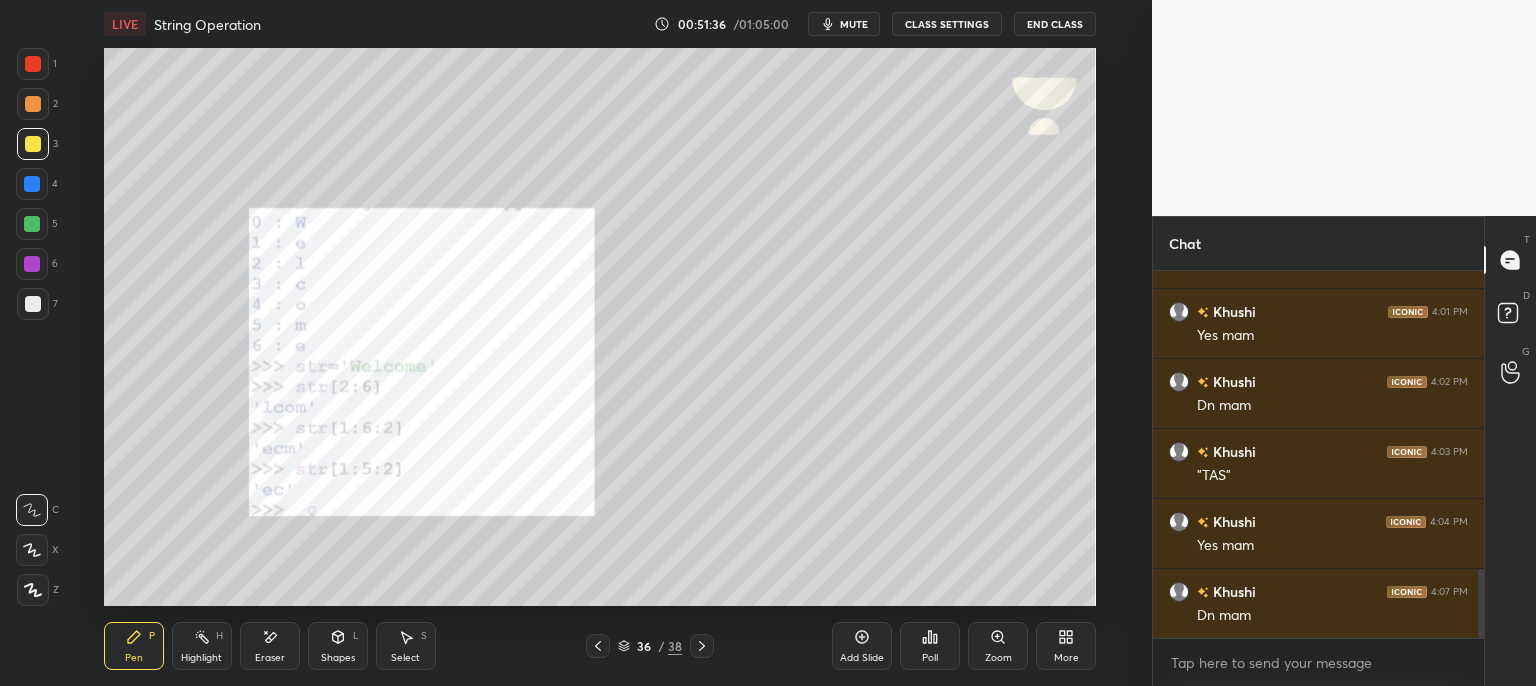 click 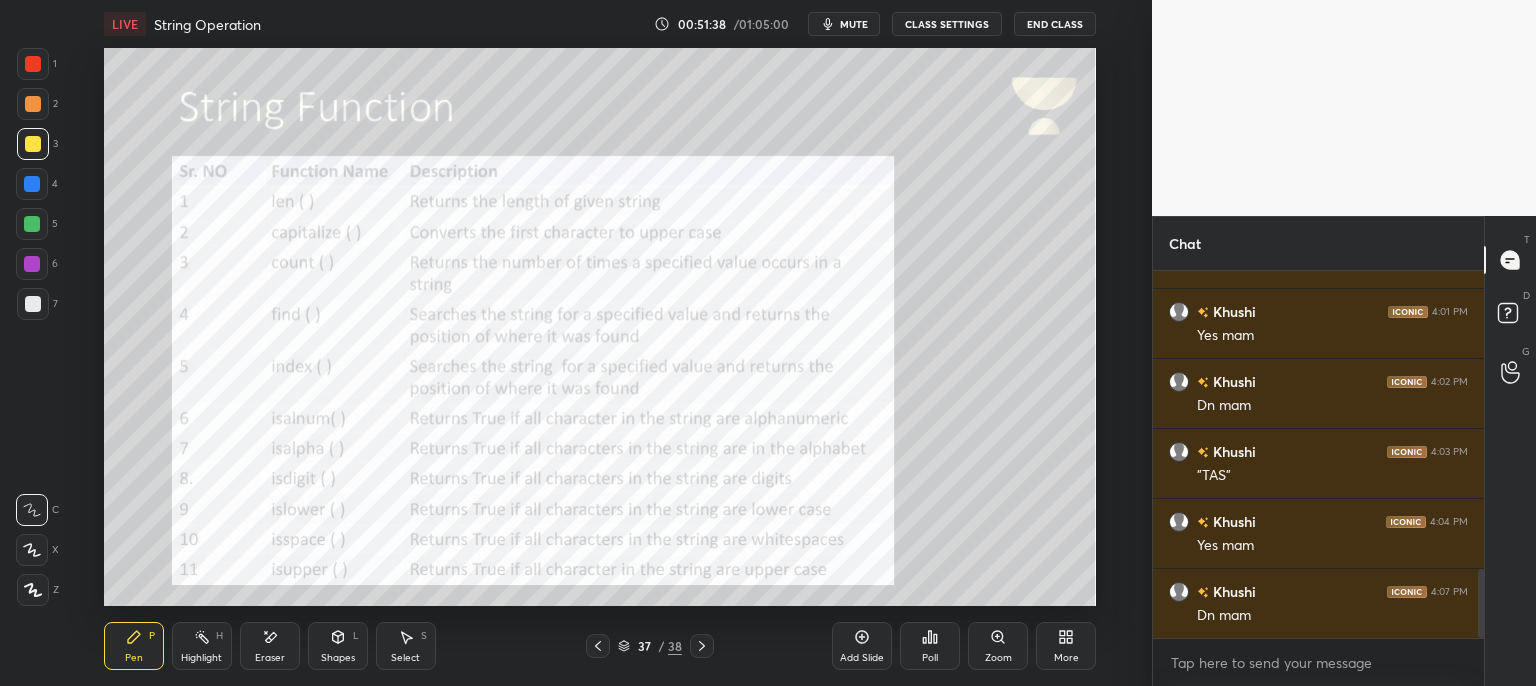 click 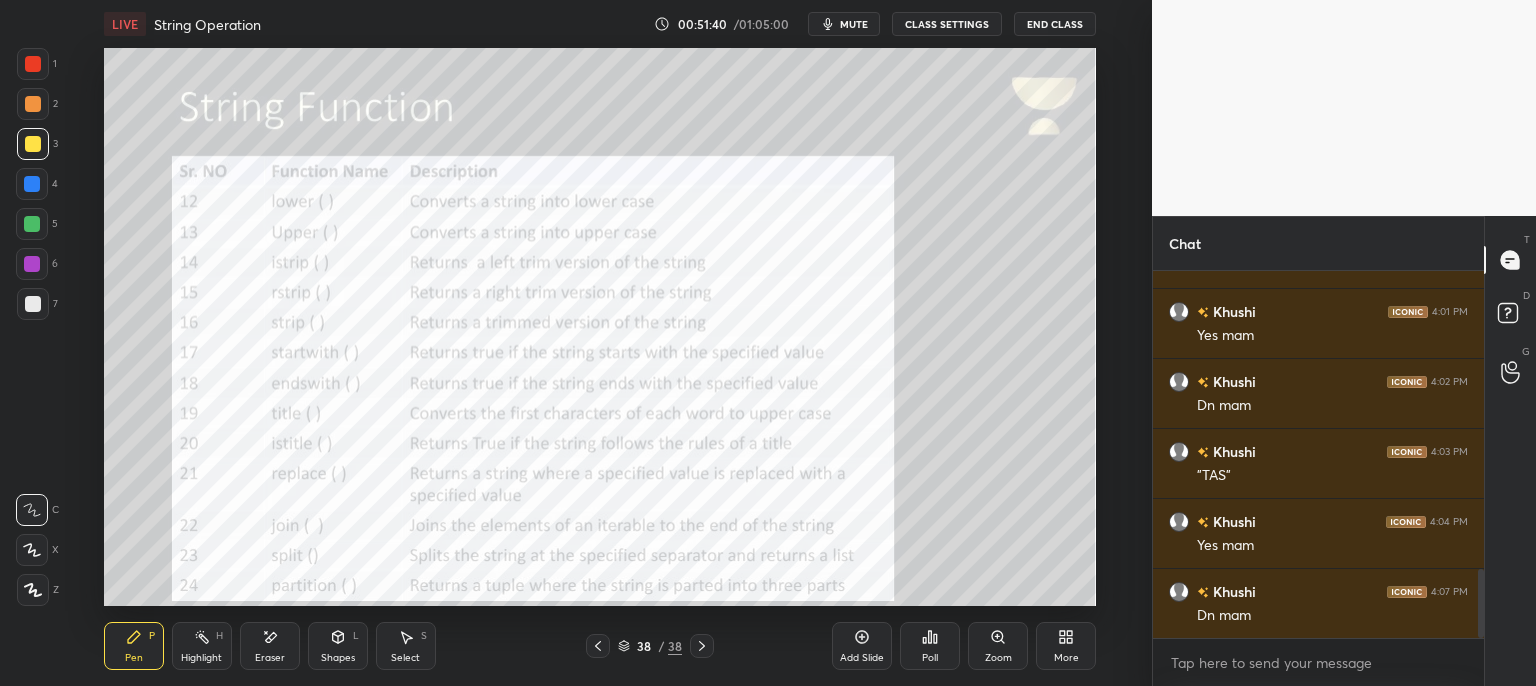 click 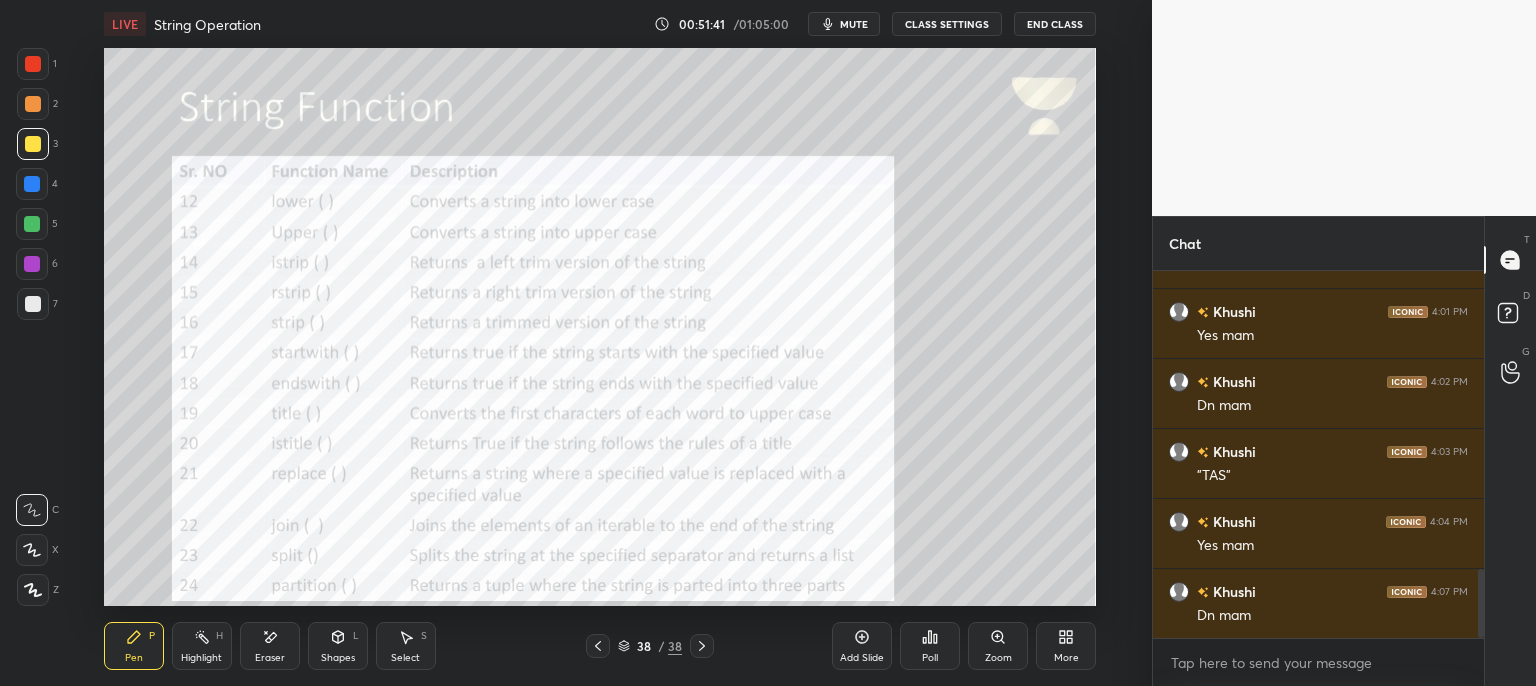 click 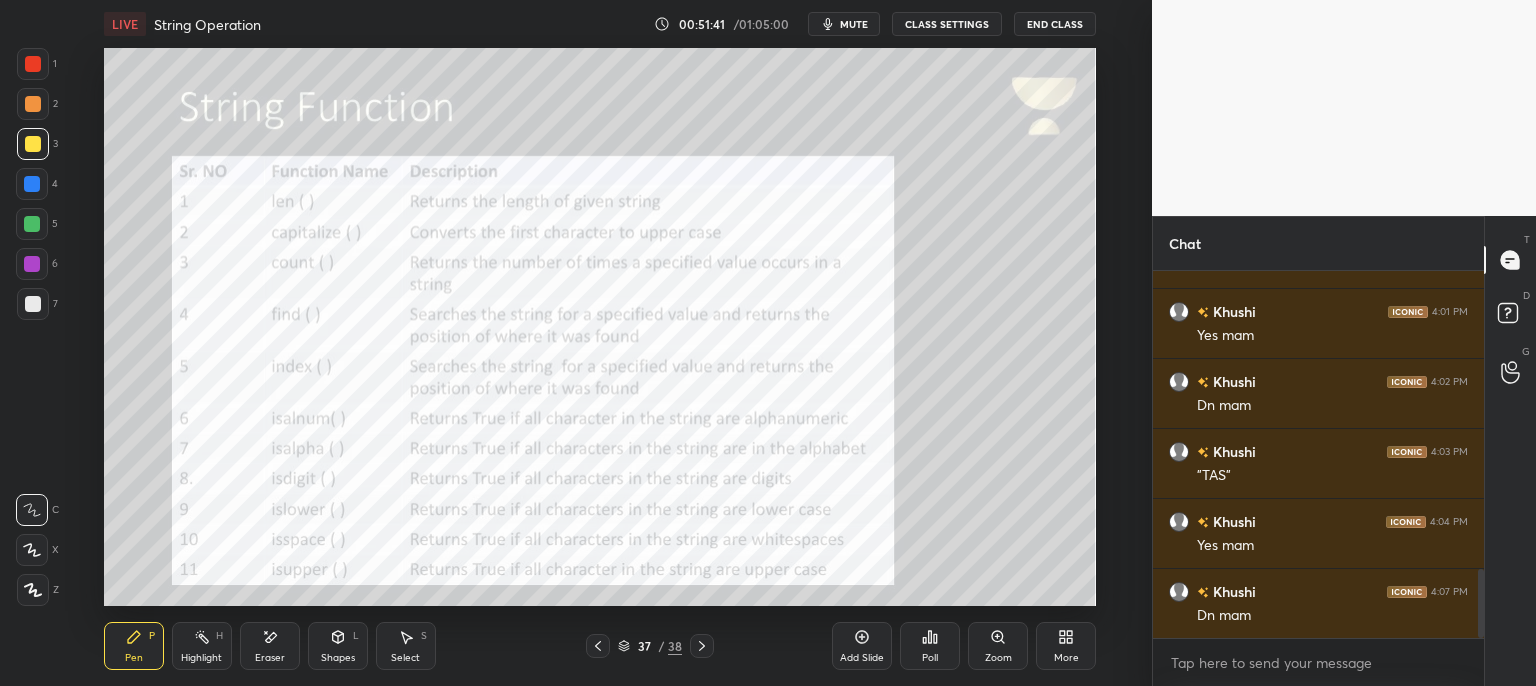 click at bounding box center [598, 646] 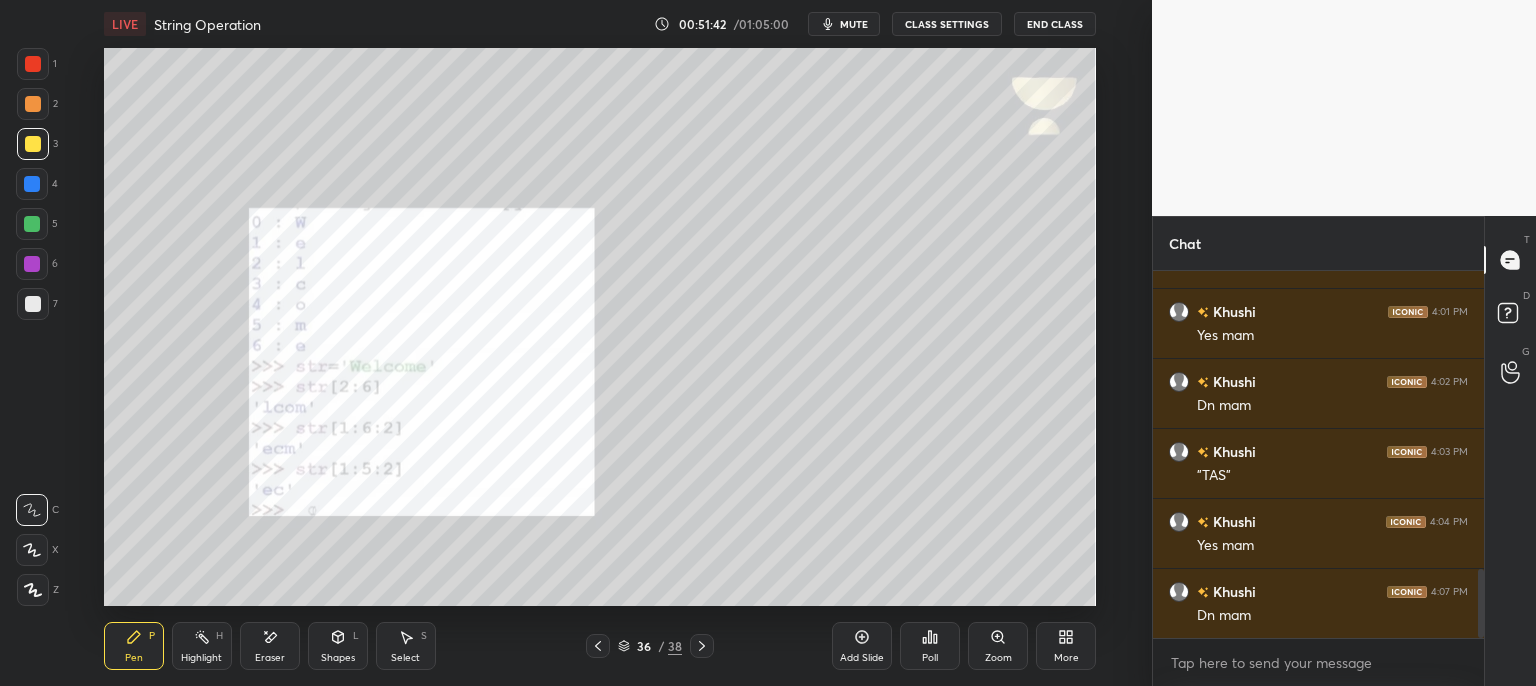 click on "36 / 38" at bounding box center (650, 646) 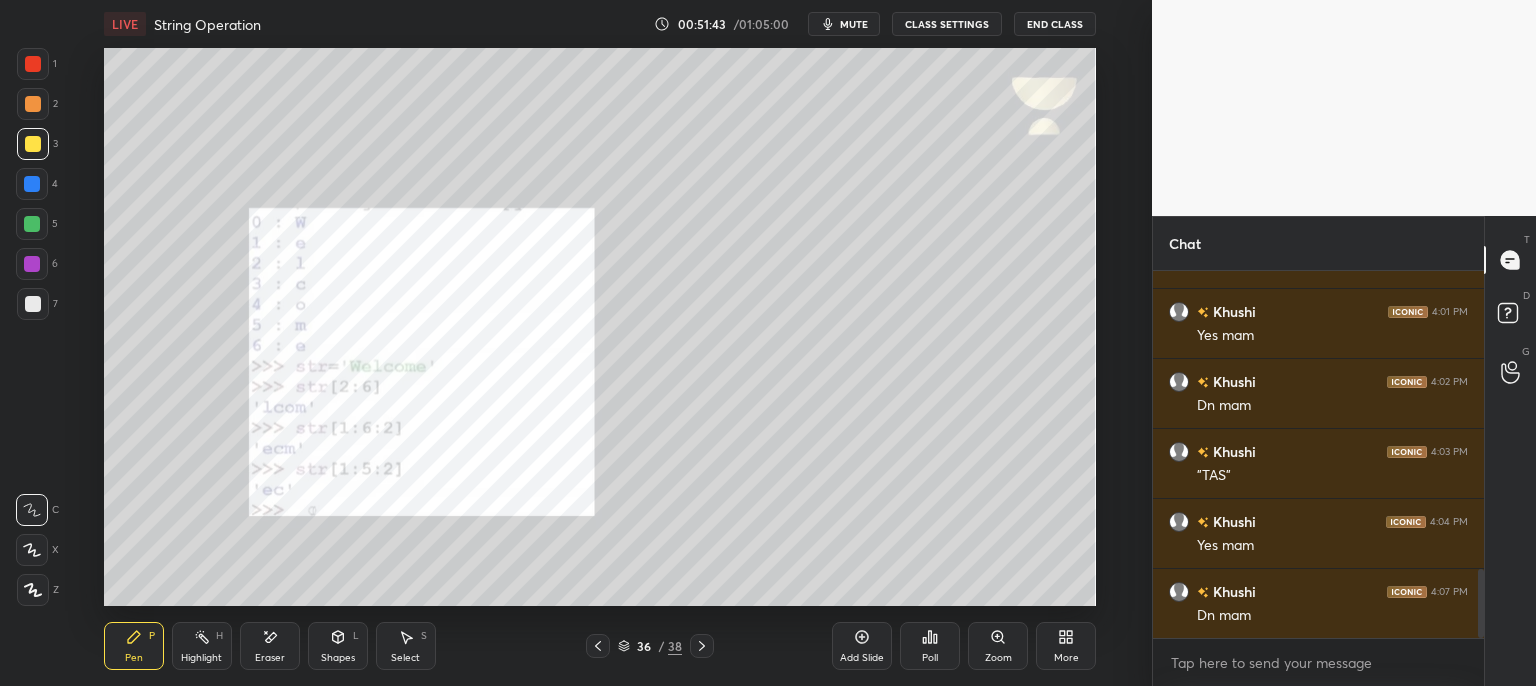 click 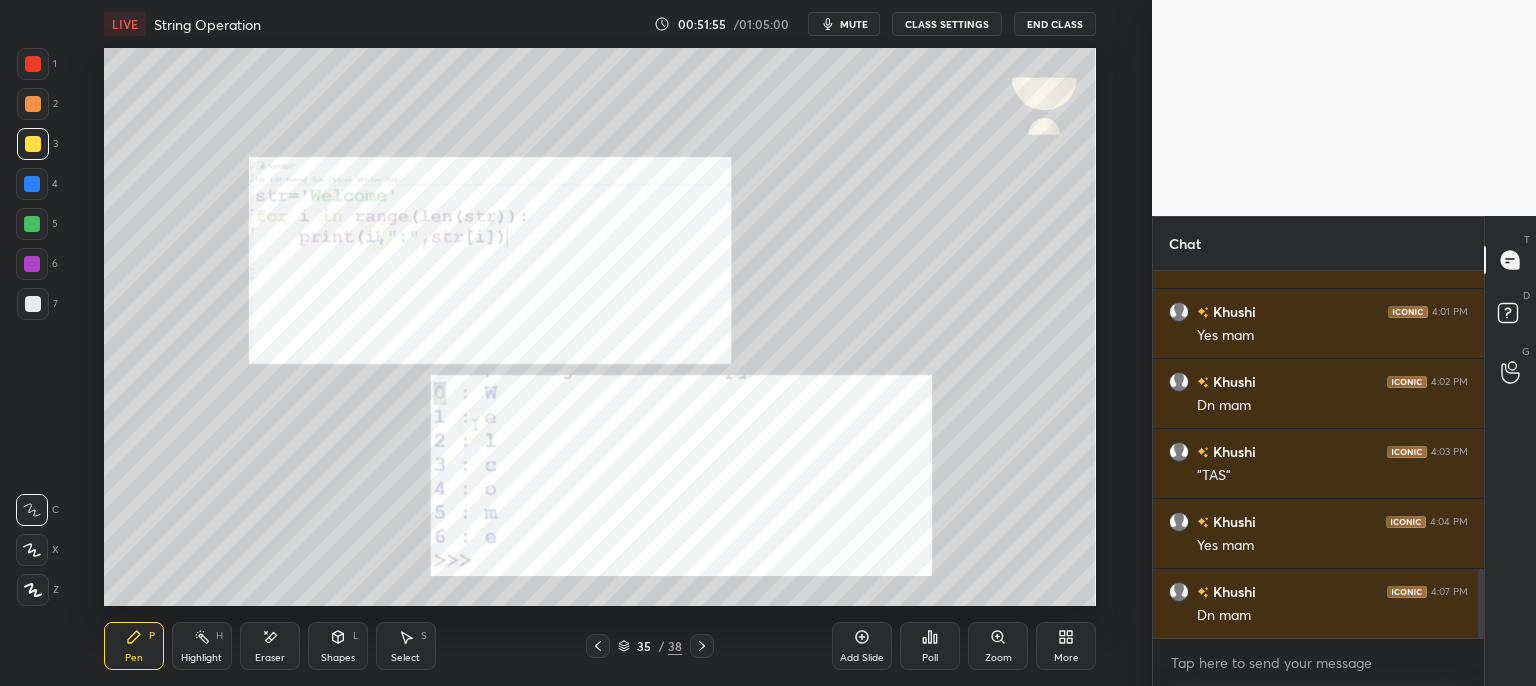 click at bounding box center (33, 590) 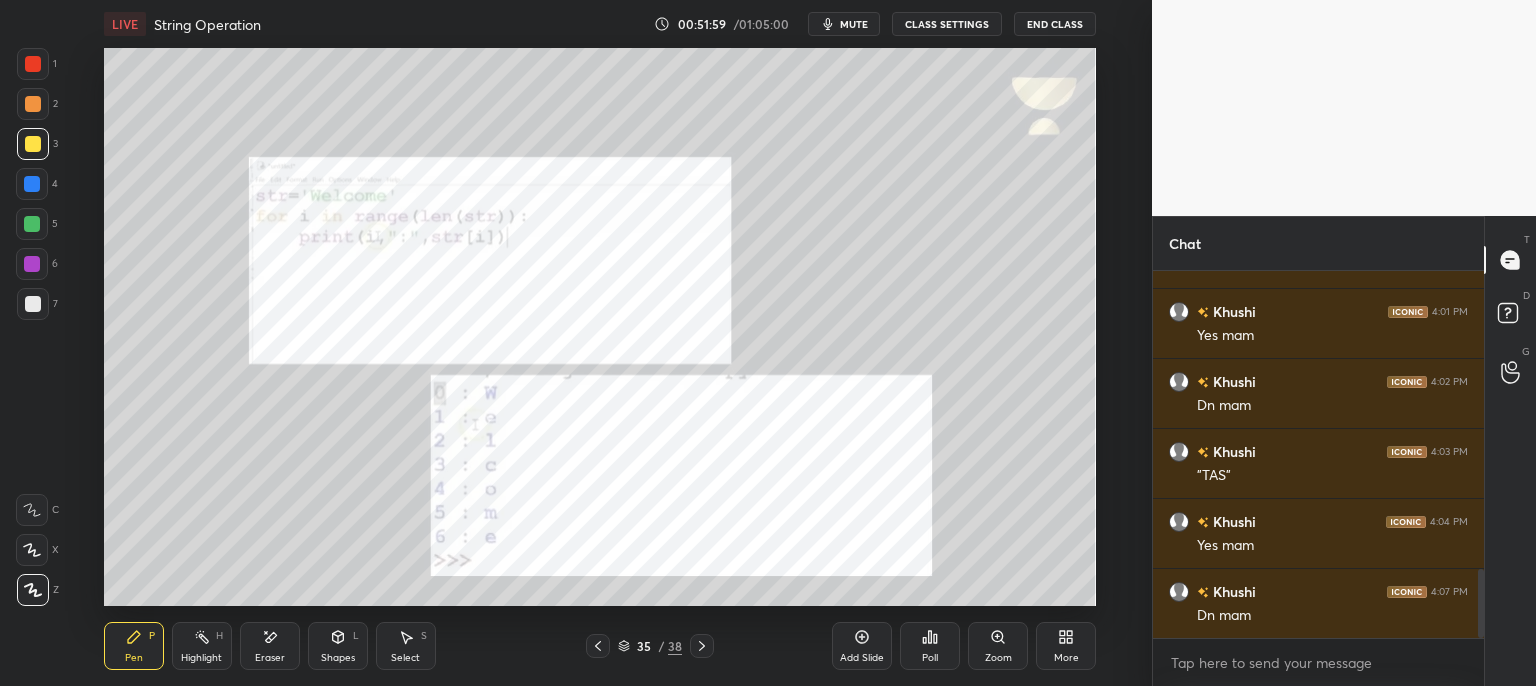 click at bounding box center (33, 64) 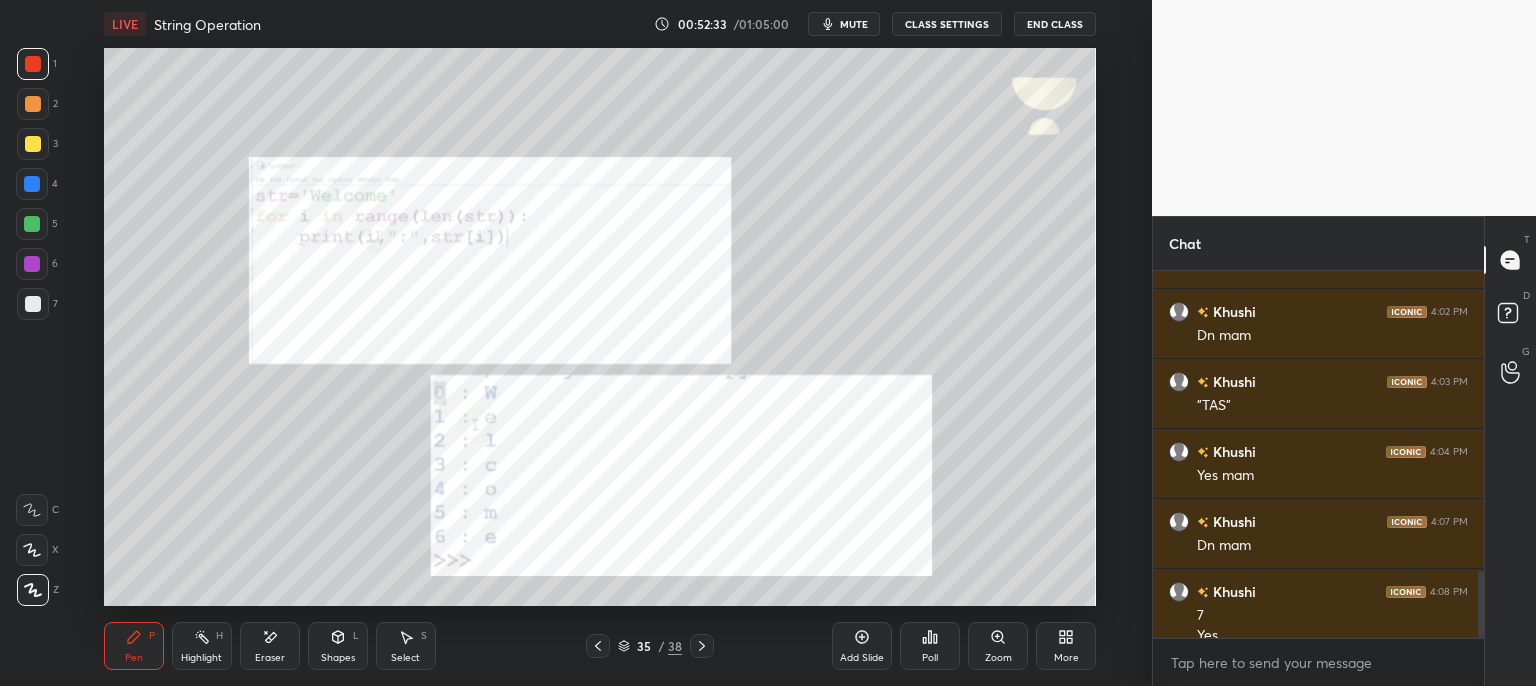 scroll, scrollTop: 1666, scrollLeft: 0, axis: vertical 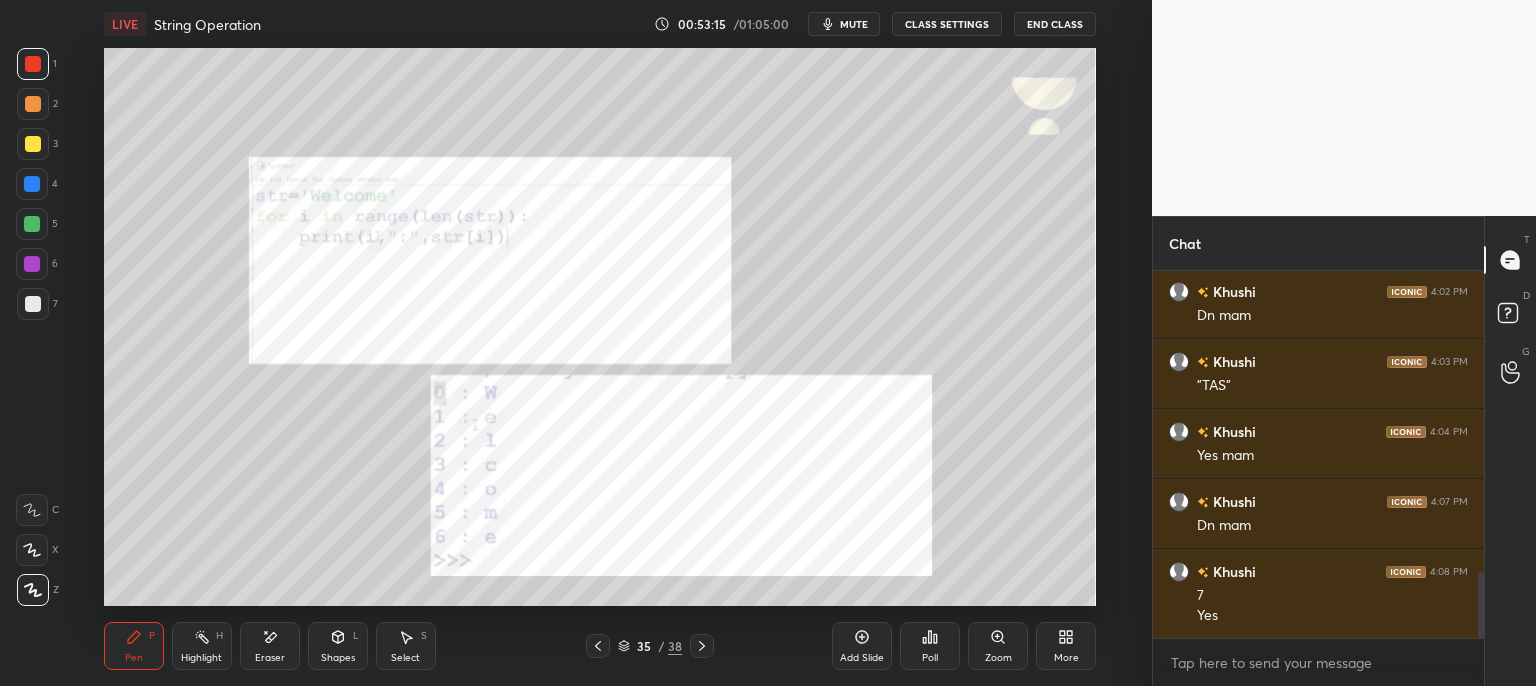 click on "mute" at bounding box center [854, 24] 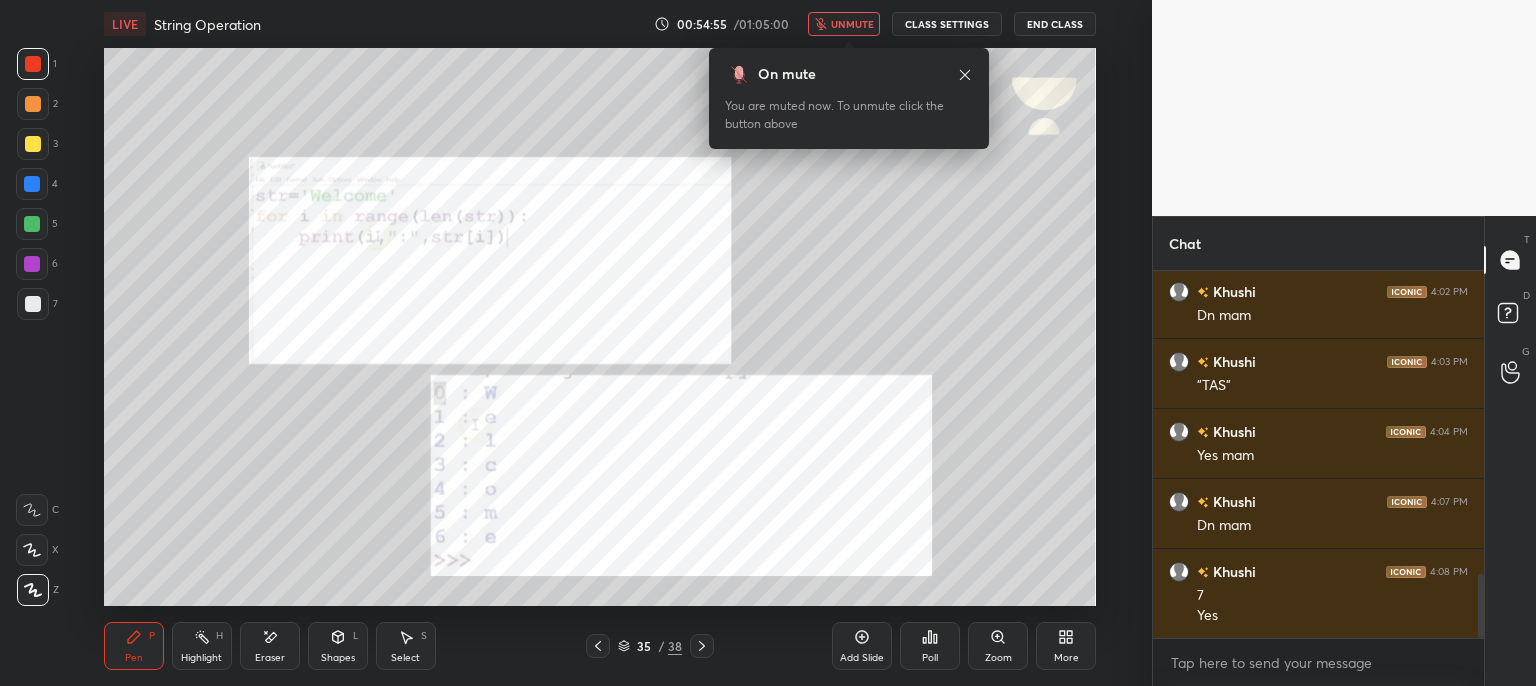 scroll, scrollTop: 1736, scrollLeft: 0, axis: vertical 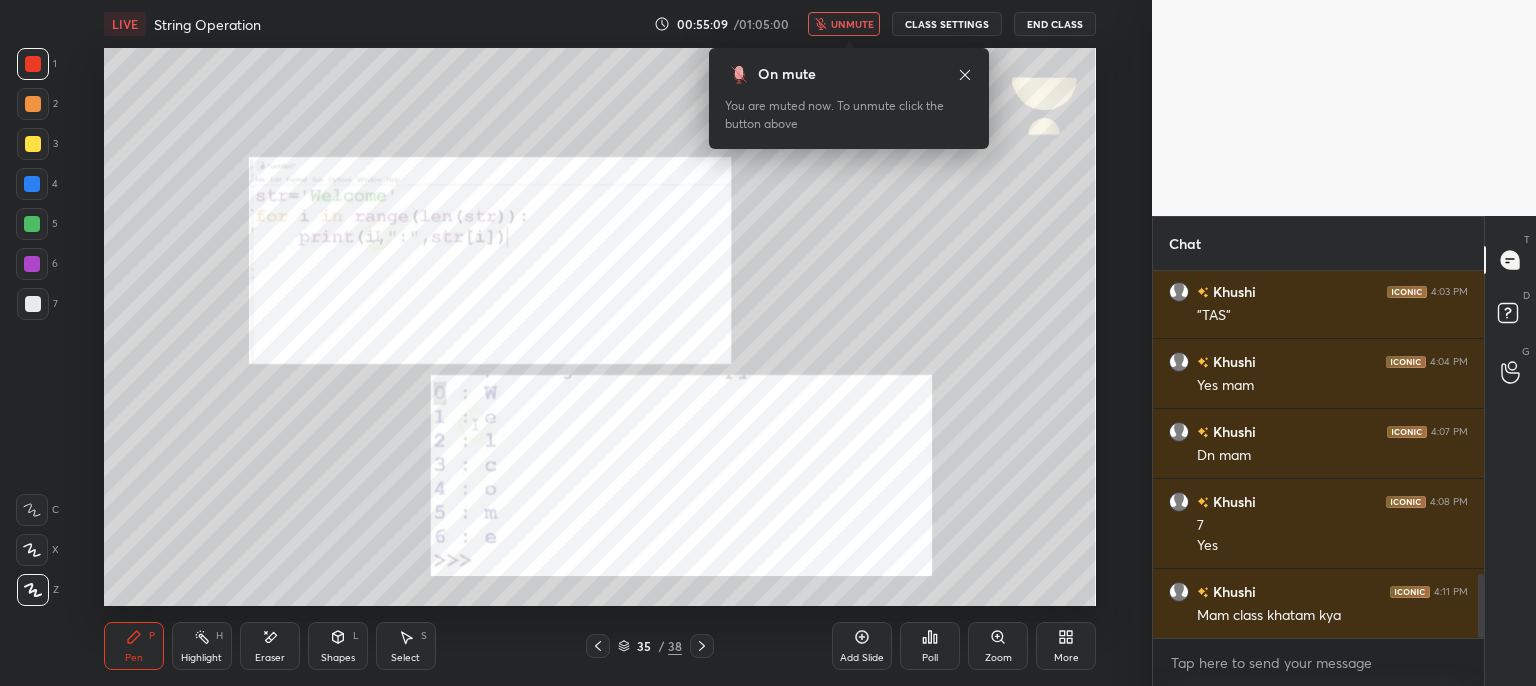 click on "unmute" at bounding box center (844, 24) 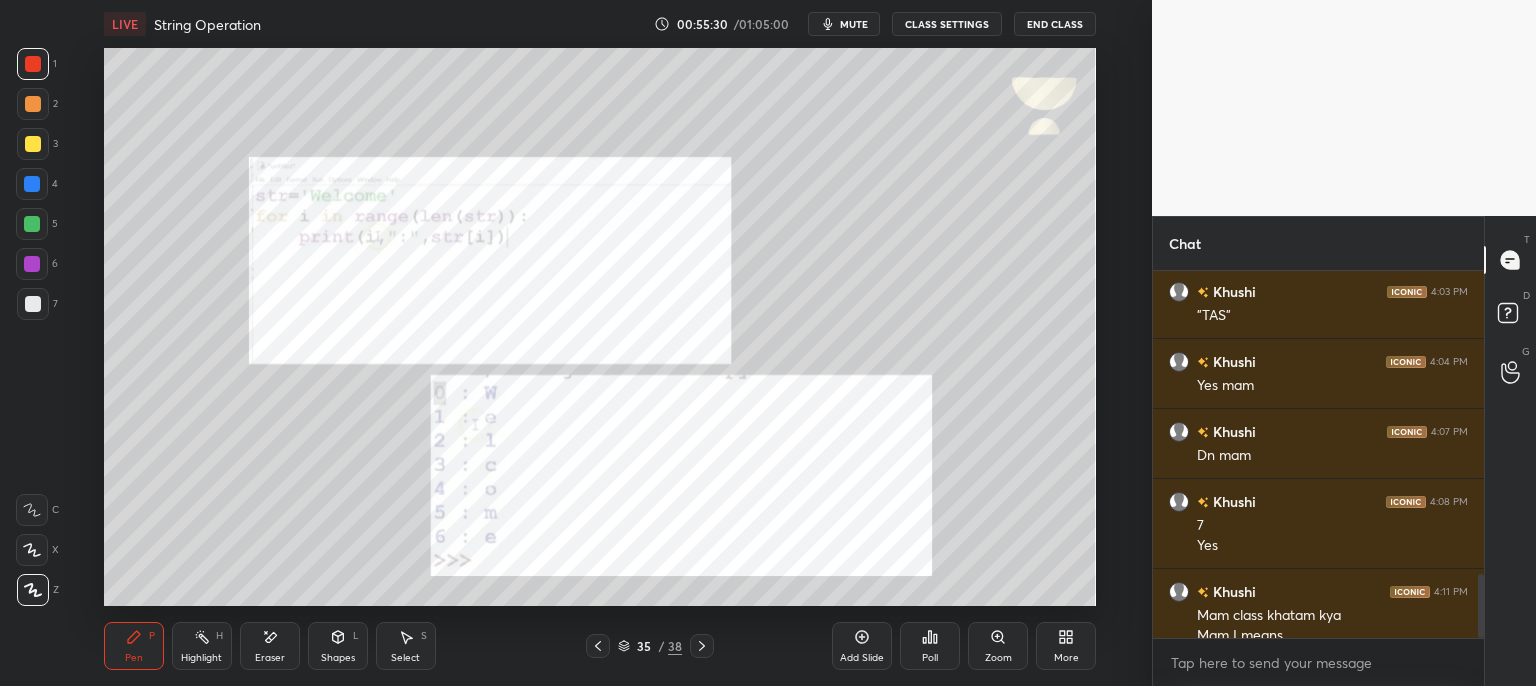 scroll, scrollTop: 1756, scrollLeft: 0, axis: vertical 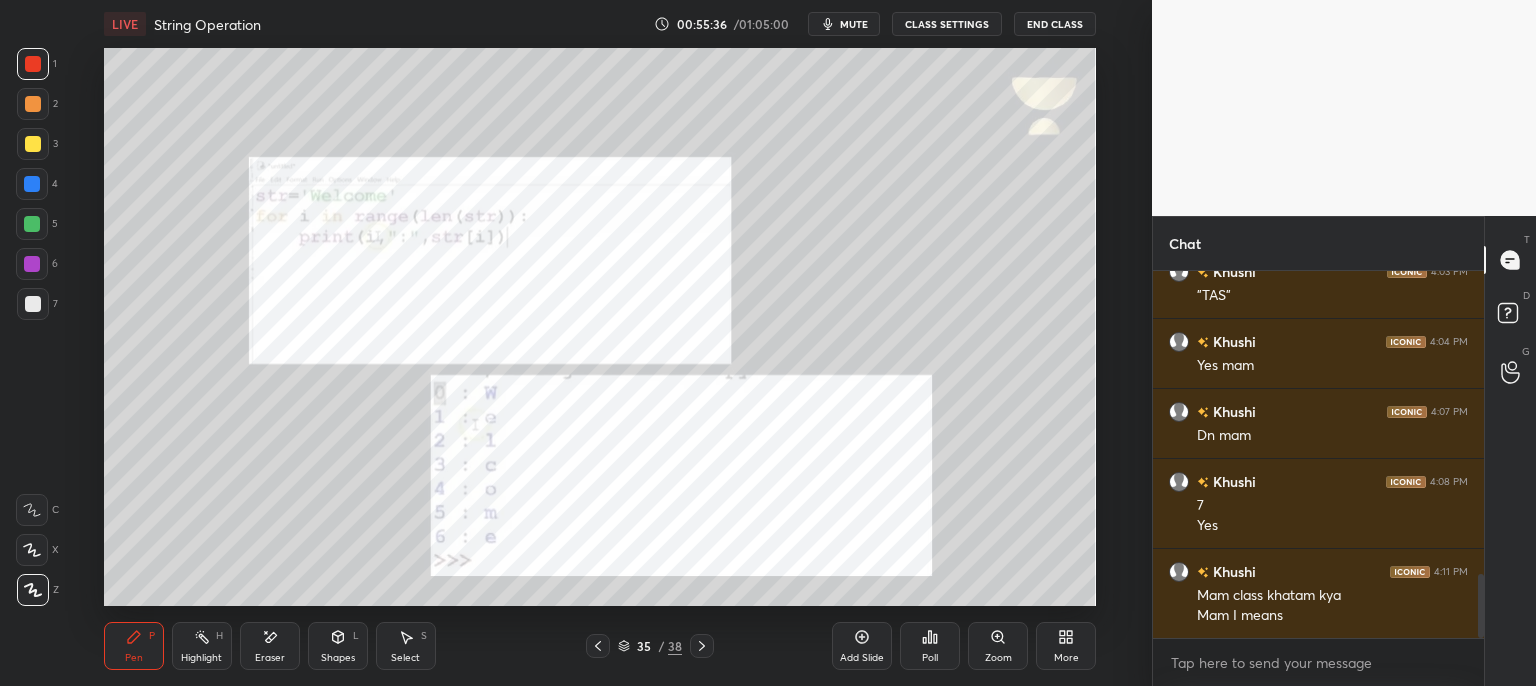 click on "Eraser" at bounding box center [270, 646] 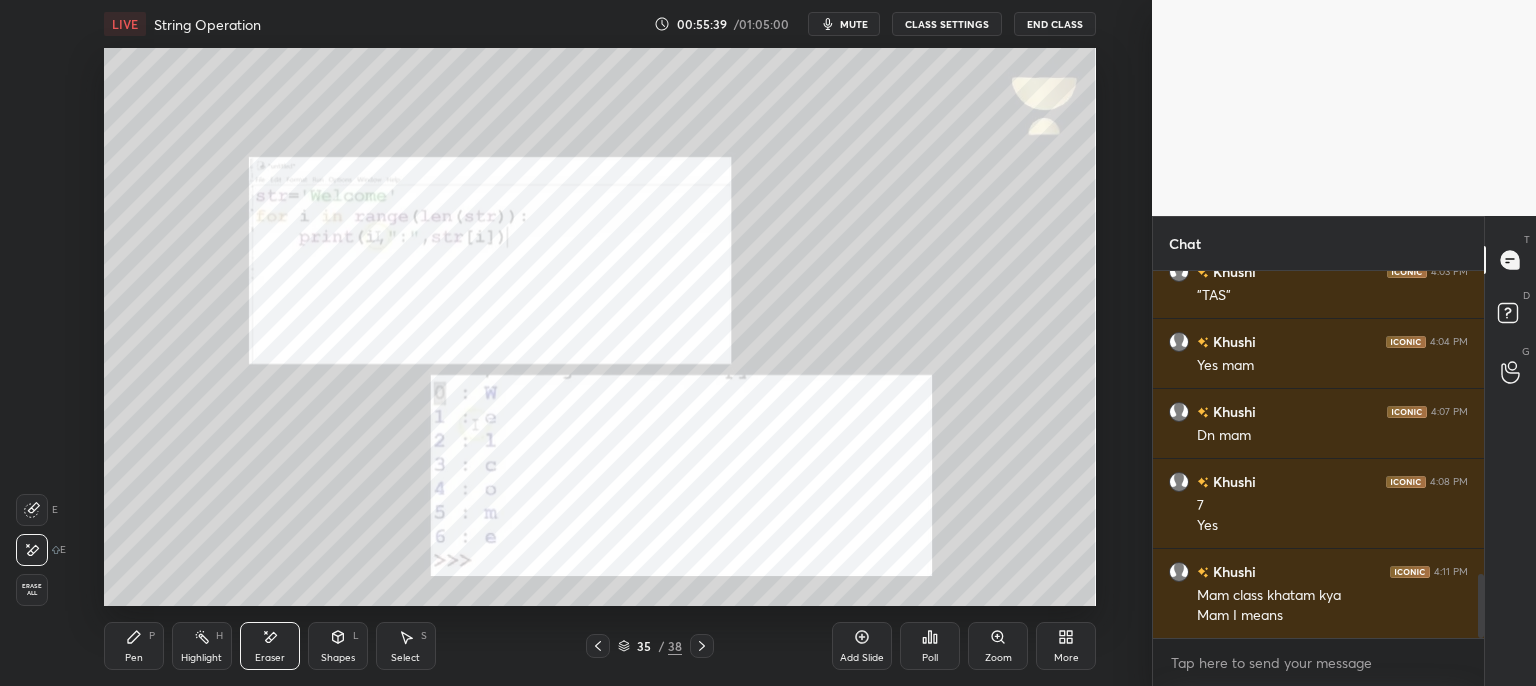 click on "Pen P" at bounding box center (134, 646) 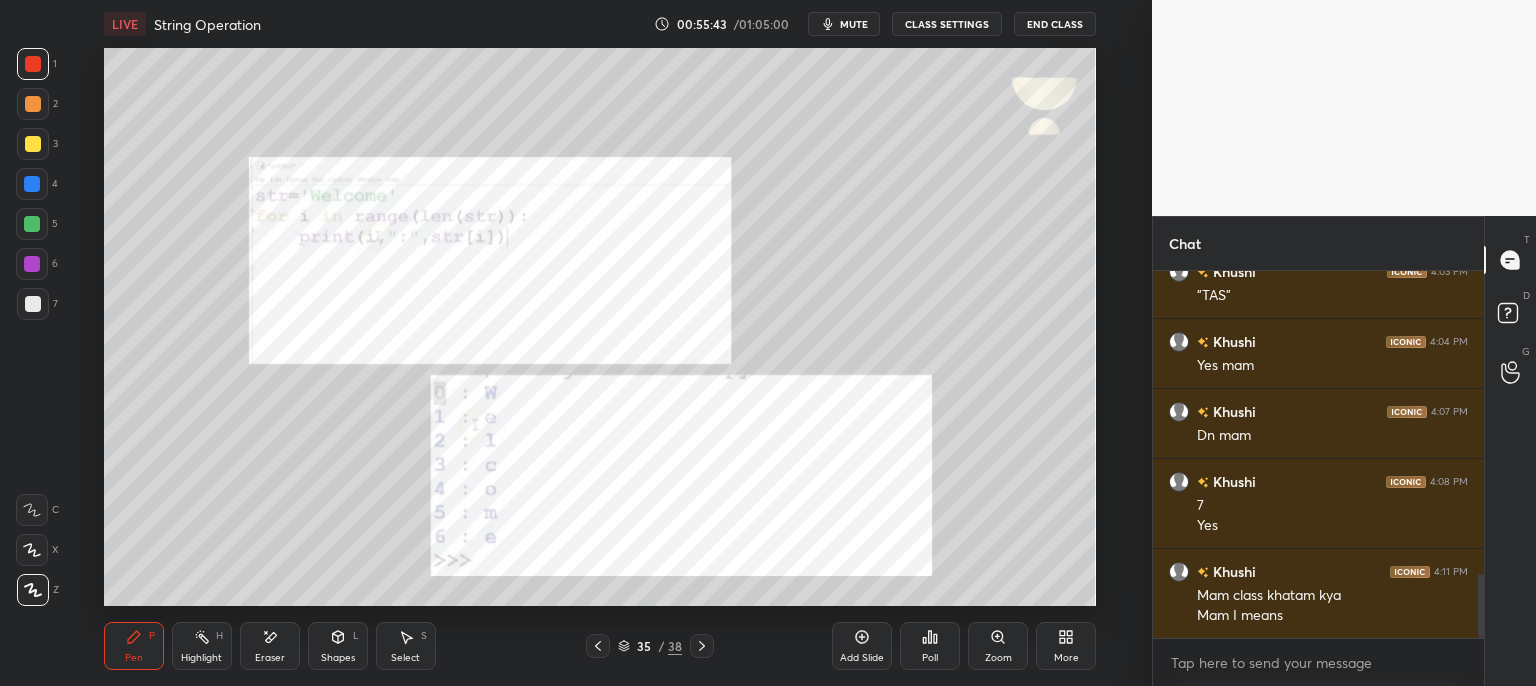 click on "mute" at bounding box center [854, 24] 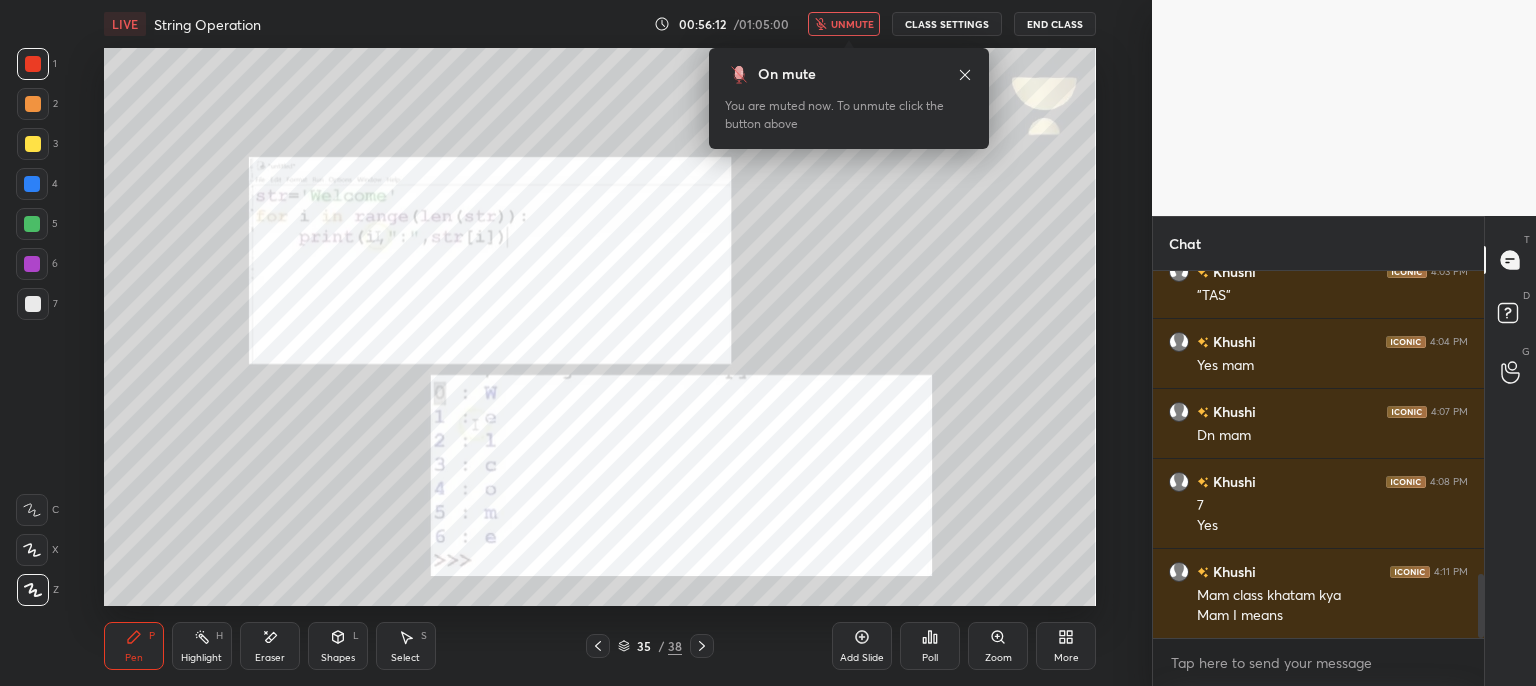 scroll, scrollTop: 1826, scrollLeft: 0, axis: vertical 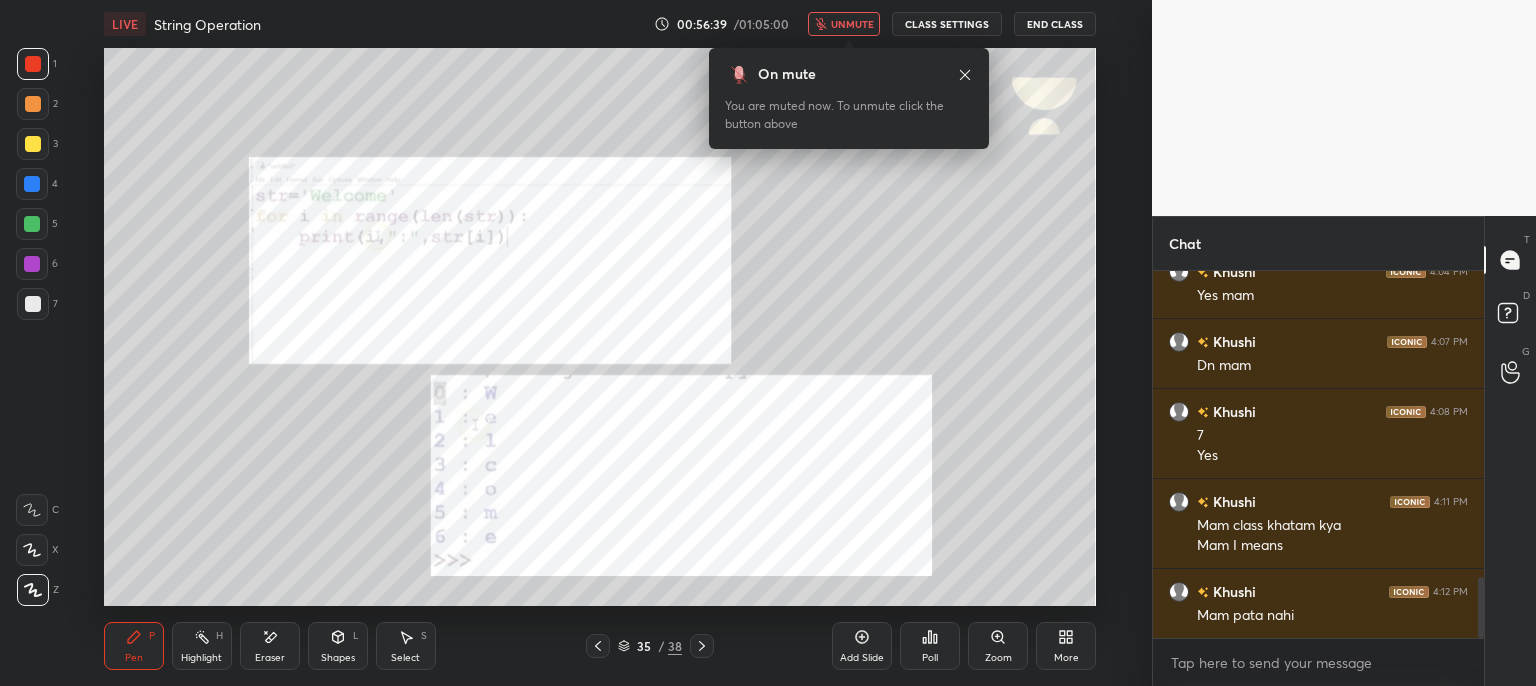 click on "unmute" at bounding box center (852, 24) 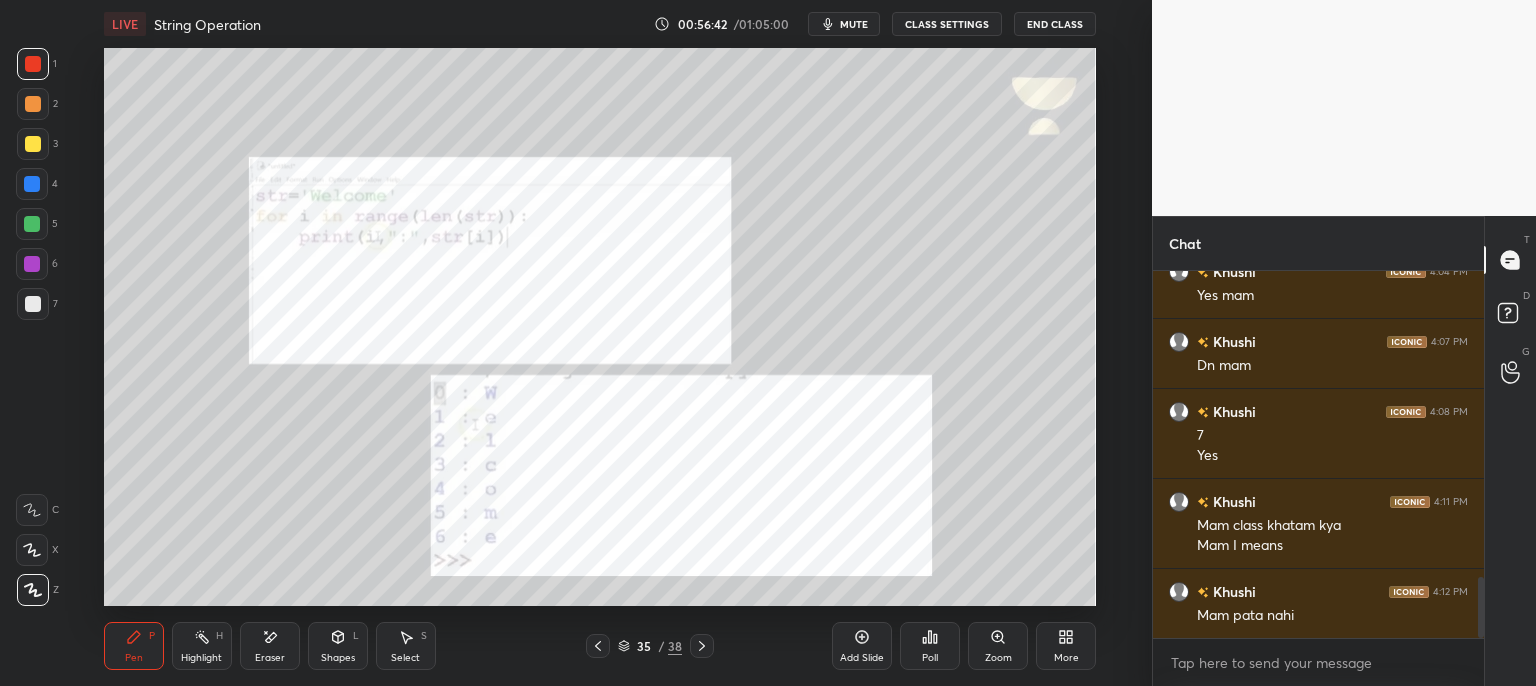 click 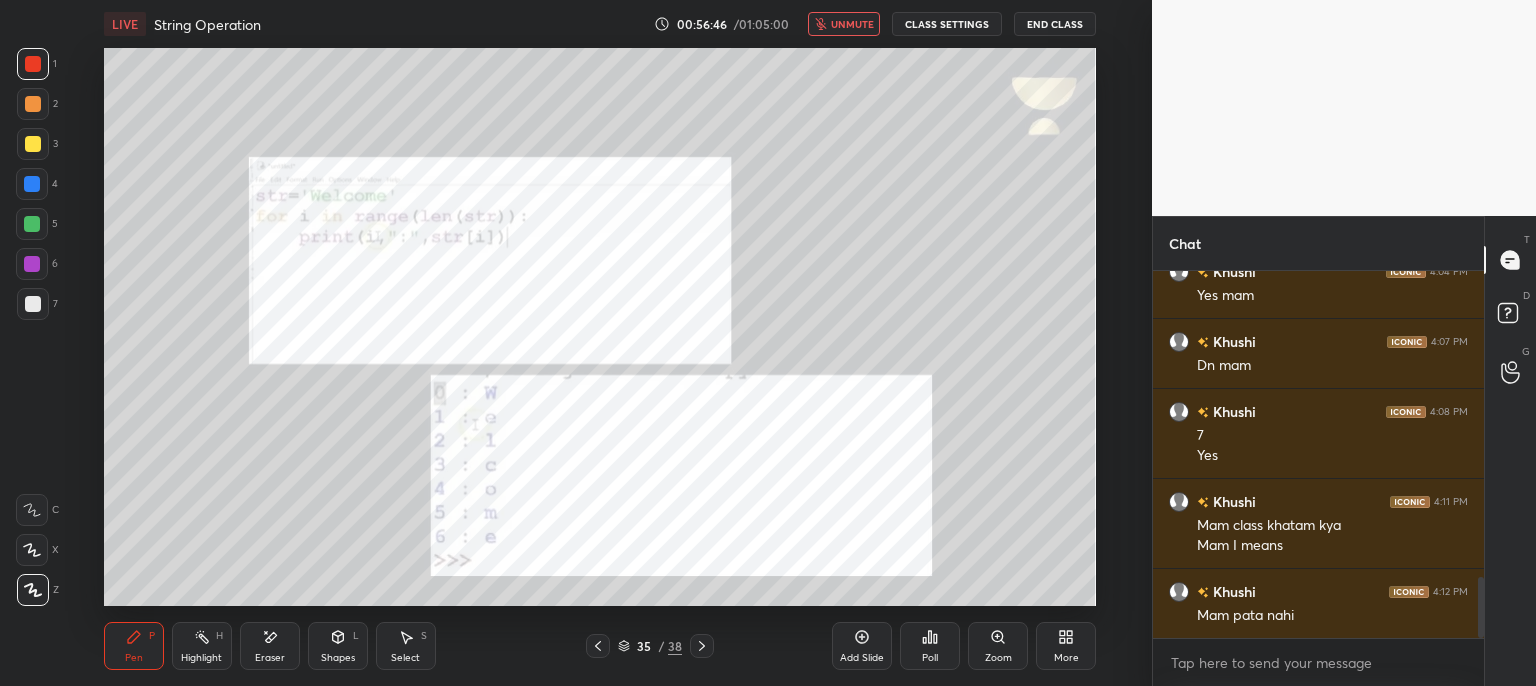 click on "unmute" at bounding box center (852, 24) 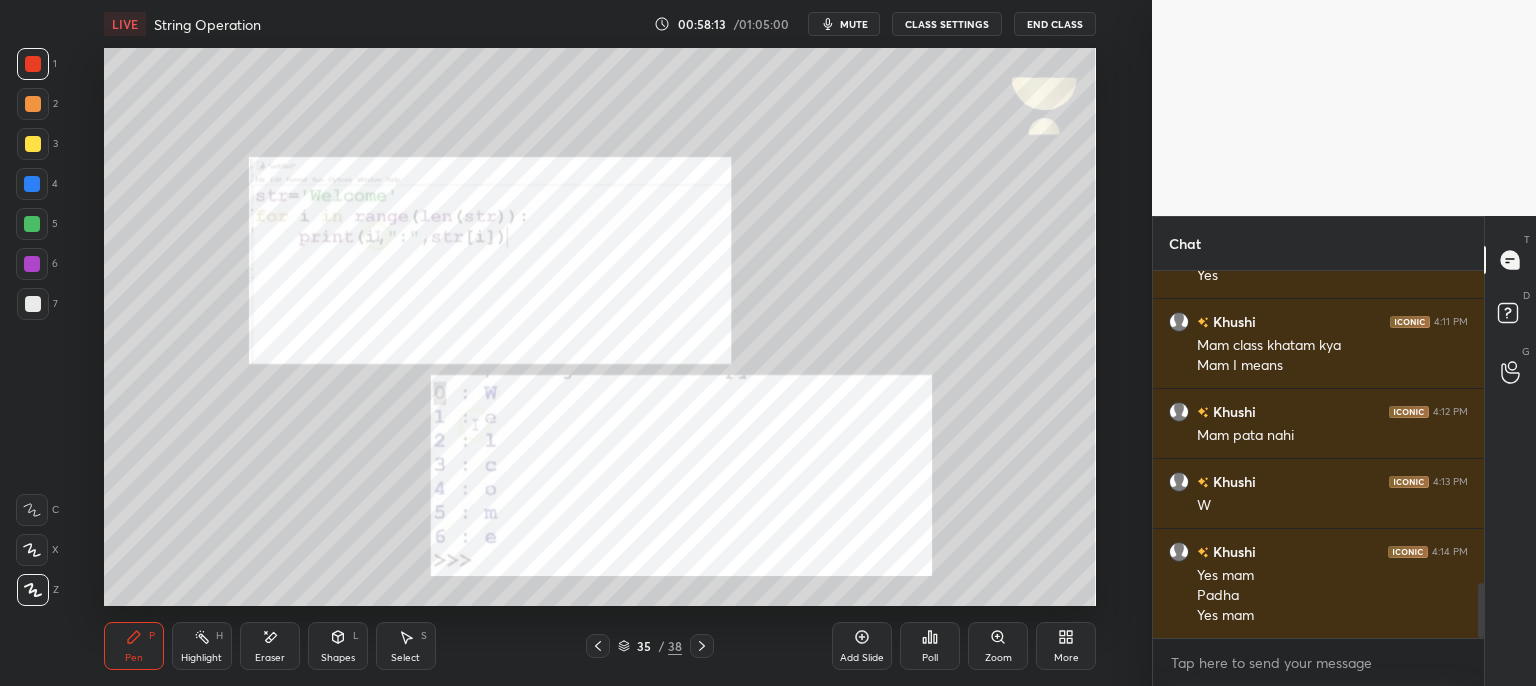 scroll, scrollTop: 2076, scrollLeft: 0, axis: vertical 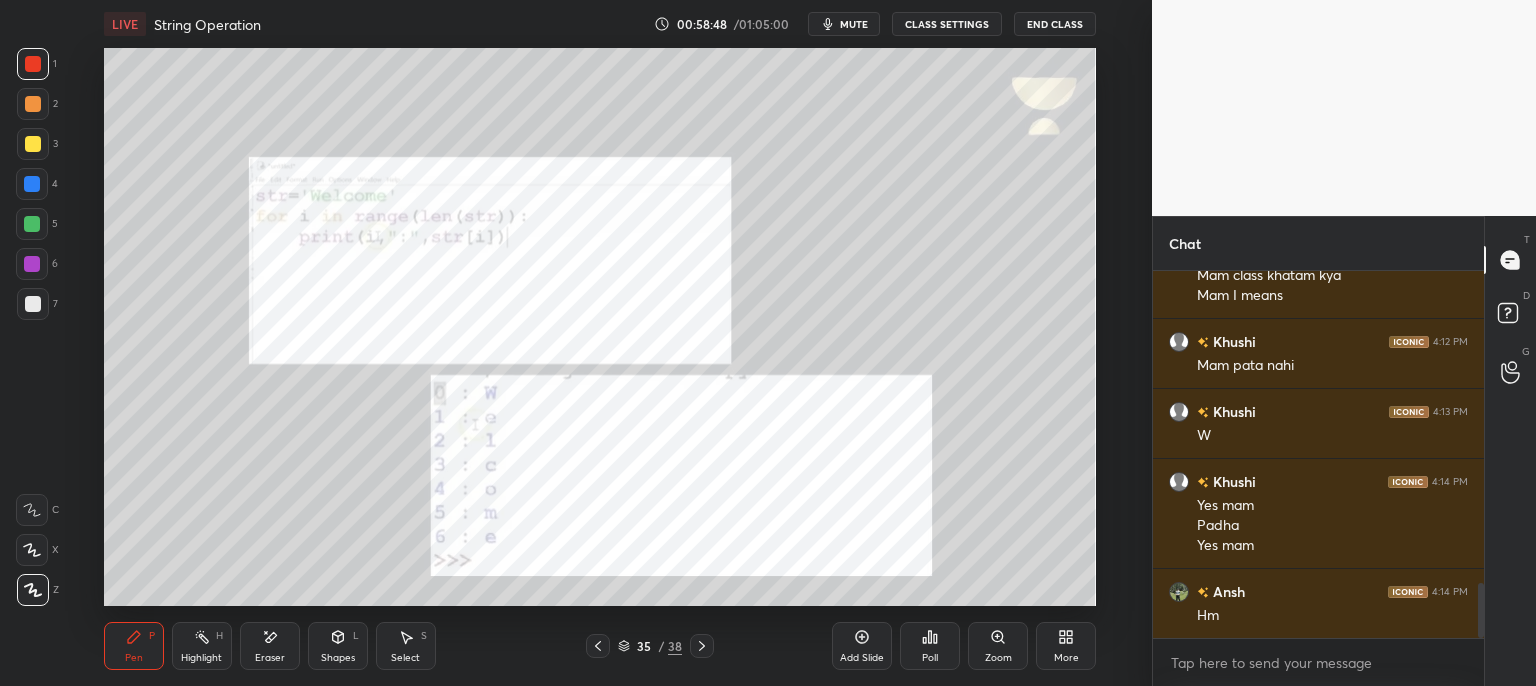 click on "mute" at bounding box center [854, 24] 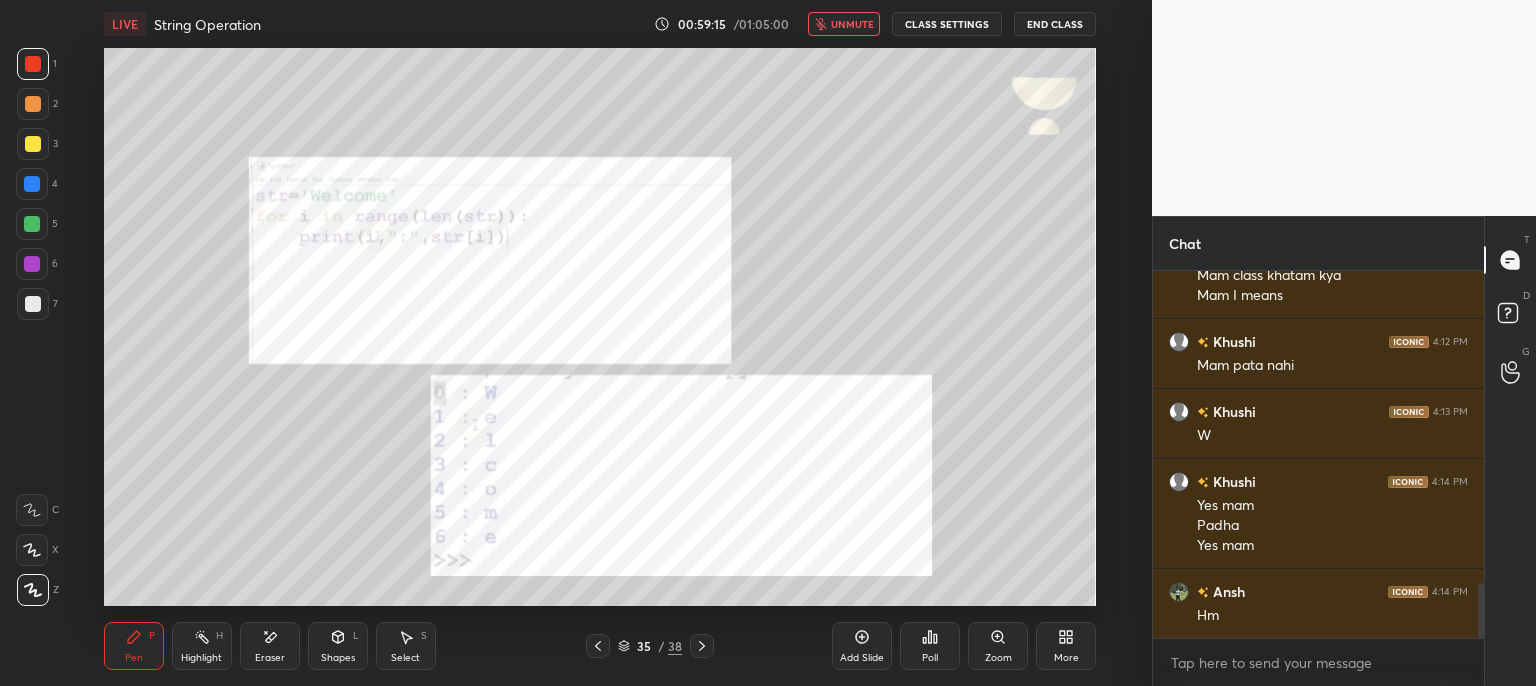 click on "unmute" at bounding box center [852, 24] 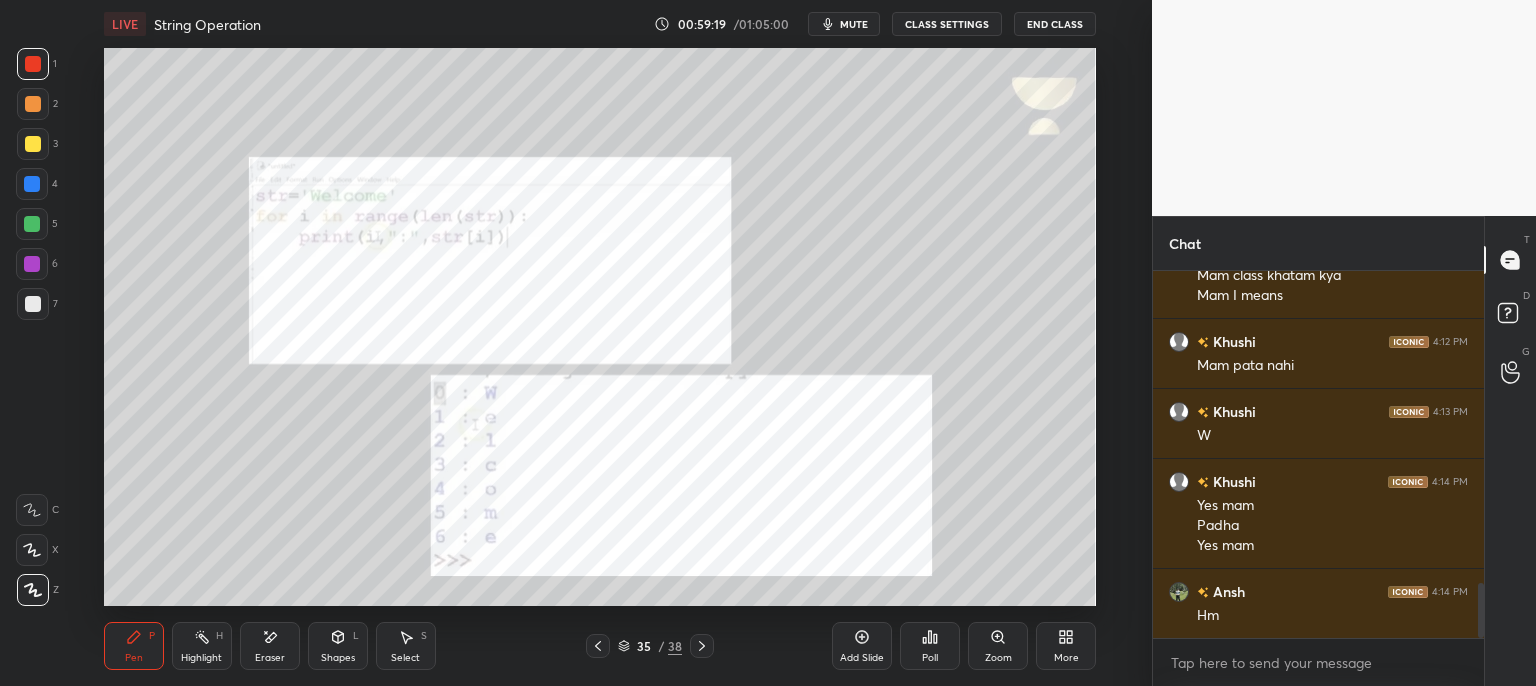 click at bounding box center (598, 646) 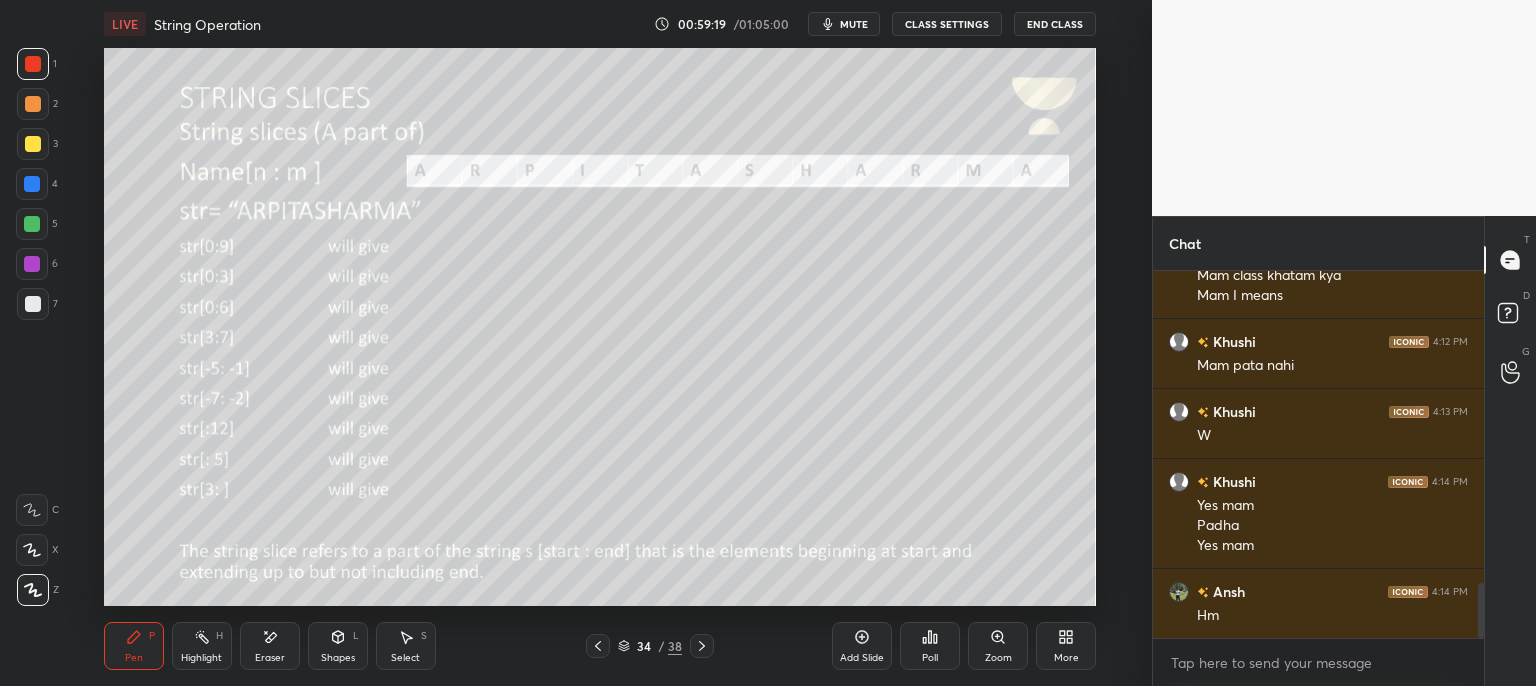 click 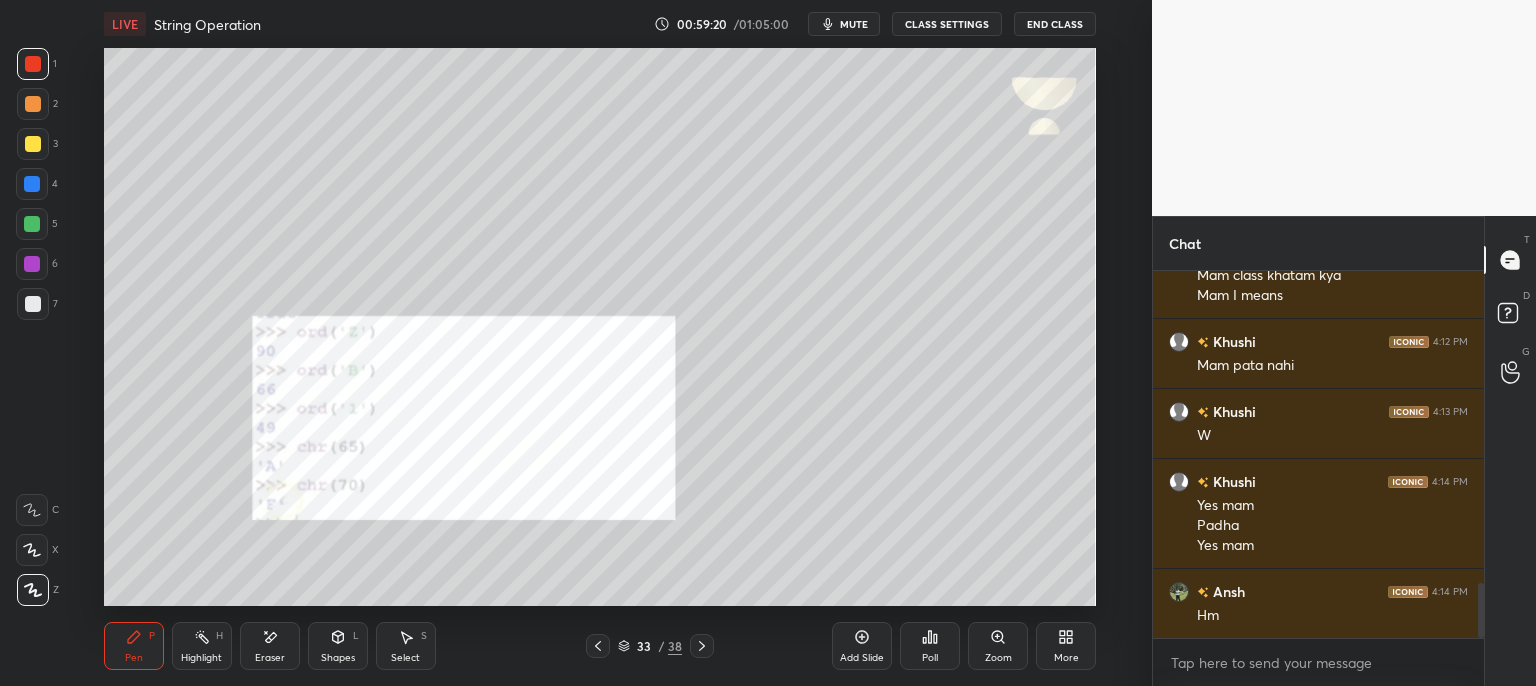 click 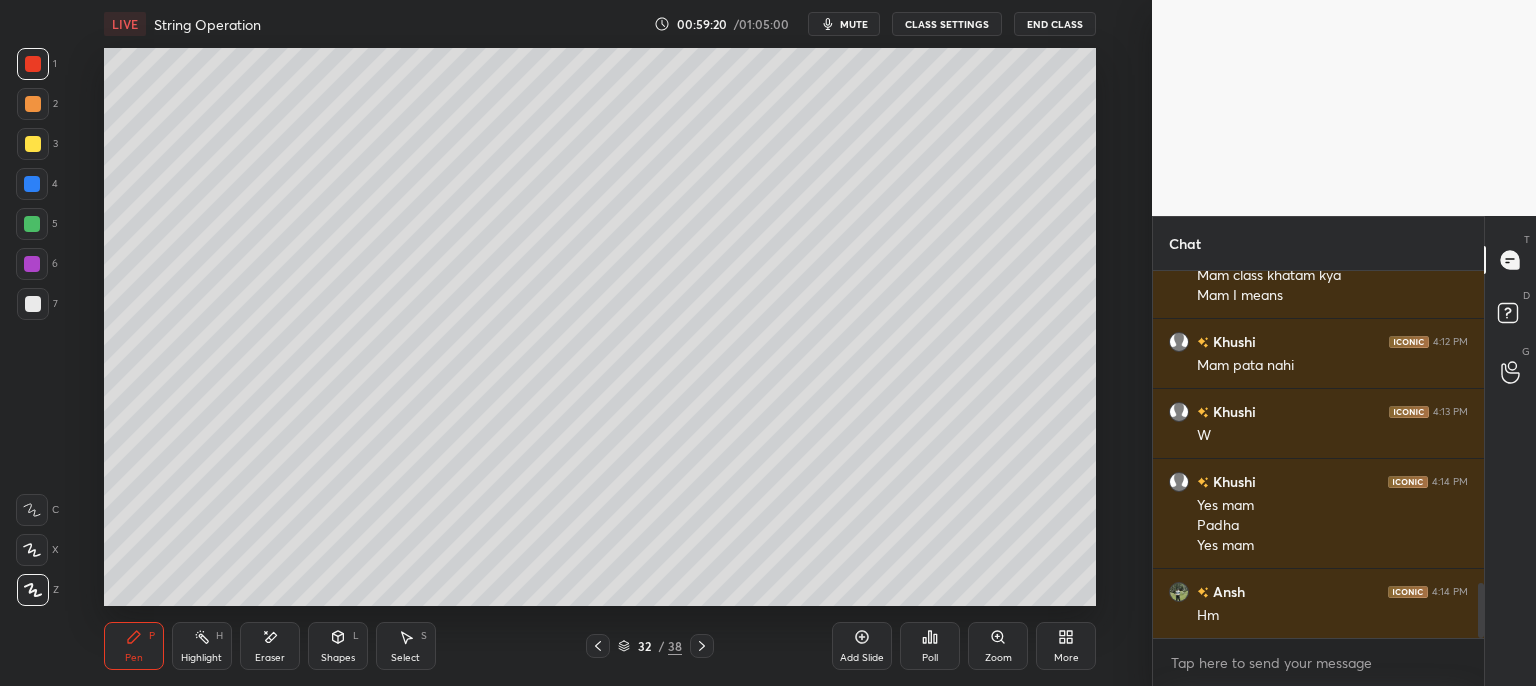 click 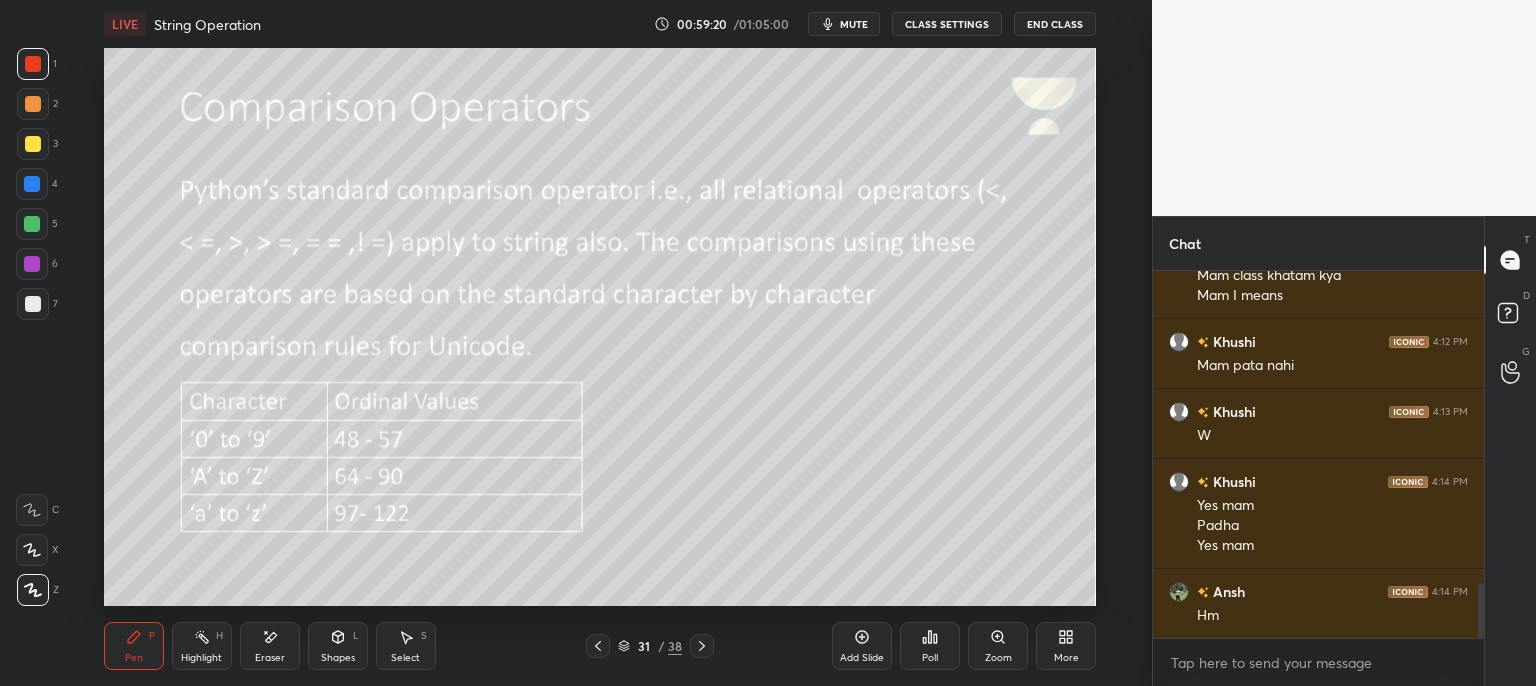 click 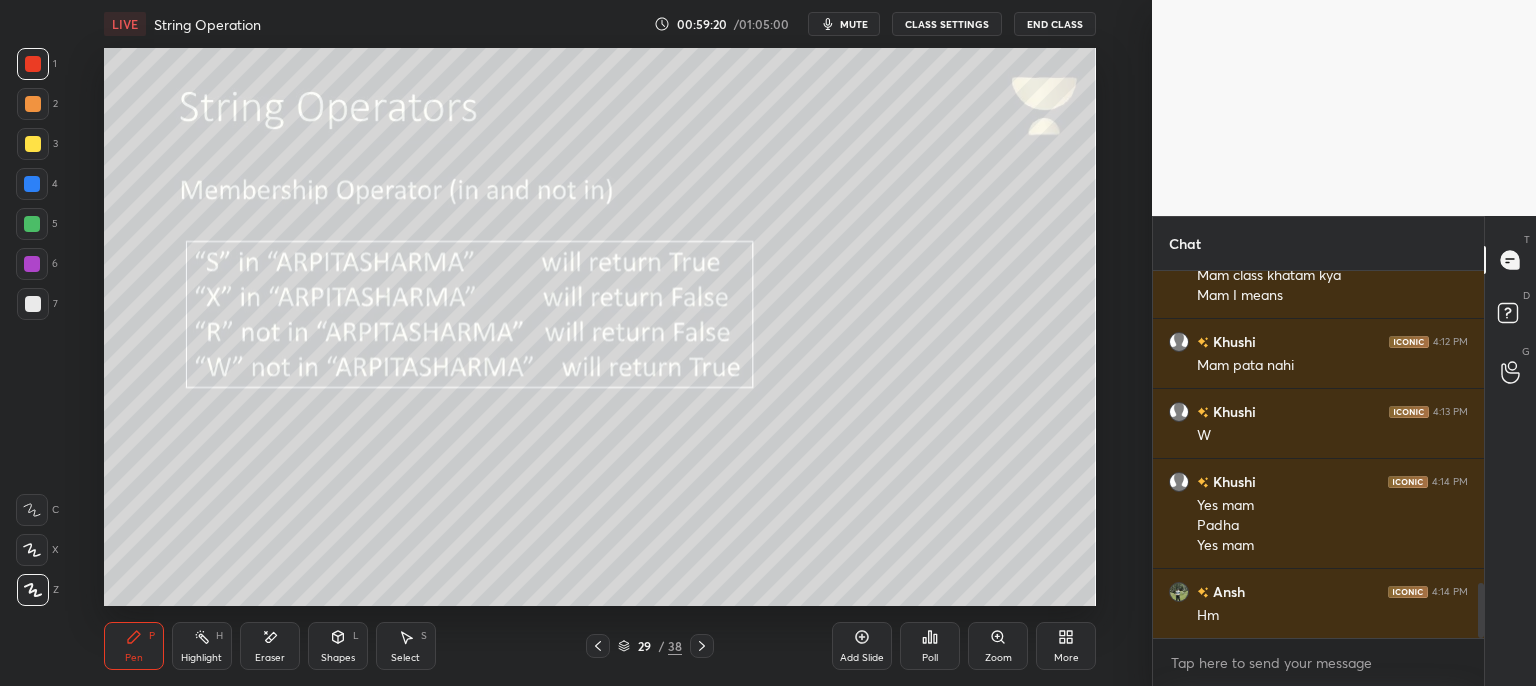 click 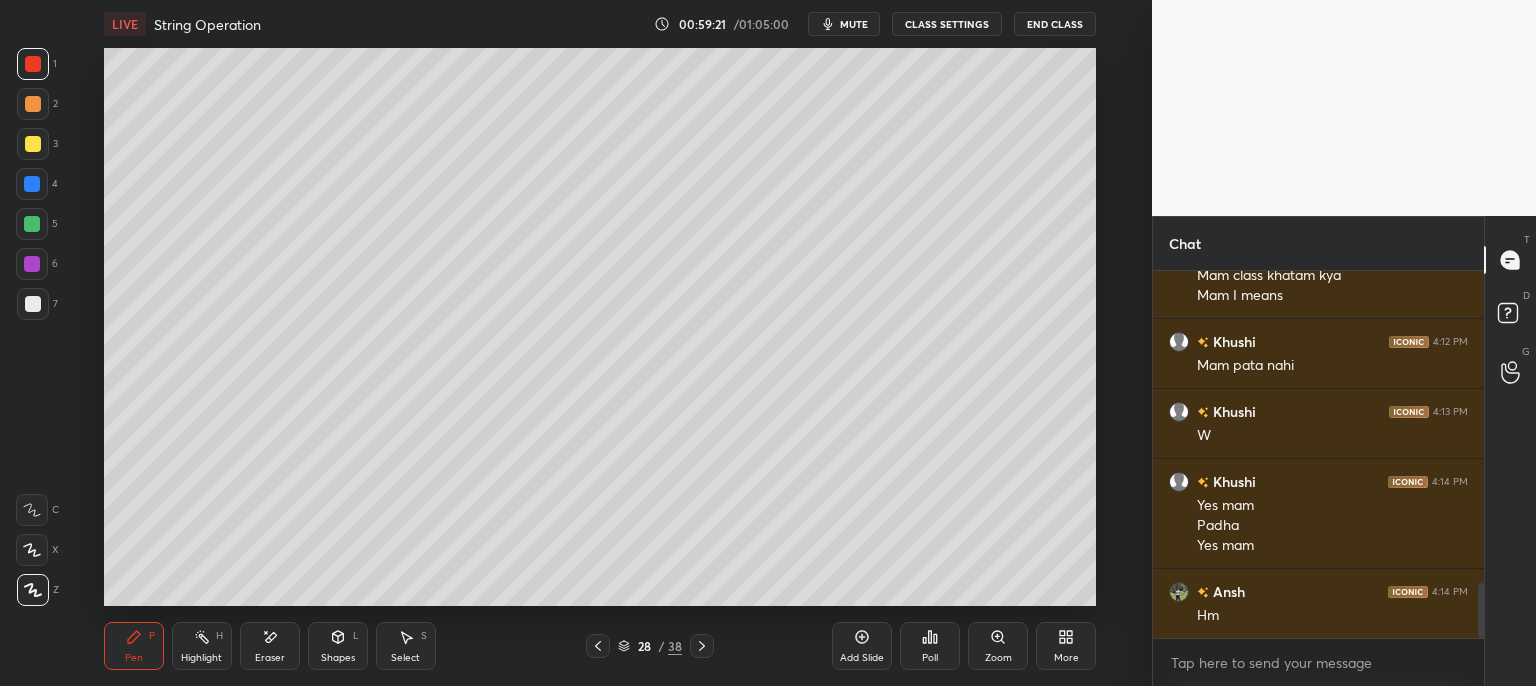 click 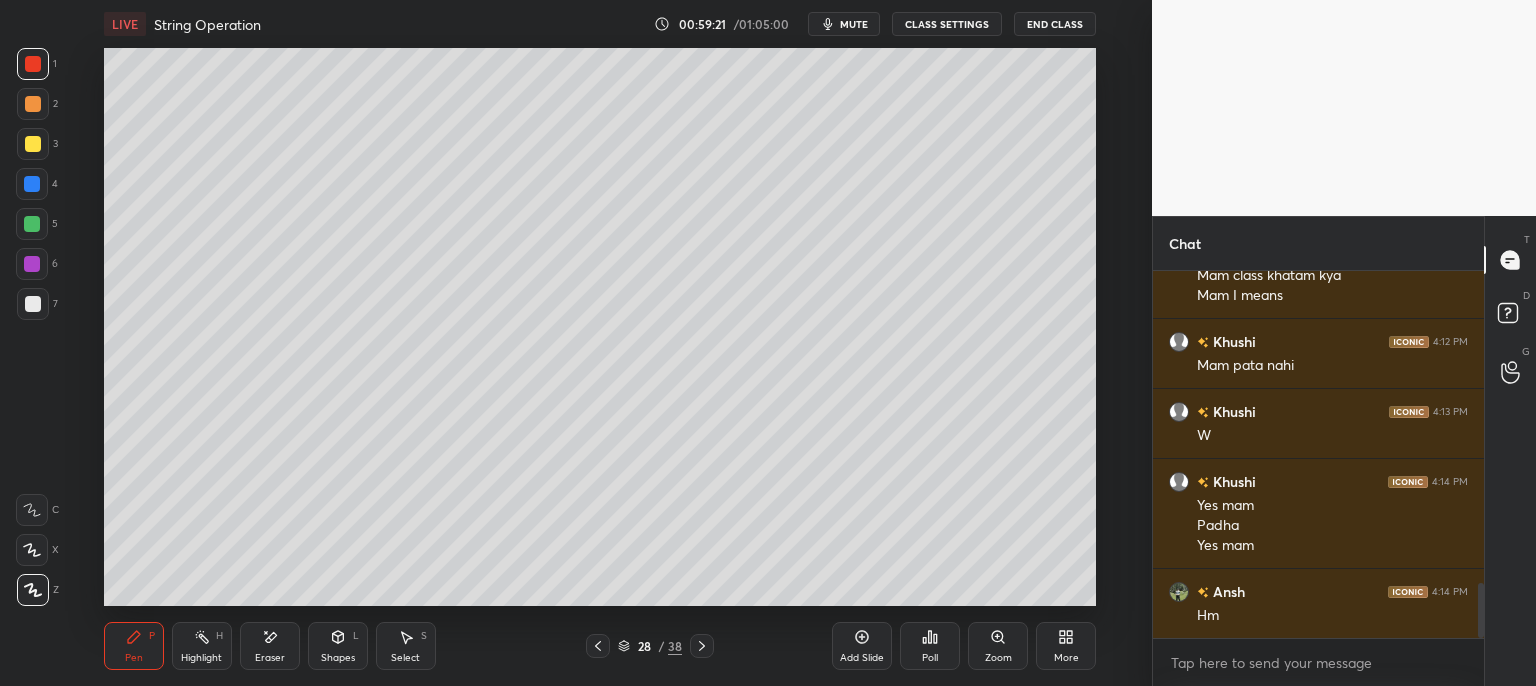 click 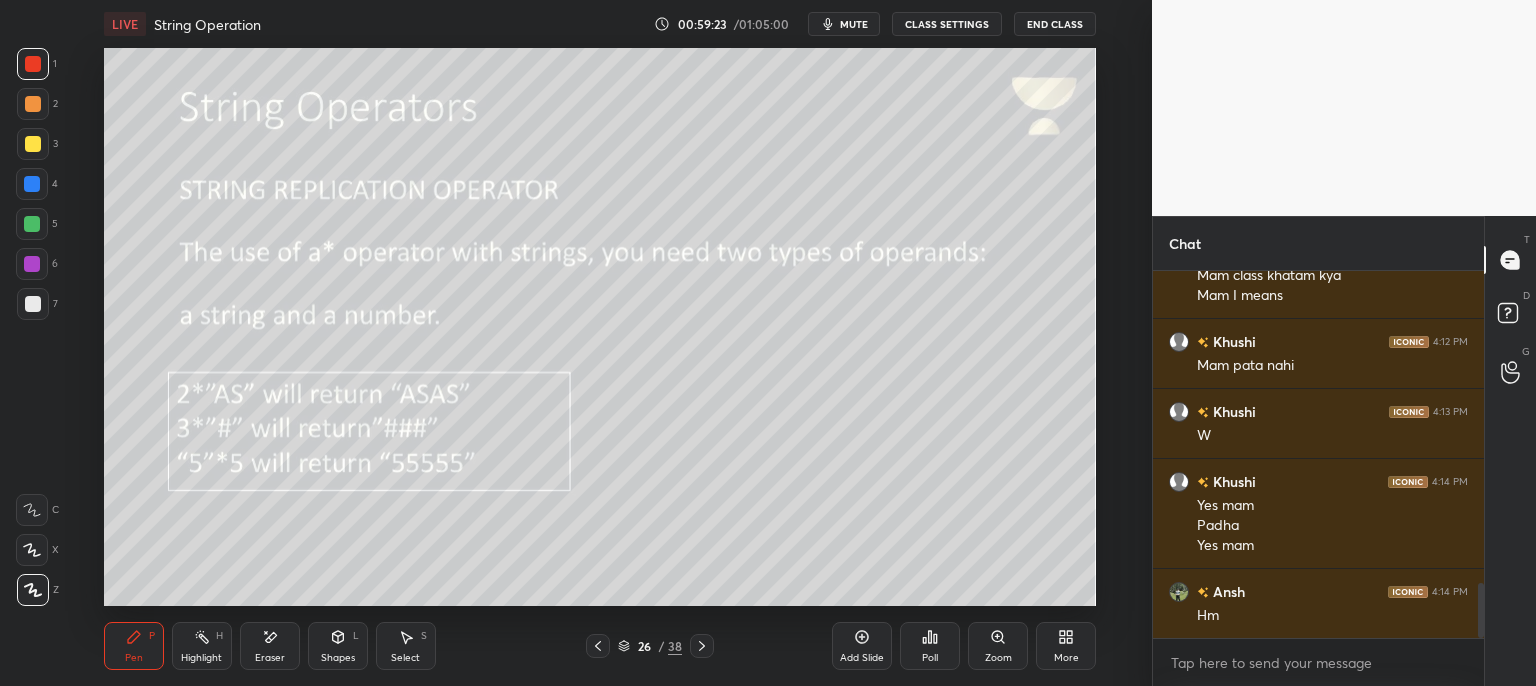 click on "Add Slide" at bounding box center (862, 646) 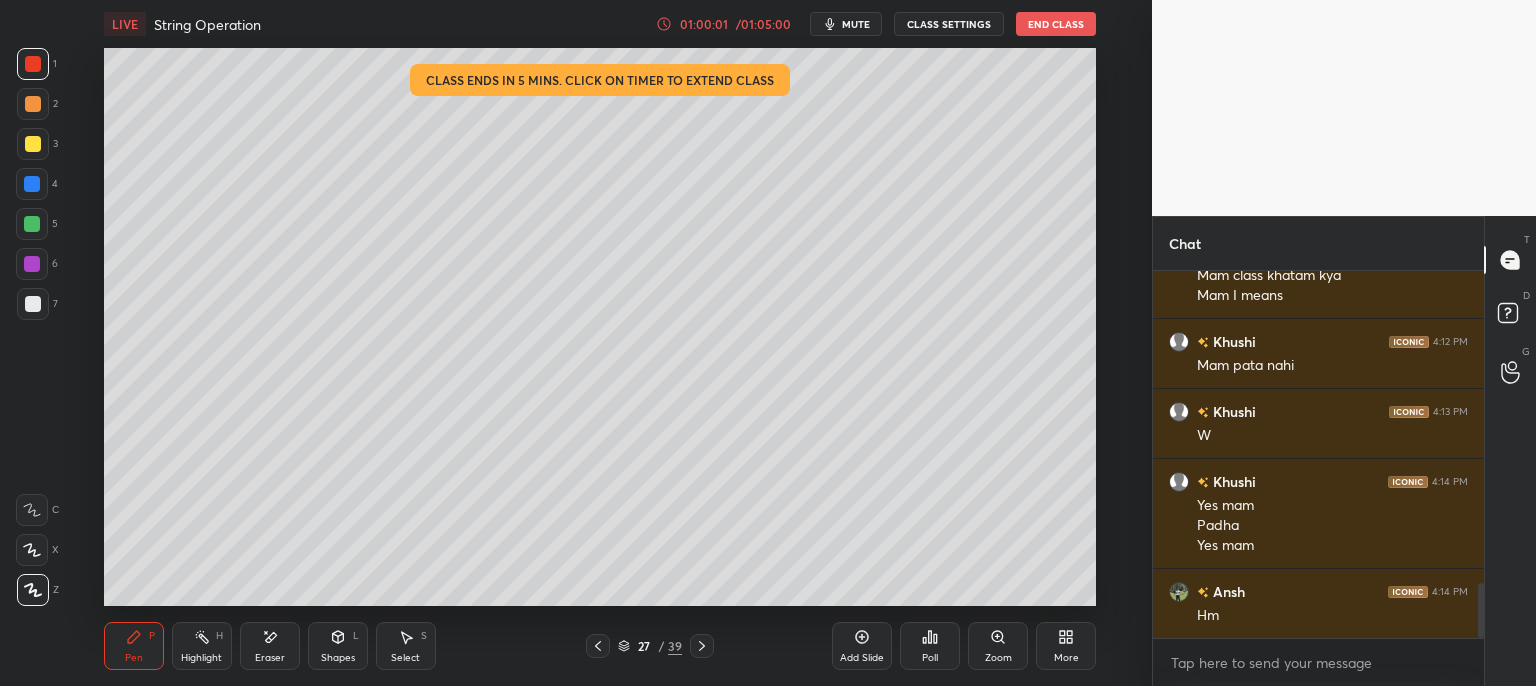 click on "End Class" at bounding box center (1056, 24) 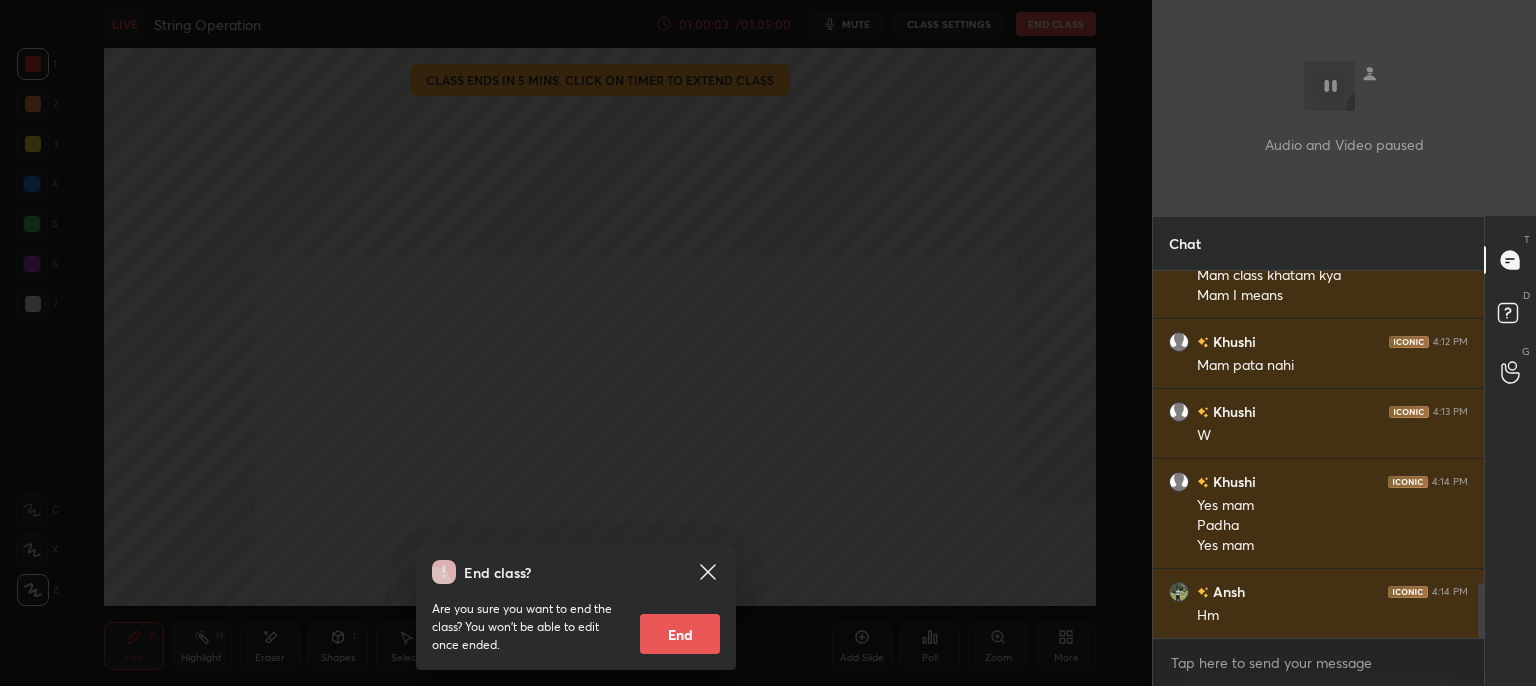 click on "End" at bounding box center (680, 634) 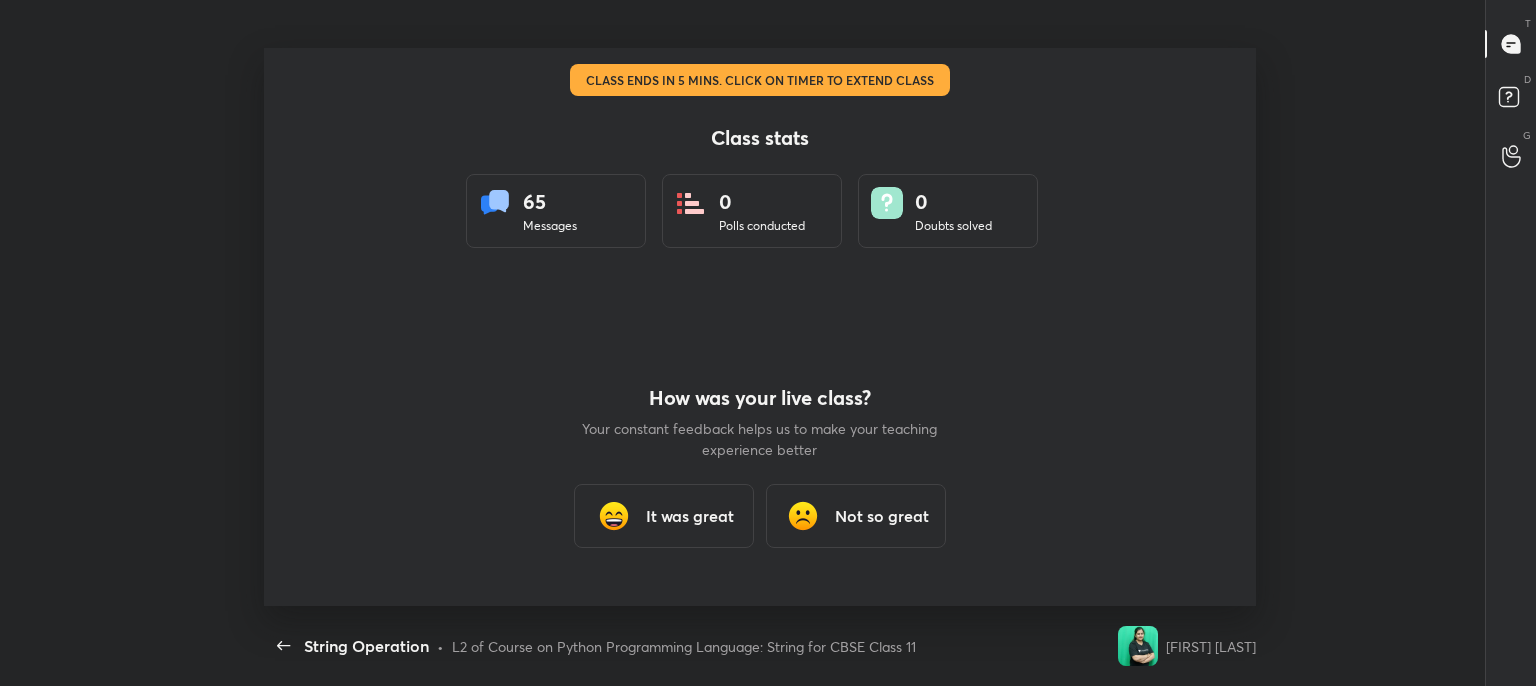 scroll, scrollTop: 99441, scrollLeft: 98480, axis: both 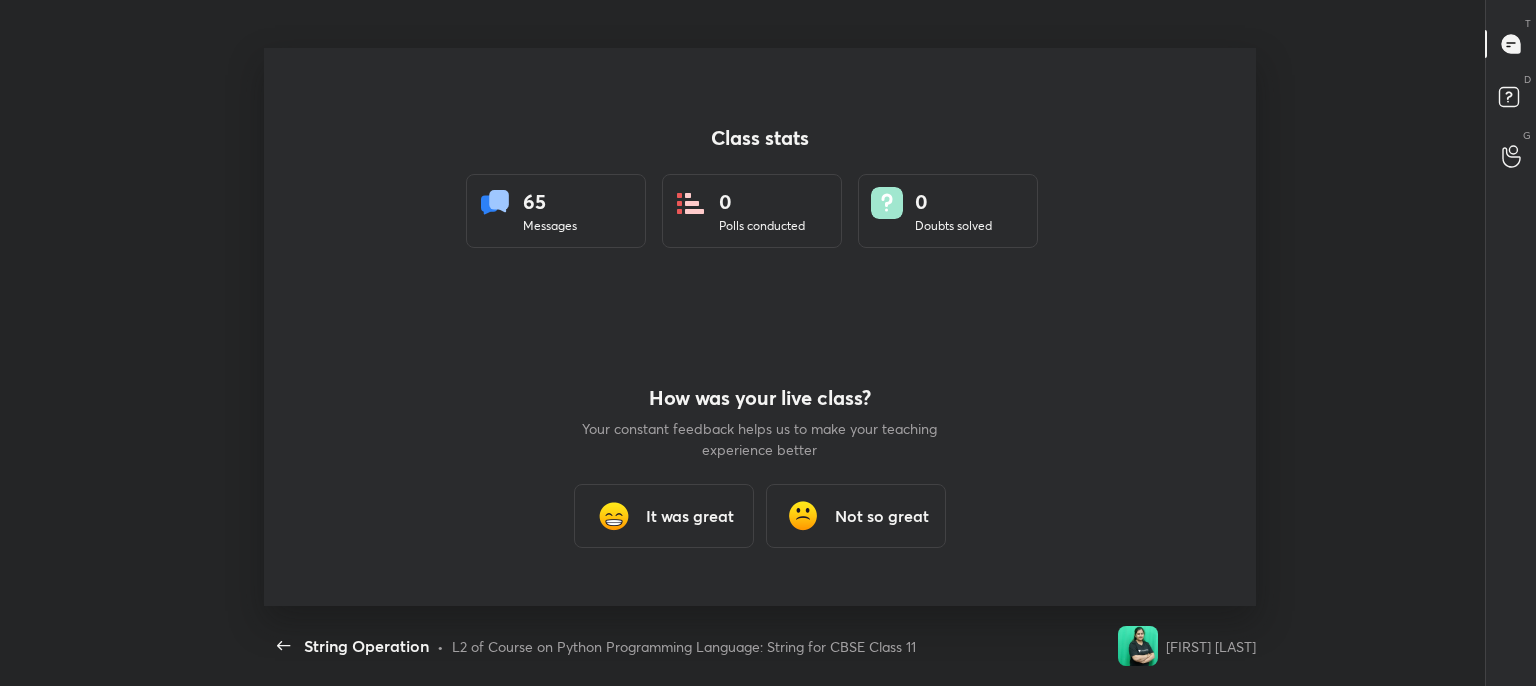 click on "It was great" at bounding box center (664, 516) 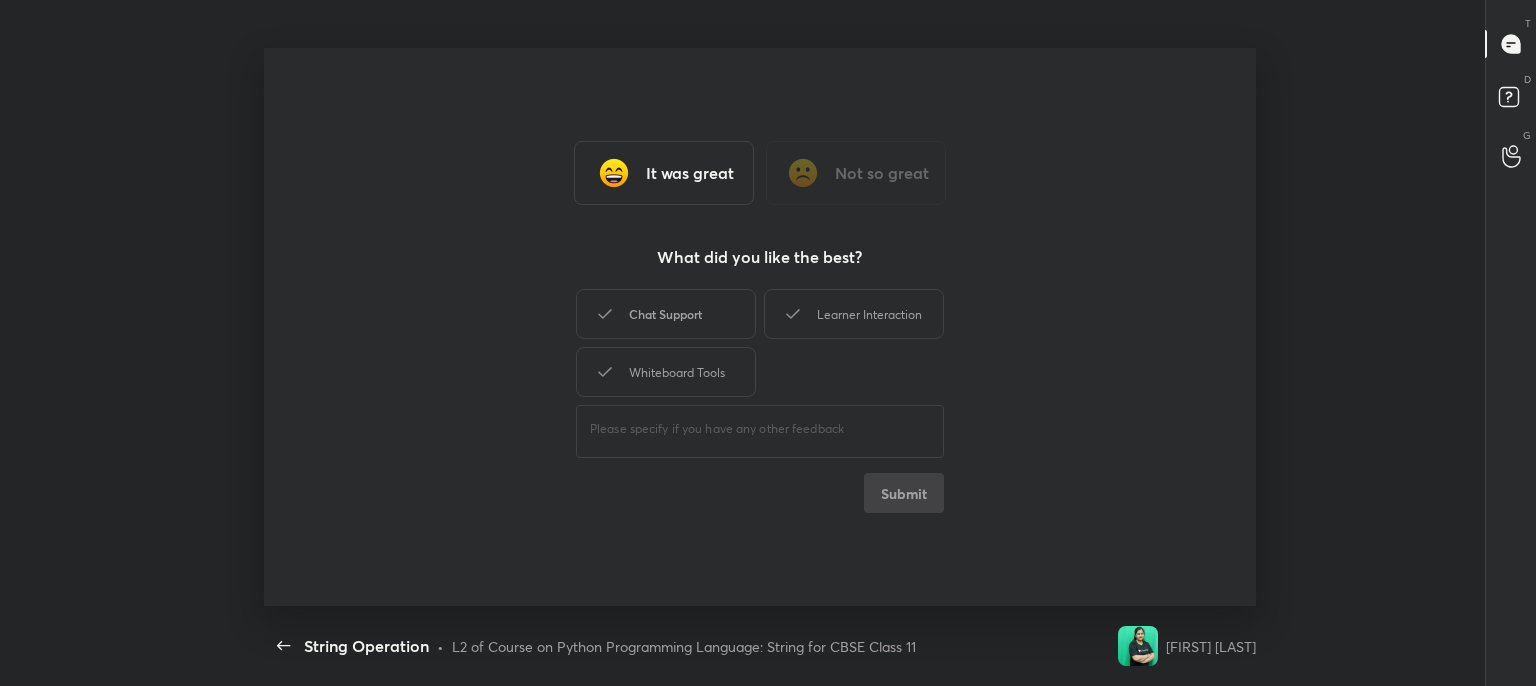click on "Chat Support" at bounding box center [666, 314] 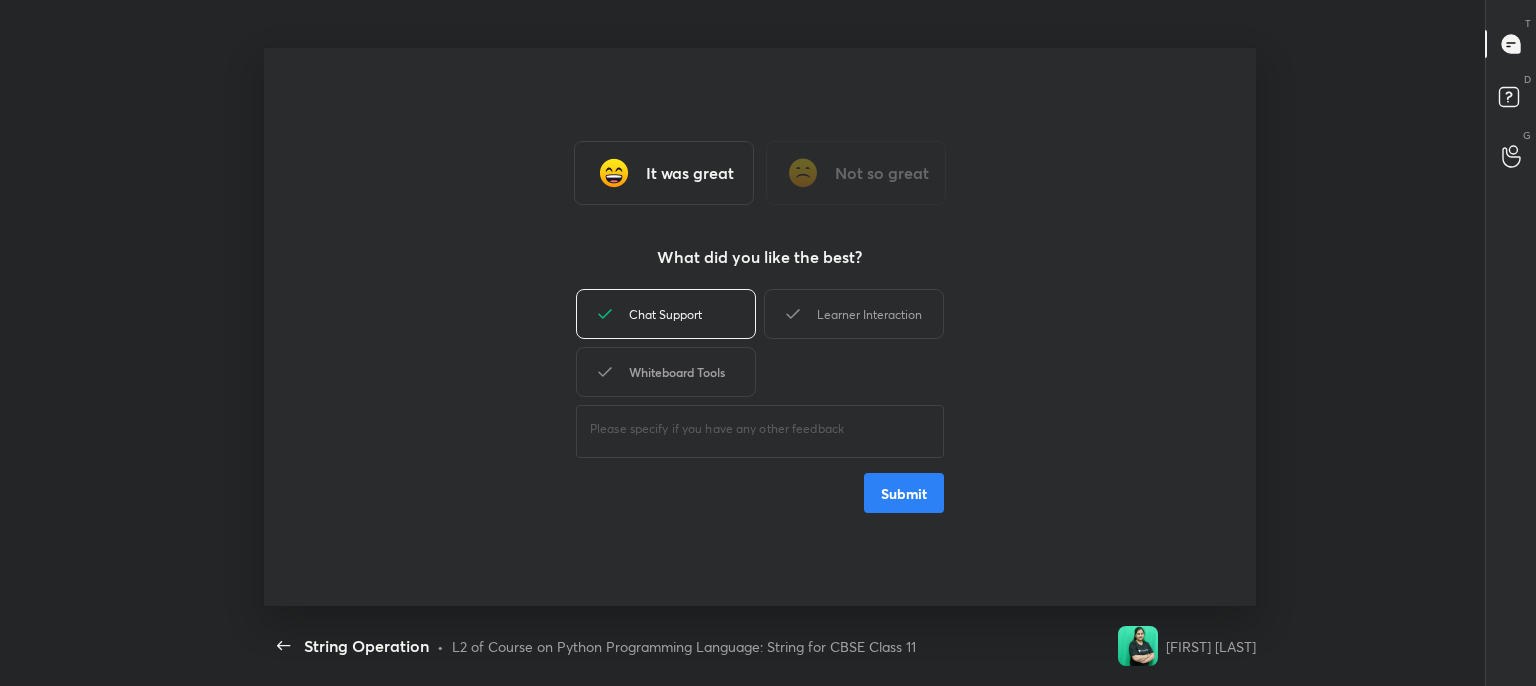 click on "Whiteboard Tools" at bounding box center [666, 372] 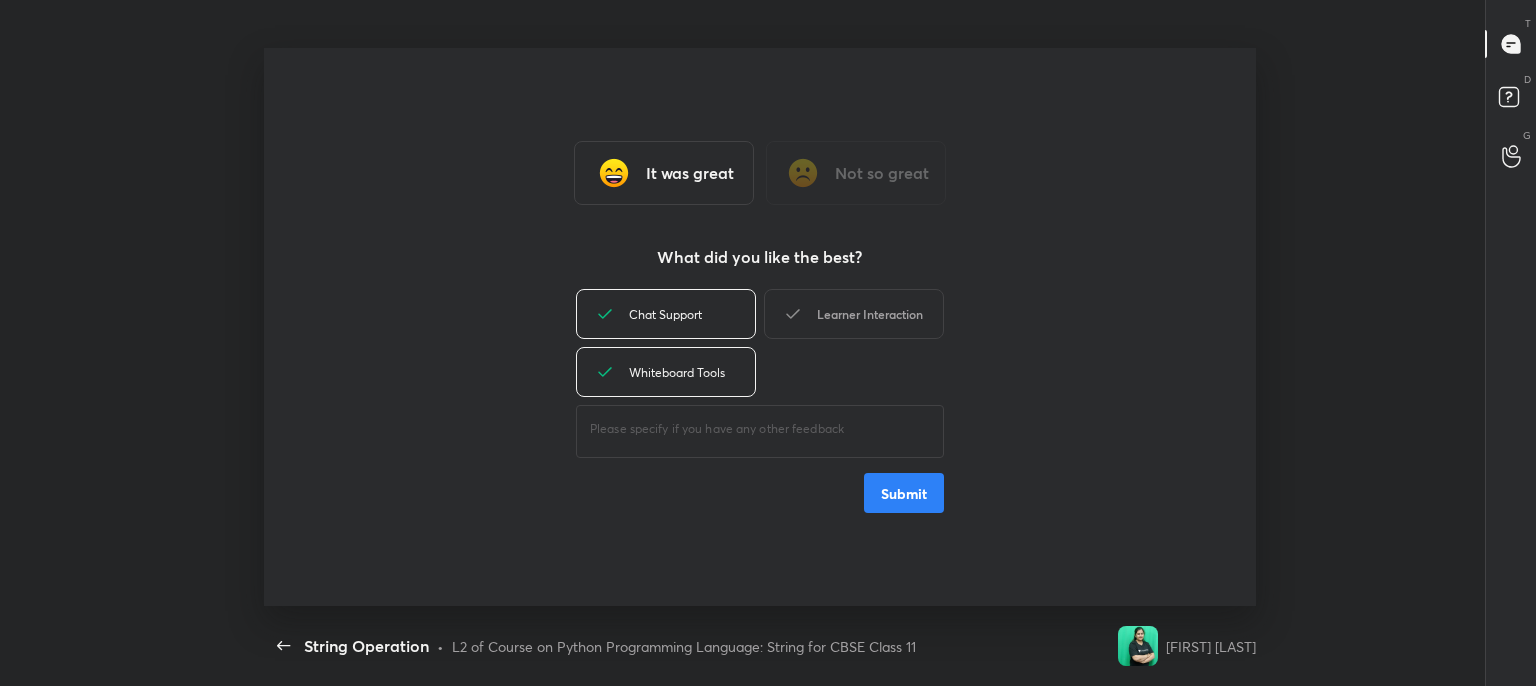 click on "Learner Interaction" at bounding box center (854, 314) 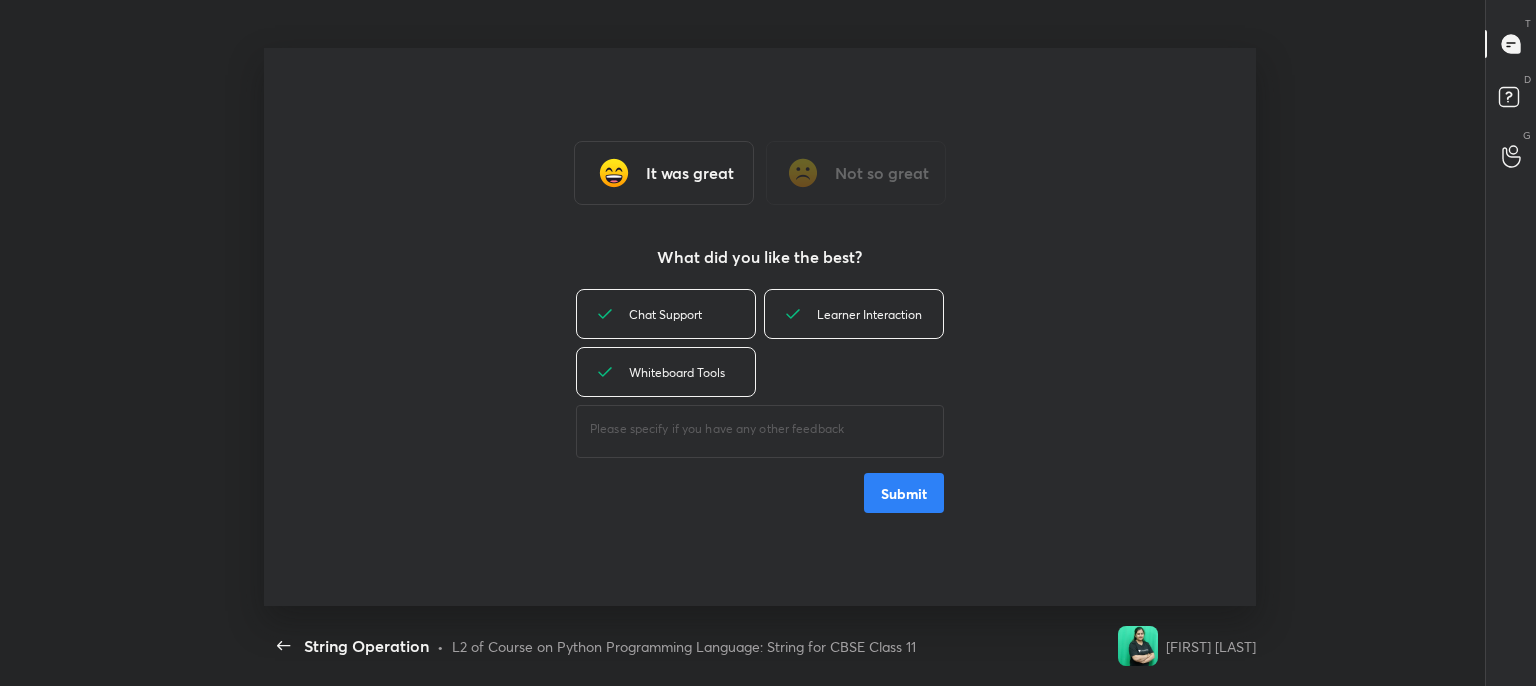 click on "Submit" at bounding box center (904, 493) 